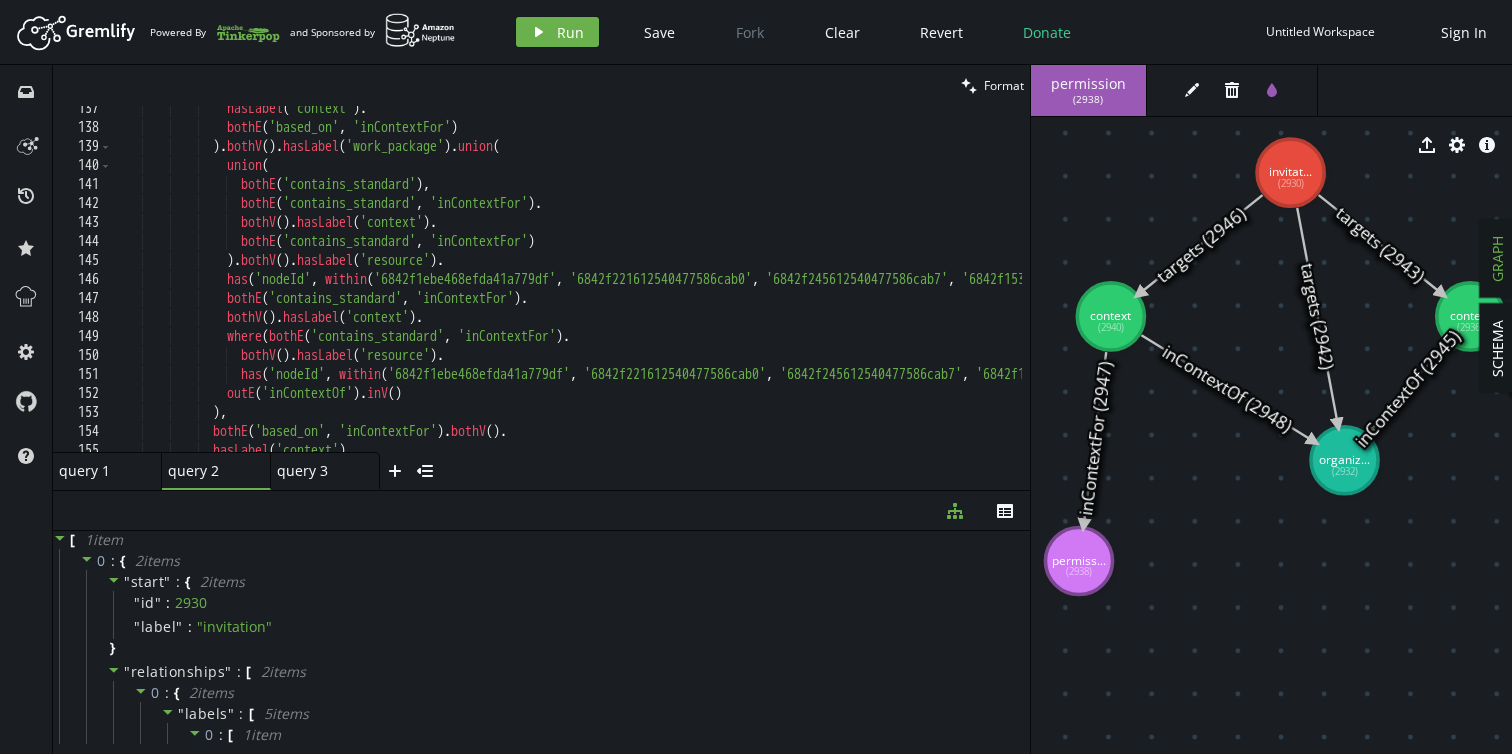 scroll, scrollTop: 0, scrollLeft: 0, axis: both 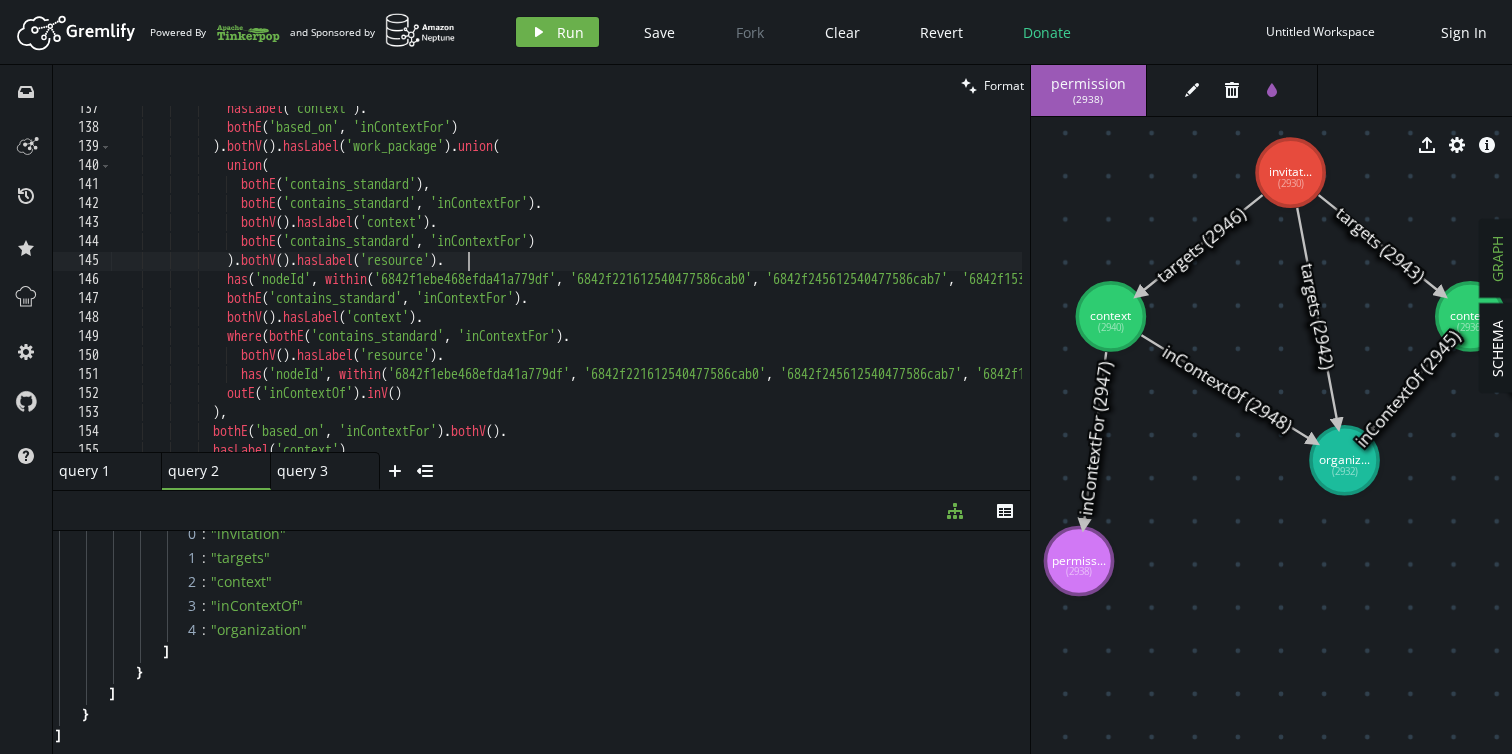 click on "hasLabel ( 'context' ) .                     bothE ( 'based_on' ,   'inContextFor' )                   ) . bothV ( ) . hasLabel ( 'work_package' ) . union (                     union (                        bothE ( 'contains_standard' ) ,                        bothE ( 'contains_standard' ,   'inContextFor' ) .                        bothV ( ) . hasLabel ( 'context' ) .                        bothE ( 'contains_standard' ,   'inContextFor' )                     ) . bothV ( ) . hasLabel ( 'resource' ) .                     has ( 'nodeId' ,   within ( '6842f1ebe468efda41a779df' ,   '6842f221612540477586cab0' ,   '6842f245612540477586cab7' ,   '6842f153612540477586caa2' )) ,                     bothE ( 'contains_standard' ,   'inContextFor' ) .                     bothV ( ) . hasLabel ( 'context' ) .                     where ( bothE ( 'contains_standard' ,   'inContextFor' ) .                        bothV ( ) . hasLabel ( 'resource' ) .                        has ( 'nodeId' ,   within ( ," at bounding box center [758, 288] 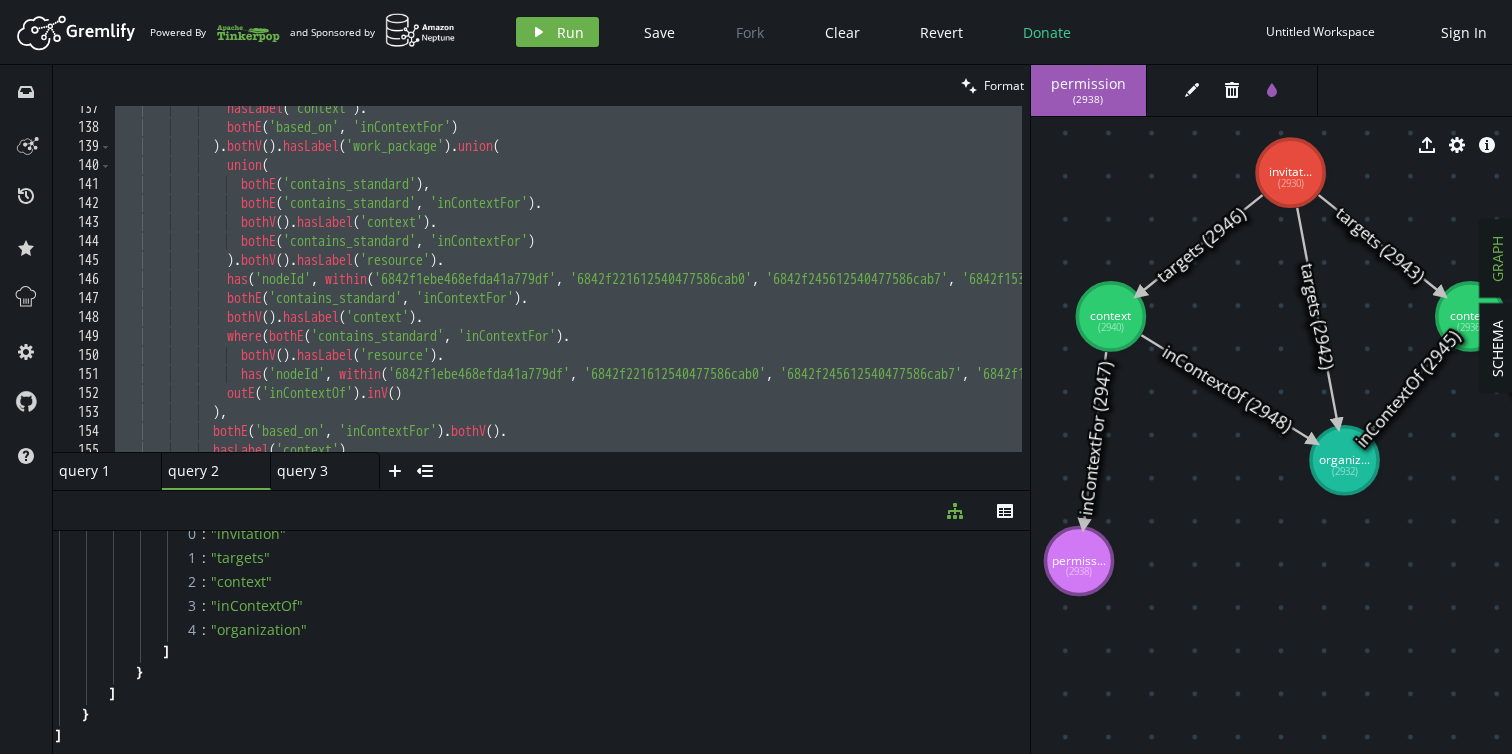 paste on "}," 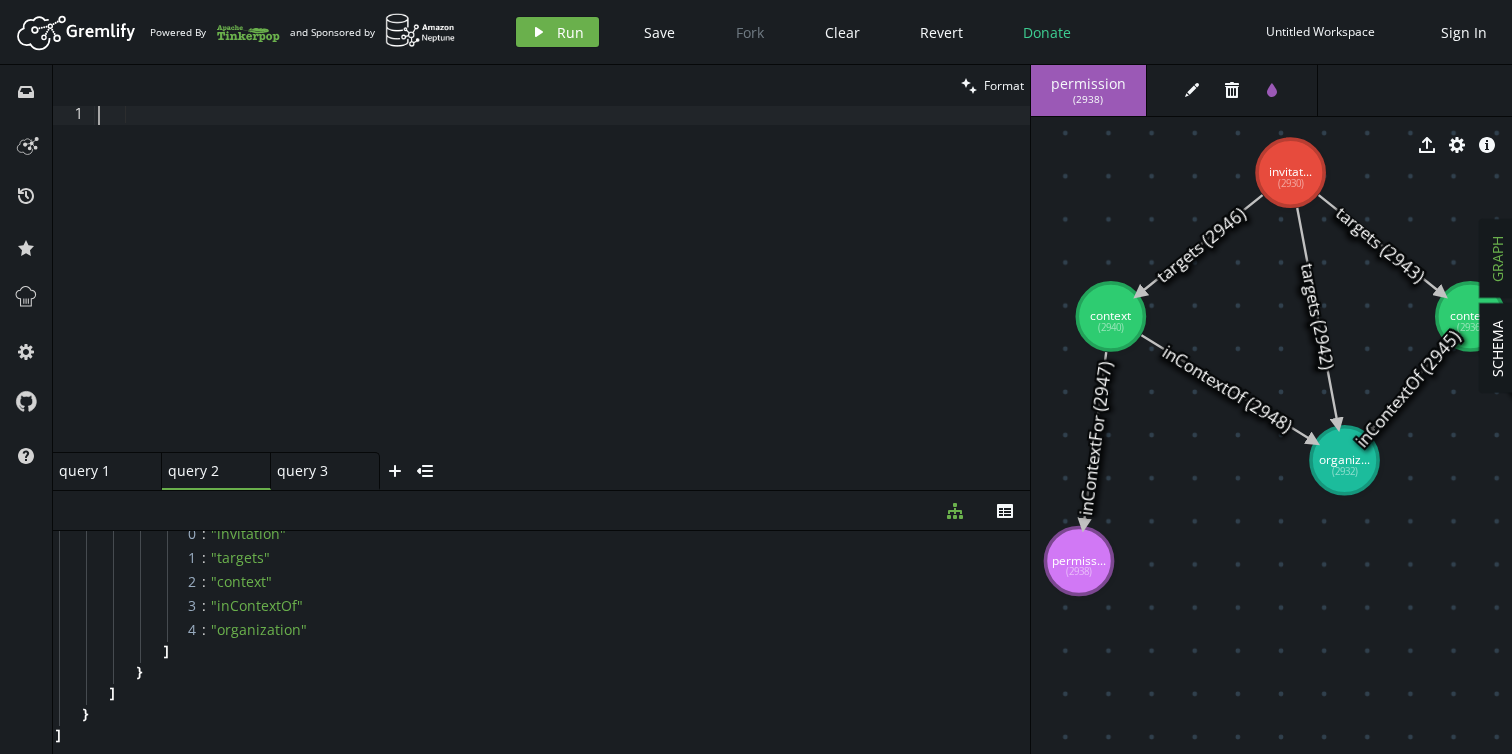 scroll, scrollTop: 0, scrollLeft: 0, axis: both 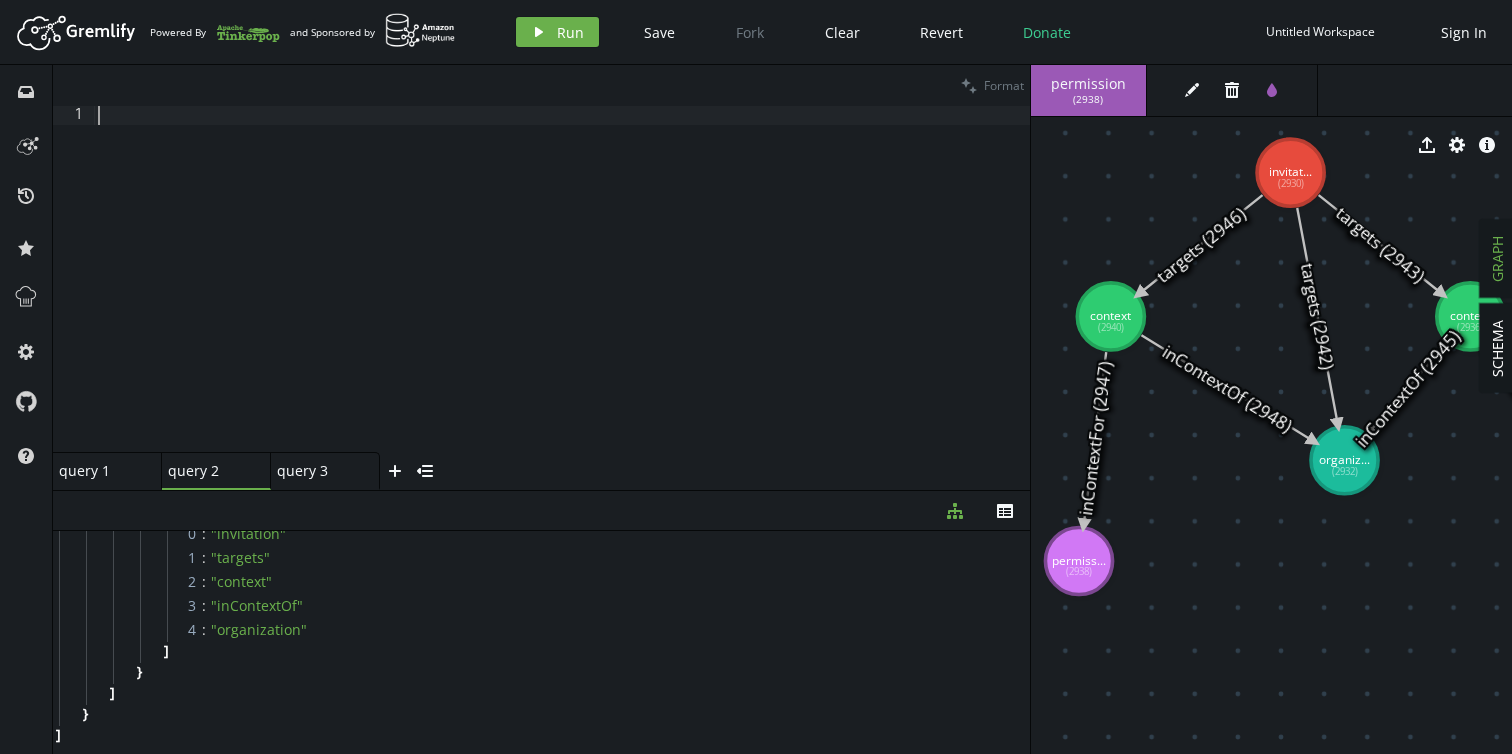 click at bounding box center [562, 298] 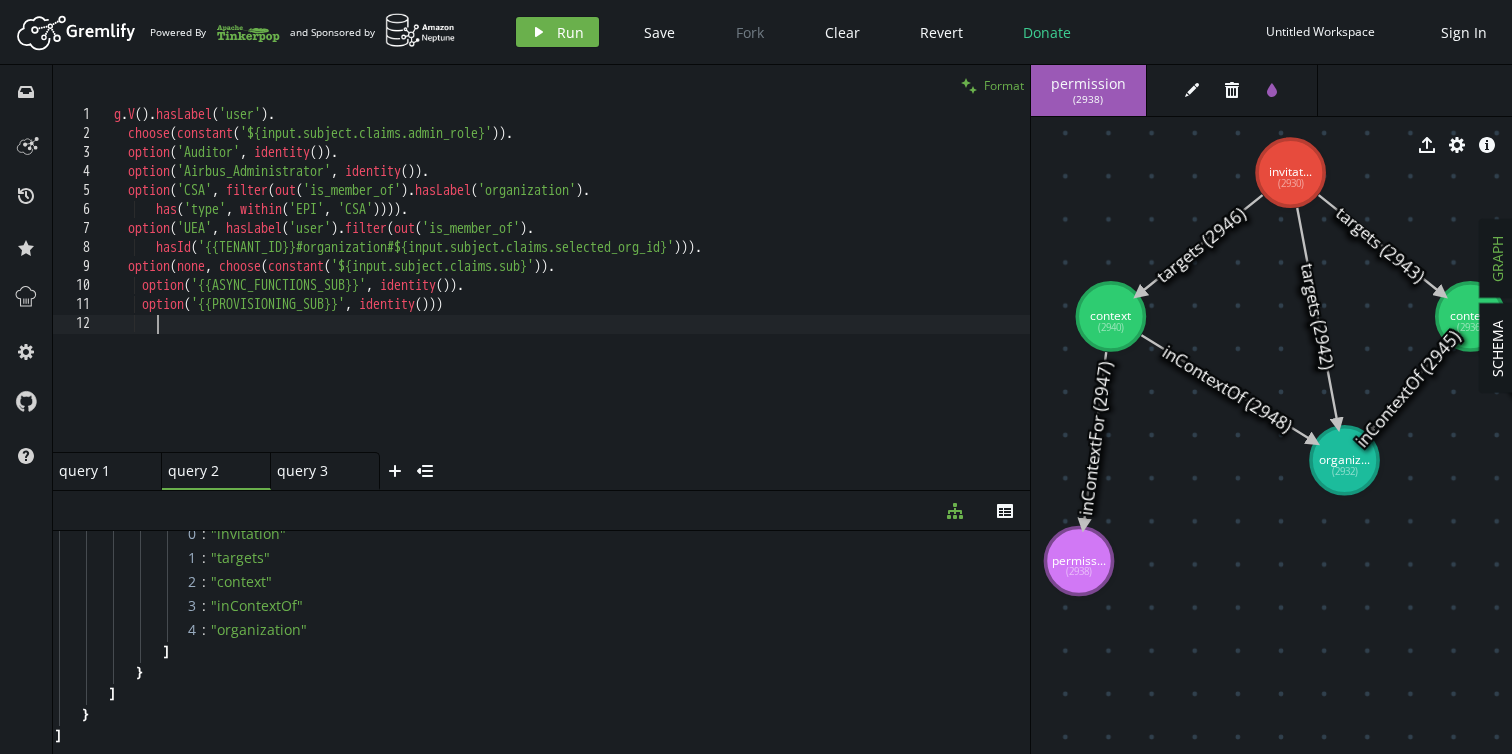 click on "Format" at bounding box center (1004, 85) 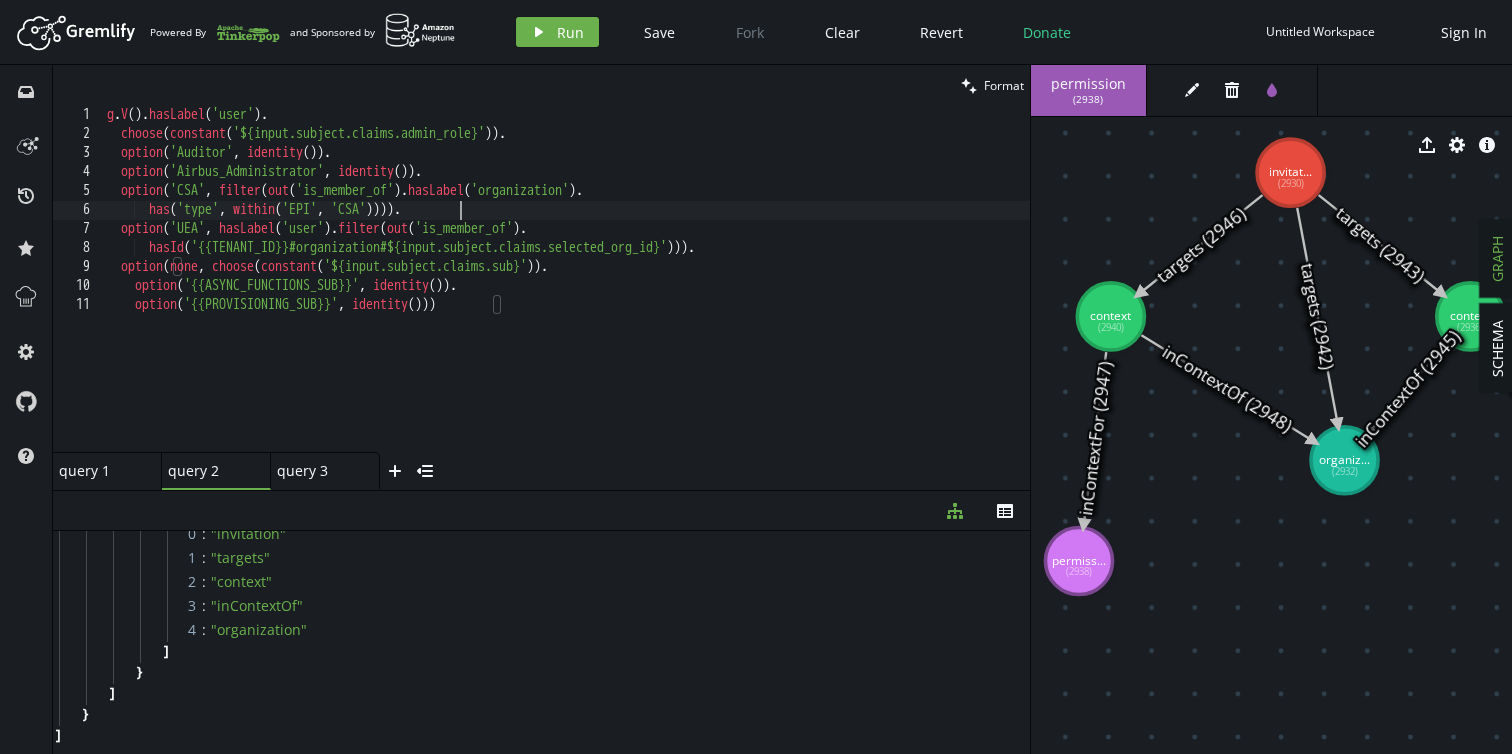 click on "g . V ( ) . hasLabel ( 'user' ) .    choose ( constant ( '${input.subject.claims.admin_role}' )) .    option ( 'Auditor' ,   identity ( )) .    option ( 'Airbus_Administrator' ,   identity ( )) .    option ( 'CSA' ,   filter ( out ( 'is_member_of' ) . hasLabel ( 'organization' ) .         has ( 'type' ,   within ( 'EPI' ,   'CSA' )))) .    option ( 'UEA' ,   hasLabel ( 'user' ) . filter ( out ( 'is_member_of' ) .         hasId ( '${TENANT_ID}#organization#${input.subject.claims.selected_org_id}' ))) .    option ( none ,   choose ( constant ( '${input.subject.claims.sub}' )) .      option ( '${ASYNC_FUNCTIONS_SUB}' ,   identity ( )) .      option ( '${PROVISIONING_SUB}' ,   identity ( )))" at bounding box center [566, 298] 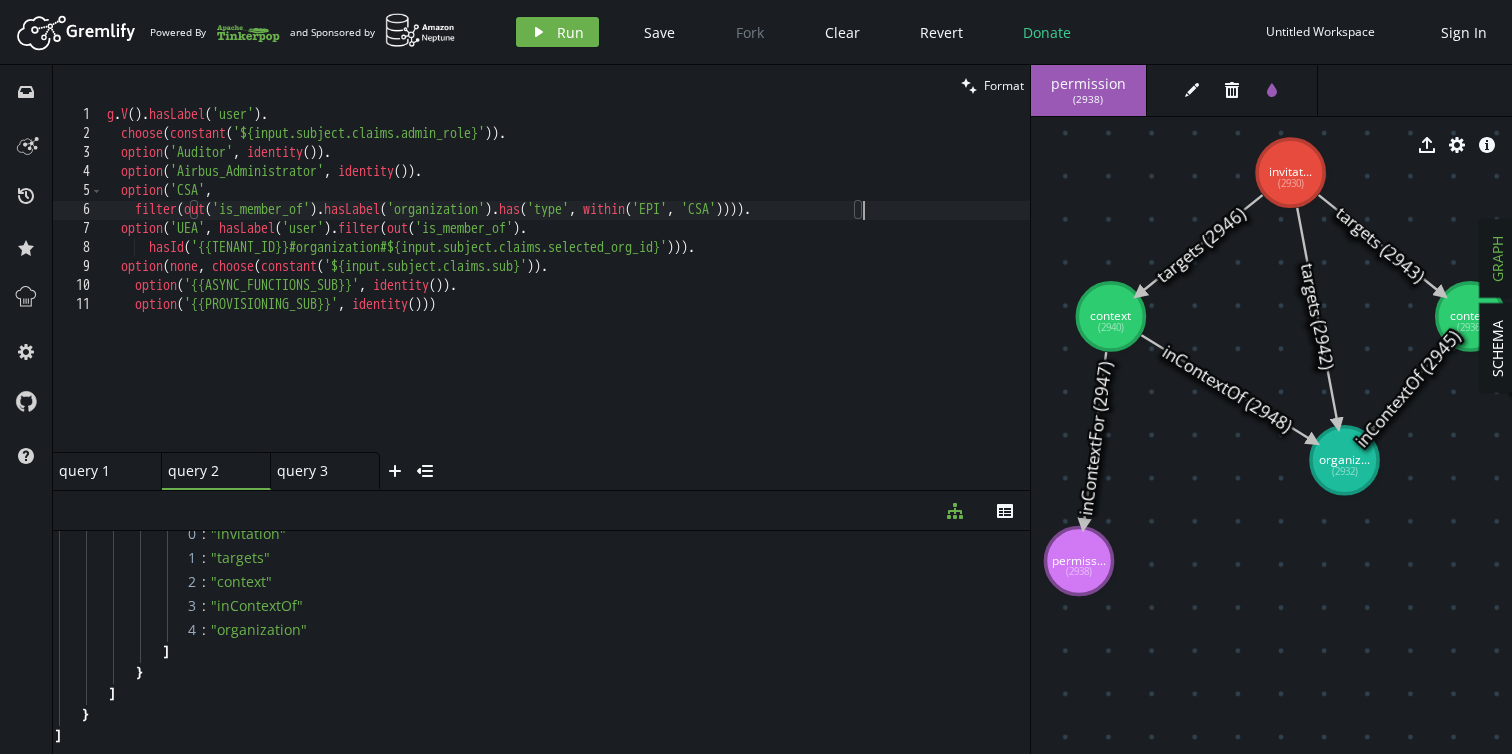 scroll, scrollTop: 0, scrollLeft: 33, axis: horizontal 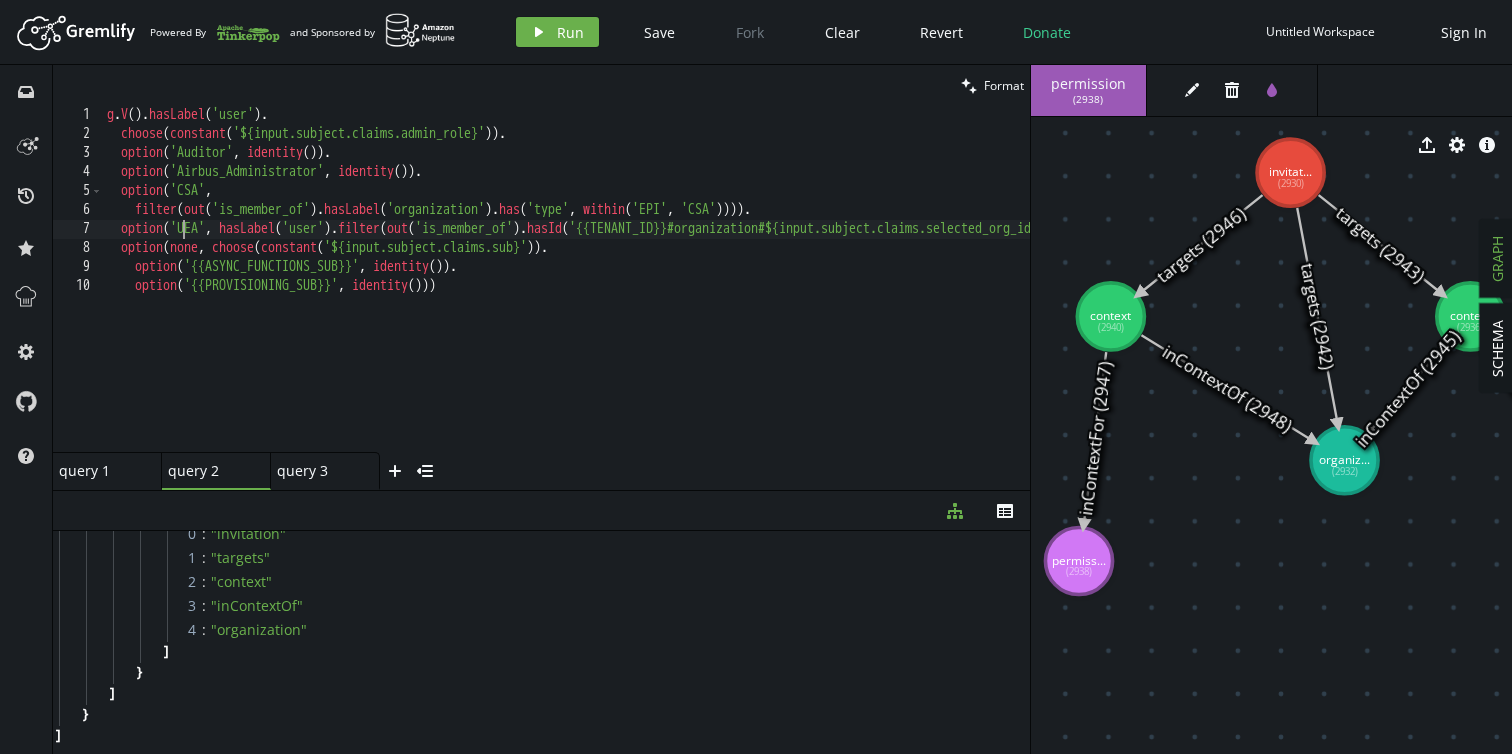 click on "g . V ( ) . hasLabel ( 'user' ) .    choose ( constant ( '${input.subject.claims.admin_role}' )) .    option ( 'Auditor' ,   identity ( )) .    option ( 'Airbus_Administrator' ,   identity ( )) .    option ( 'CSA' ,        filter ( out ( 'is_member_of' ) . hasLabel ( 'organization' ) . has ( 'type' ,   within ( 'EPI' ,   'CSA' )))) .    option ( 'UEA' ,   hasLabel ( 'user' ) . filter ( out ( 'is_member_of' ) . hasId ( '${TENANT_ID}#organization#${input.subject.claims.selected_org_id}' ))) .    option ( none ,   choose ( constant ( '${input.subject.claims.sub}' )) .      option ( '${ASYNC_FUNCTIONS_SUB}' ,   identity ( )) .      option ( '${PROVISIONING_SUB}' ,   identity ( )))" at bounding box center (687, 294) 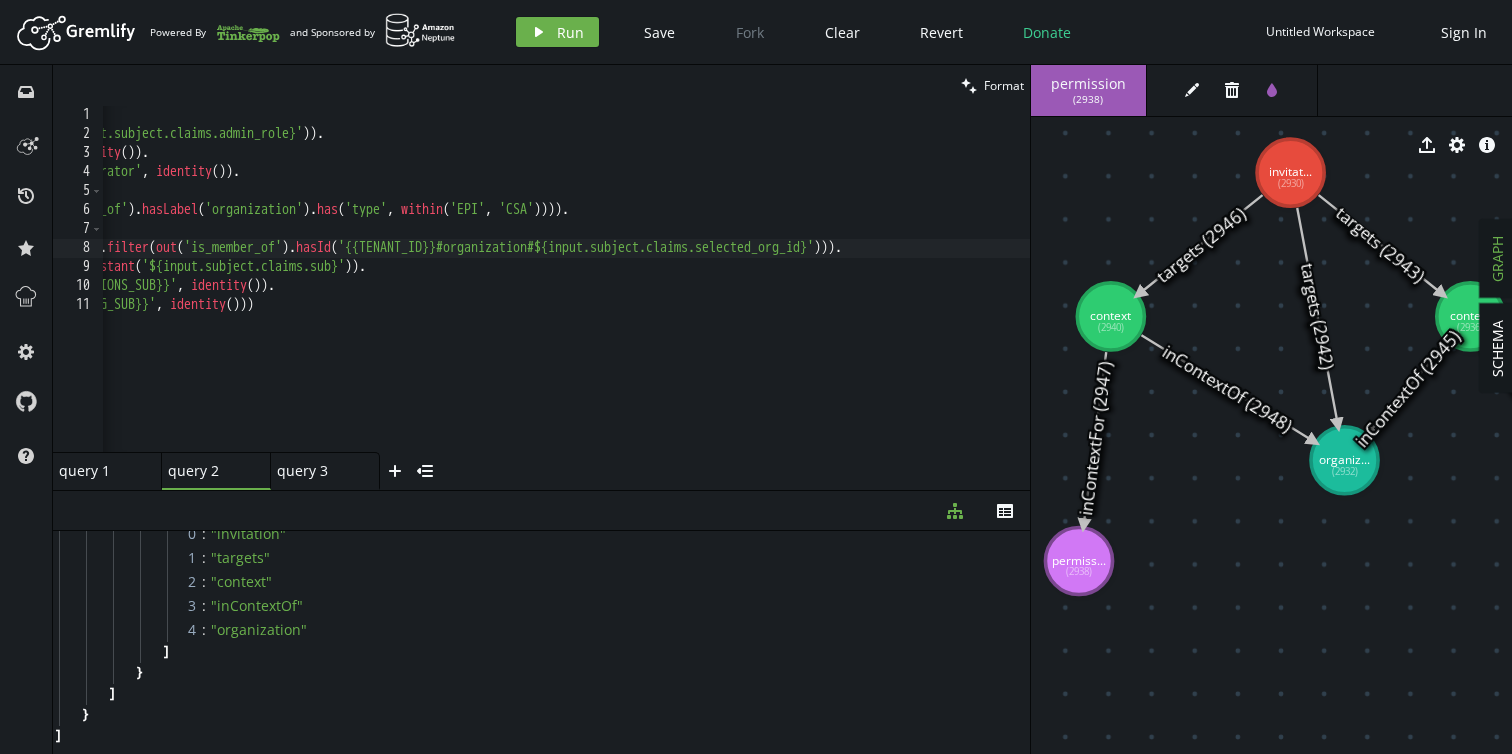 scroll, scrollTop: 0, scrollLeft: 17, axis: horizontal 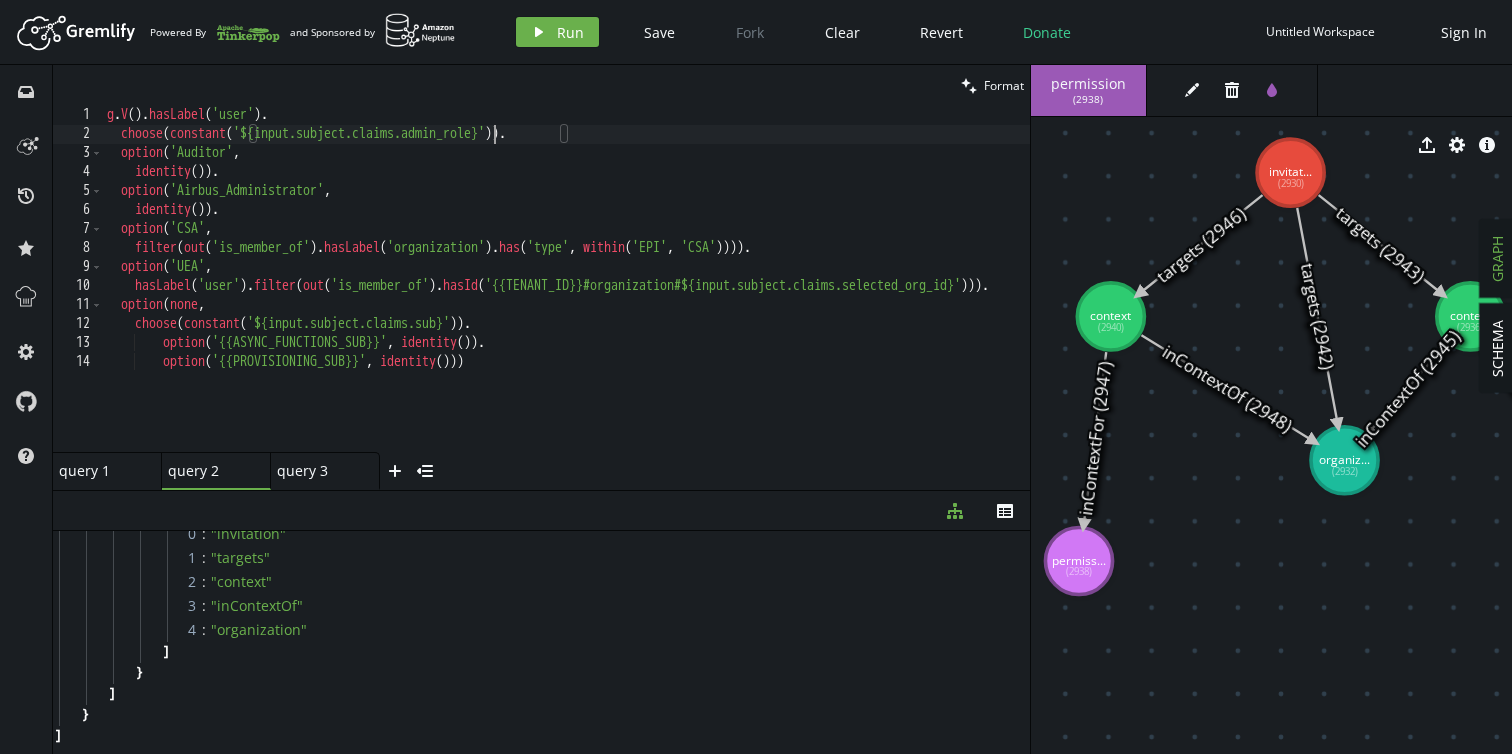 click on "g . V ( ) . hasLabel ( 'user' ) .    choose ( constant ( '${input.subject.claims.admin_role}' )) .    option ( 'Auditor' ,        identity ( )) .    option ( 'Airbus_Administrator' ,        identity ( )) .    option ( 'CSA' ,        filter ( out ( 'is_member_of' ) . hasLabel ( 'organization' ) . has ( 'type' ,   within ( 'EPI' ,   'CSA' )))) .    option ( 'UEA' ,      hasLabel ( 'user' ) . filter ( out ( 'is_member_of' ) . hasId ( '${TENANT_ID}#organization#${input.subject.claims.selected_org_id}' ))) .    option ( none ,        choose ( constant ( '${input.subject.claims.sub}' )) .           option ( '${ASYNC_FUNCTIONS_SUB}' ,   identity ( )) .           option ( '${PROVISIONING_SUB}' ,   identity ( )))" at bounding box center [636, 294] 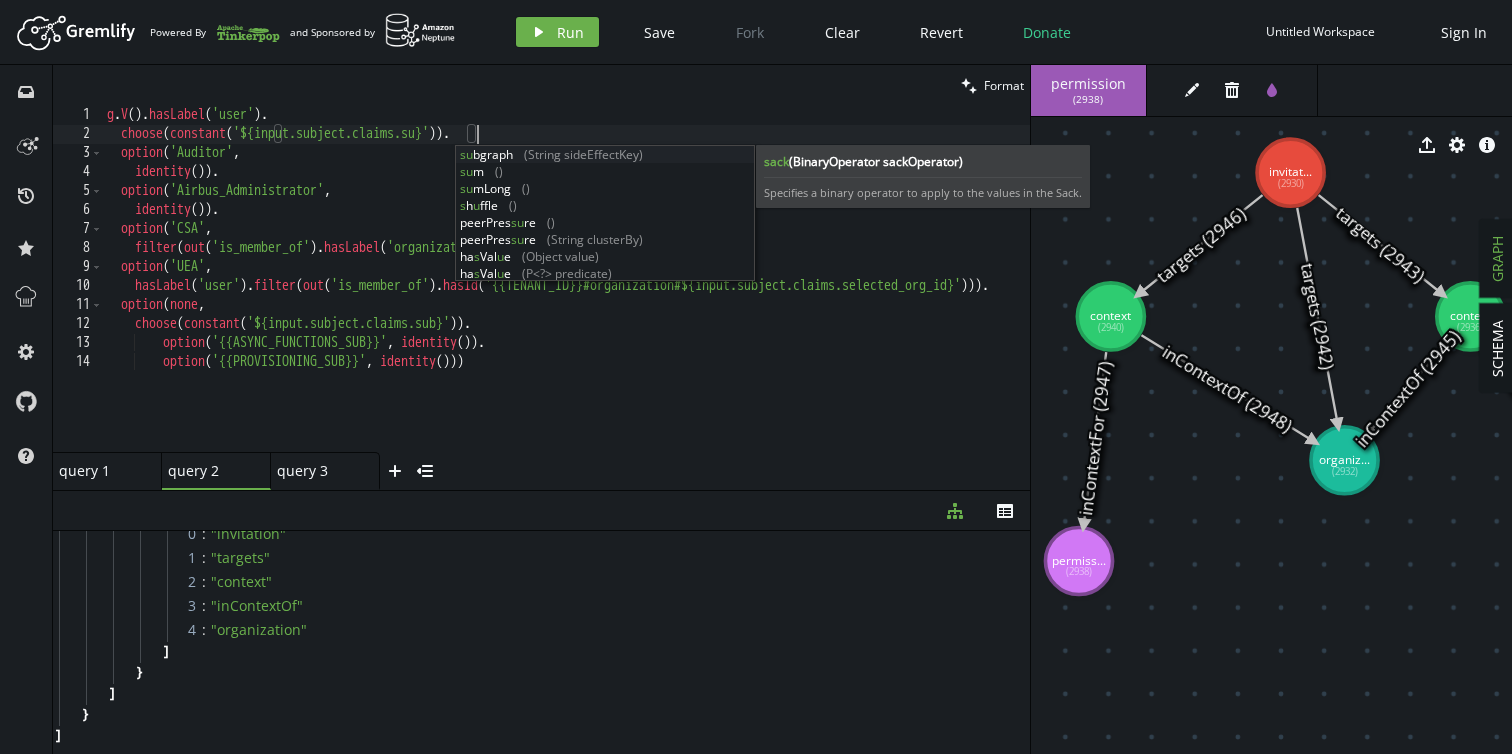 scroll, scrollTop: 0, scrollLeft: 377, axis: horizontal 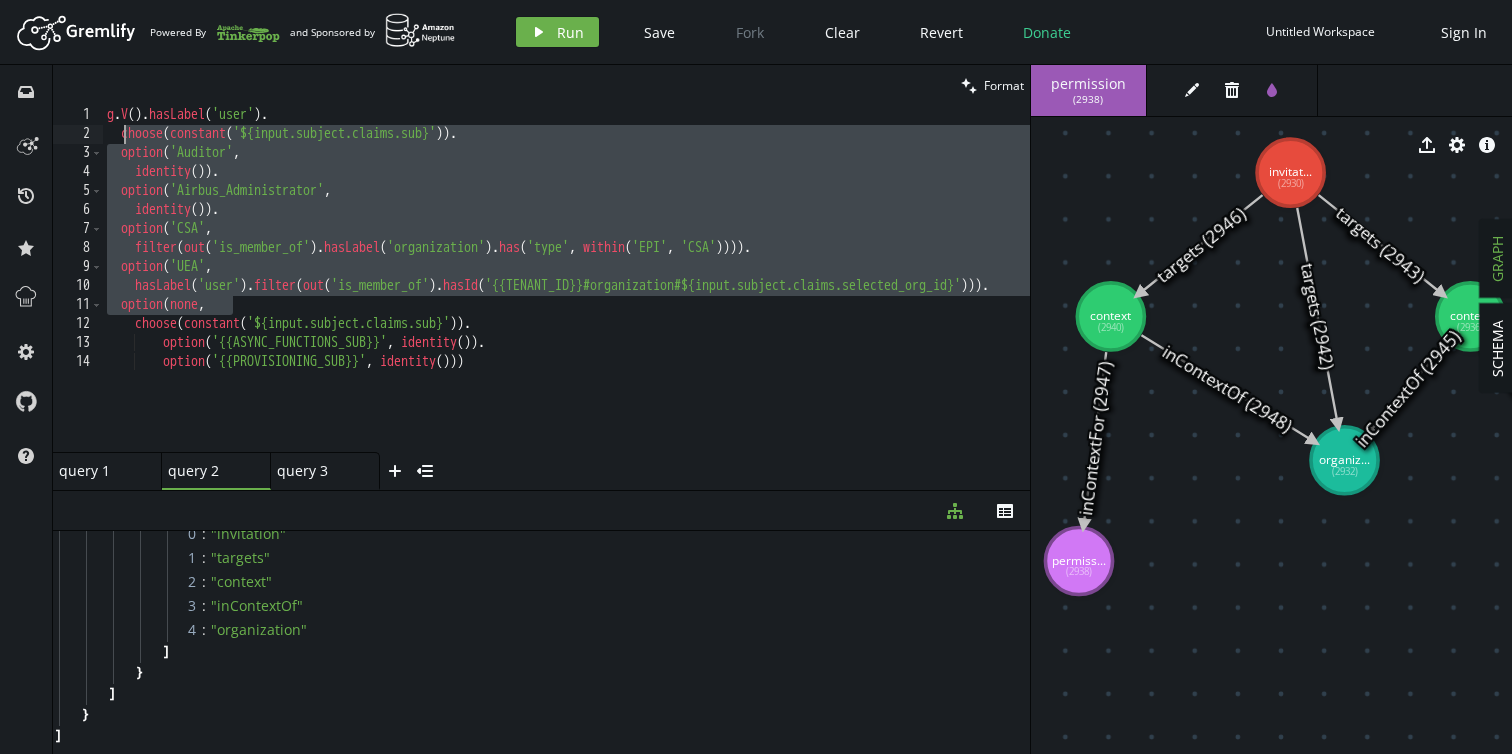 drag, startPoint x: 232, startPoint y: 307, endPoint x: 121, endPoint y: 136, distance: 203.8676 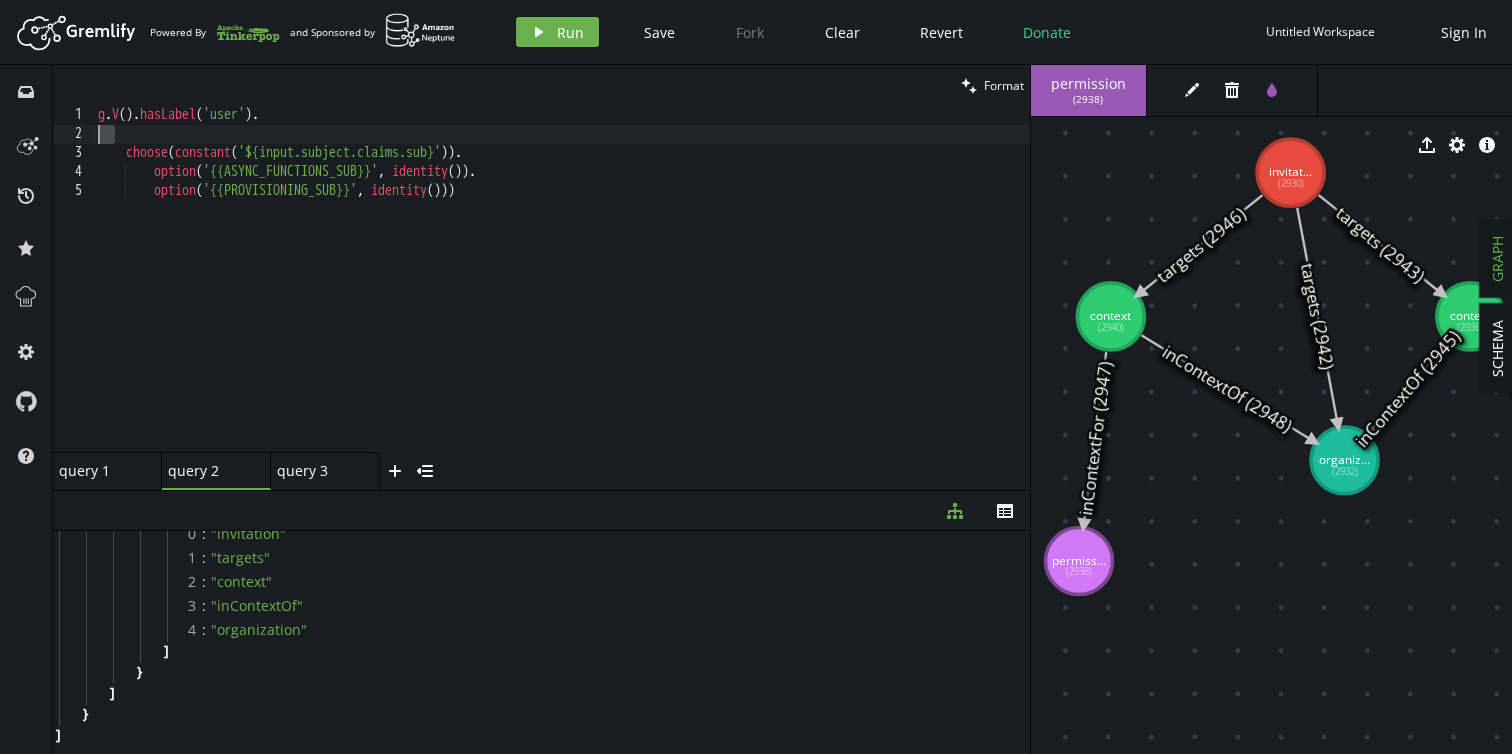 scroll, scrollTop: 0, scrollLeft: 0, axis: both 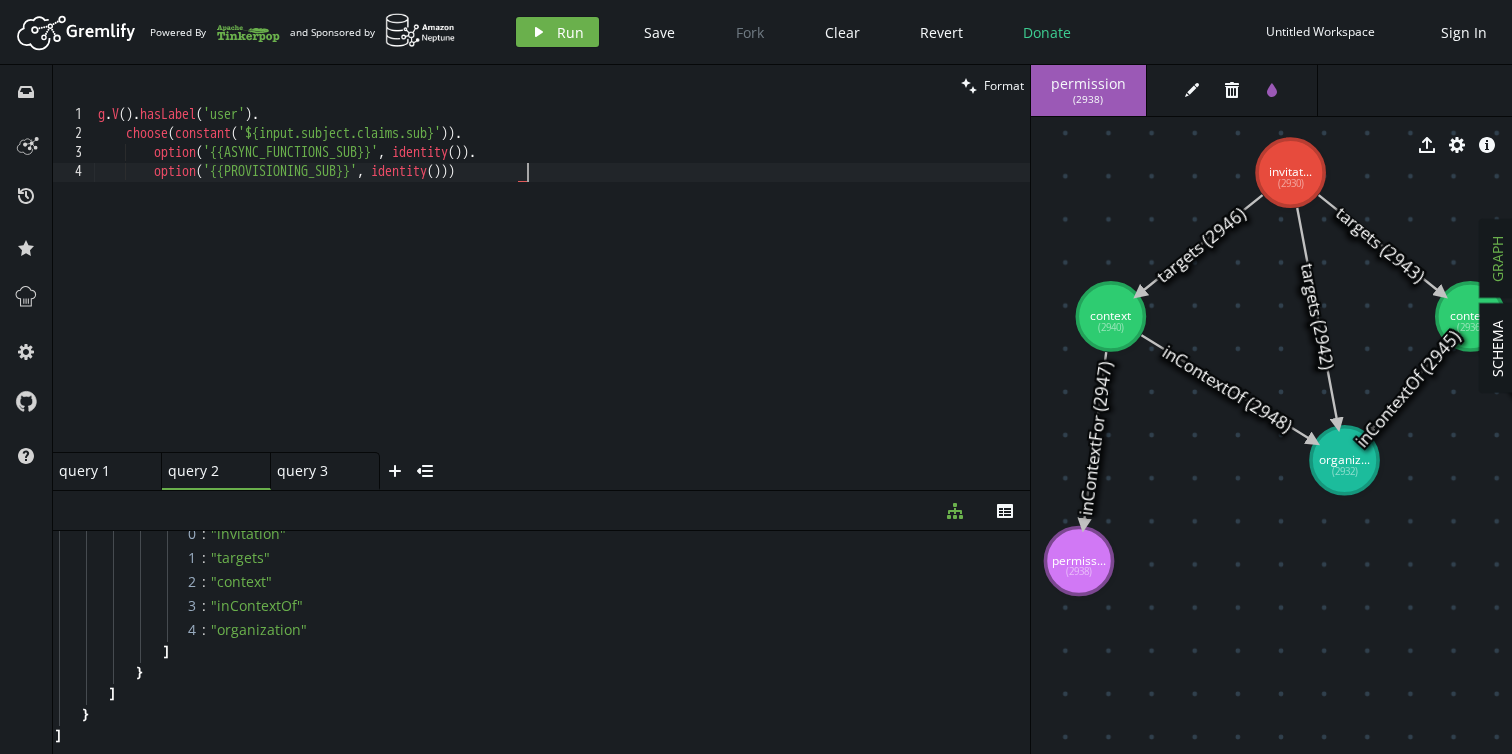 click on "g . V ( ) . hasLabel ( 'user' ) .      choose ( constant ( '${input.subject.claims.sub}' )) .           option ( '${ASYNC_FUNCTIONS_SUB}' ,   identity ( )) .           option ( '${PROVISIONING_SUB}' ,   identity ( ))" at bounding box center (562, 298) 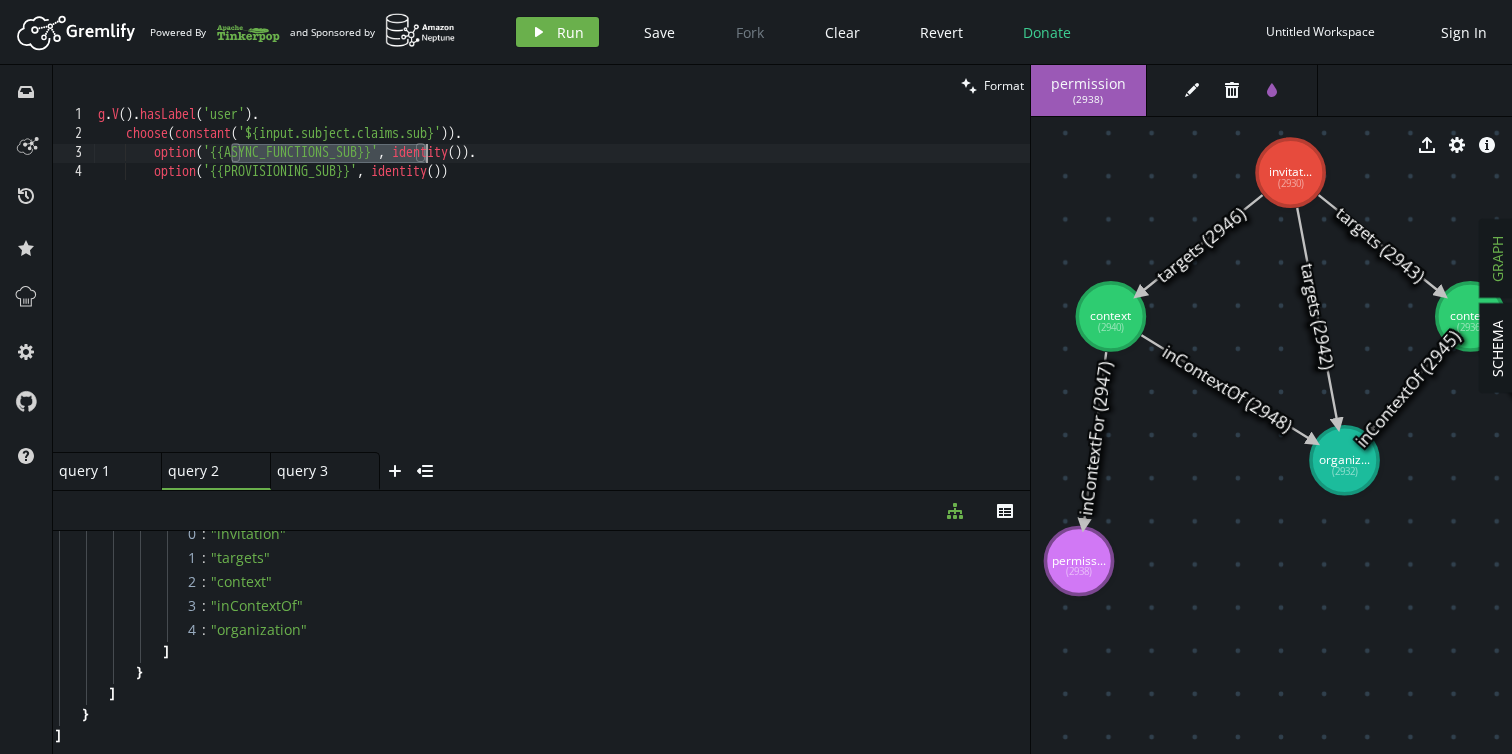 paste on "${input.subject.claims" 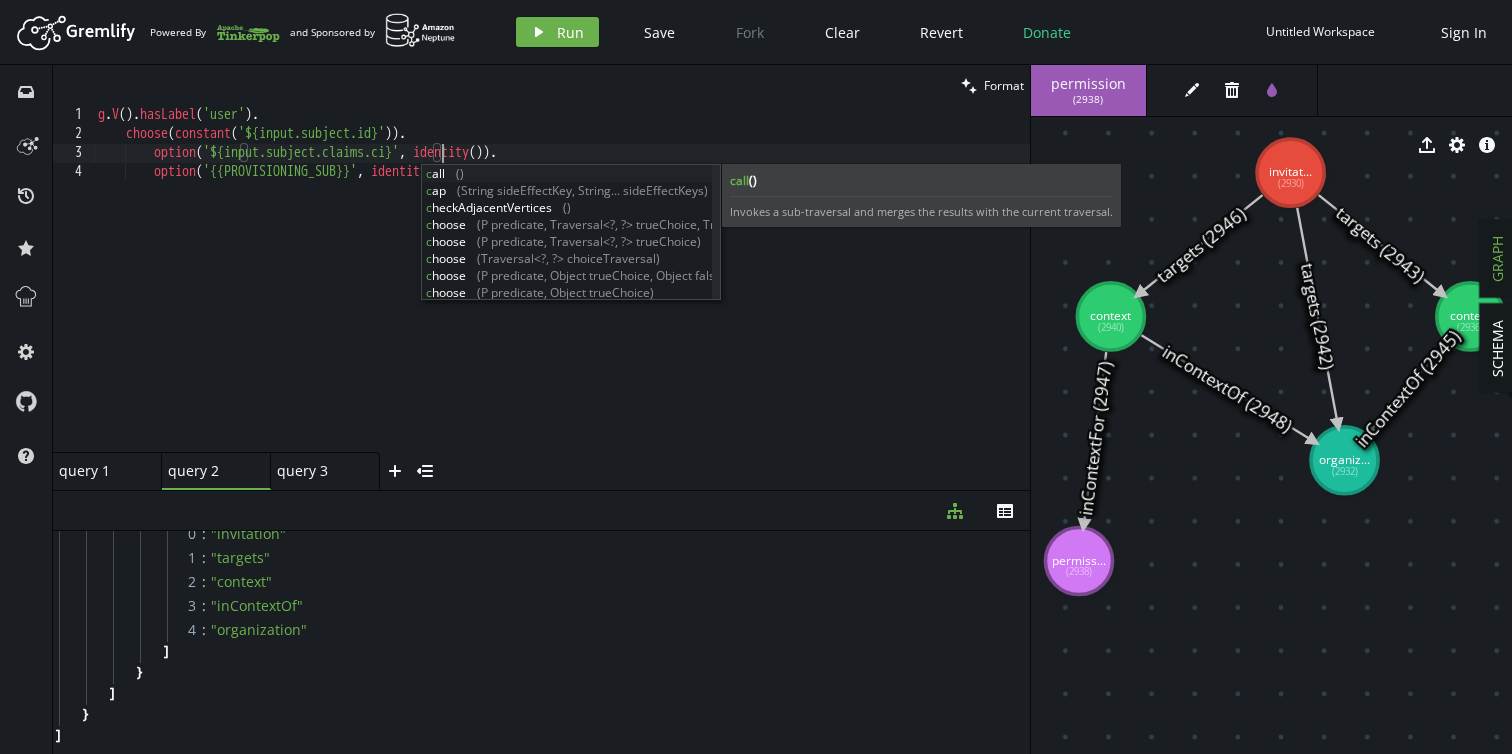 scroll, scrollTop: 0, scrollLeft: 352, axis: horizontal 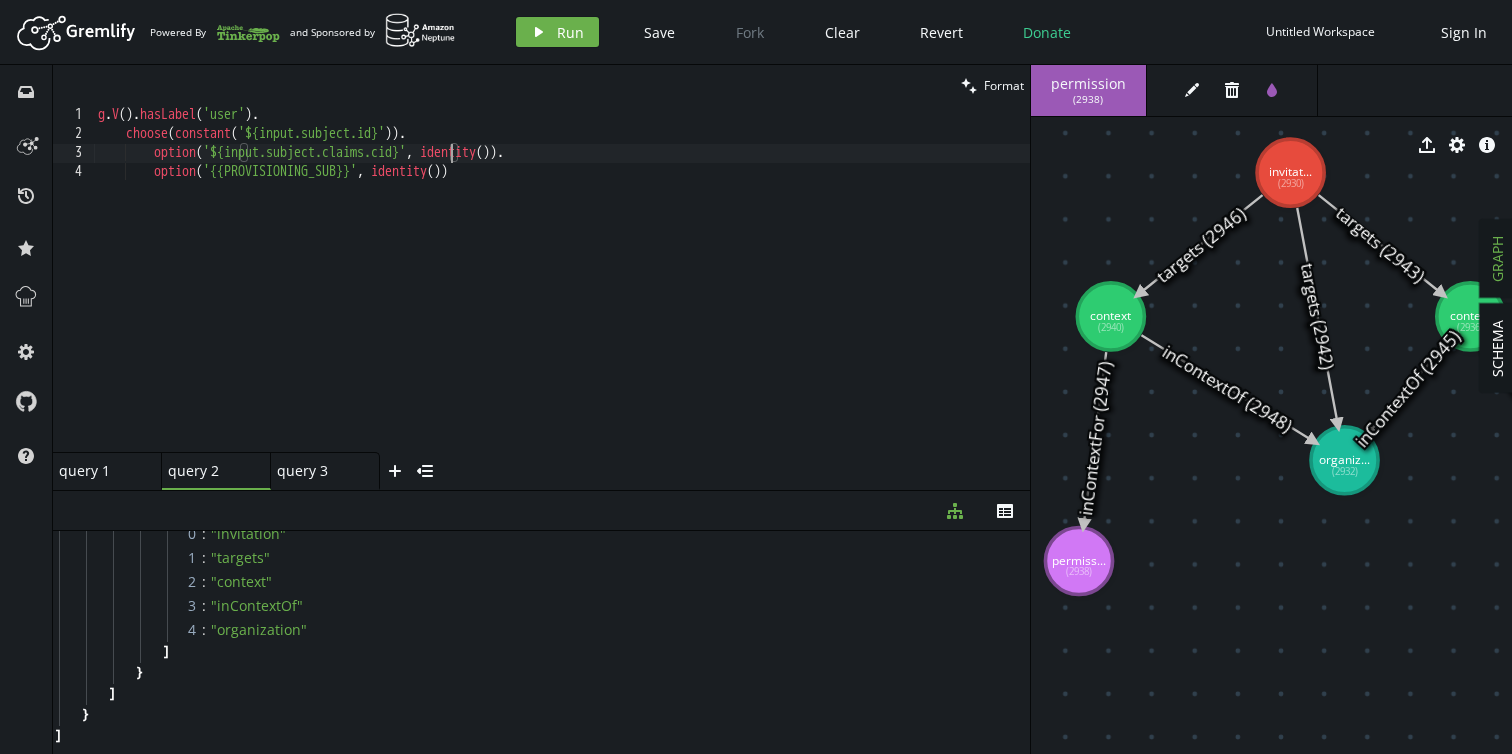 click on "g . V ( ) . hasLabel ( 'user' ) .      choose ( constant ( '${input.subject.id}' )) .           option ( '${input.subject.claims.cid}' ,   identity ( )) .           option ( '{{PROVISIONING_SUB}}' ,   identity ( ))" at bounding box center [562, 298] 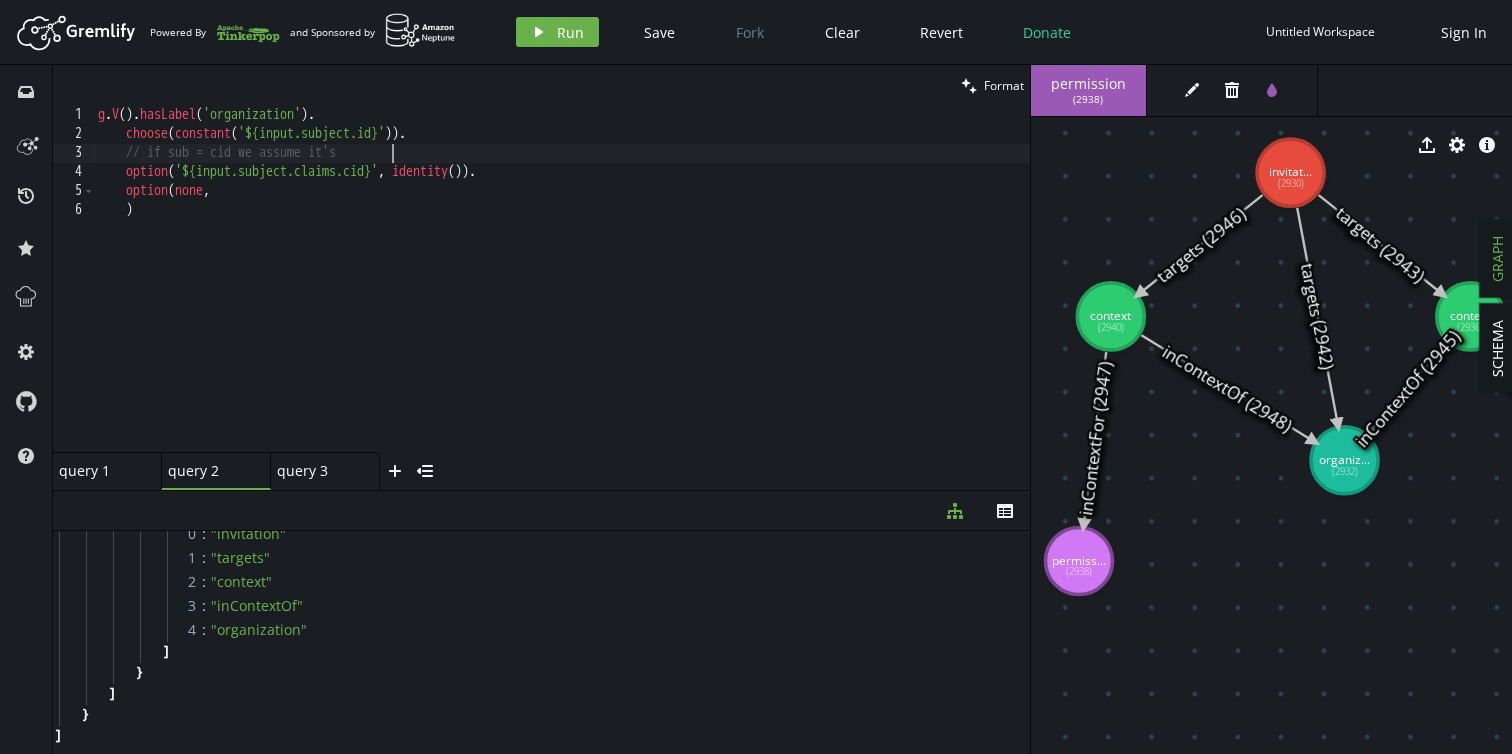 scroll, scrollTop: 0, scrollLeft: 293, axis: horizontal 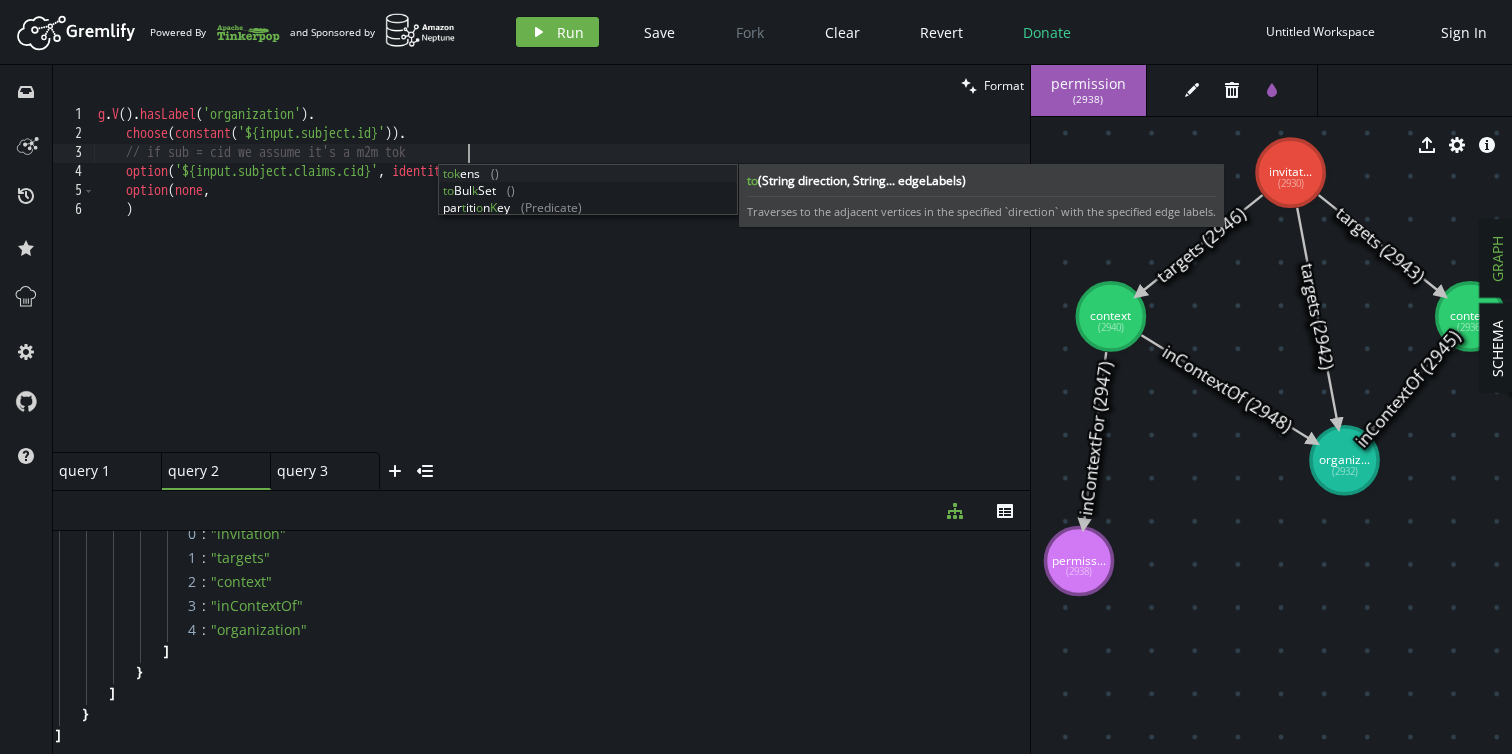 type on "// if sub = cid we assume it's a m2m toke" 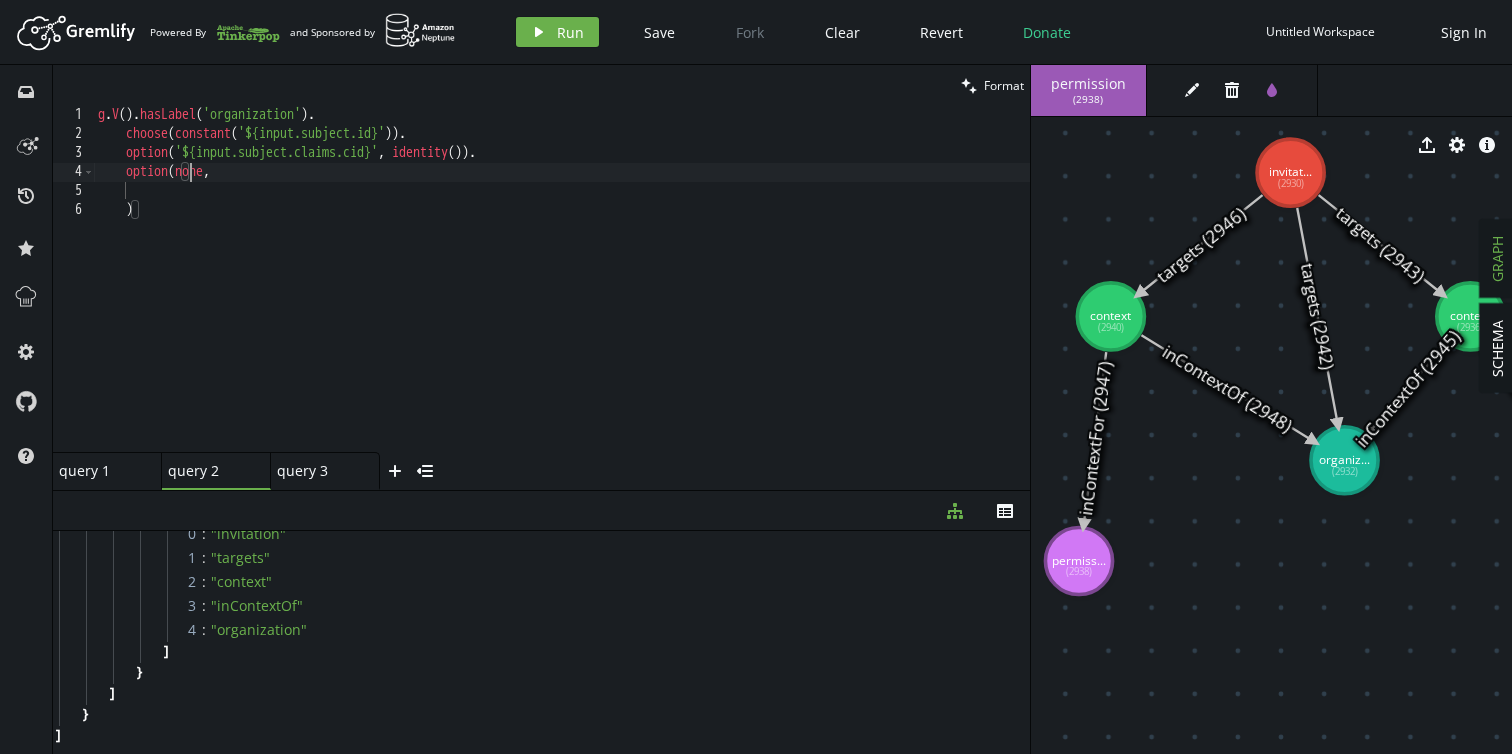 scroll, scrollTop: 0, scrollLeft: 66, axis: horizontal 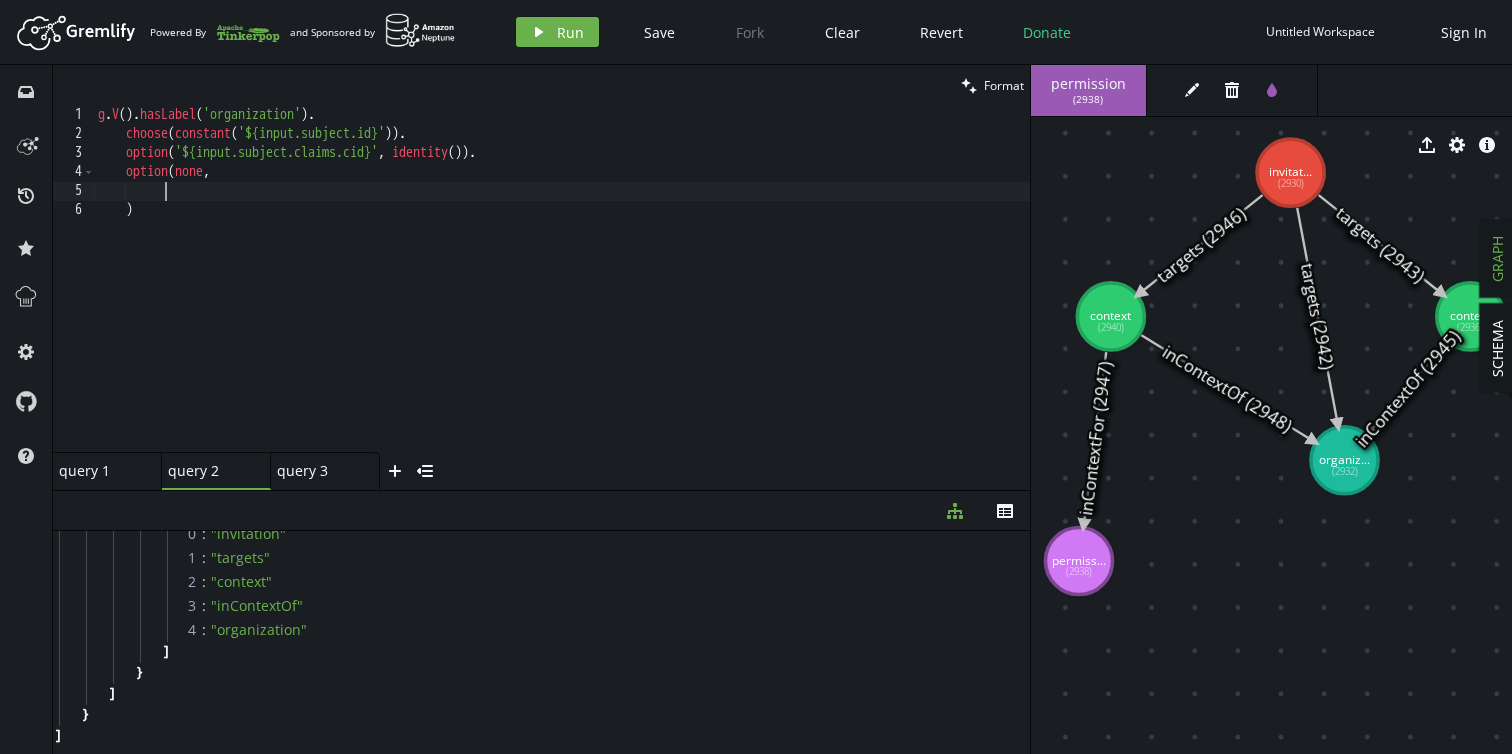 click on "g . V ( ) . hasLabel ( 'organization' ) .      choose ( constant ( '${input.subject.id}' )) .      option ( '${input.subject.claims.cid}' ,   identity ( )) .      option ( none ,                  )" at bounding box center [562, 298] 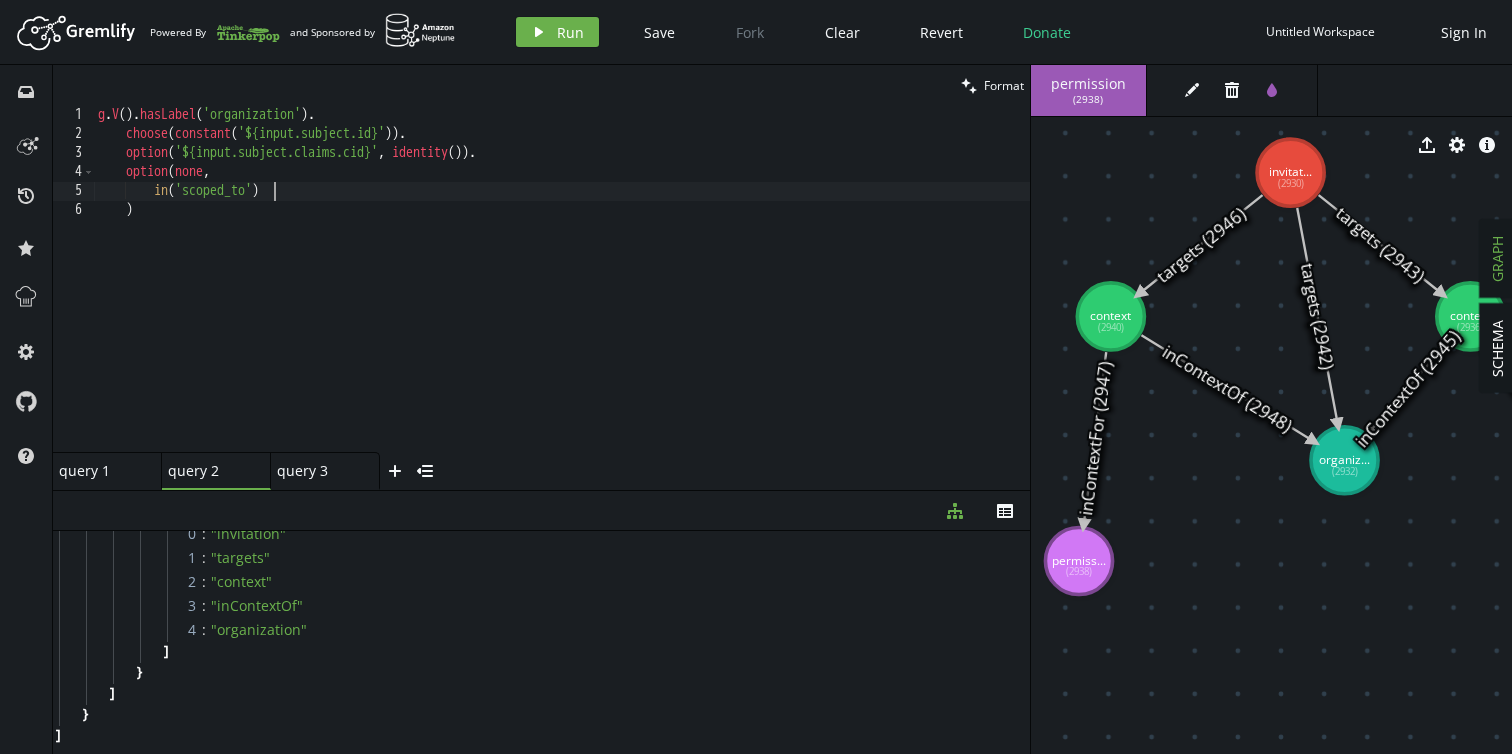 scroll, scrollTop: 0, scrollLeft: 175, axis: horizontal 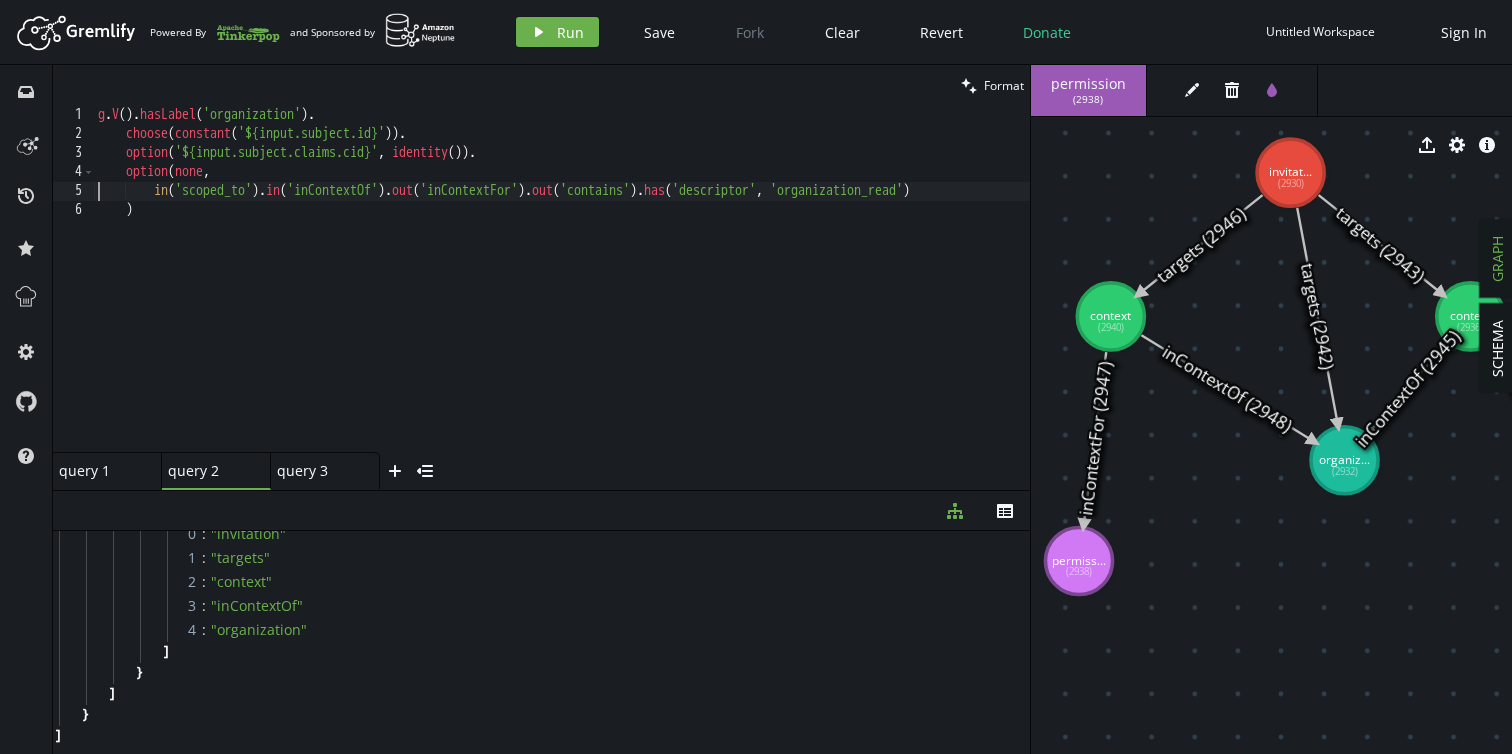 click on "g . V ( ) . hasLabel ( 'organization' ) .      choose ( constant ( '${input.subject.id}' )) .      option ( '${input.subject.claims.cid}' ,   identity ( )) .      option ( none ,             in ( 'scoped_to' ) . in ( 'inContextOf' ) . out ( 'inContextFor' ) . out ( 'contains' ) . has ( 'descriptor' ,   'organization_read' )      )" at bounding box center [585, 294] 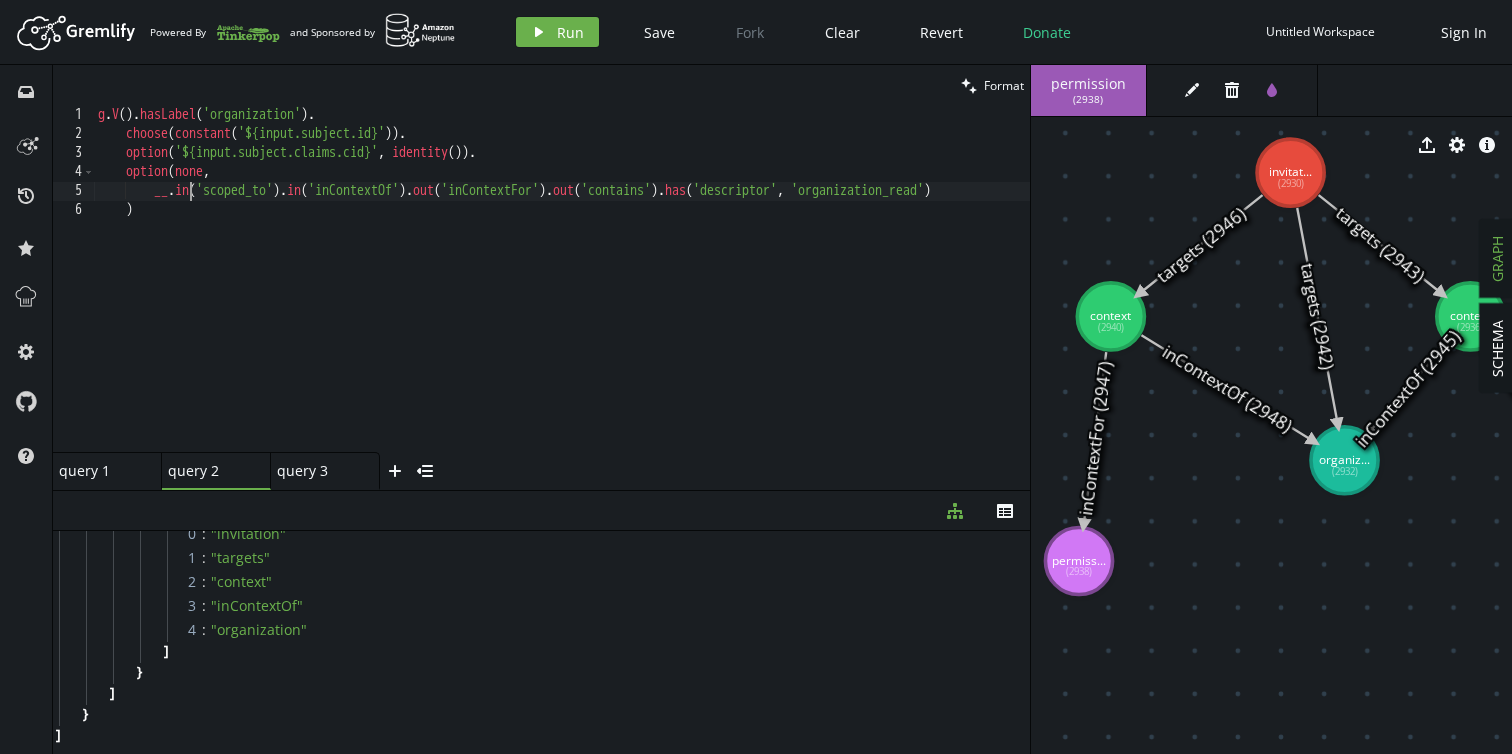 scroll, scrollTop: 0, scrollLeft: 92, axis: horizontal 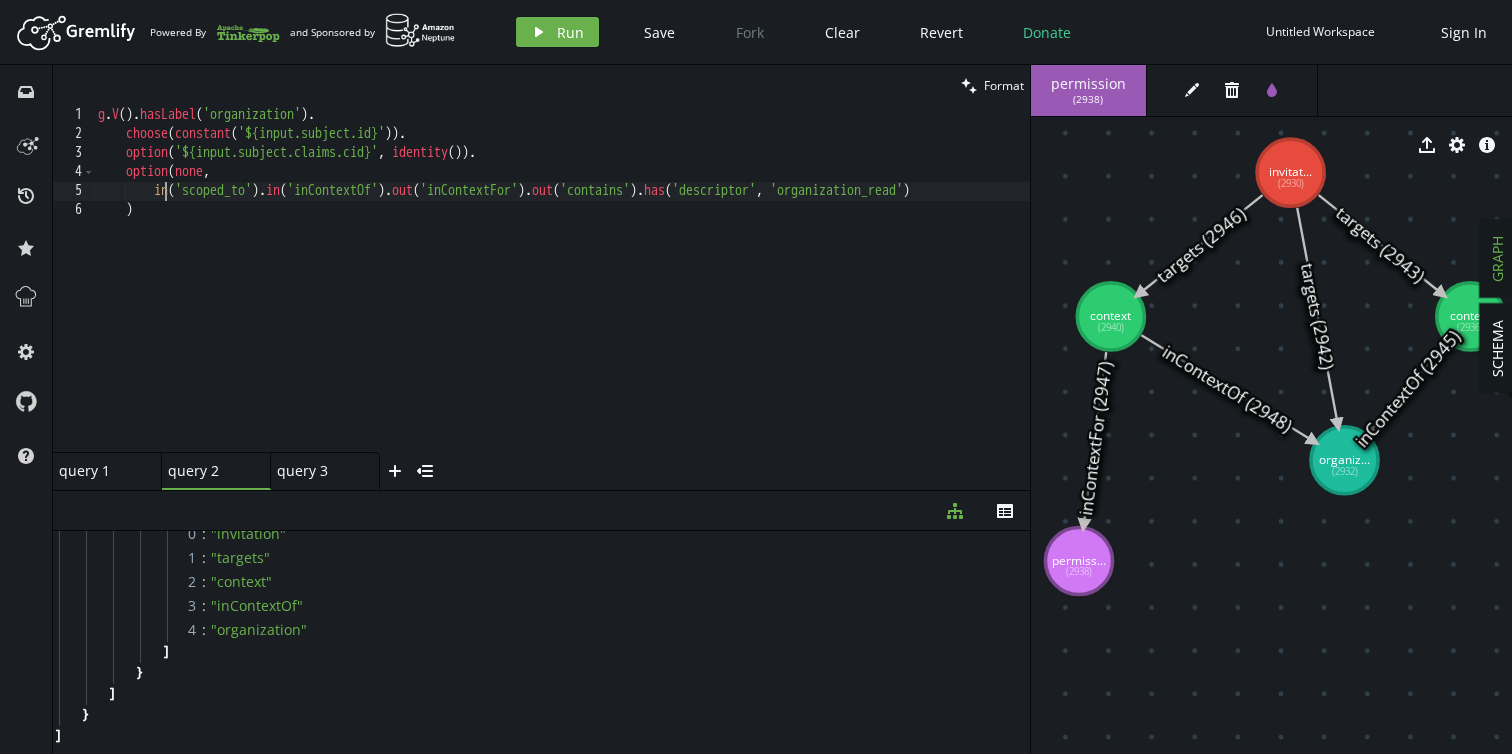click on "g . V ( ) . hasLabel ( 'organization' ) .      choose ( constant ( '${input.subject.id}' )) .      option ( '${input.subject.claims.cid}' ,   identity ( )) .      option ( none ,             in ( 'scoped_to' ) . in ( 'inContextOf' ) . out ( 'inContextFor' ) . out ( 'contains' ) . has ( 'descriptor' ,   'organization_read' )      )" at bounding box center (585, 294) 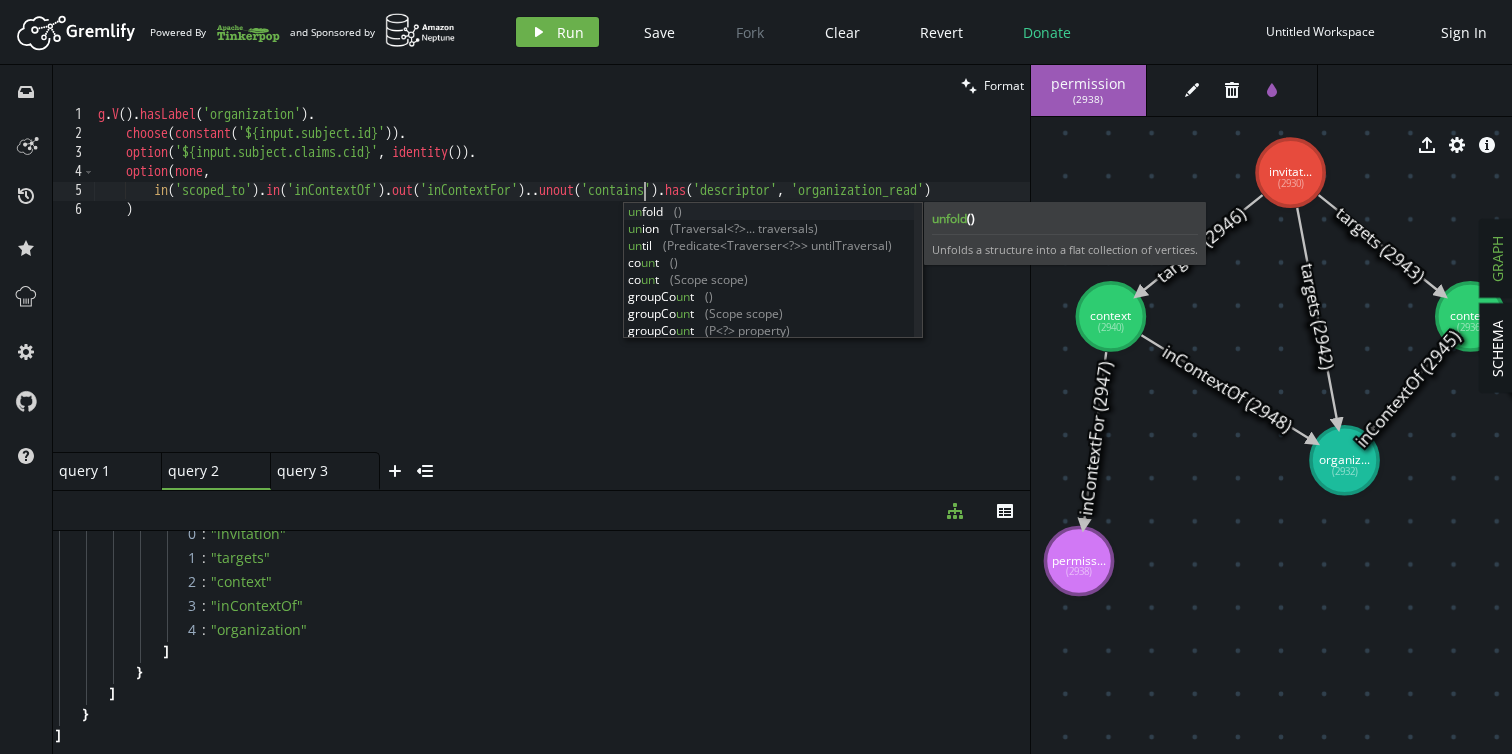 type on "in('scoped_to').in('inContextOf').out('inContextFor')..unionout('contains').has('descriptor', 'organization_read')" 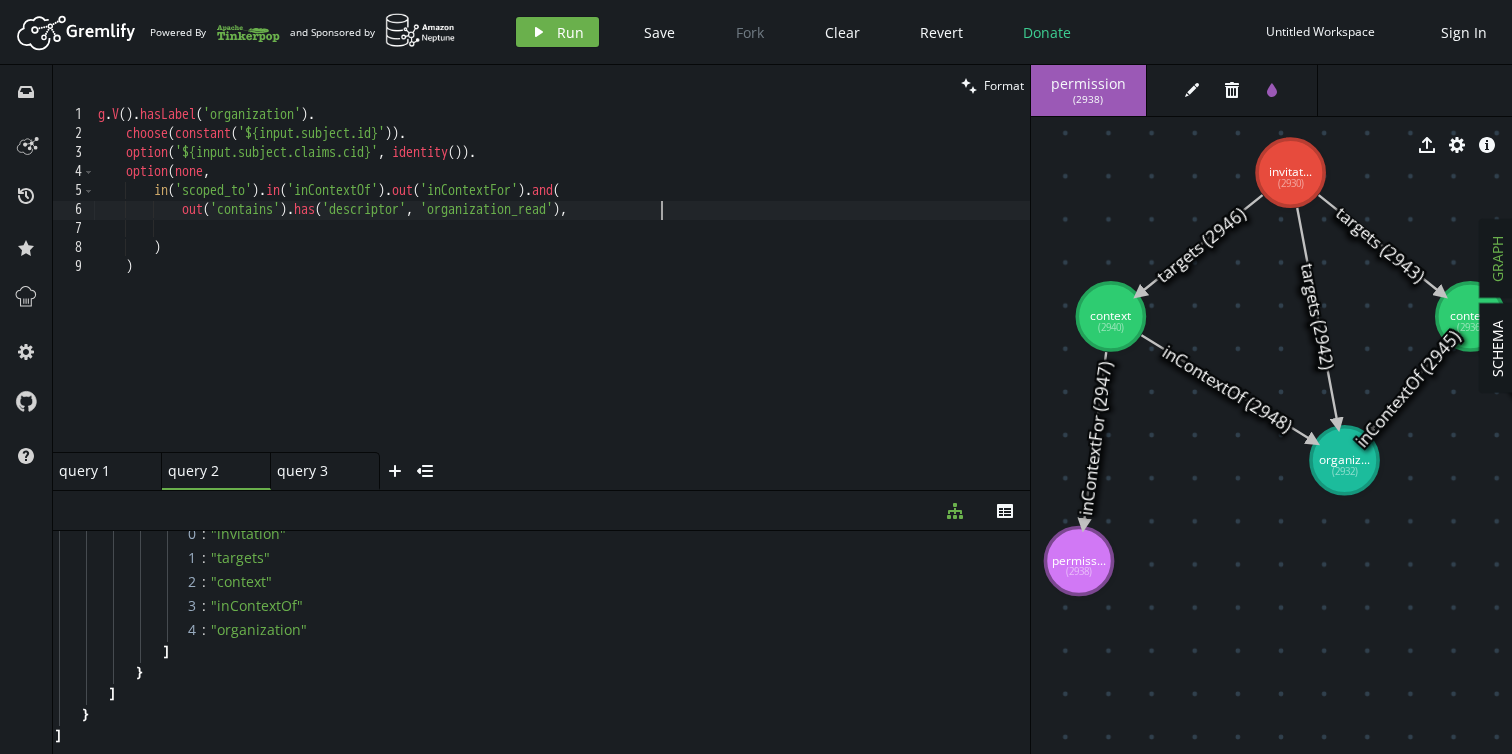 scroll, scrollTop: 0, scrollLeft: 100, axis: horizontal 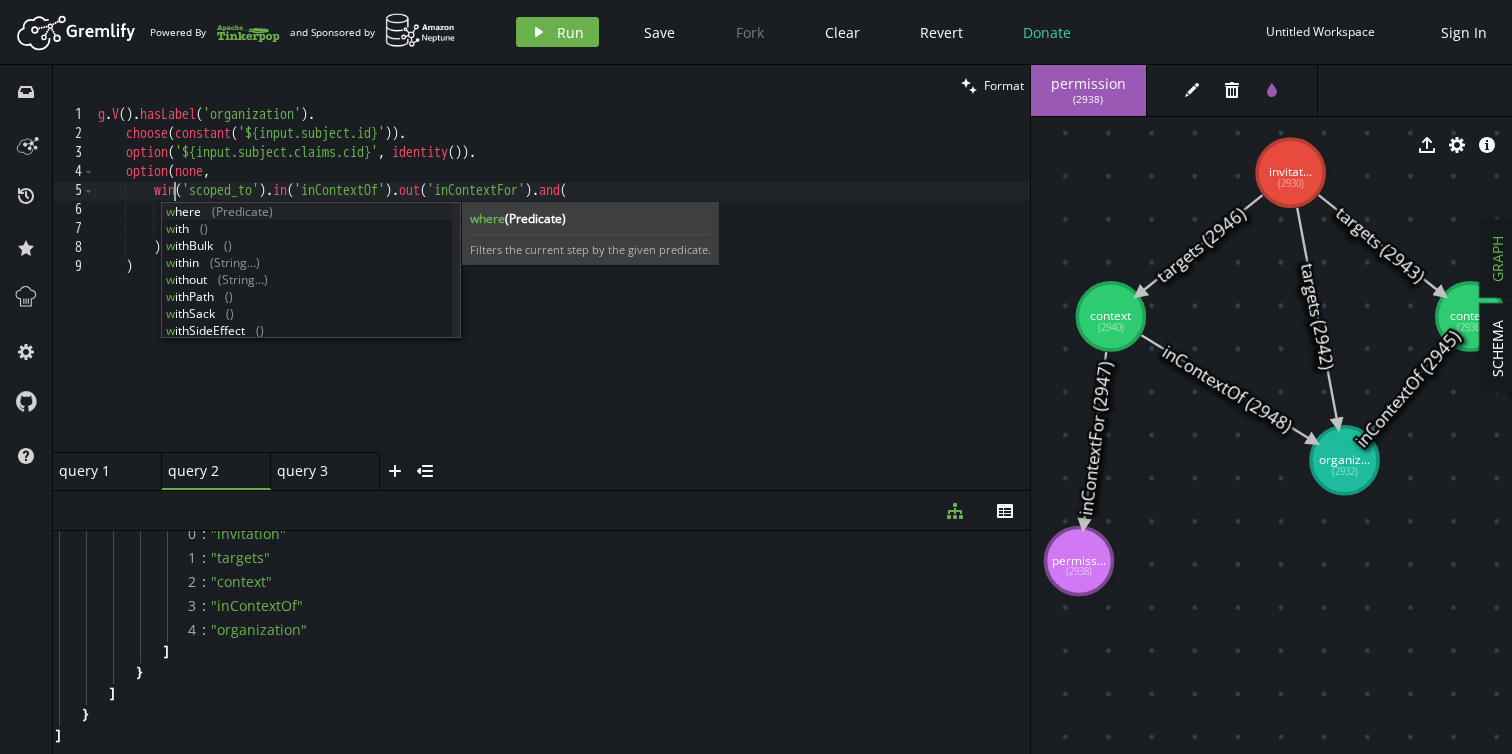 type on "whin('scoped_to').in('inContextOf').out('inContextFor').and(" 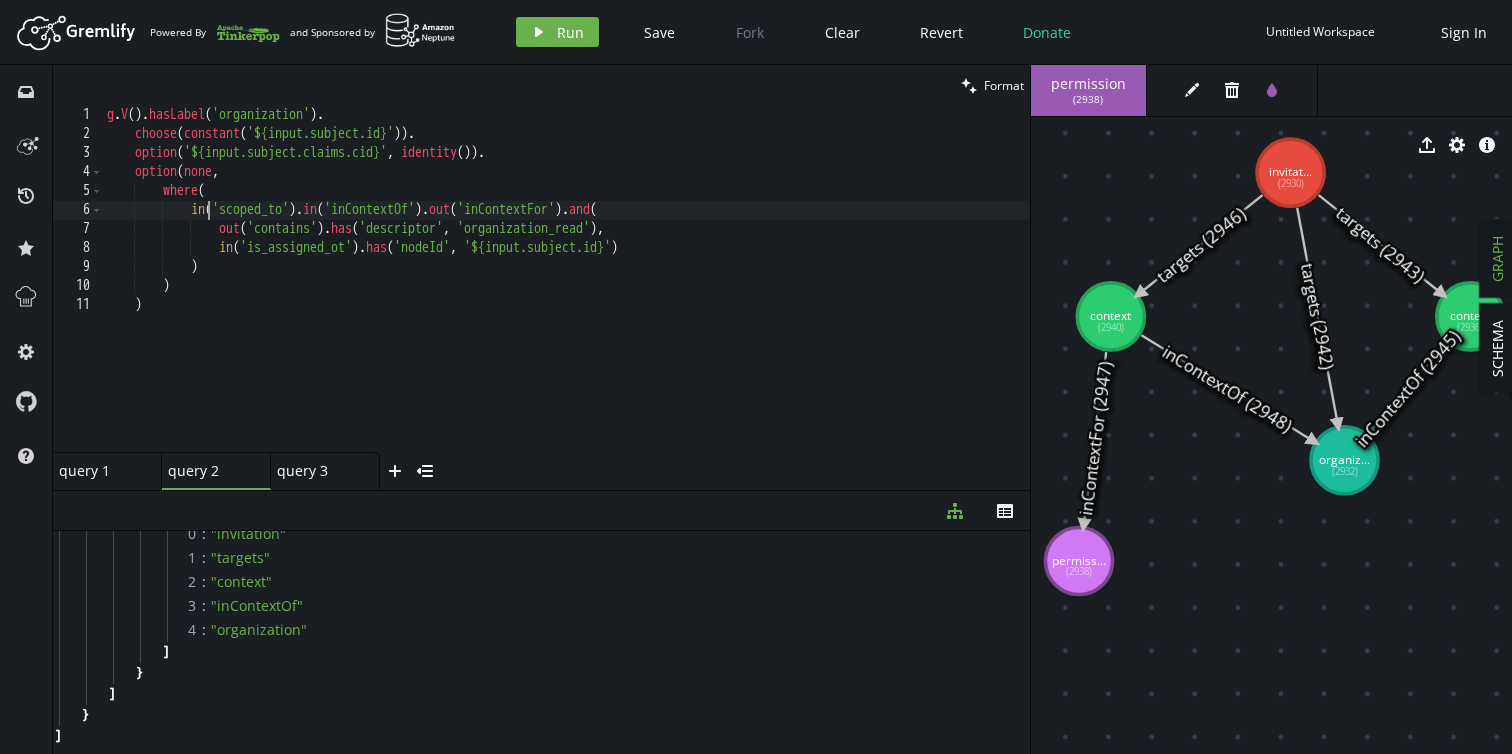 scroll, scrollTop: 0, scrollLeft: 74, axis: horizontal 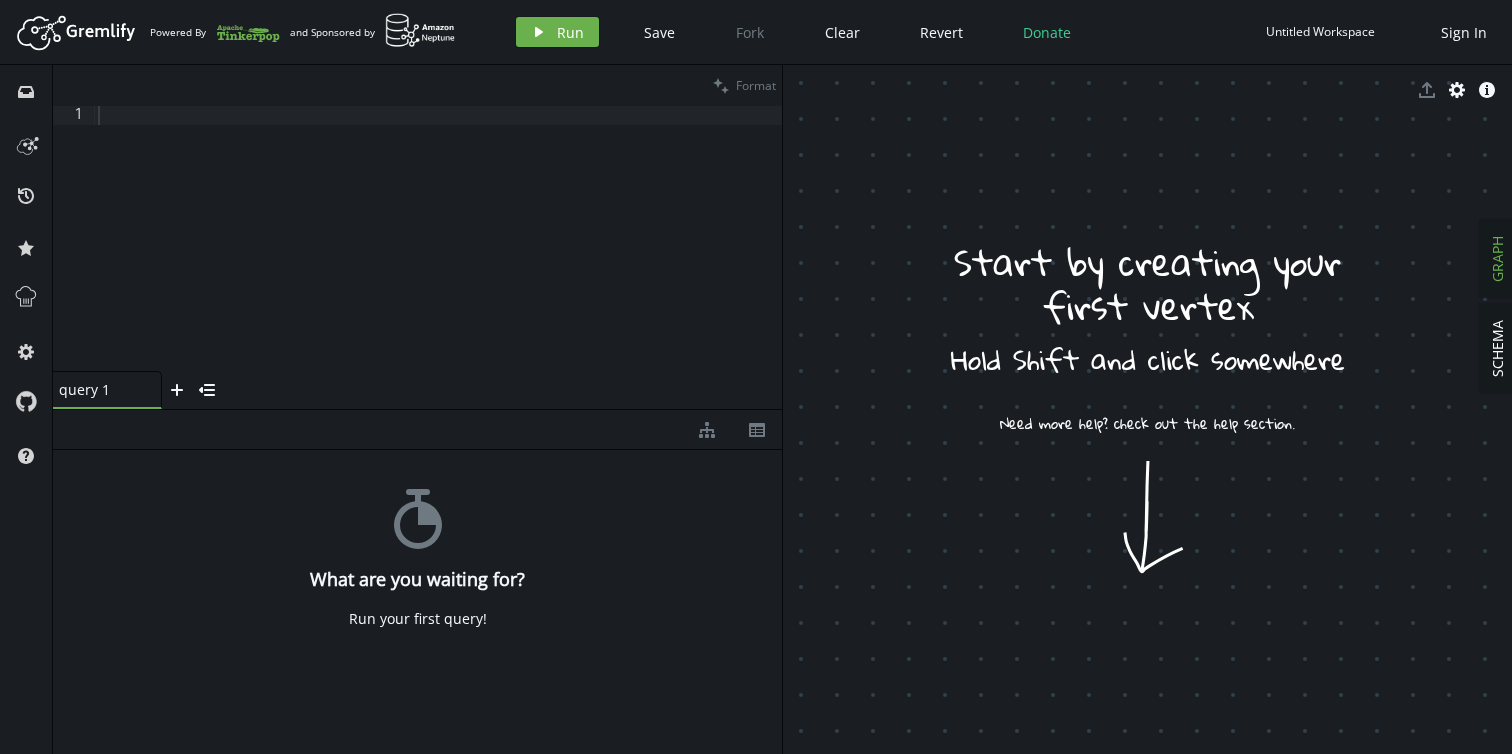 click at bounding box center [438, 258] 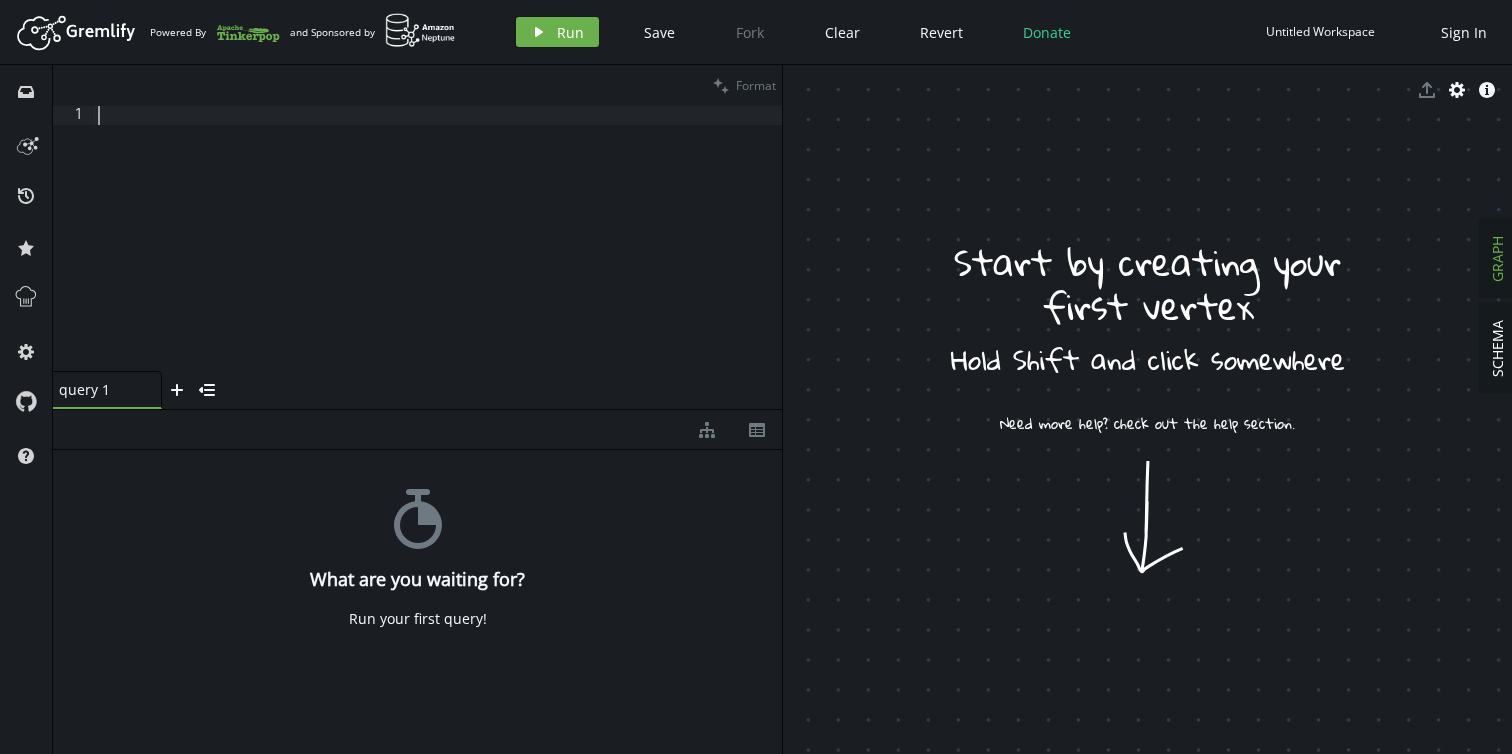 paste on ")" 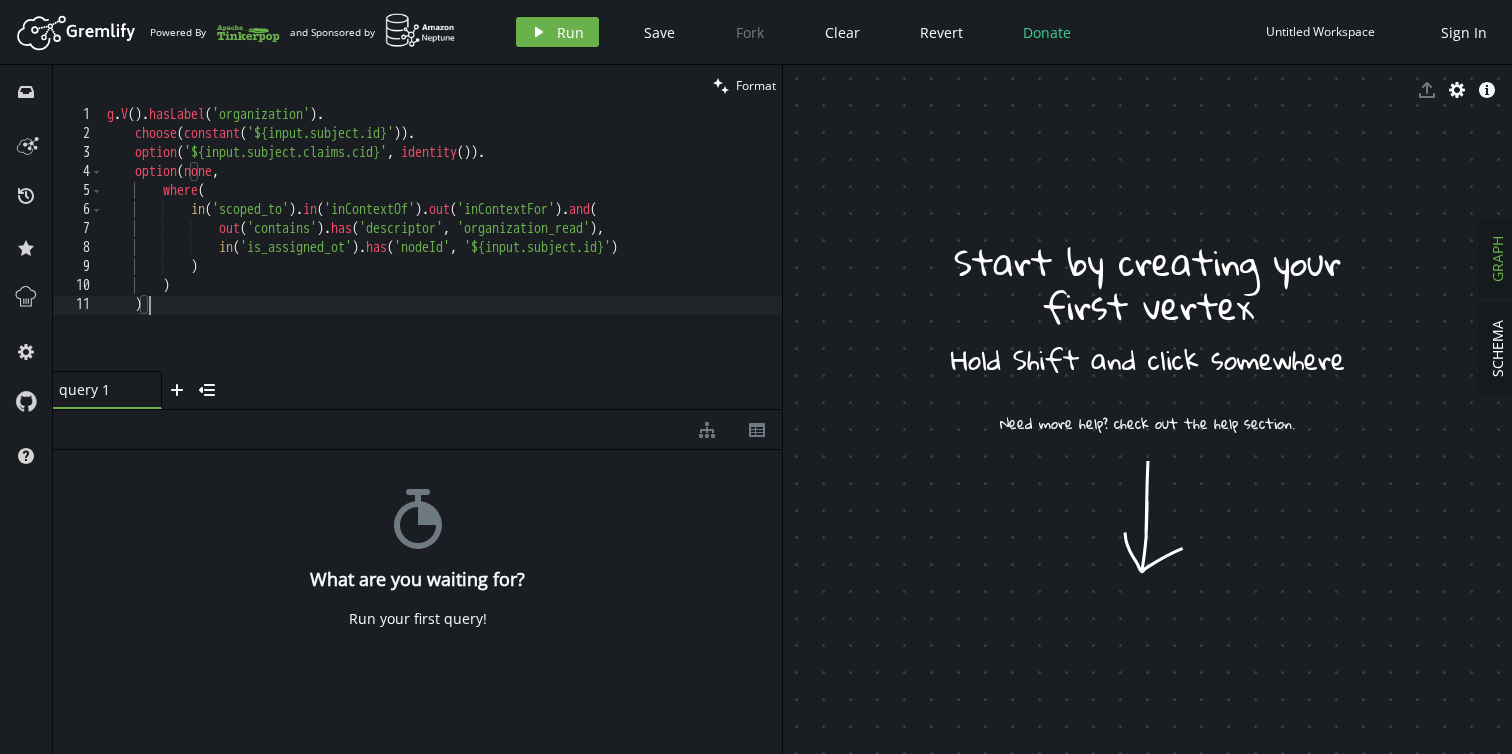 click on "query 1" at bounding box center [99, 389] 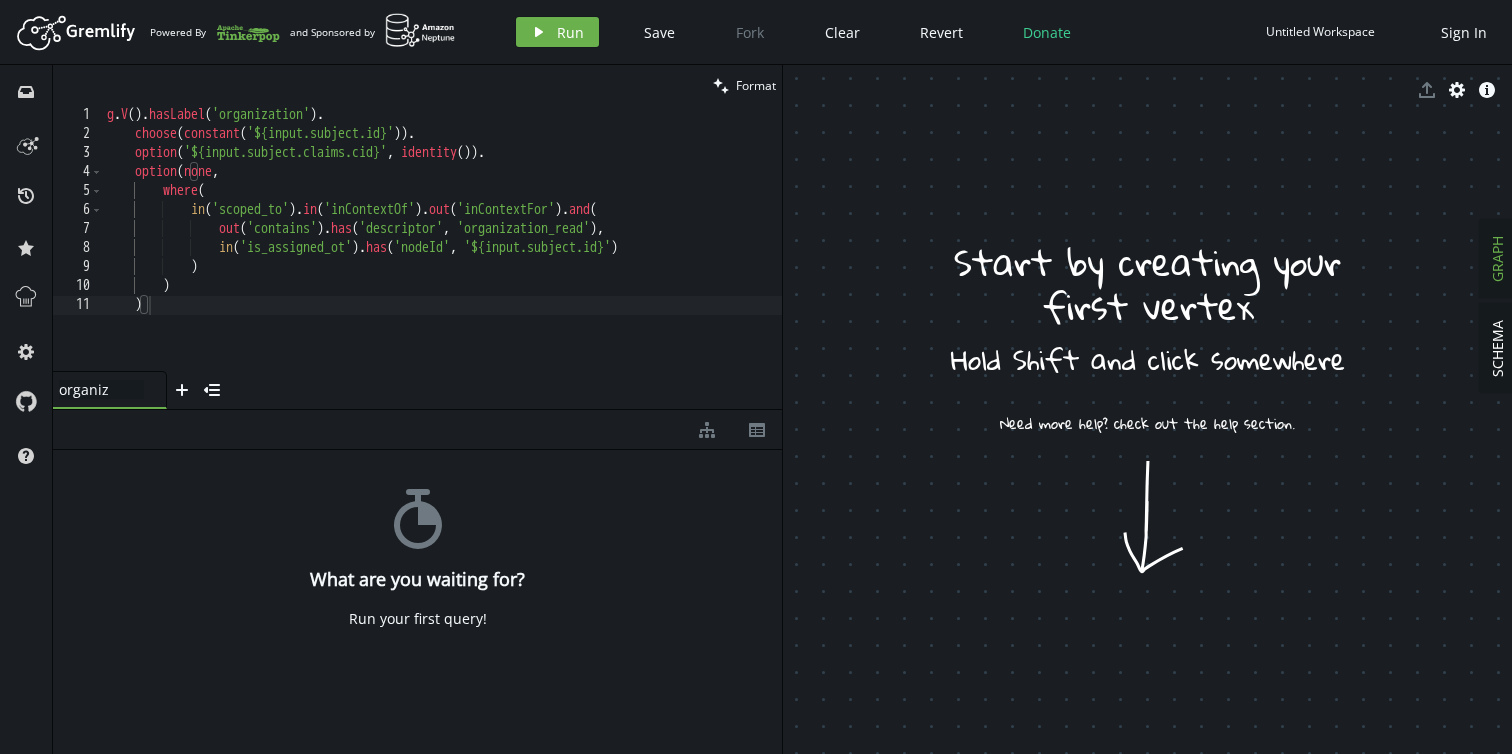 type on "organiza" 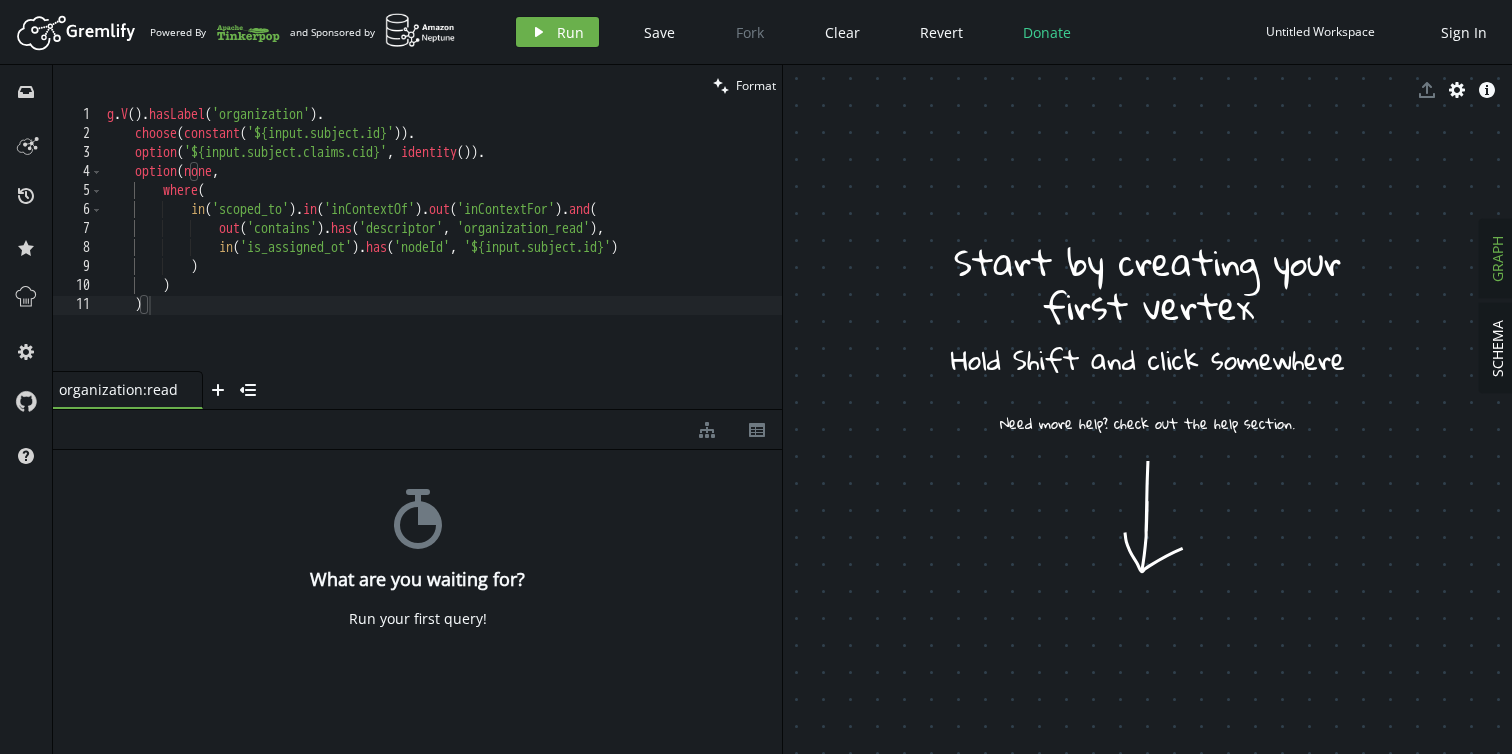 type 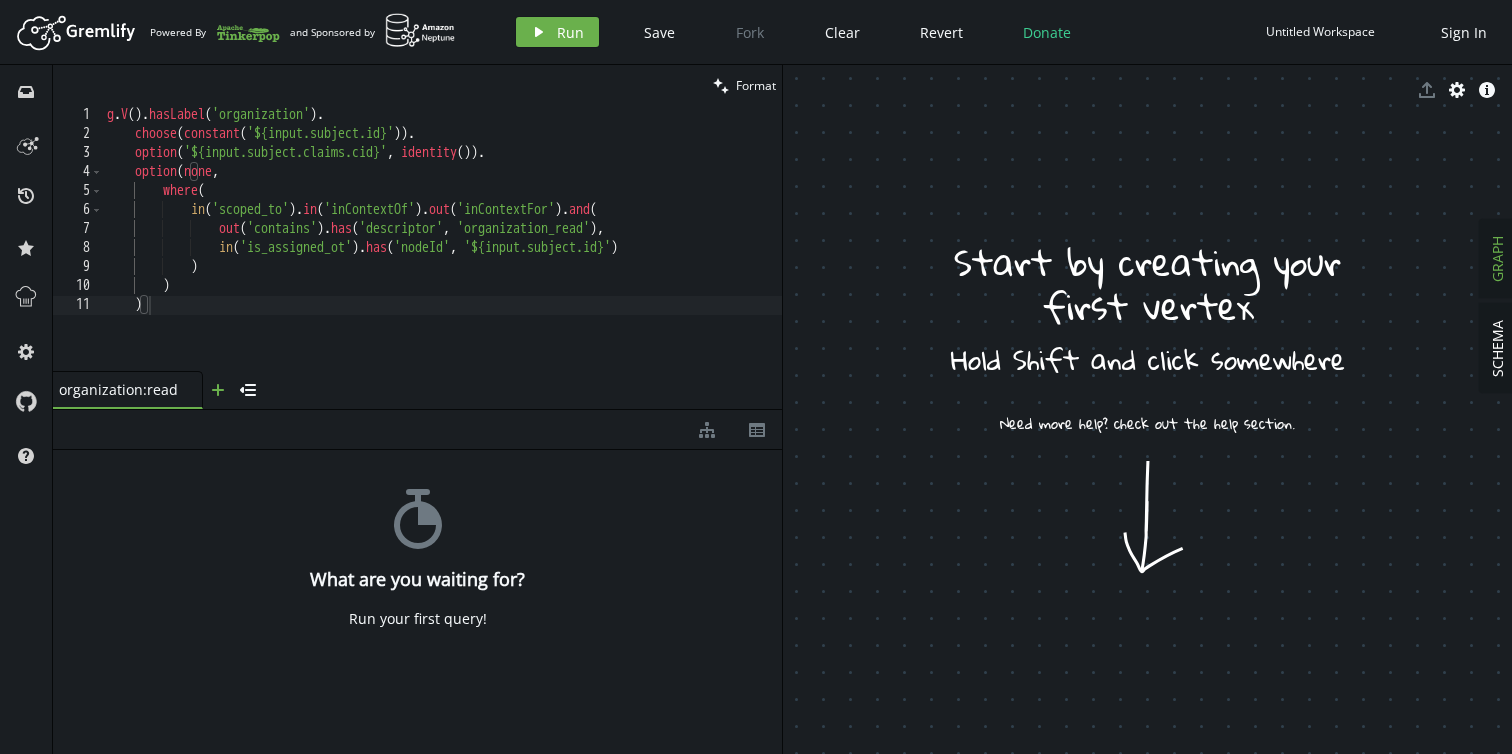 click on "plus" at bounding box center (218, 390) 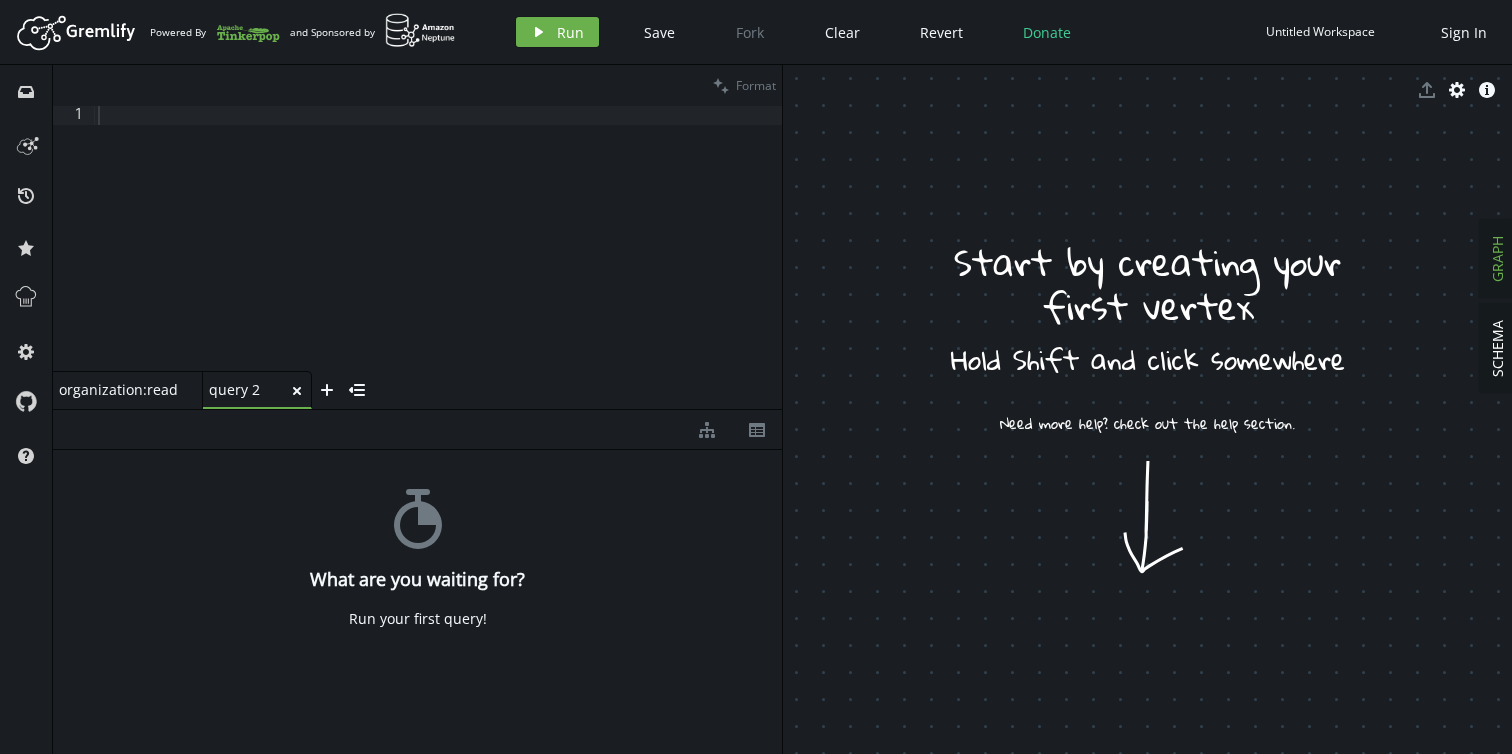 click on "query 2" at bounding box center (249, 389) 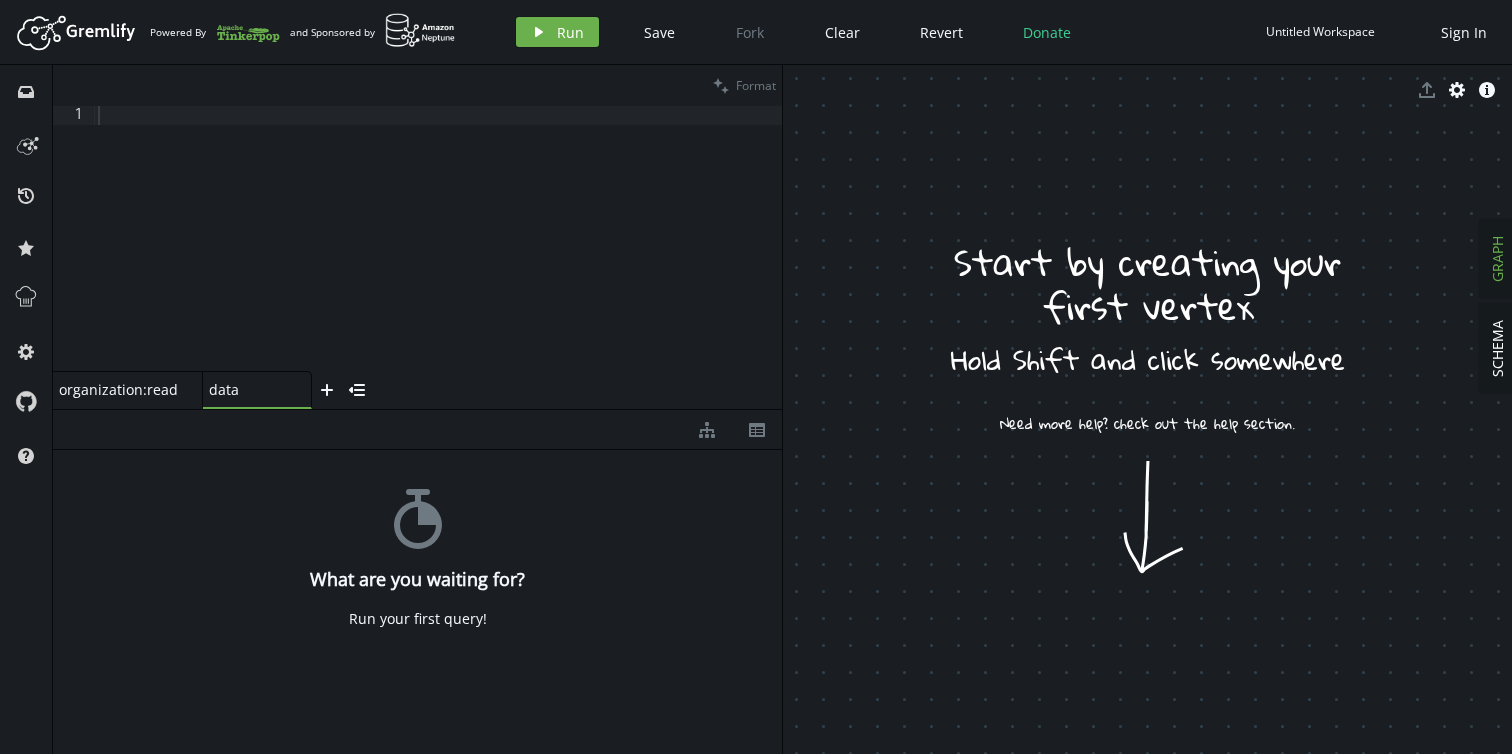 click on "organization:read" at bounding box center [119, 389] 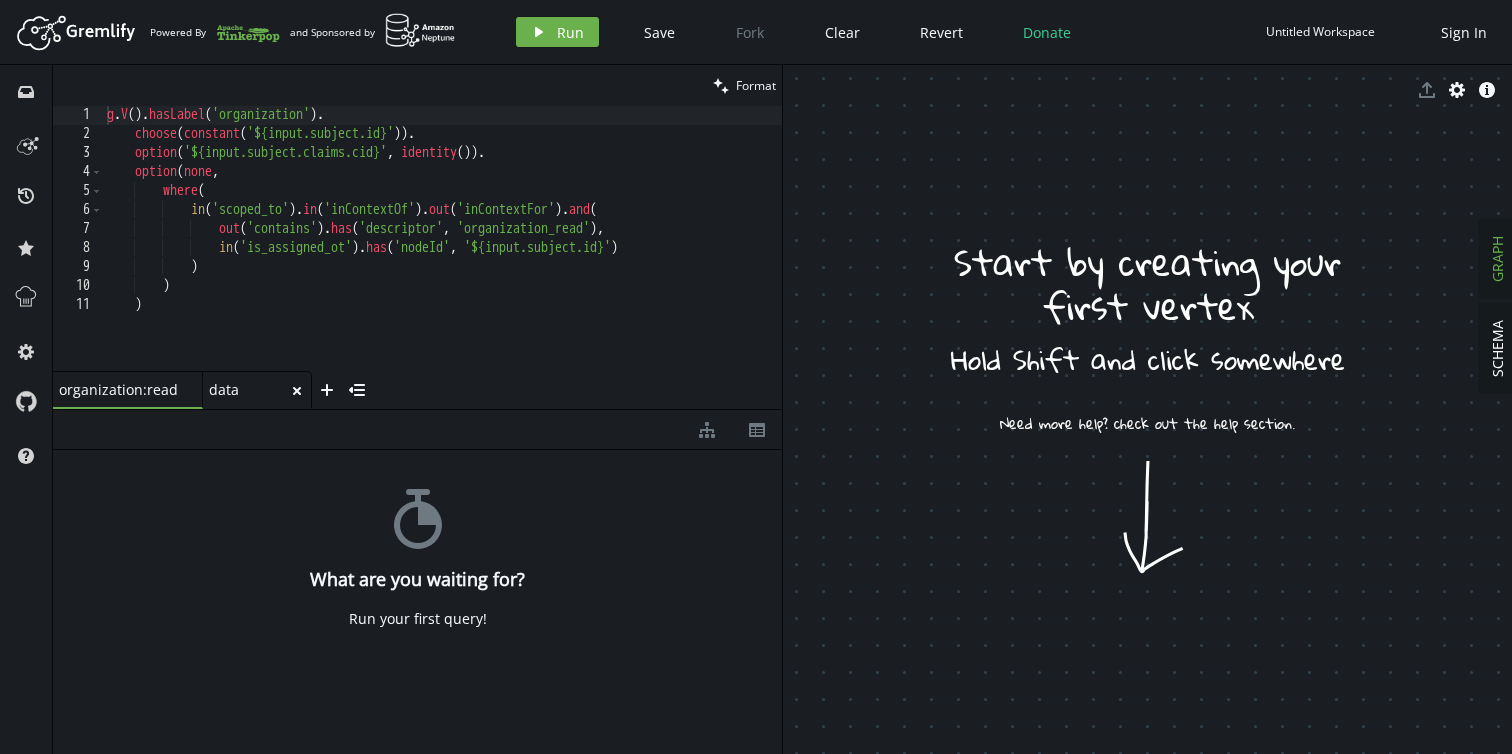 click on "data" at bounding box center [119, 389] 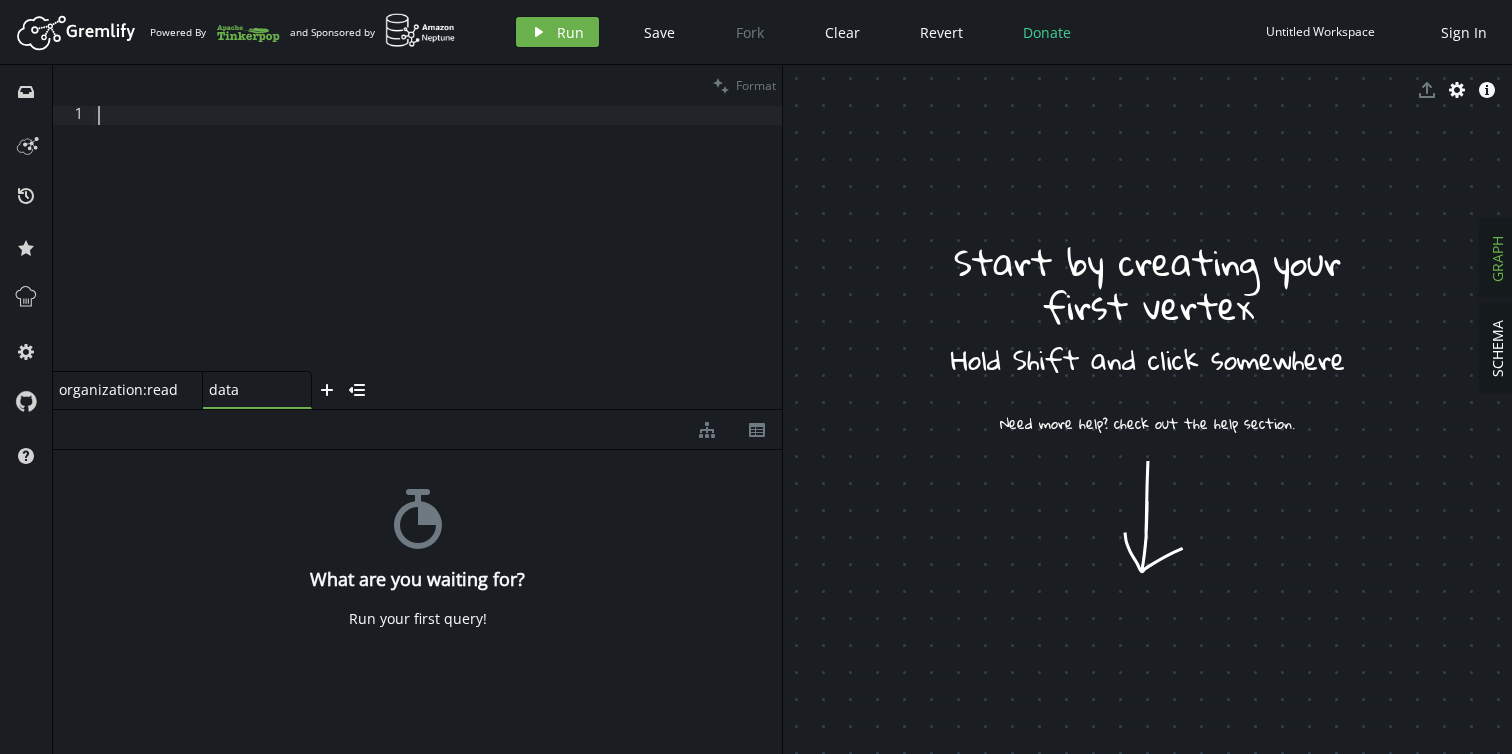 click at bounding box center (438, 258) 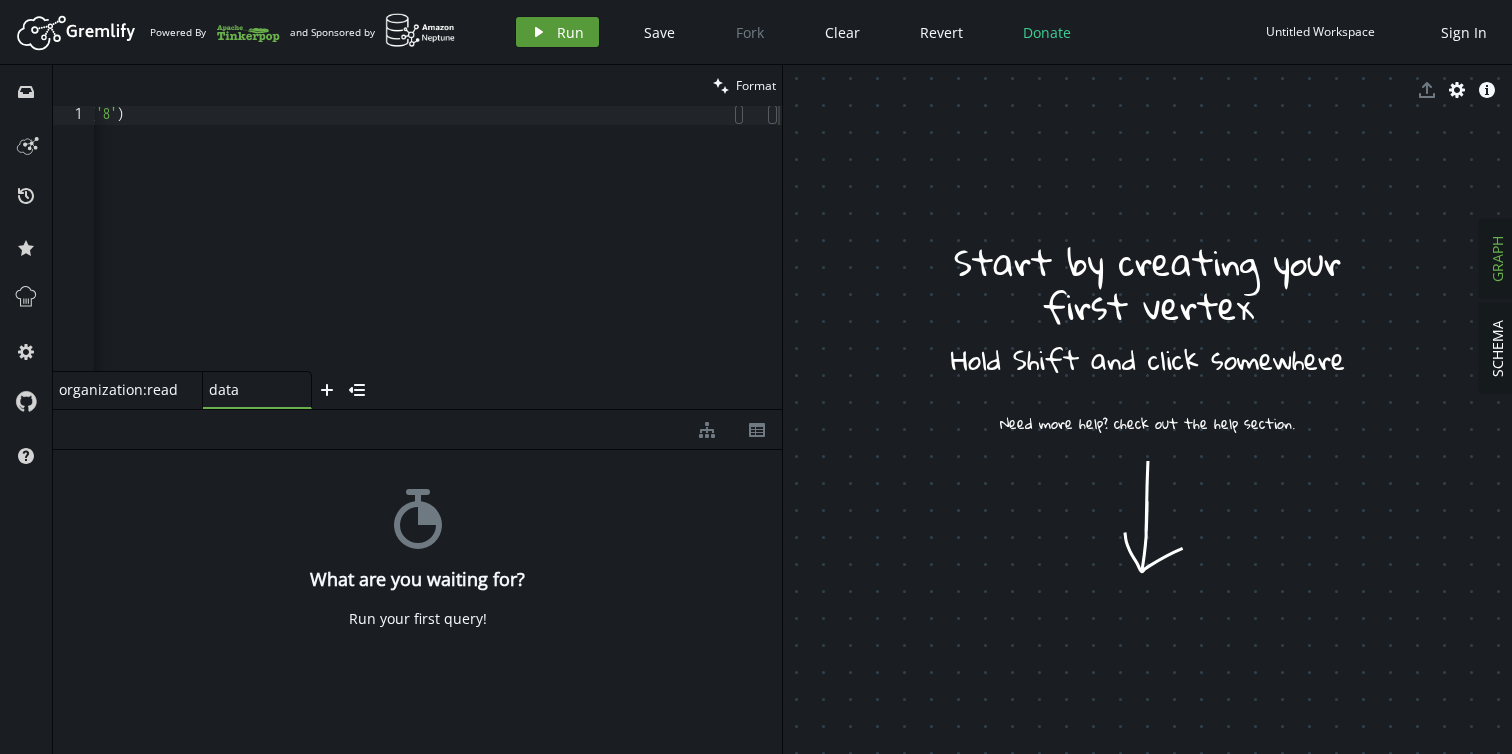 click on "Run" at bounding box center (570, 32) 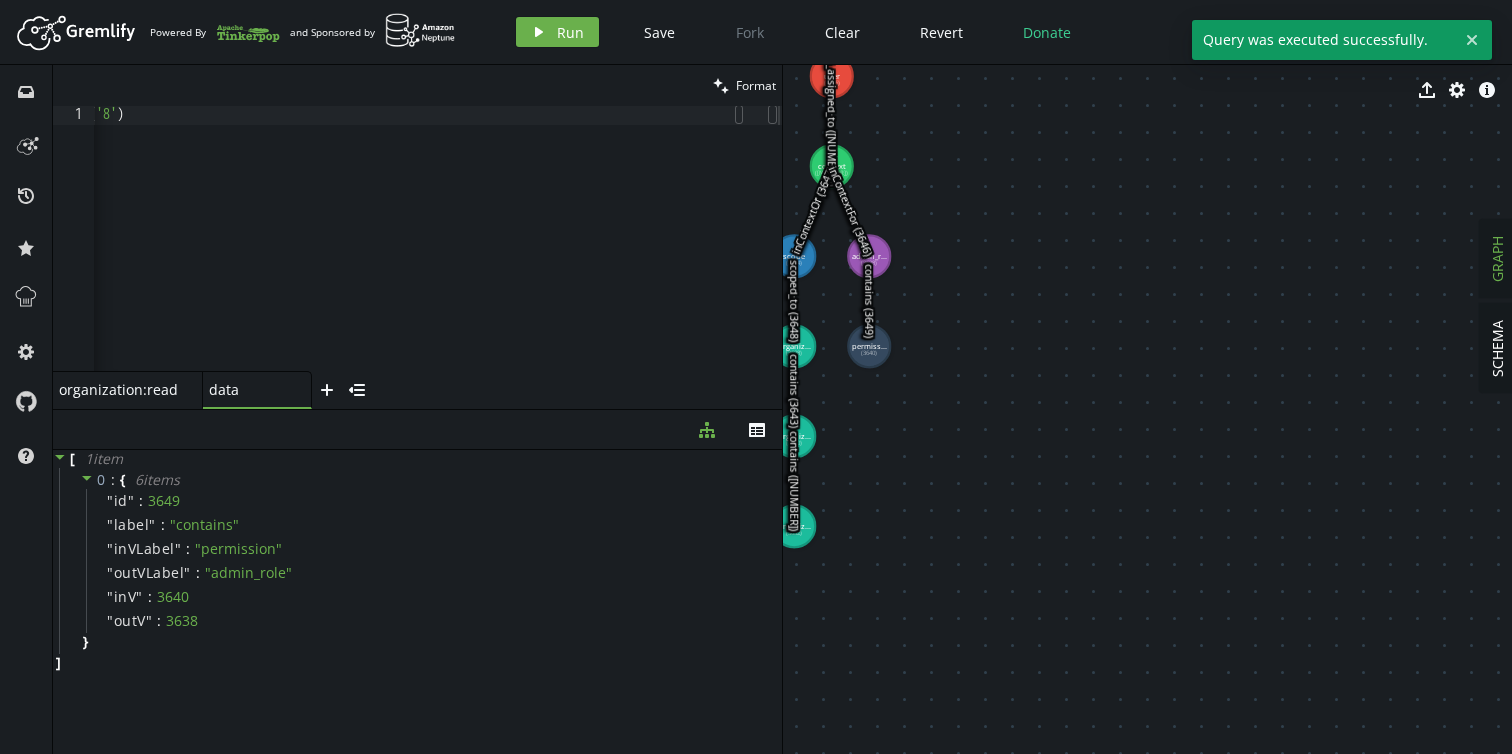 click on "organization:read" at bounding box center (119, 389) 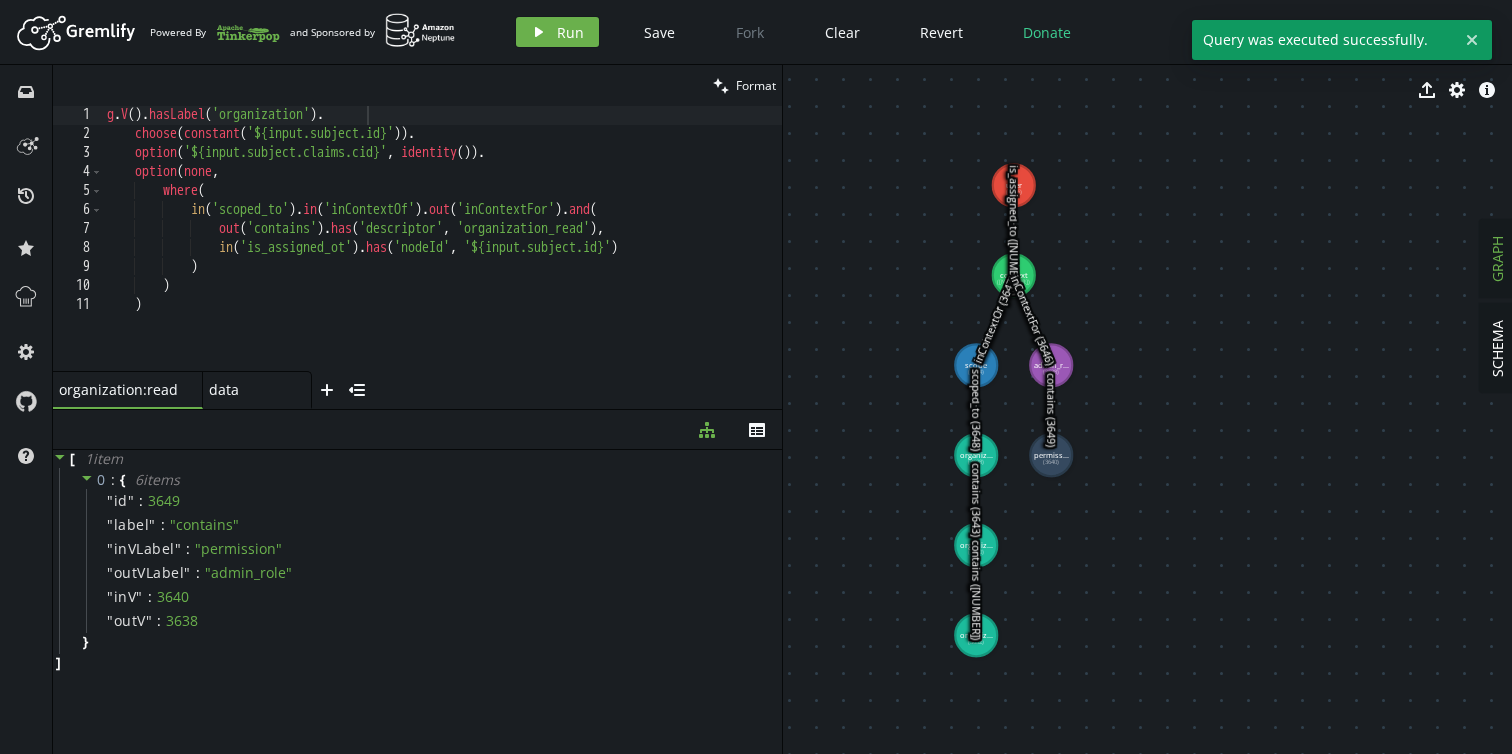 drag, startPoint x: 951, startPoint y: 278, endPoint x: 1132, endPoint y: 388, distance: 211.80415 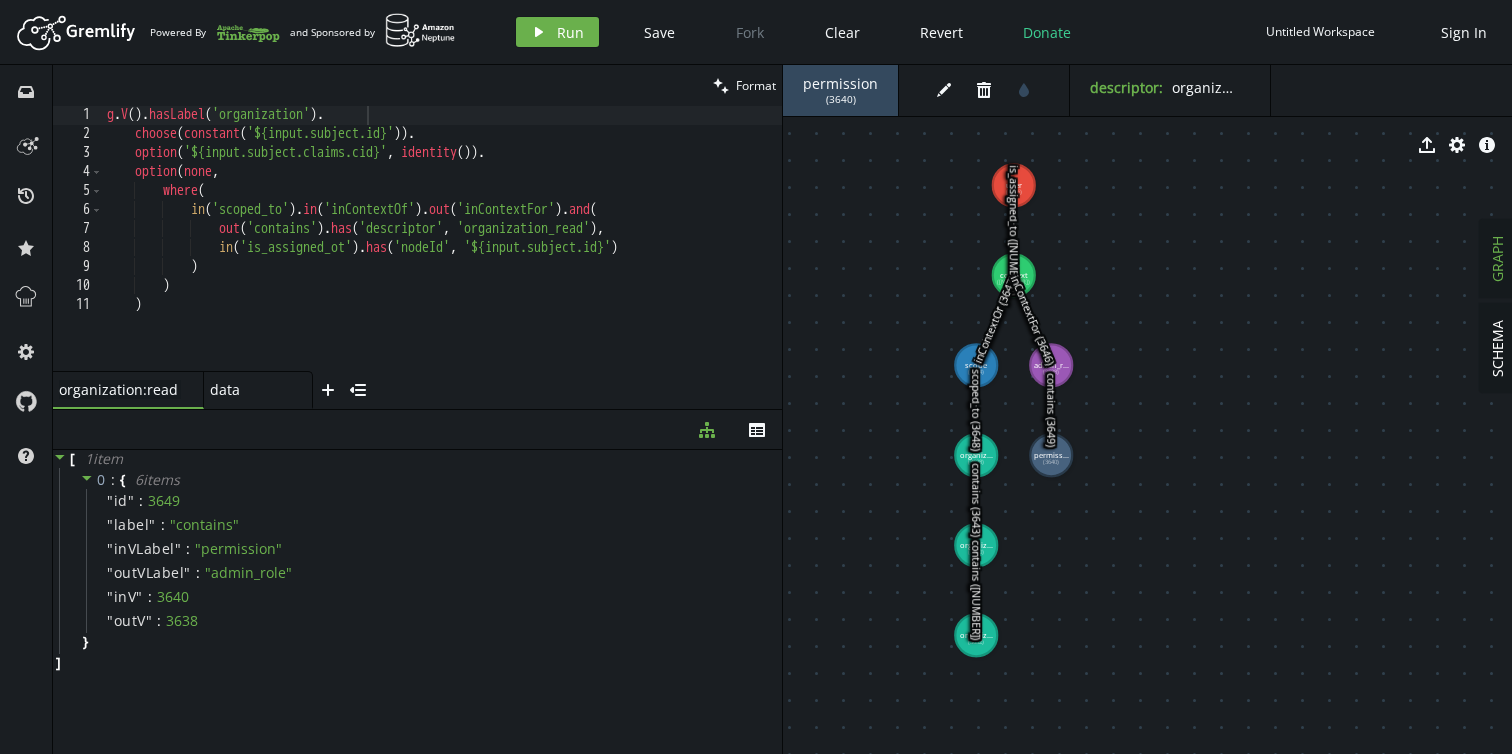 click on "organization:read organization:read" at bounding box center (120, 389) 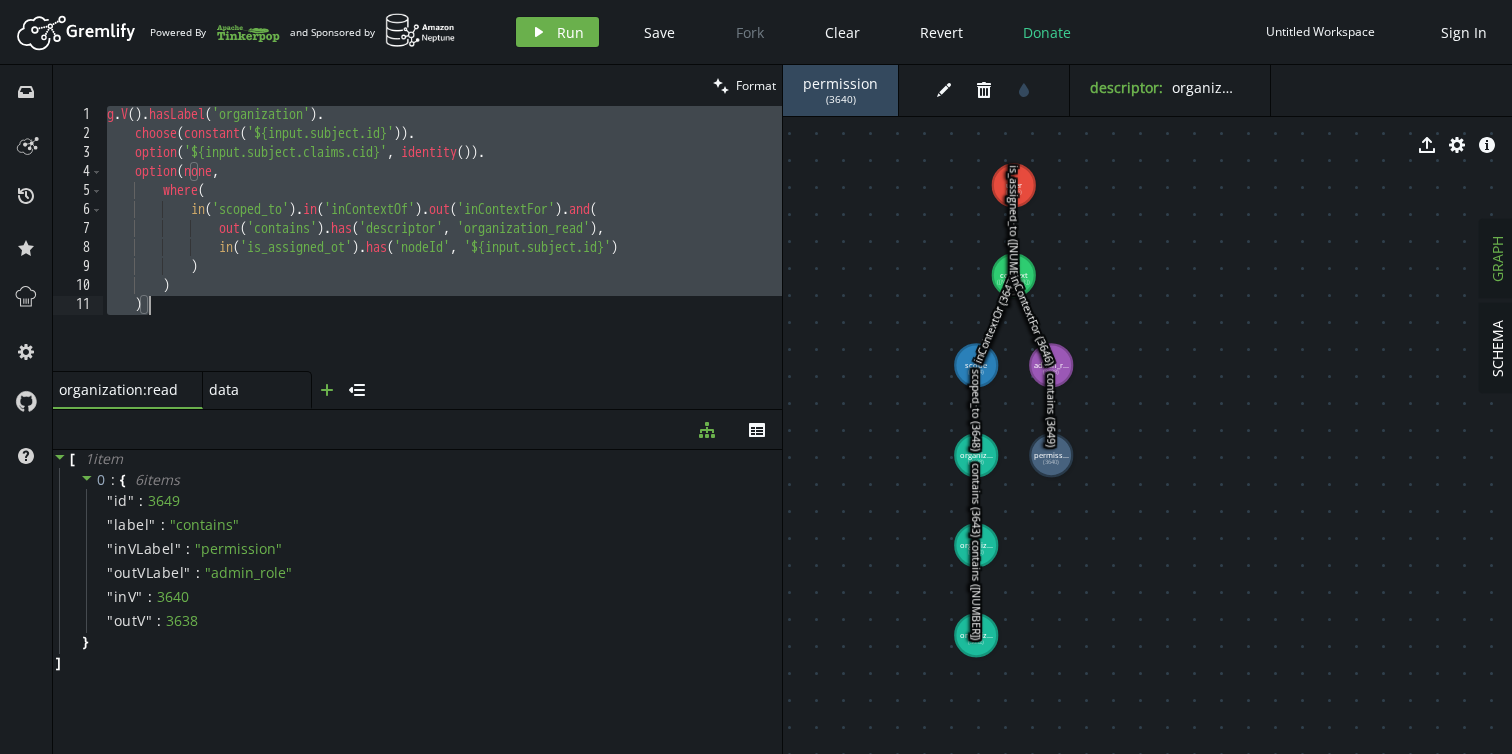 click at bounding box center [327, 390] 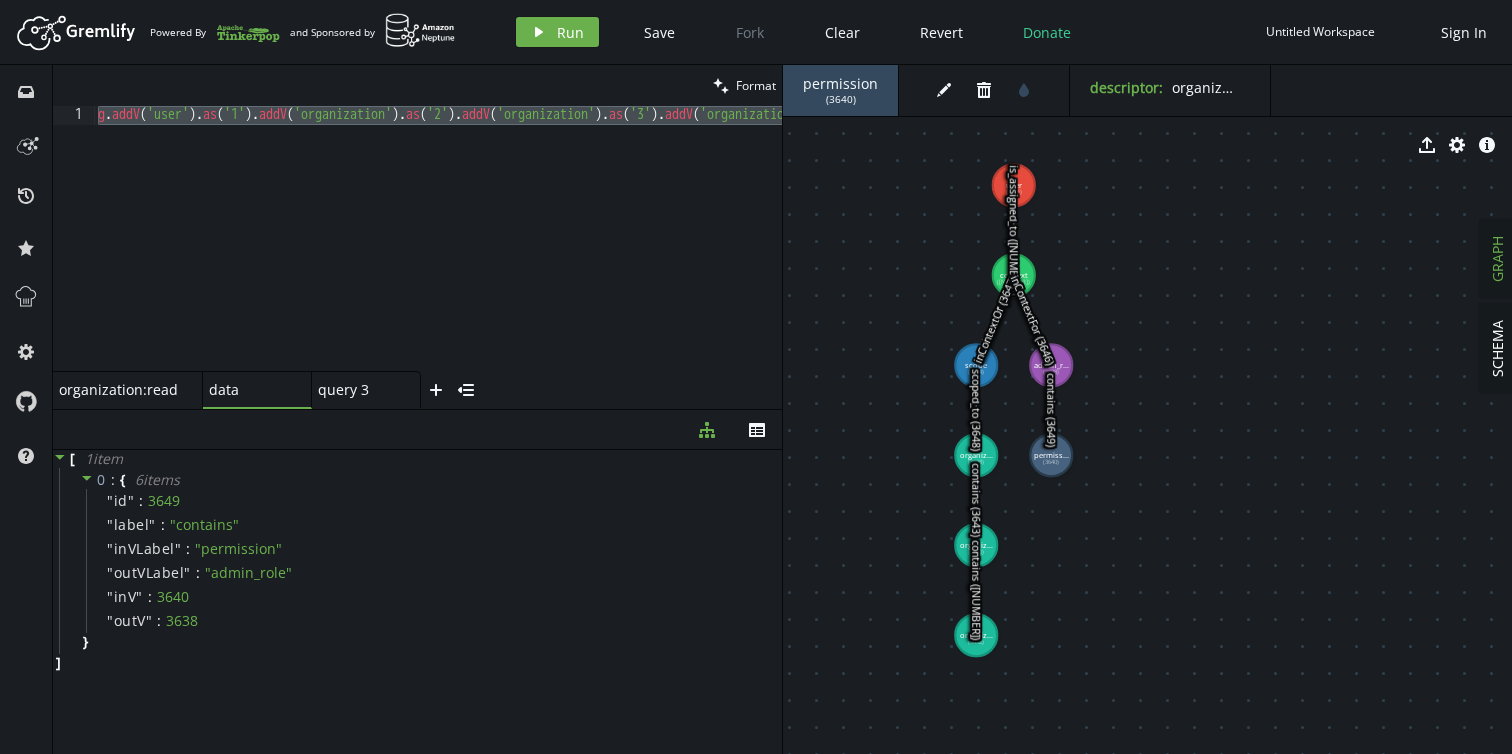 click on "g . addV ( 'user' ) . as ( '1' ) . addV ( 'organization' ) . as ( '2' ) . addV ( 'organization' ) . as ( '3' ) . addV ( 'organization' ) . as ( '4' ) . addV ( 'scope' ) . as ( '5' ) . addV ( 'context' ) . as ( '6' ) . addV ( 'admin_role' ) . as ( '7' ) . addV ( 'permission' ) . property ( 'descriptor' , 'organization_read' ) . as ( '8' ) . addE ( 'contains' ) . from ( '2' ) . to ( '3' ) . addE ( 'contains' ) . from ( '3' ) . to ( '4' ) . addE ( 'is_assigned_to' ) . from ( '1' ) . to ( '6' ) . addE ( 'inContextFor' ) . from ( '6' ) . to ( '7' ) . addE ( 'inContextOf' ) . from ( '6' ) . to ( '5' ) . addE ( 'scoped_to' ) . from ( '5' ) . to ( '2' ) . addE ( 'contains' ) . from ( '7' ) . to ( '8' )" at bounding box center [2245, 254] 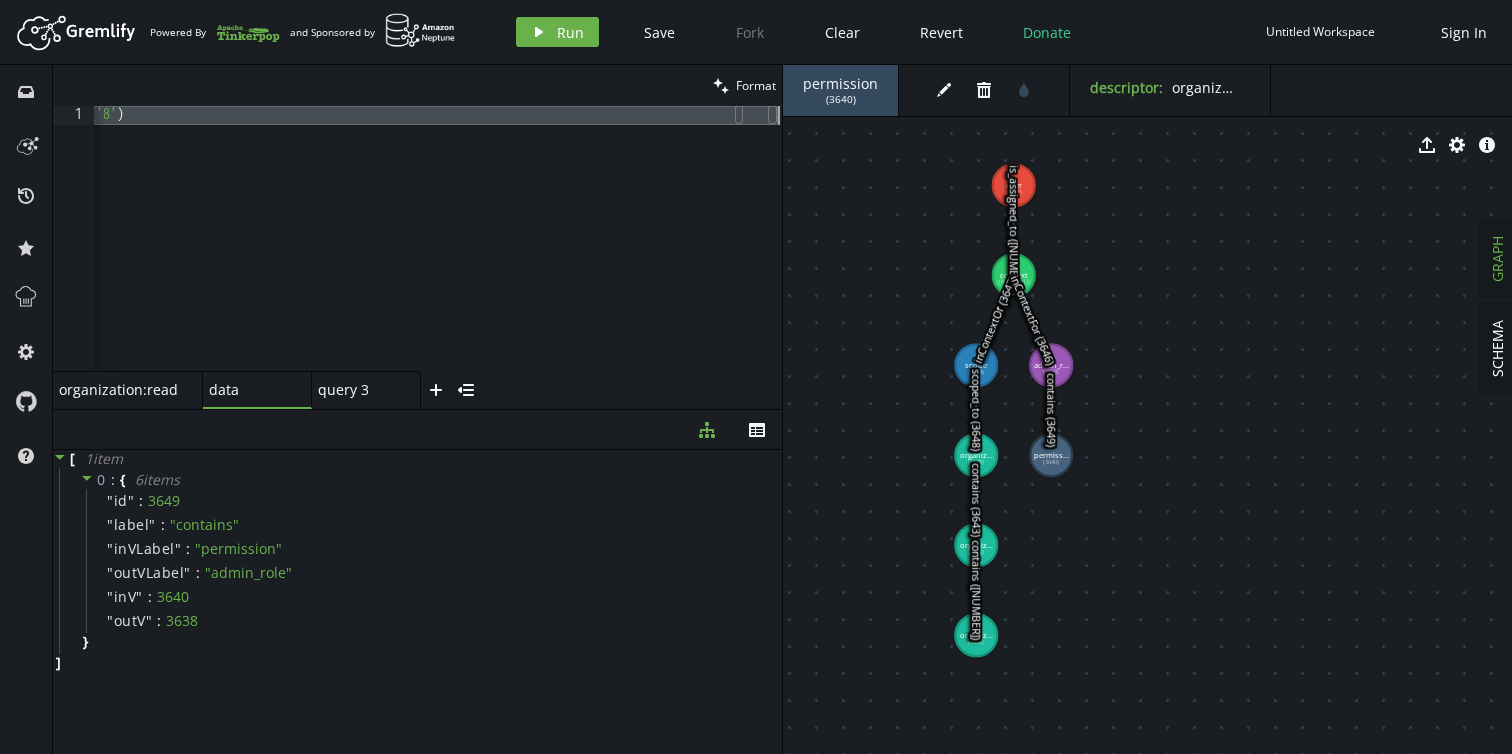 paste on ")" 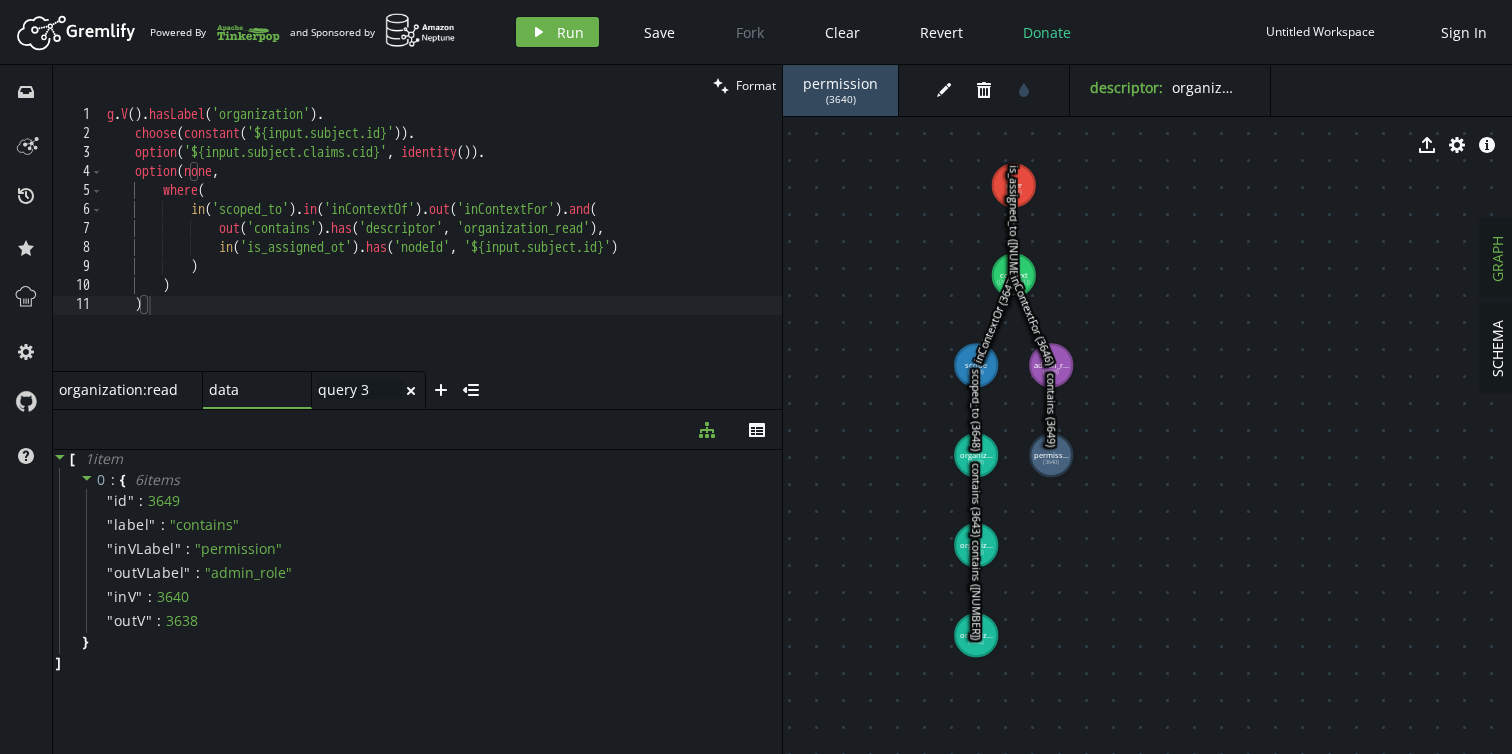 click on "query 3 query 3" at bounding box center [360, 389] 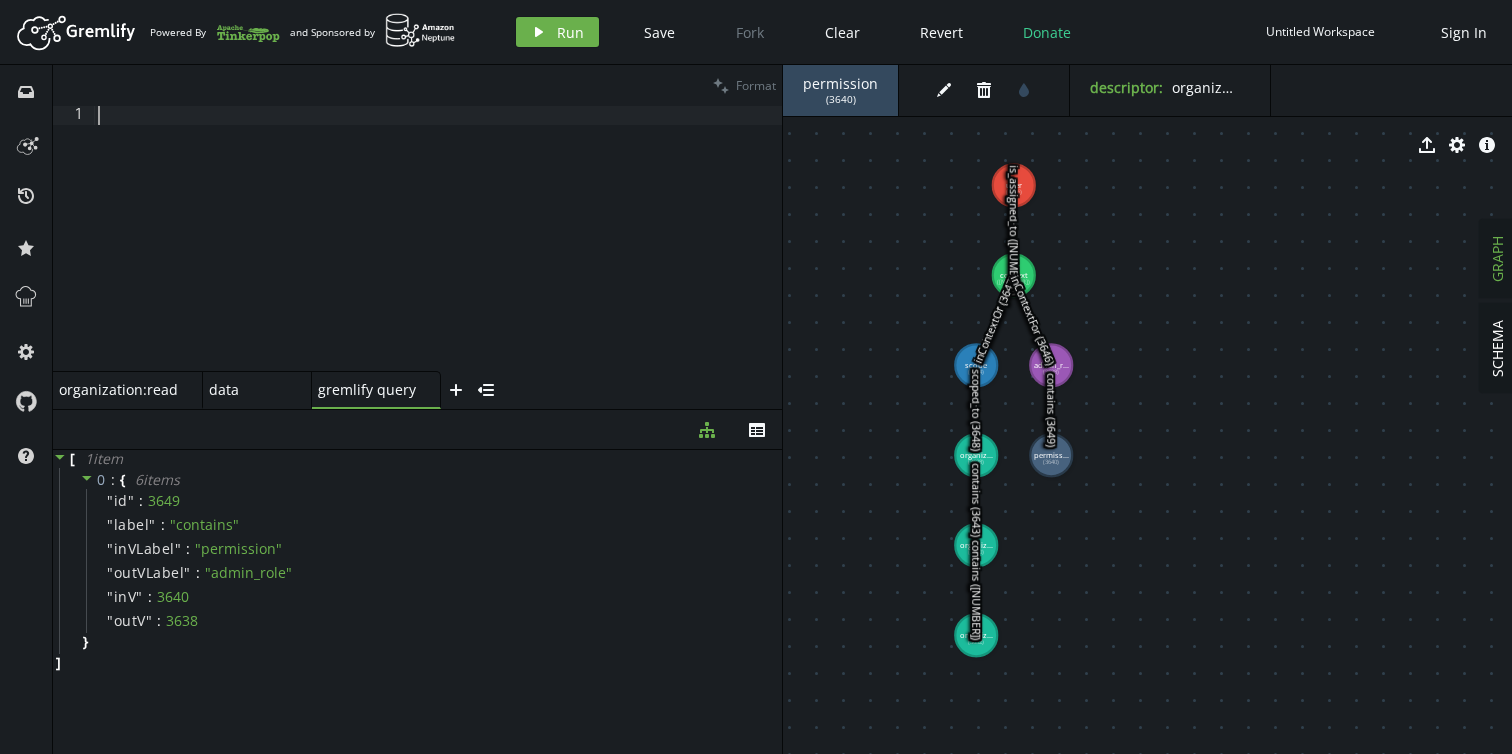 click at bounding box center [438, 258] 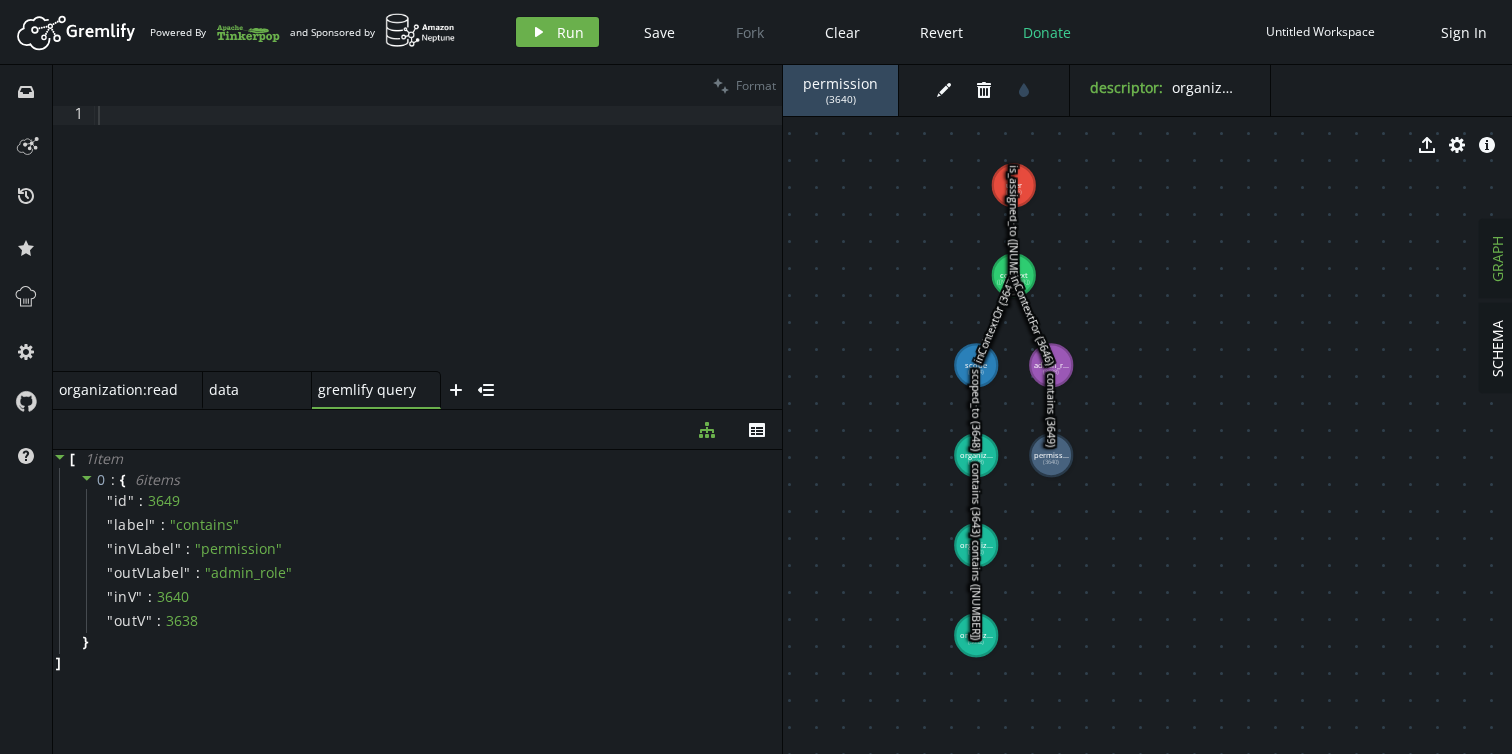click on "data small-cross" at bounding box center (128, 390) 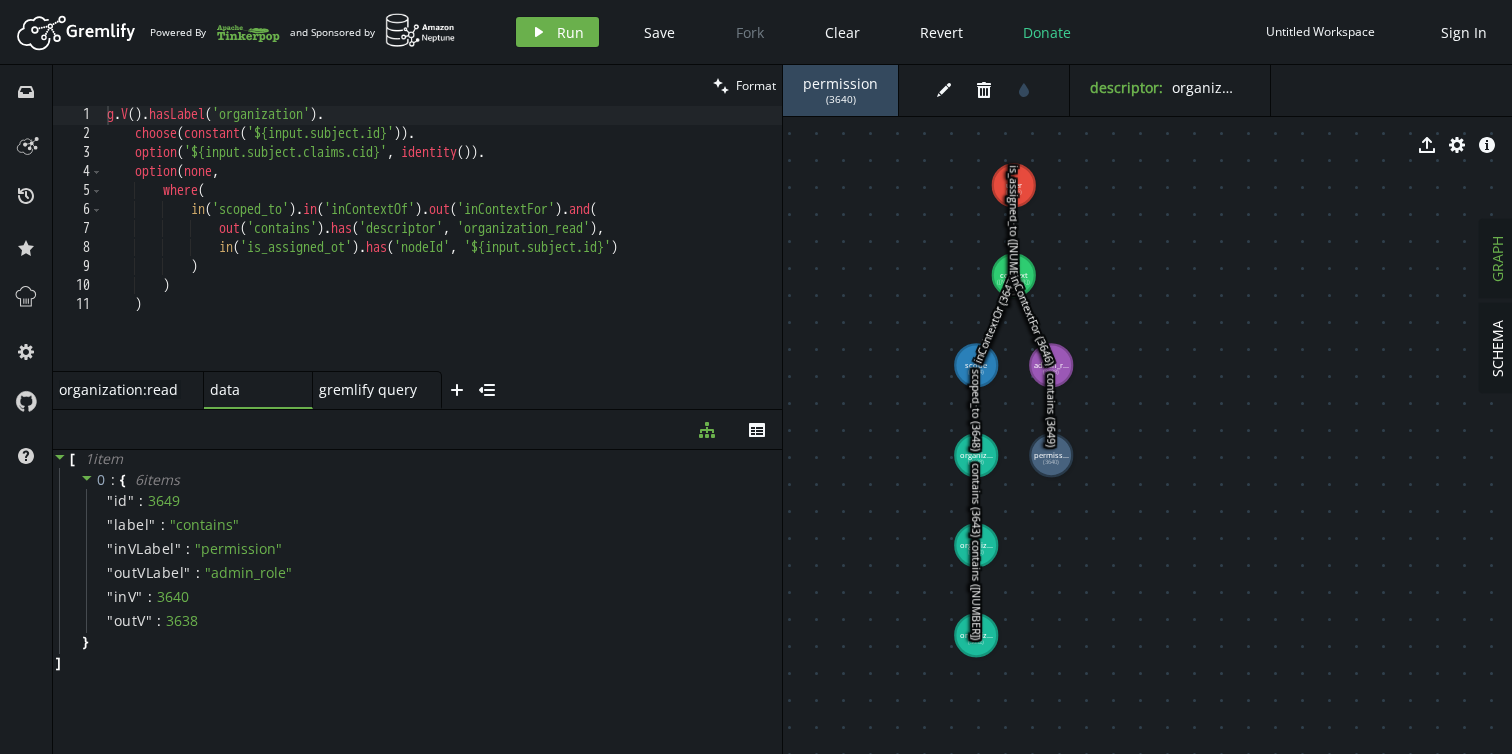 click on "organization:read organization:read" at bounding box center [120, 389] 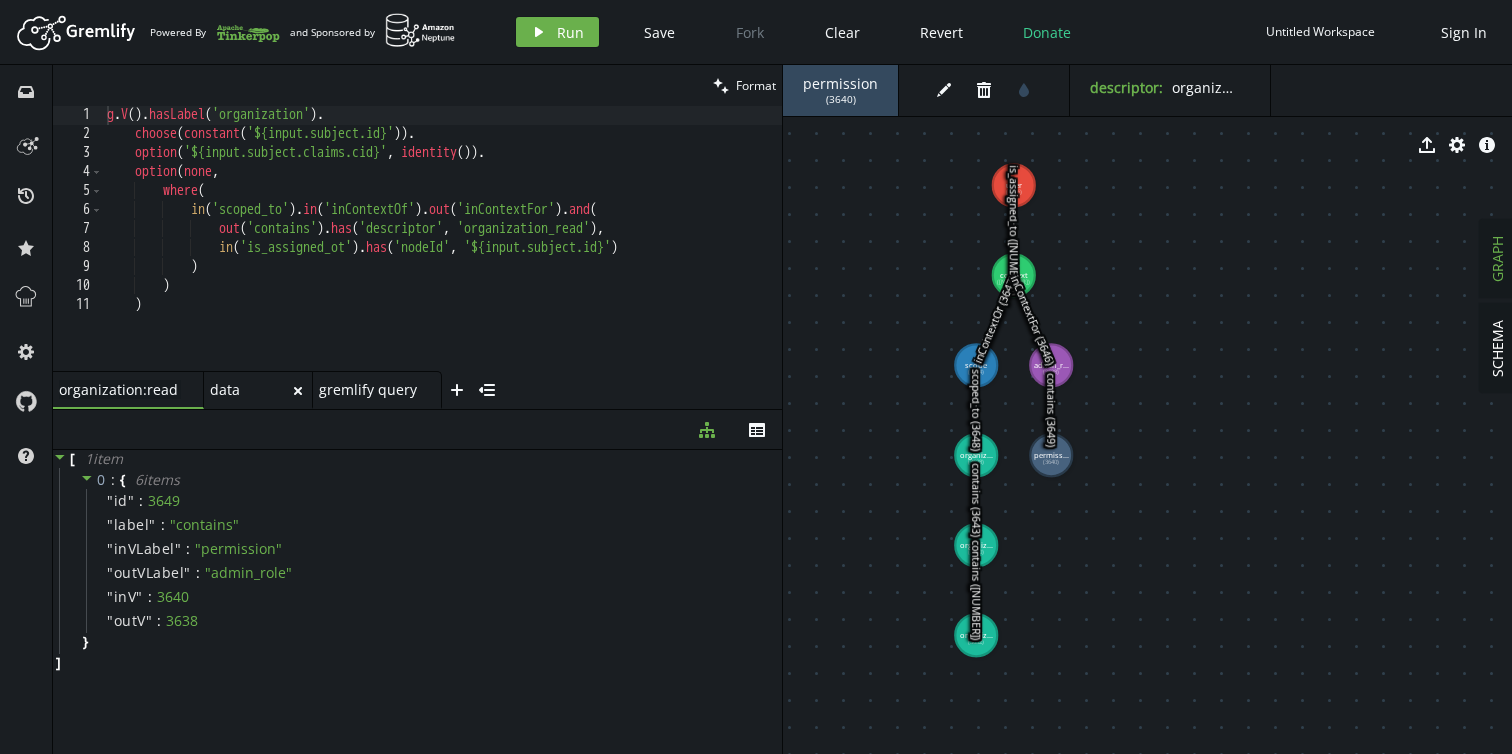 click on "data" at bounding box center (120, 389) 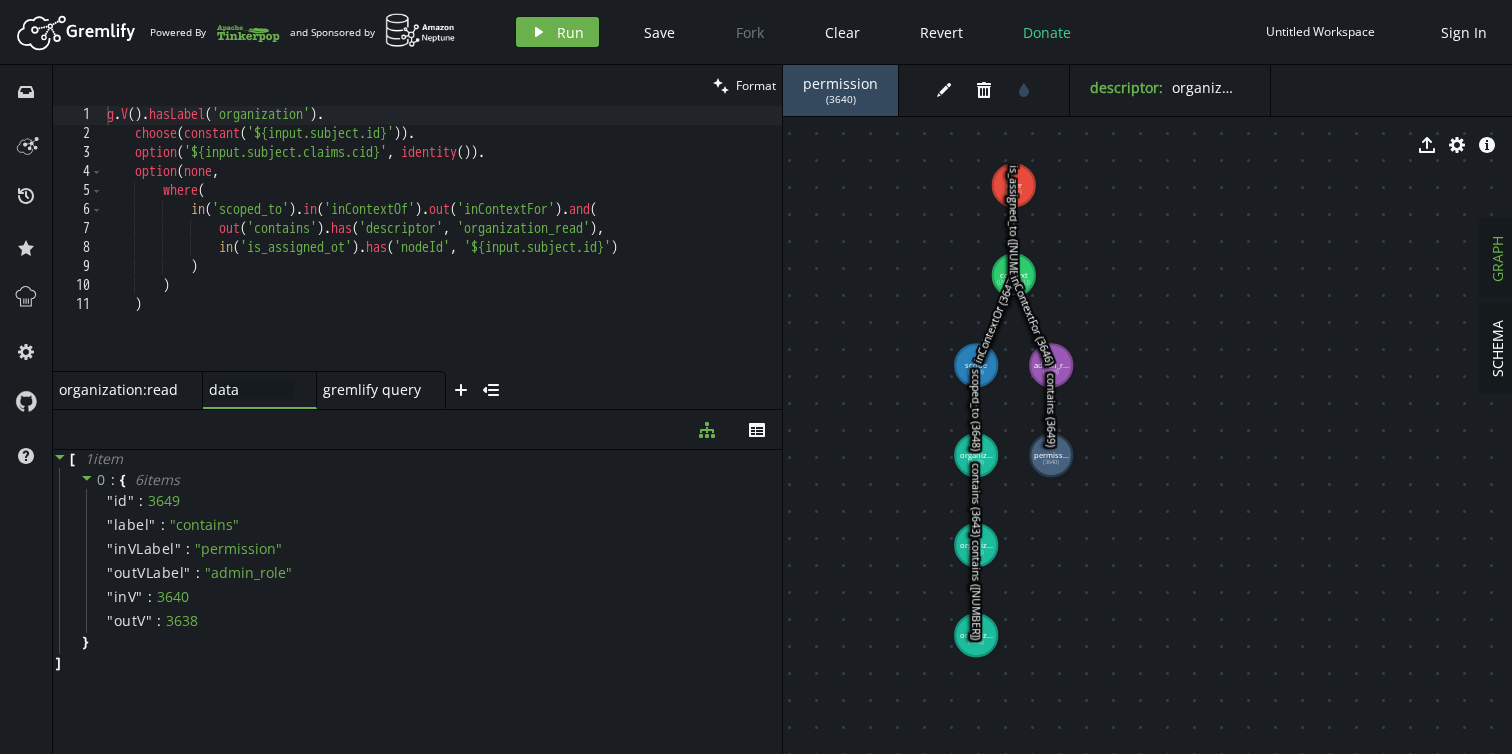 click on "g . V ( ) . hasLabel ( 'organization' ) .      choose ( constant ( '[ID]' )) .      option ( '${input.subject.claims.cid}' ,   identity ( )) .      option ( none ,             where (                in ( 'scoped_to' ) . in ( 'inContextOf' ) . out ( 'inContextFor' ) . and (                     out ( 'contains' ) . has ( 'descriptor' ,   'organization_read' ) ,                     in ( 'is_assigned_ot' ) . has ( 'nodeId' ,   '[ID]' )                )           )      )" at bounding box center (442, 258) 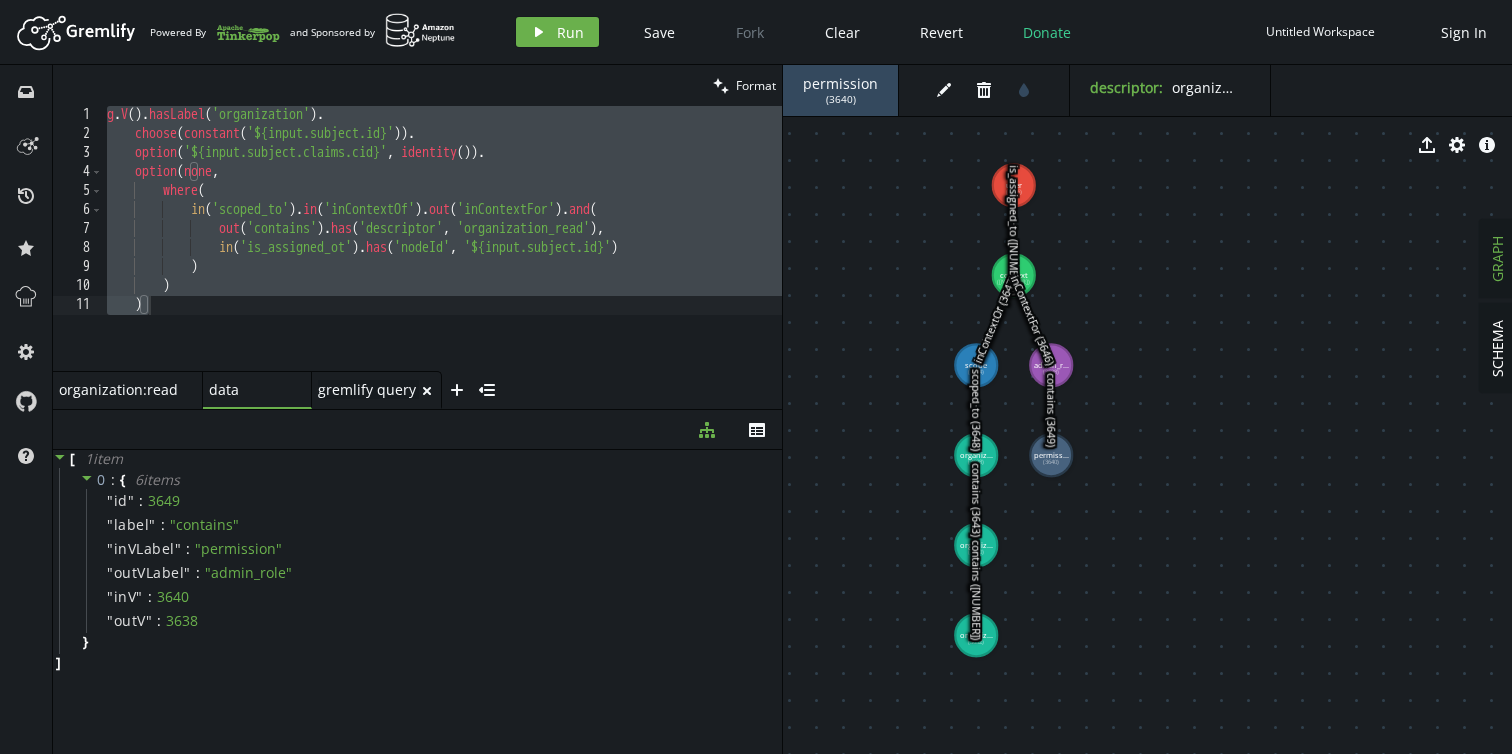 click on "gremlify query gremlify query" at bounding box center [368, 389] 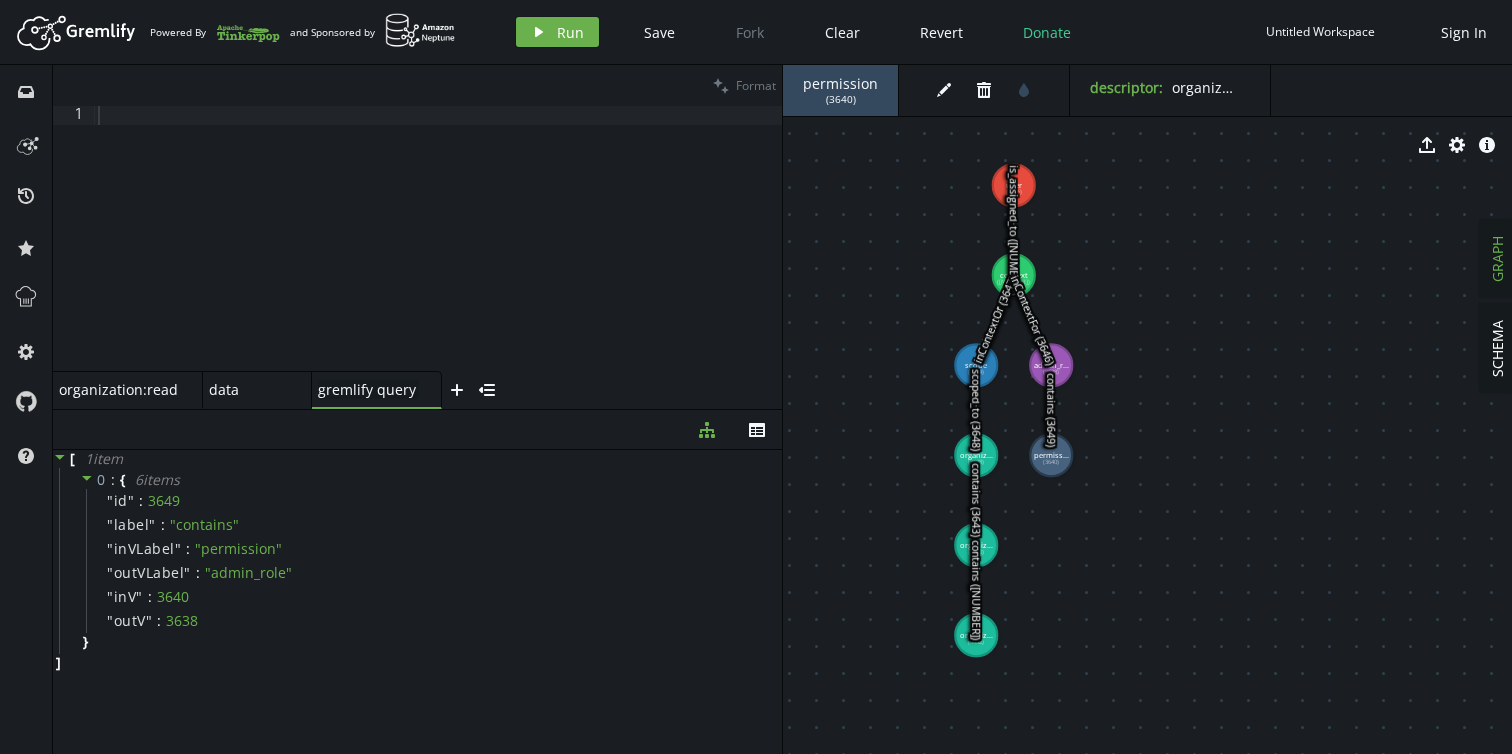 click at bounding box center [438, 258] 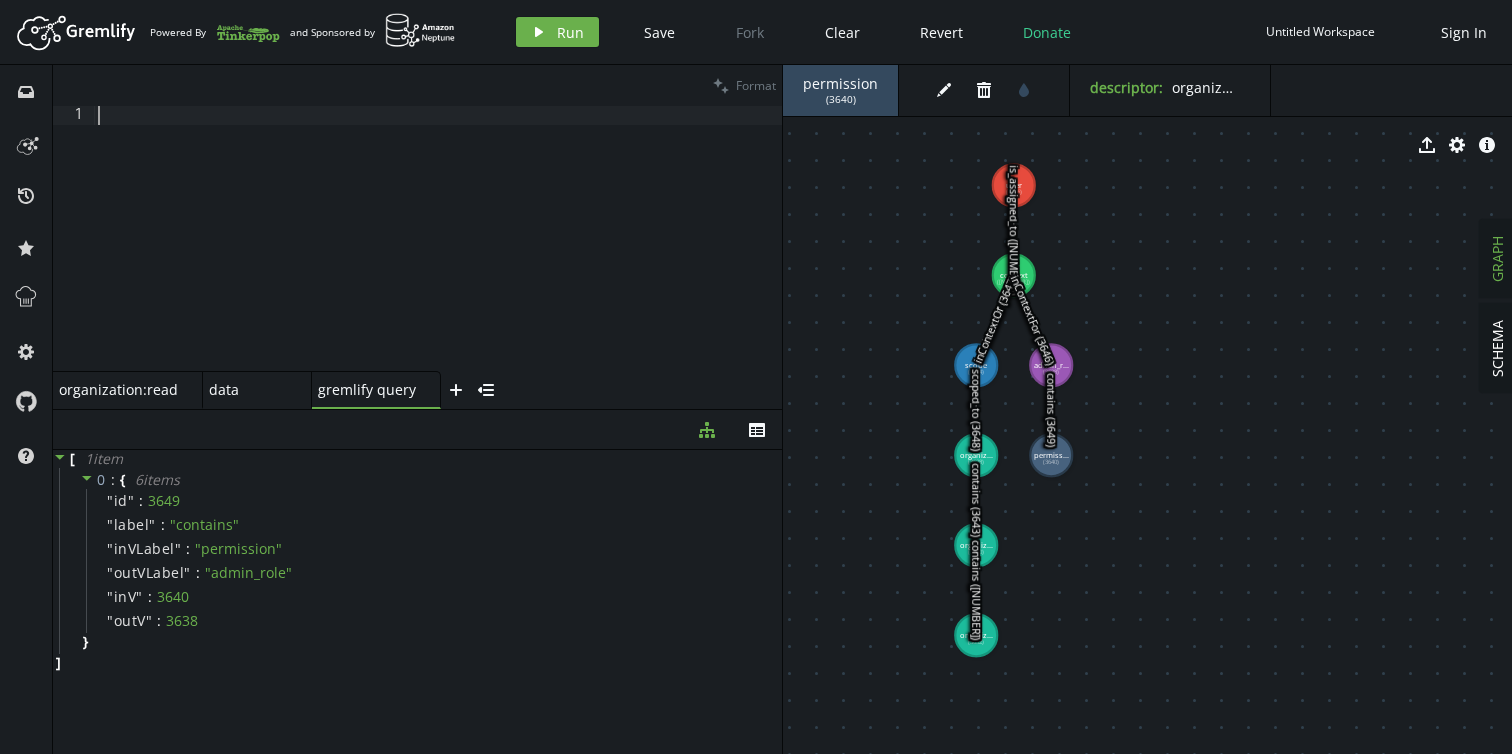 paste on ")" 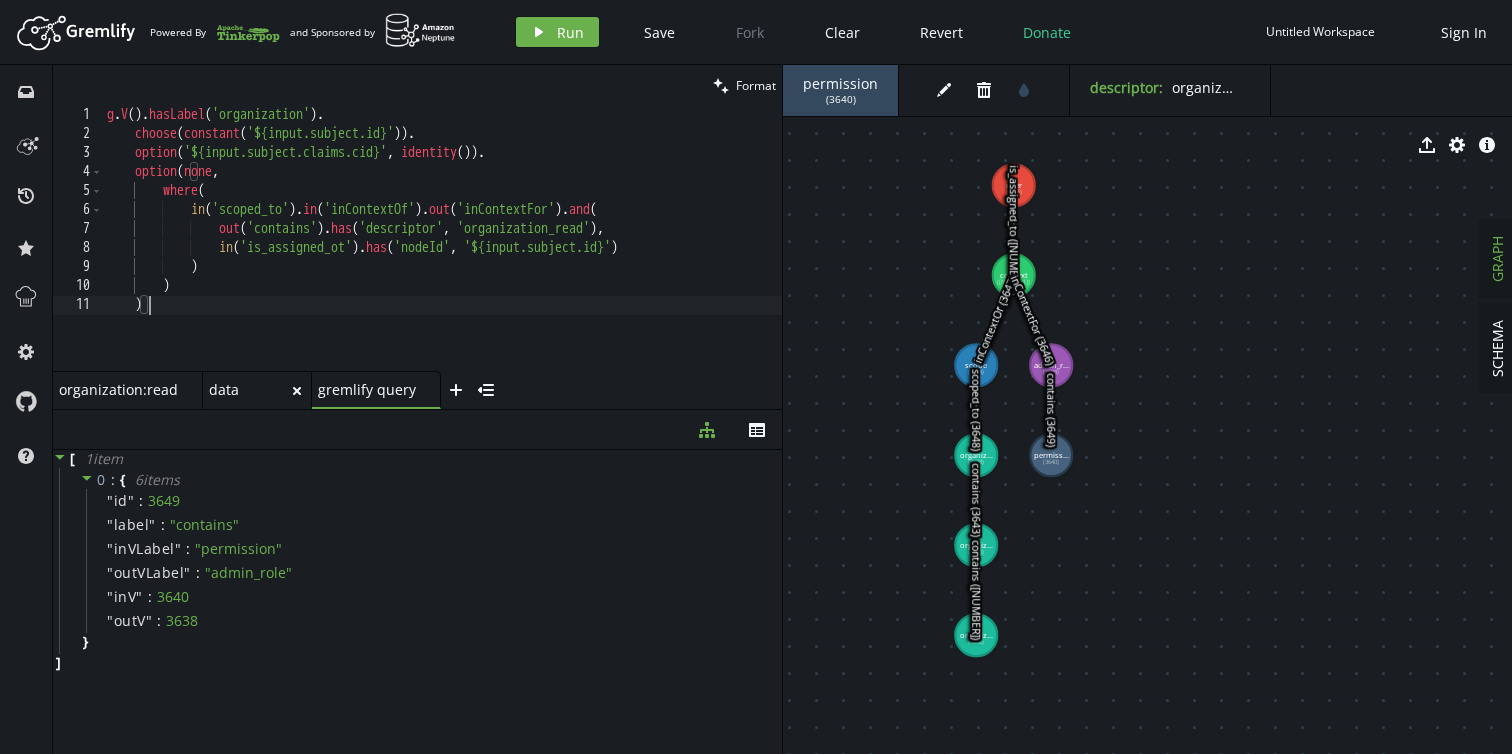 click on "data" at bounding box center (119, 389) 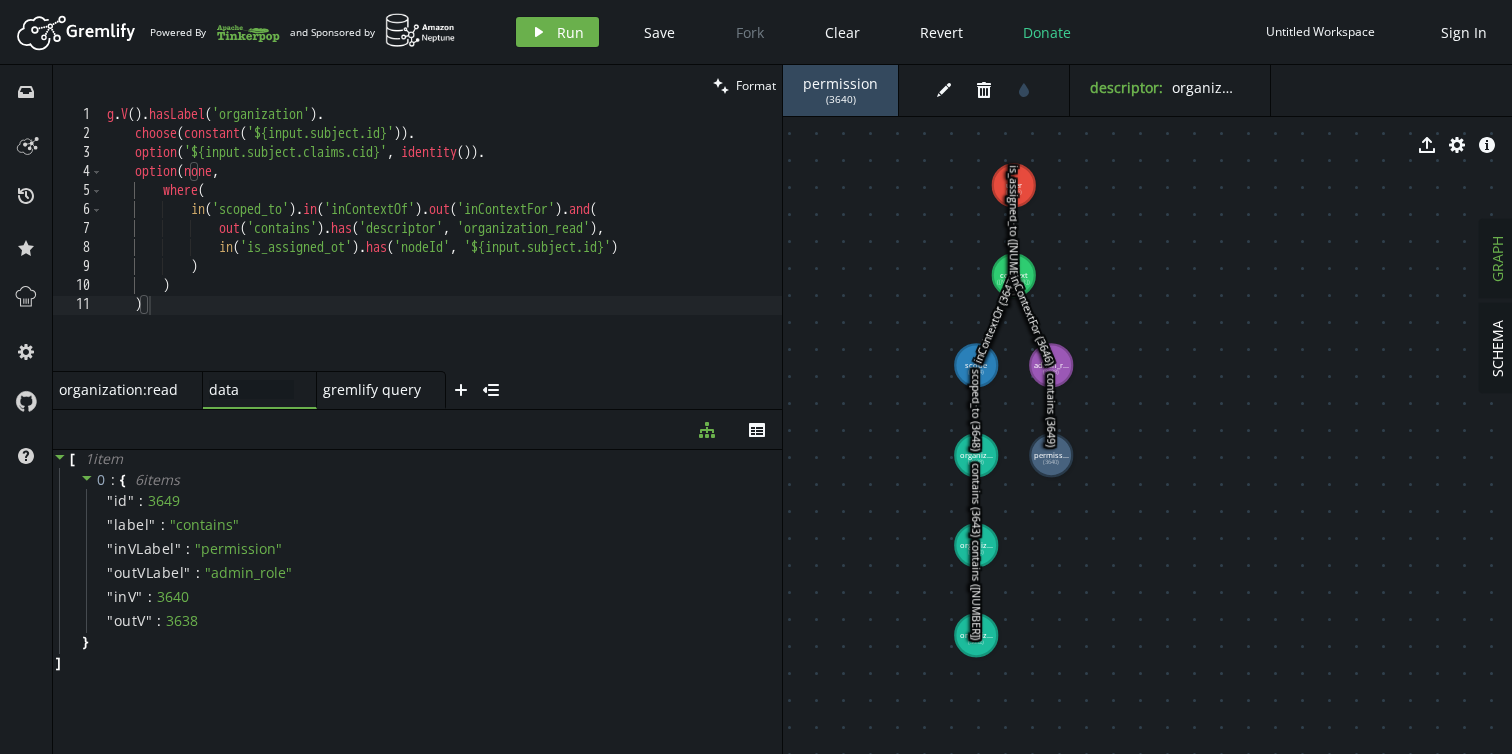 click on "g . V ( ) . hasLabel ( 'organization' ) .      choose ( constant ( '[ID]' )) .      option ( '${input.subject.claims.cid}' ,   identity ( )) .      option ( none ,             where (                in ( 'scoped_to' ) . in ( 'inContextOf' ) . out ( 'inContextFor' ) . and (                     out ( 'contains' ) . has ( 'descriptor' ,   'organization_read' ) ,                     in ( 'is_assigned_ot' ) . has ( 'nodeId' ,   '[ID]' )                )           )      )" at bounding box center (442, 258) 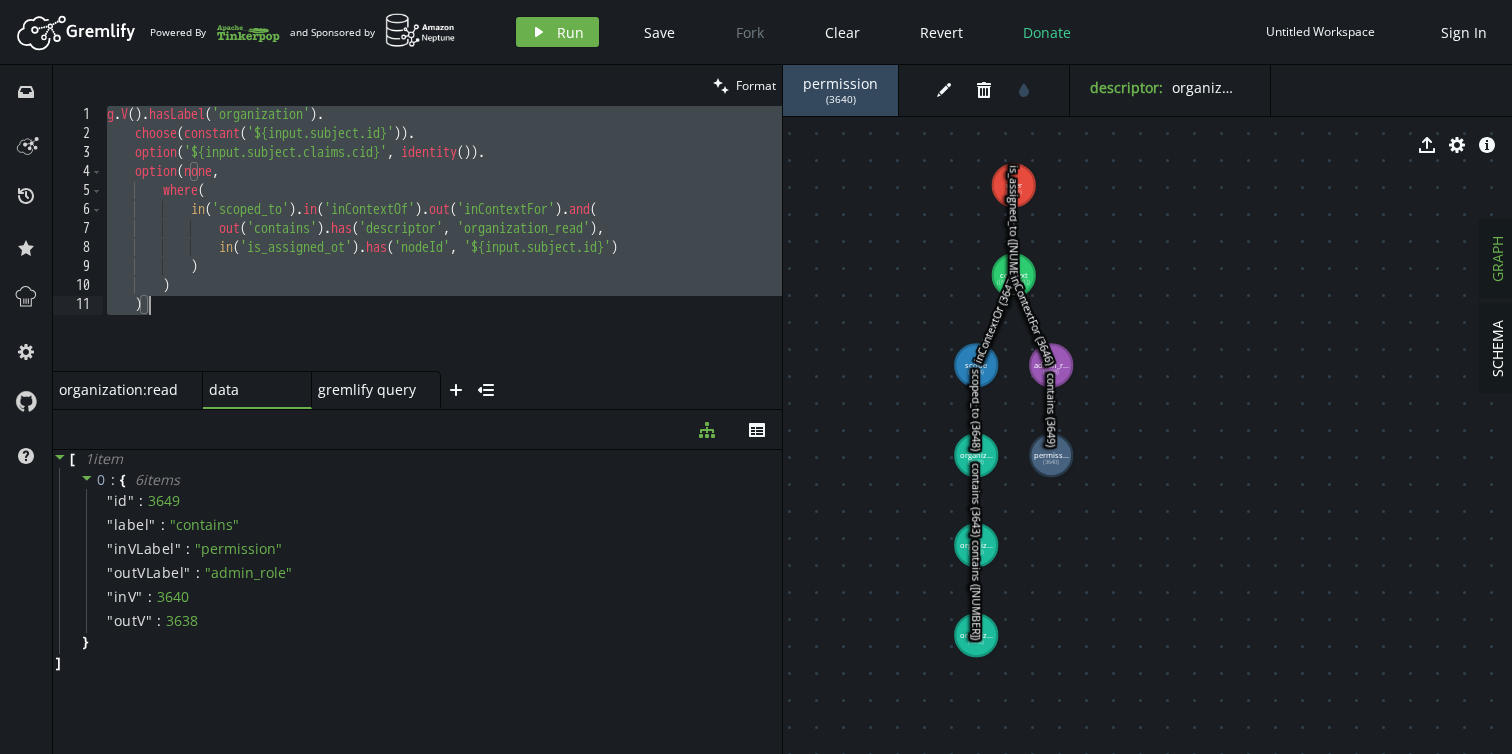 paste 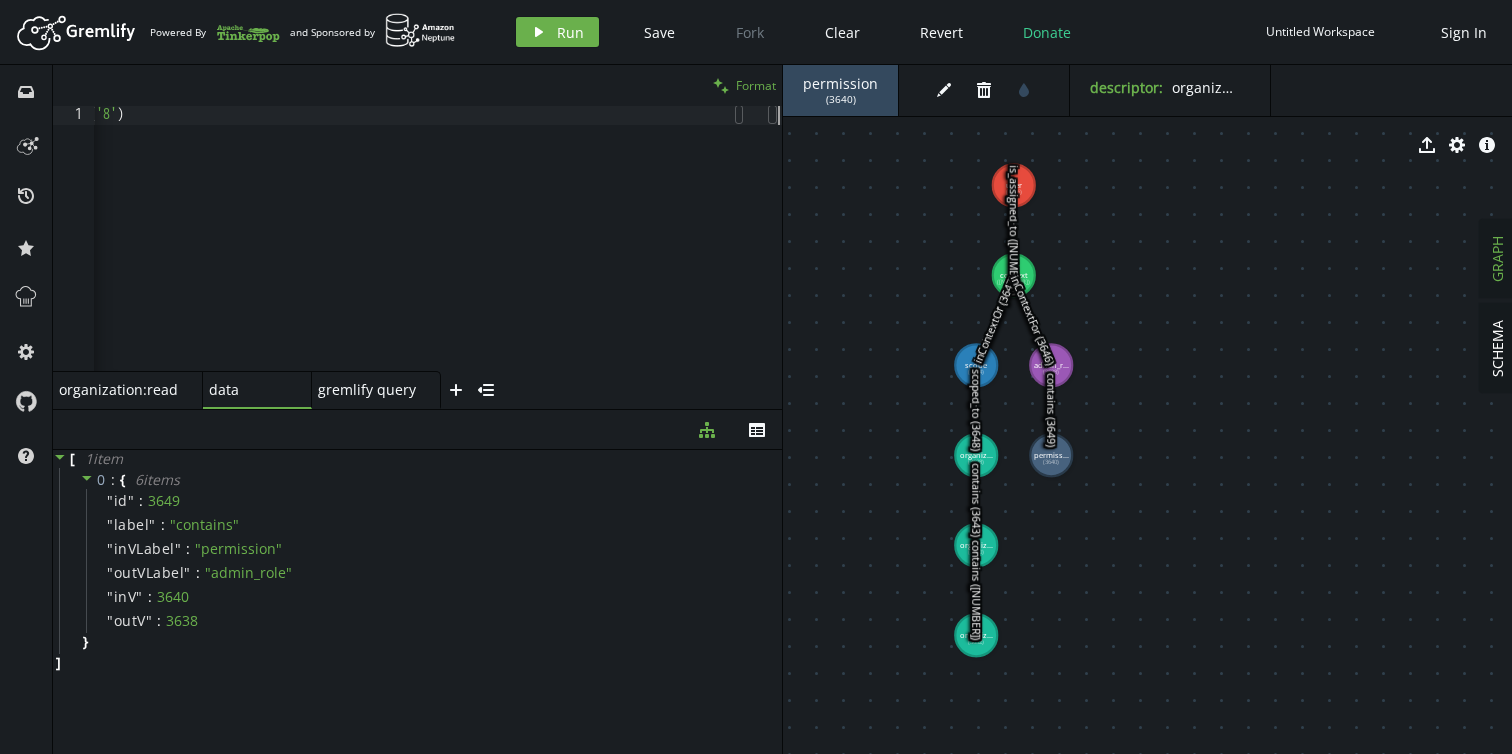 click on "Format" at bounding box center [756, 85] 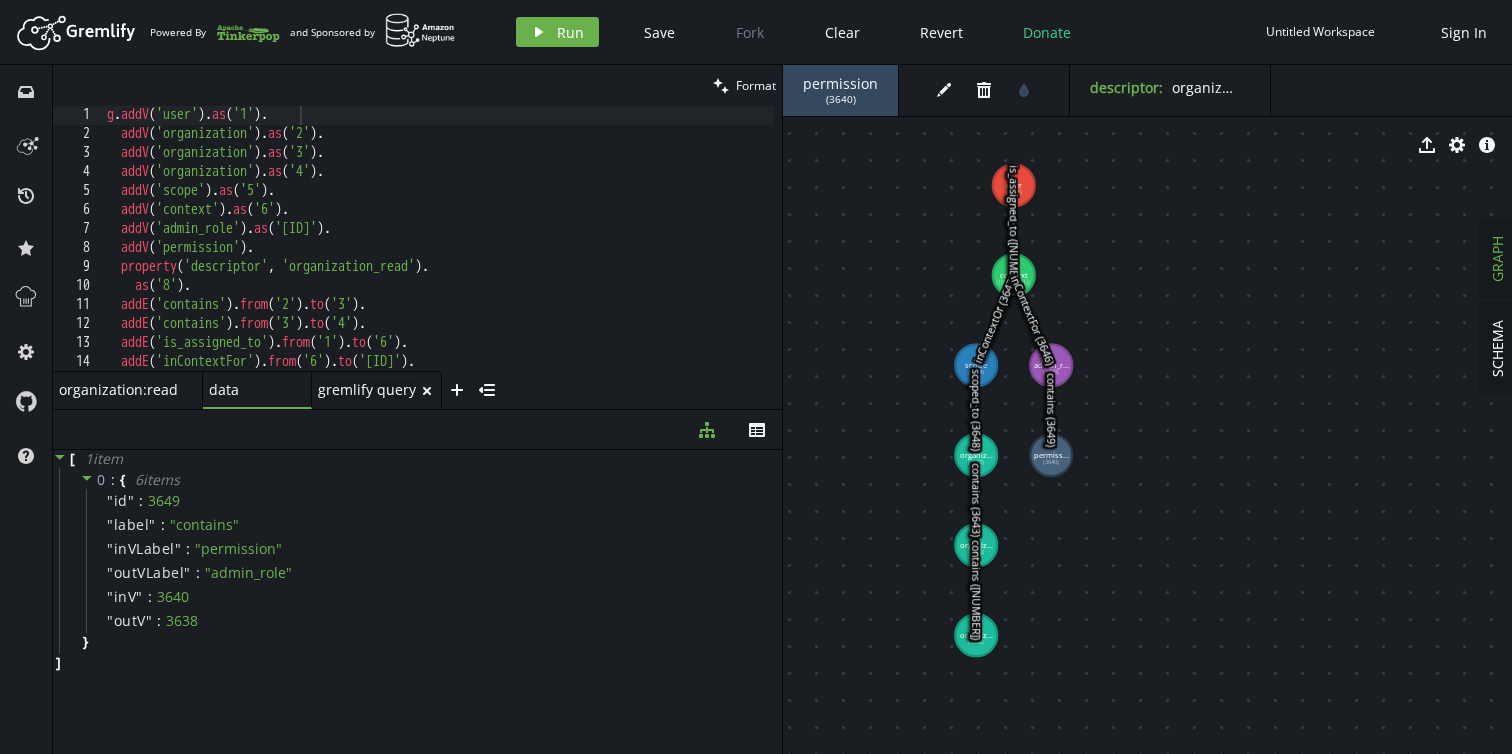 click on "gremlify query gremlify query" at bounding box center (368, 389) 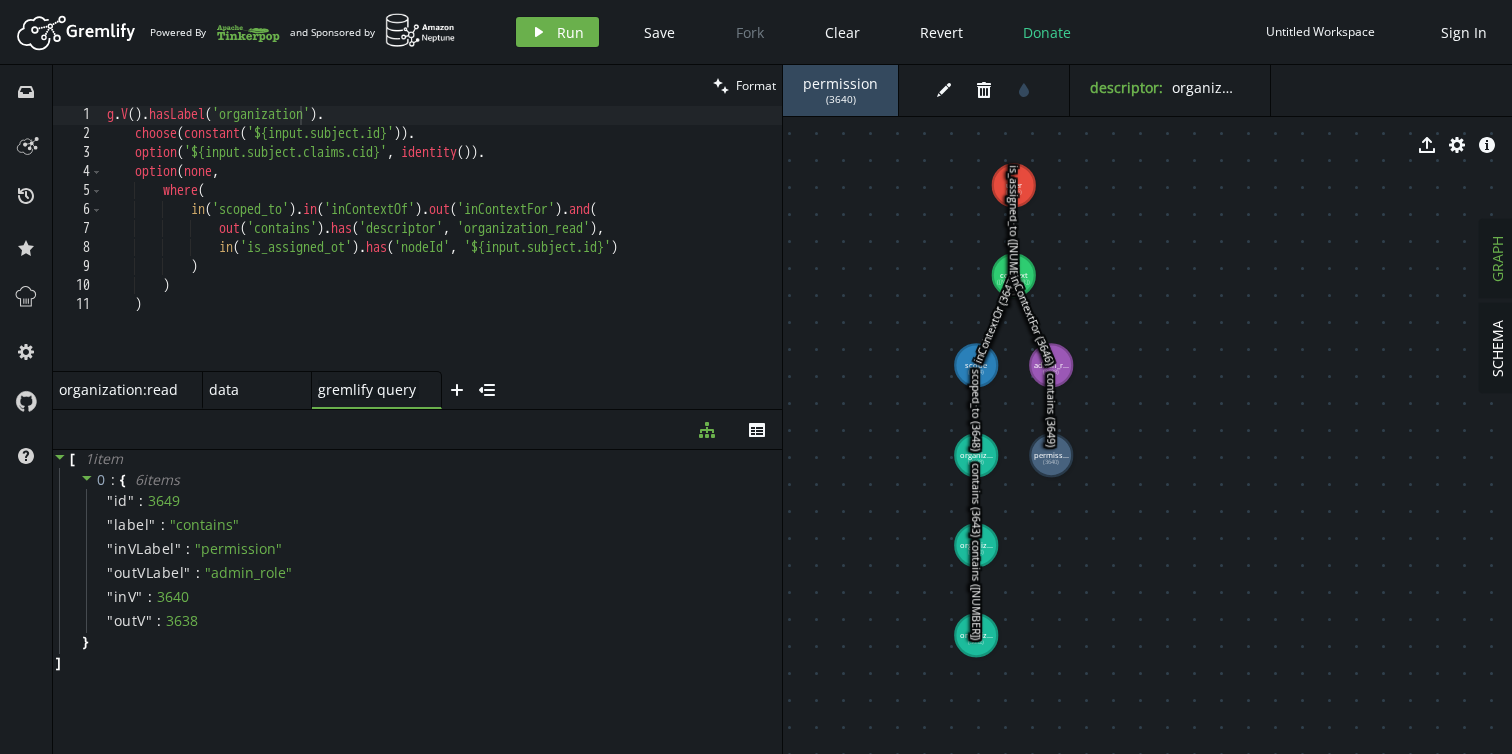 click on "g . V ( ) . hasLabel ( 'organization' ) .      choose ( constant ( '[ID]' )) .      option ( '${input.subject.claims.cid}' ,   identity ( )) .      option ( none ,             where (                in ( 'scoped_to' ) . in ( 'inContextOf' ) . out ( 'inContextFor' ) . and (                     out ( 'contains' ) . has ( 'descriptor' ,   'organization_read' ) ,                     in ( 'is_assigned_ot' ) . has ( 'nodeId' ,   '[ID]' )                )           )      )" at bounding box center (442, 258) 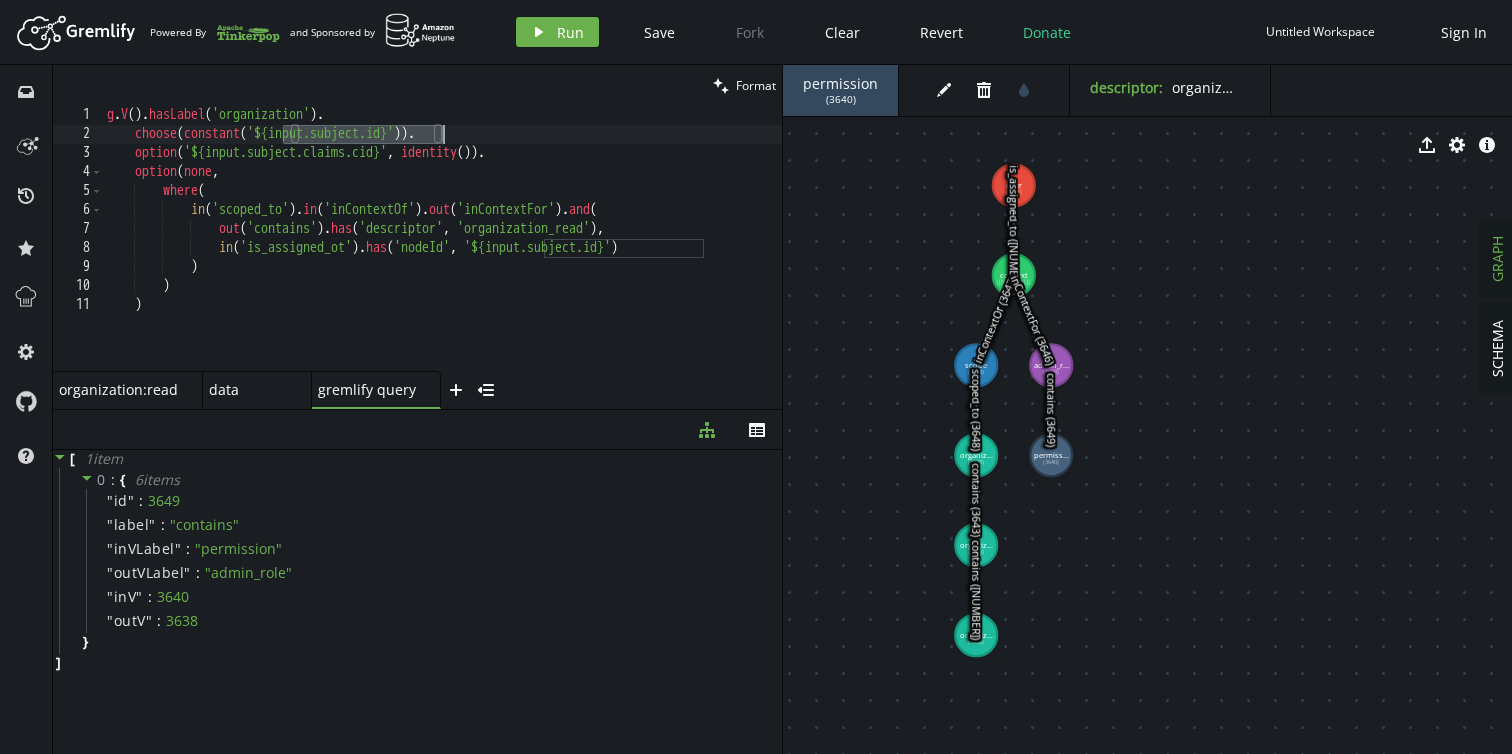drag, startPoint x: 280, startPoint y: 131, endPoint x: 444, endPoint y: 138, distance: 164.14932 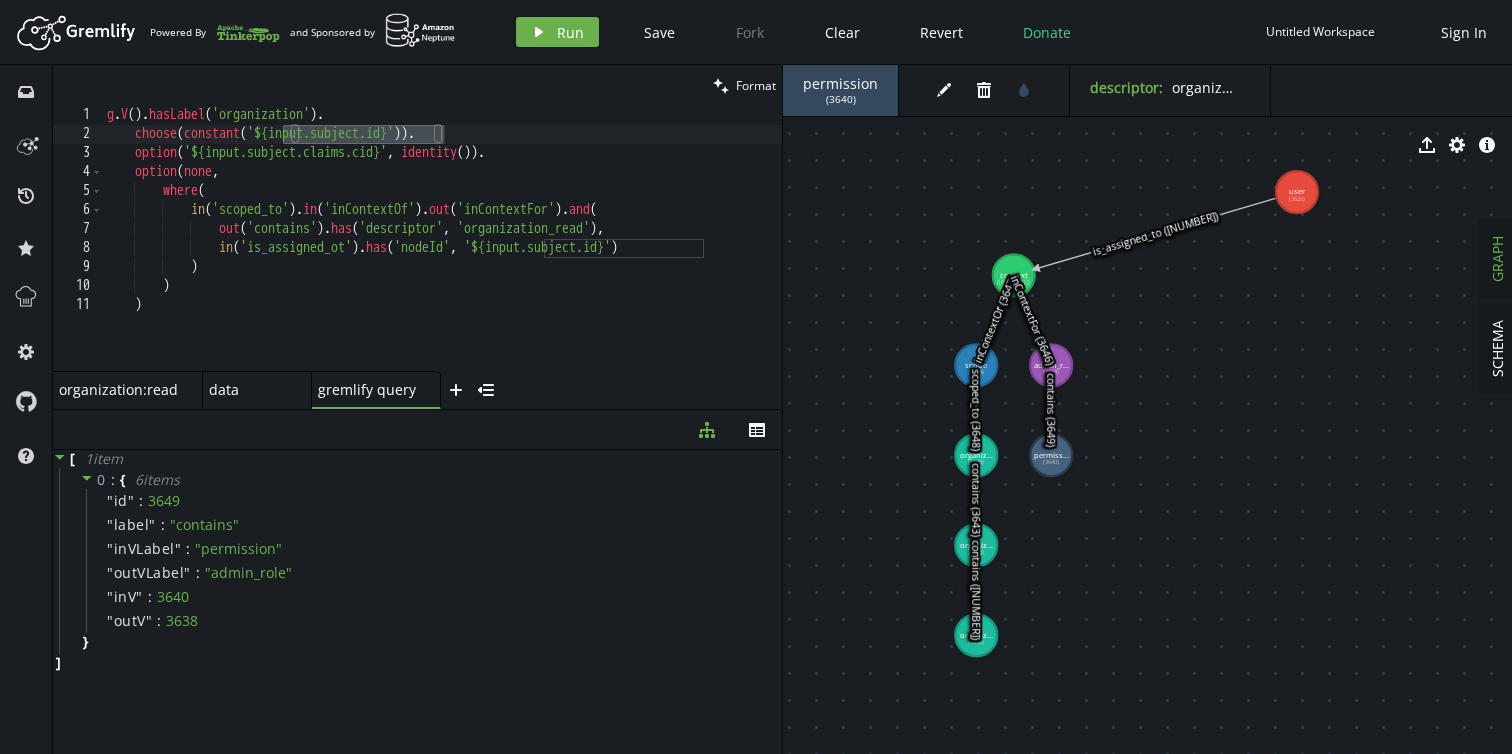 drag, startPoint x: 1030, startPoint y: 187, endPoint x: 1297, endPoint y: 192, distance: 267.0468 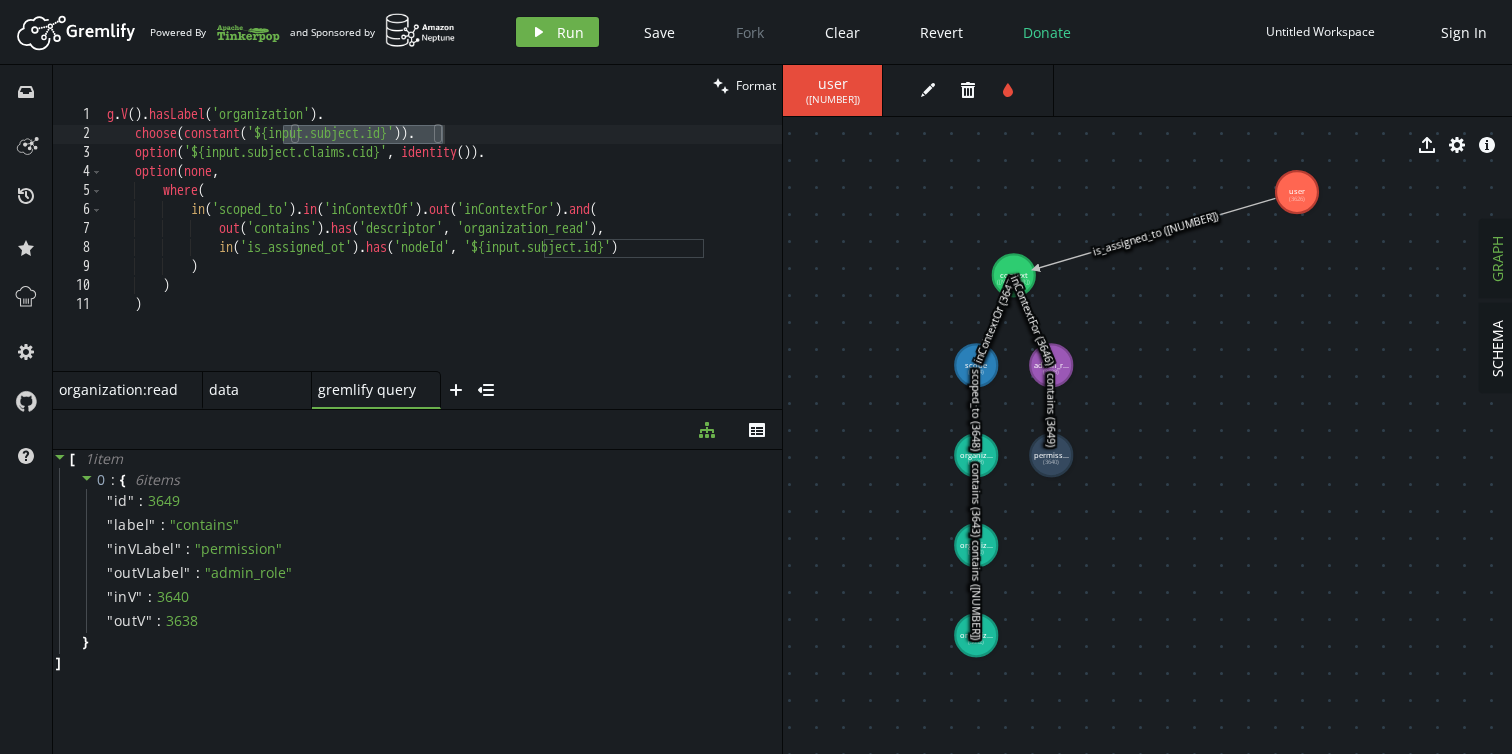 click on "g . V ( ) . hasLabel ( 'organization' ) .      choose ( constant ( '[ID]' )) .      option ( '${input.subject.claims.cid}' ,   identity ( )) .      option ( none ,             where (                in ( 'scoped_to' ) . in ( 'inContextOf' ) . out ( 'inContextFor' ) . and (                     out ( 'contains' ) . has ( 'descriptor' ,   'organization_read' ) ,                     in ( 'is_assigned_ot' ) . has ( 'nodeId' ,   '[ID]' )                )           )      )" at bounding box center [442, 258] 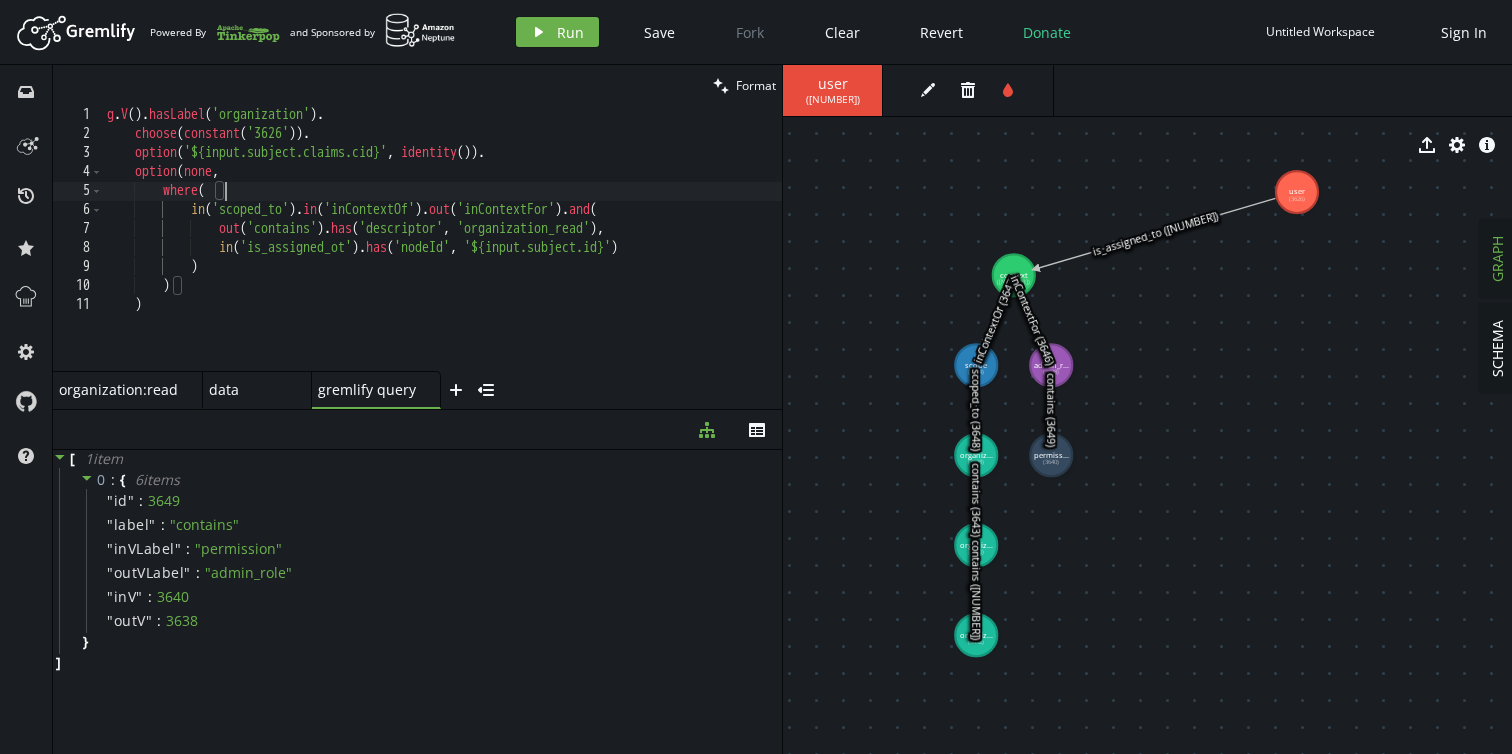 scroll, scrollTop: 0, scrollLeft: 116, axis: horizontal 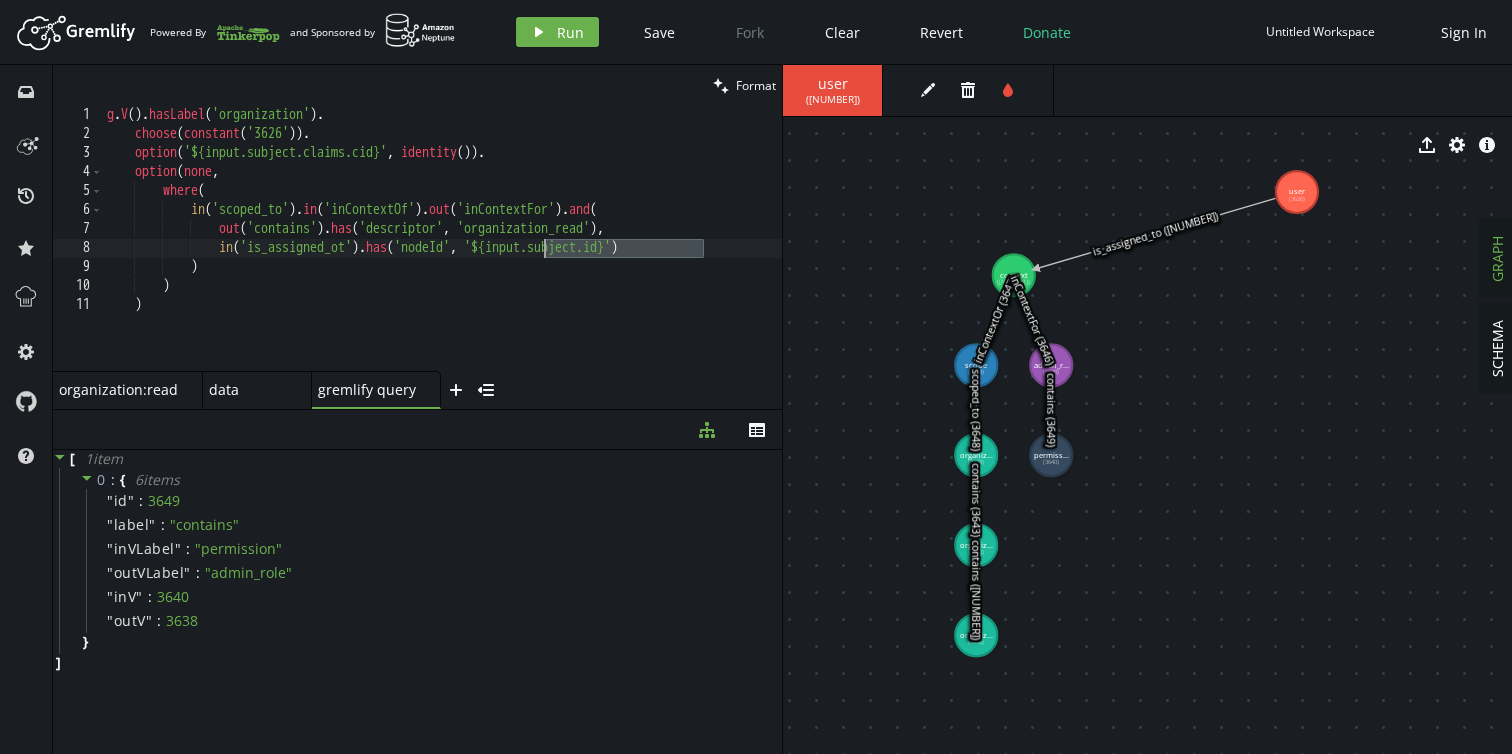 paste on "[NUMBER]" 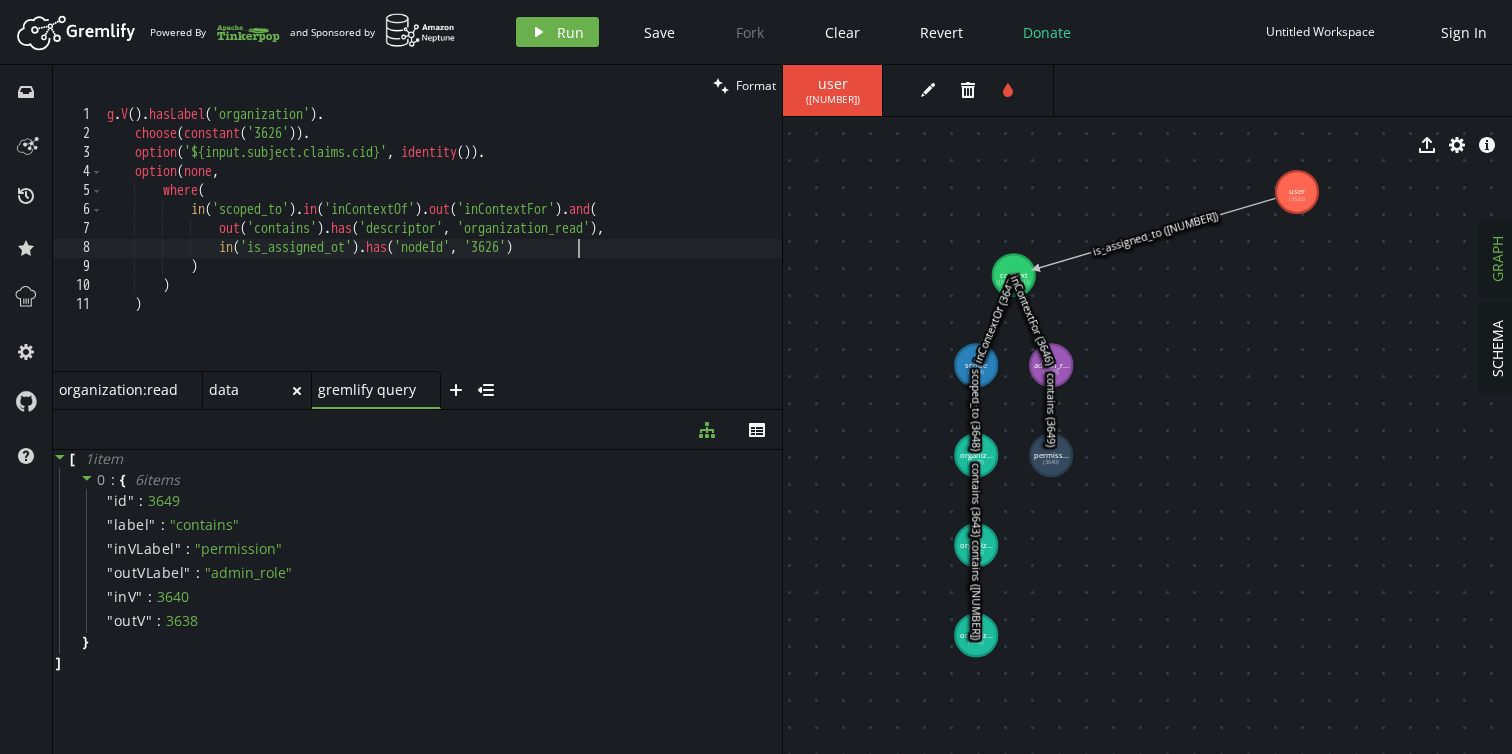 click on "data" at bounding box center (119, 389) 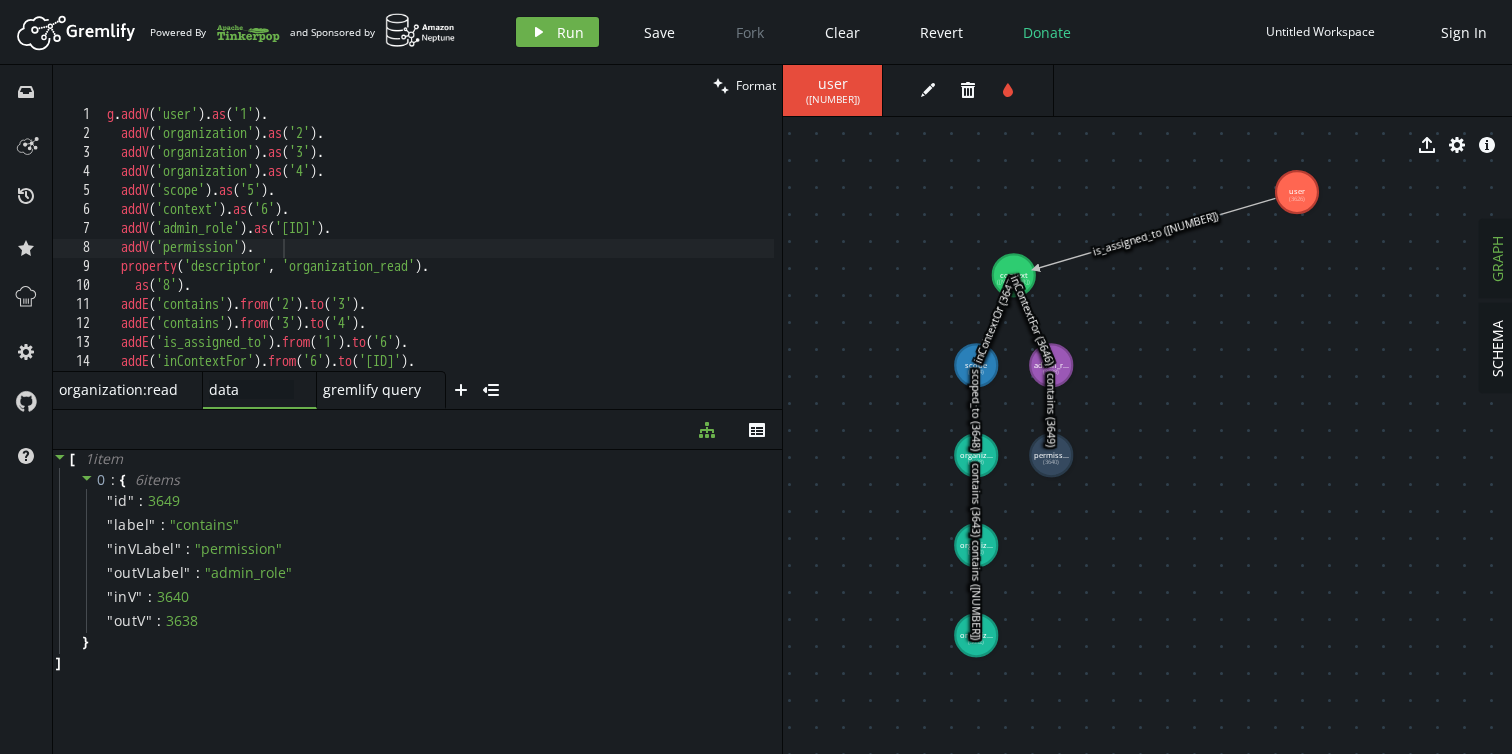 click on "g . addV ( 'user' ) . as ( '1' ) .    addV ( 'organization' ) . as ( '2' ) .    addV ( 'organization' ) . as ( '3' ) .    addV ( 'organization' ) . as ( '4' ) .    addV ( 'scope' ) . as ( '5' ) .    addV ( 'context' ) . as ( '6' ) .    addV ( 'admin_role' ) . as ( '7' ) .    addV ( 'permission' ) .    property ( 'descriptor' ,   'organization_read' ) .      as ( '8' ) .    addE ( 'contains' ) . from ( '2' ) . to ( '3' ) .    addE ( 'contains' ) . from ( '3' ) . to ( '4' ) .    addE ( 'is_assigned_to' ) . from ( '1' ) . to ( '6' ) .    addE ( 'inContextFor' ) . from ( '6' ) . to ( '7' ) .    addE ( 'inContextOf' ) . from ( '6' ) . to ( '5' ) ." at bounding box center [438, 258] 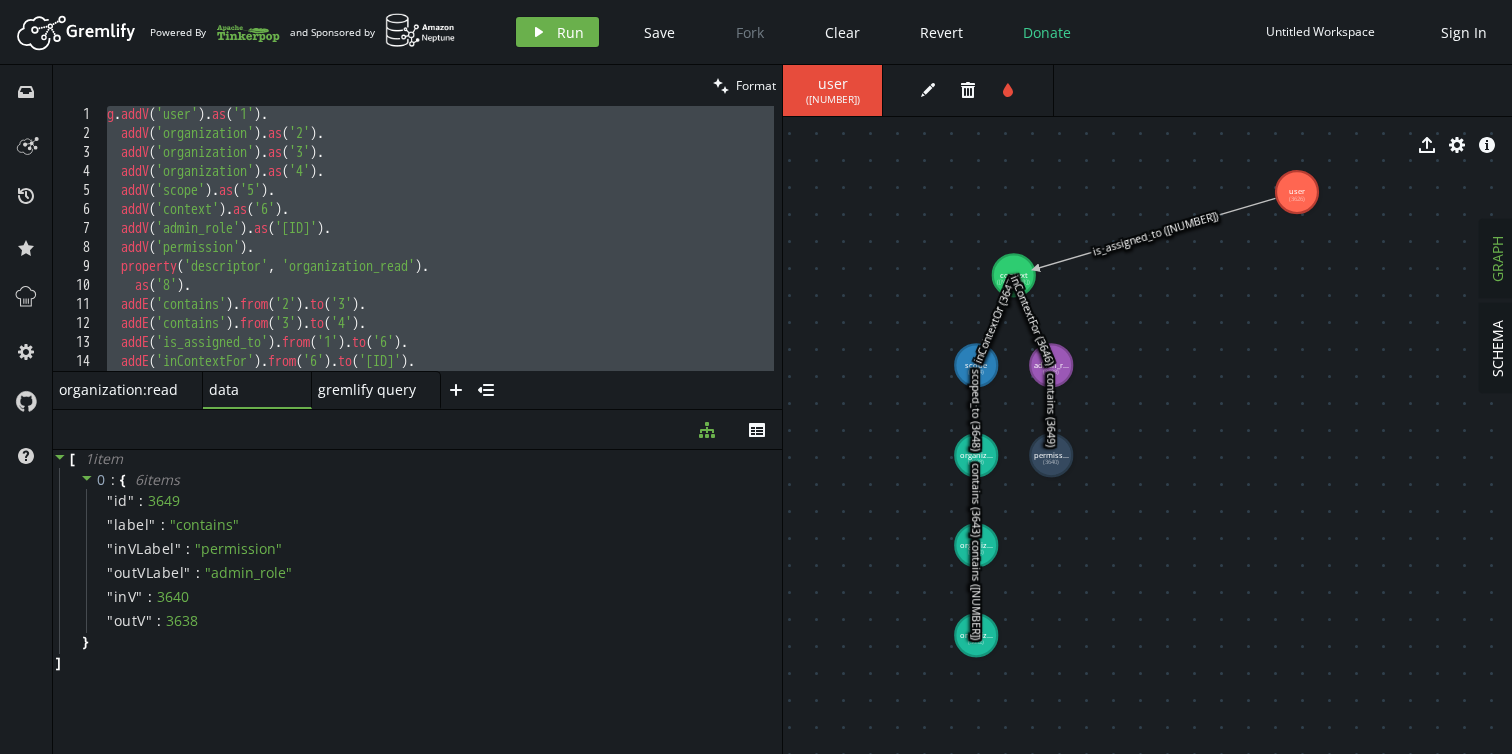 paste 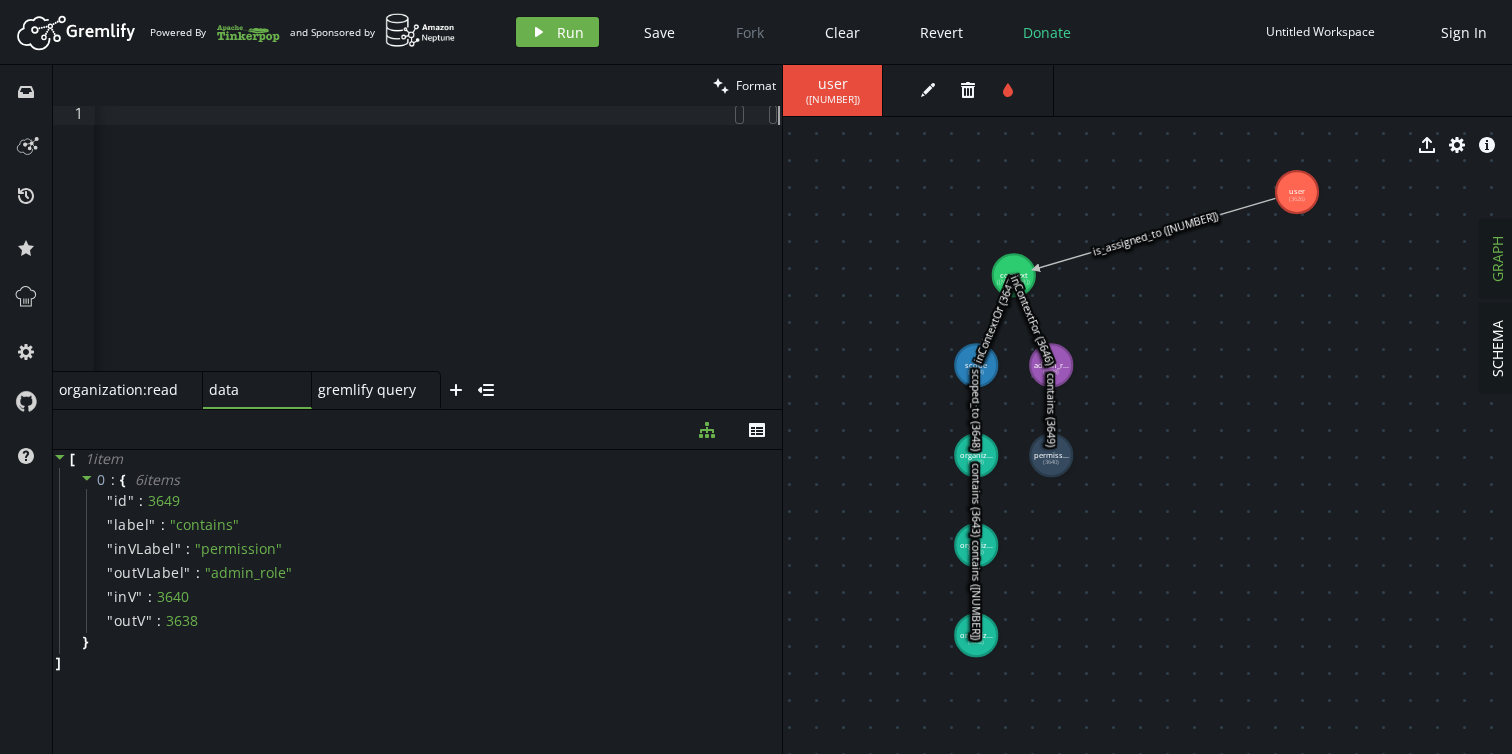 scroll, scrollTop: 0, scrollLeft: 0, axis: both 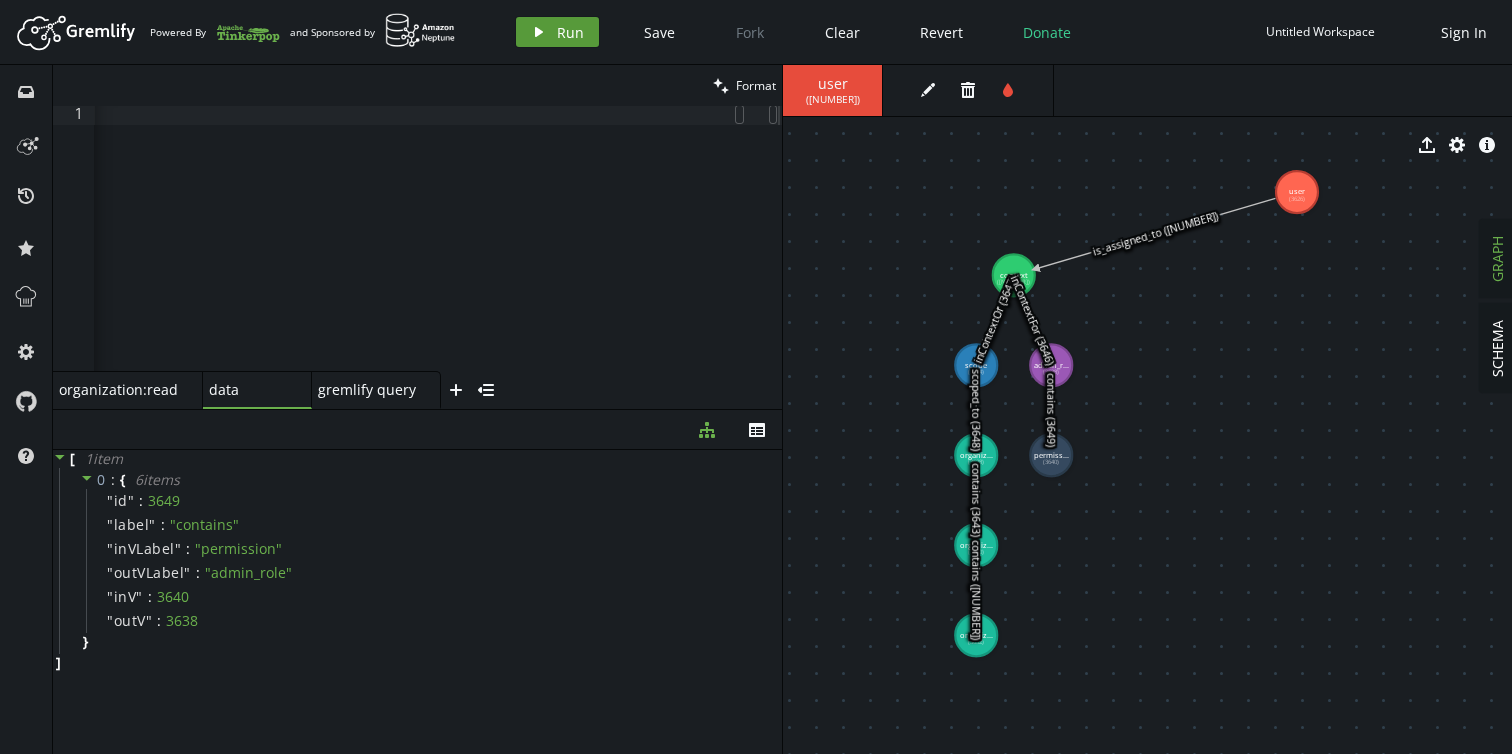 click on "Run" at bounding box center (570, 32) 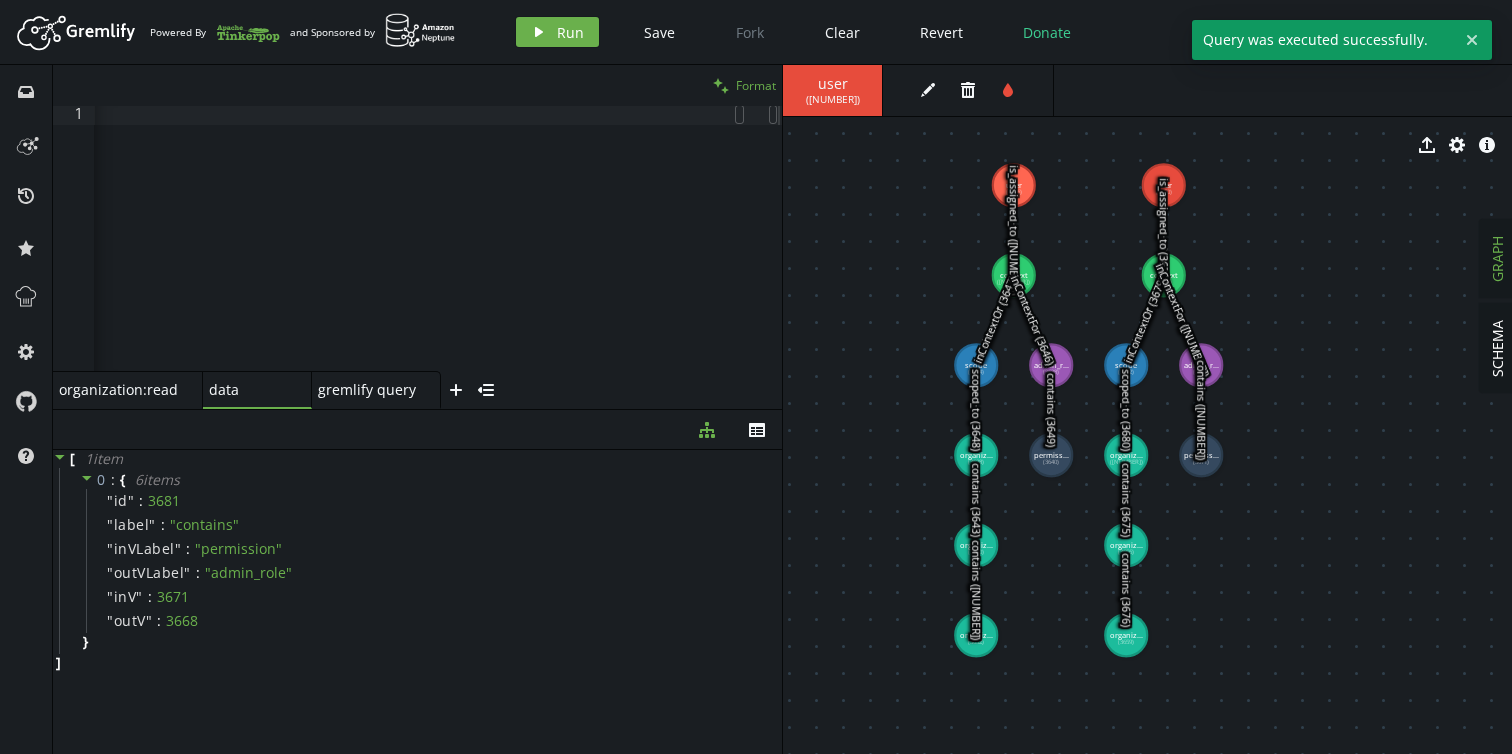 click on "Format" at bounding box center [756, 85] 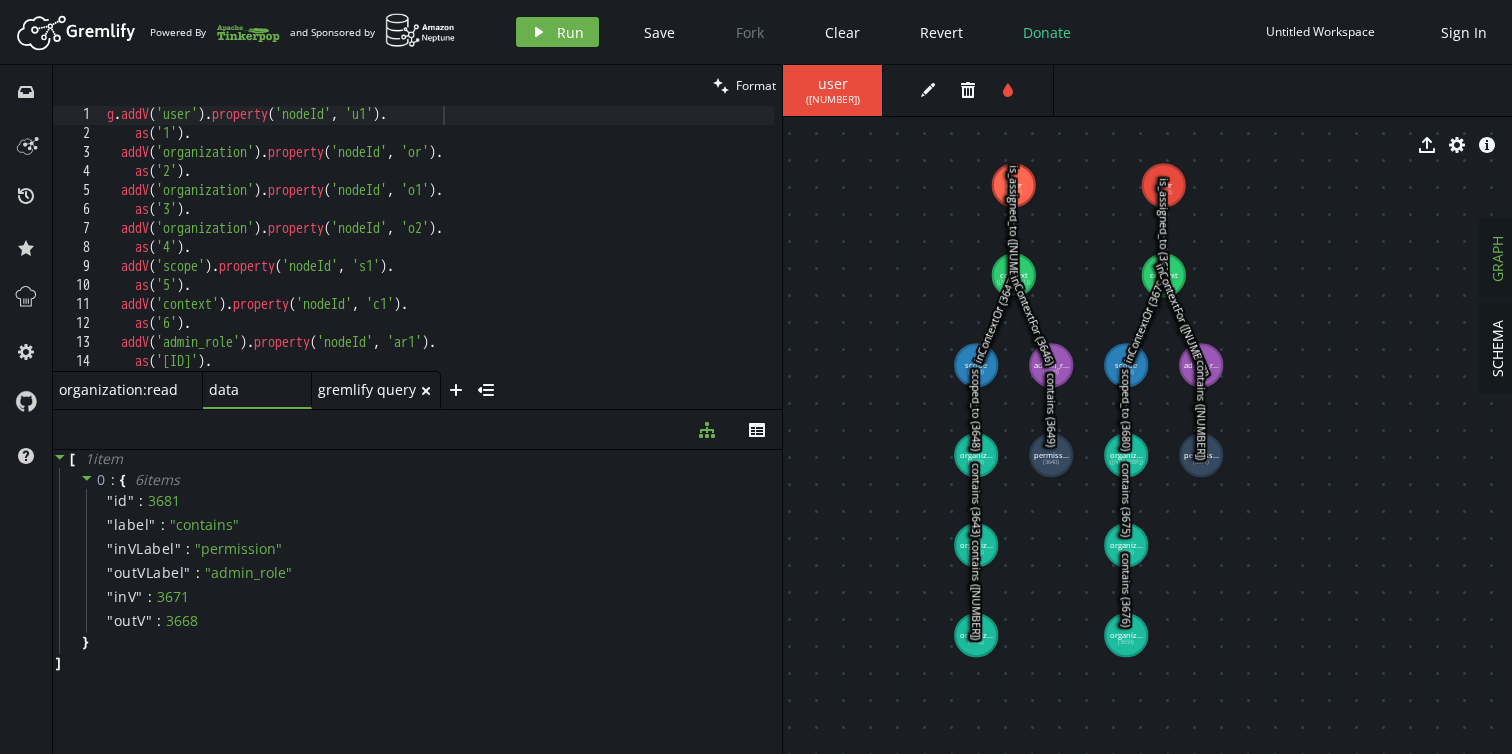 click on "gremlify query" at bounding box center (119, 389) 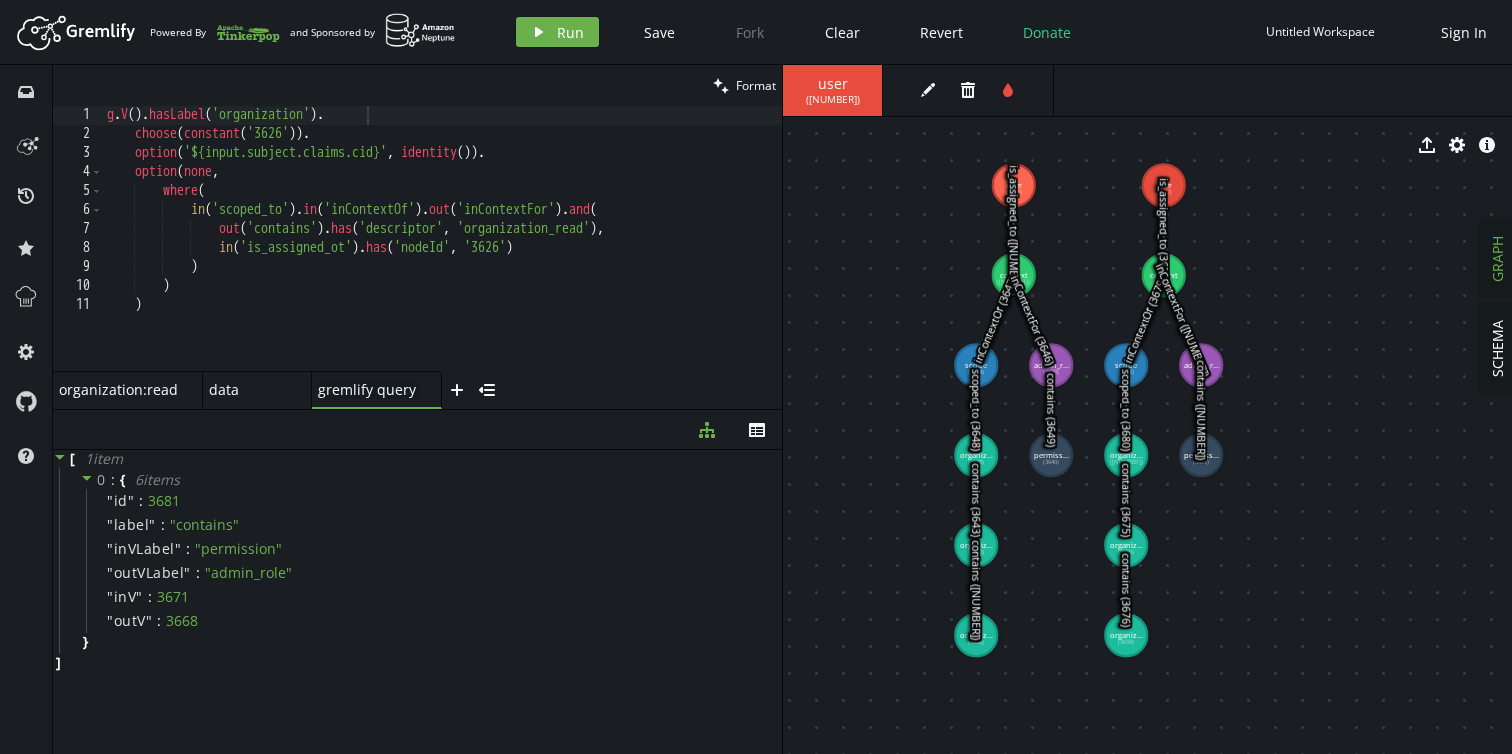 click on "g . V ( ) . hasLabel ( 'organization' ) .      choose ( constant ( '3626' )) .      option ( '${input.subject.claims.cid}' ,   identity ( )) .      option ( none ,             where (                in ( 'scoped_to' ) . in ( 'inContextOf' ) . out ( 'inContextFor' ) . and (                     out ( 'contains' ) . has ( 'descriptor' ,   'organization_read' ) ,                     in ( 'is_assigned_ot' ) . has ( 'nodeId' ,   '3626' )                )           )" at bounding box center (442, 258) 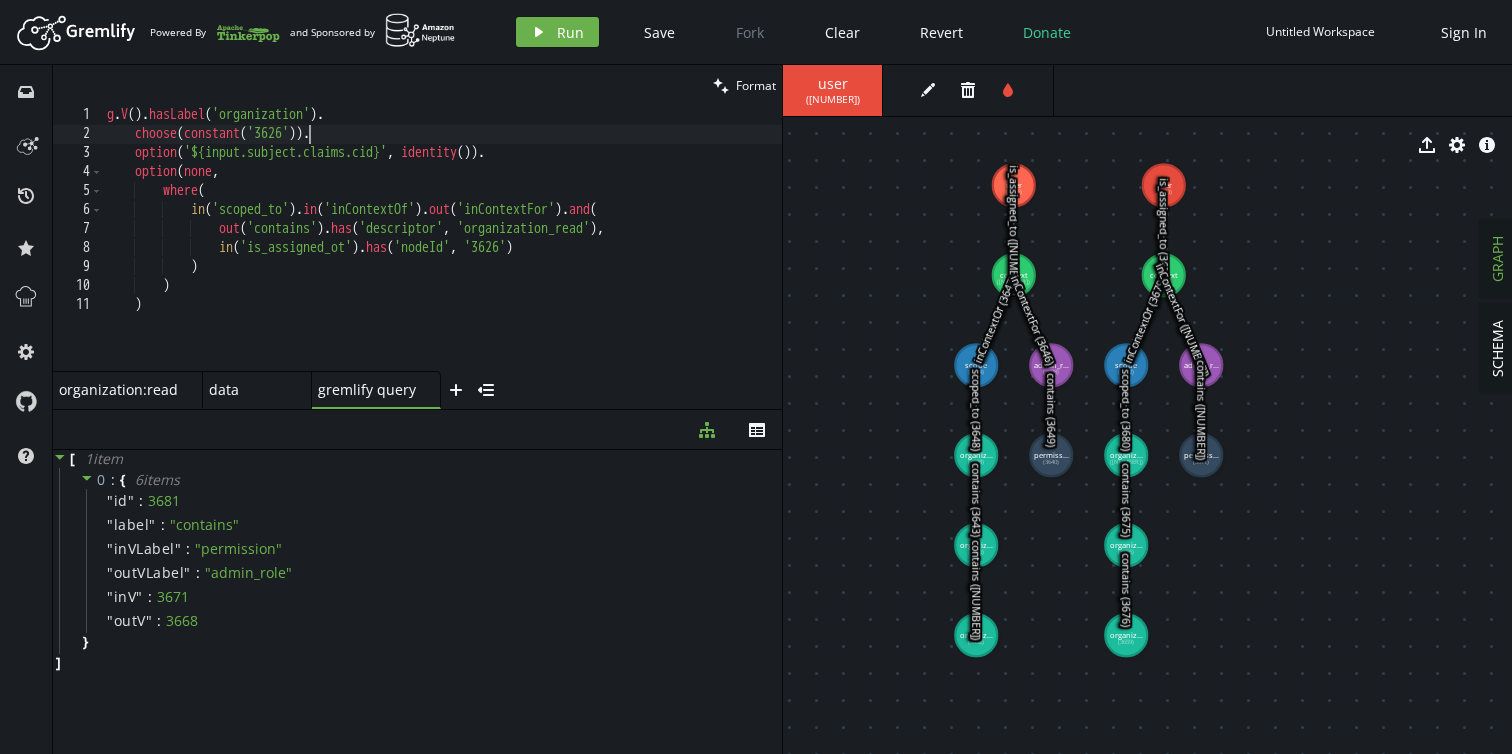 click on "g . V ( ) . hasLabel ( 'organization' ) .      choose ( constant ( '3626' )) .      option ( '${input.subject.claims.cid}' ,   identity ( )) .      option ( none ,             where (                in ( 'scoped_to' ) . in ( 'inContextOf' ) . out ( 'inContextFor' ) . and (                     out ( 'contains' ) . has ( 'descriptor' ,   'organization_read' ) ,                     in ( 'is_assigned_ot' ) . has ( 'nodeId' ,   '3626' )                )           )" at bounding box center (442, 258) 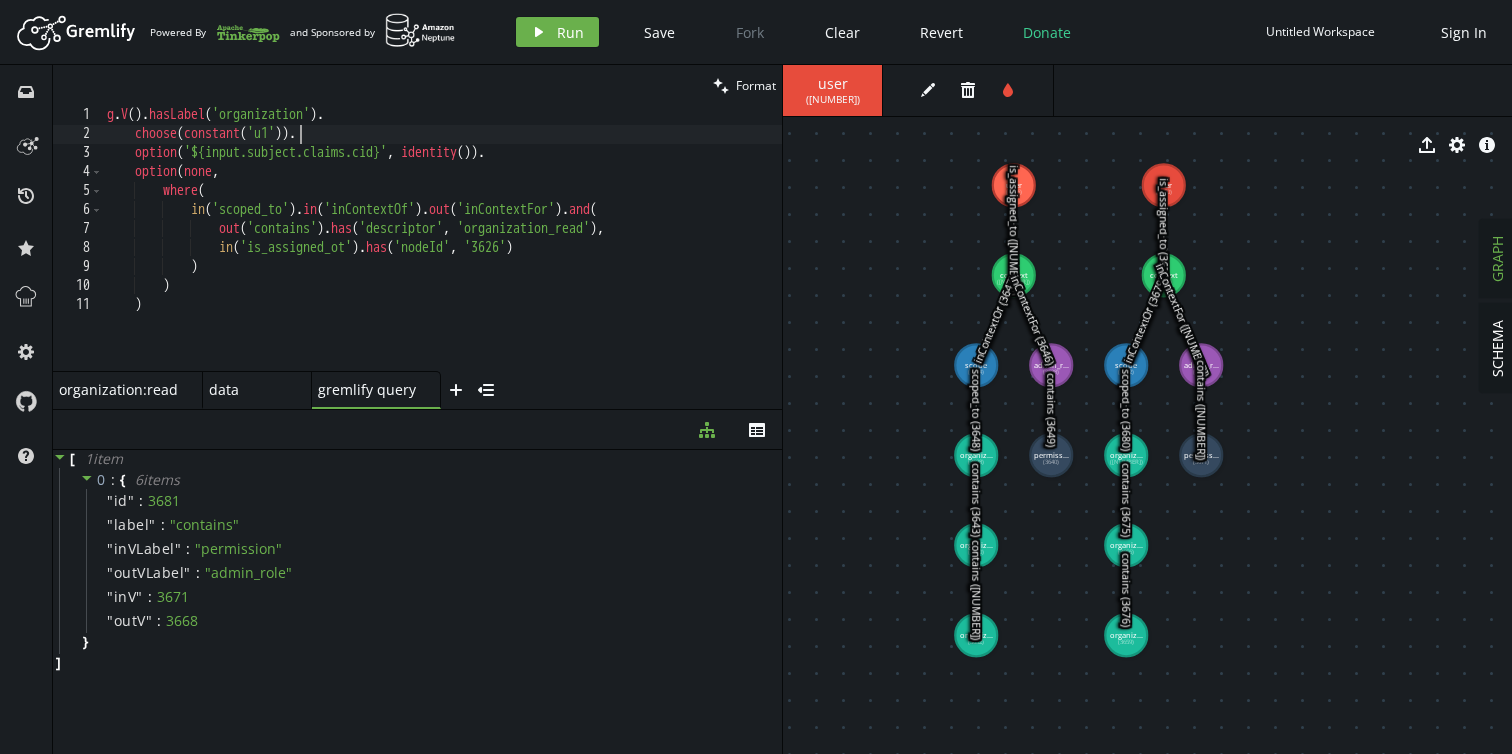 scroll, scrollTop: 0, scrollLeft: 192, axis: horizontal 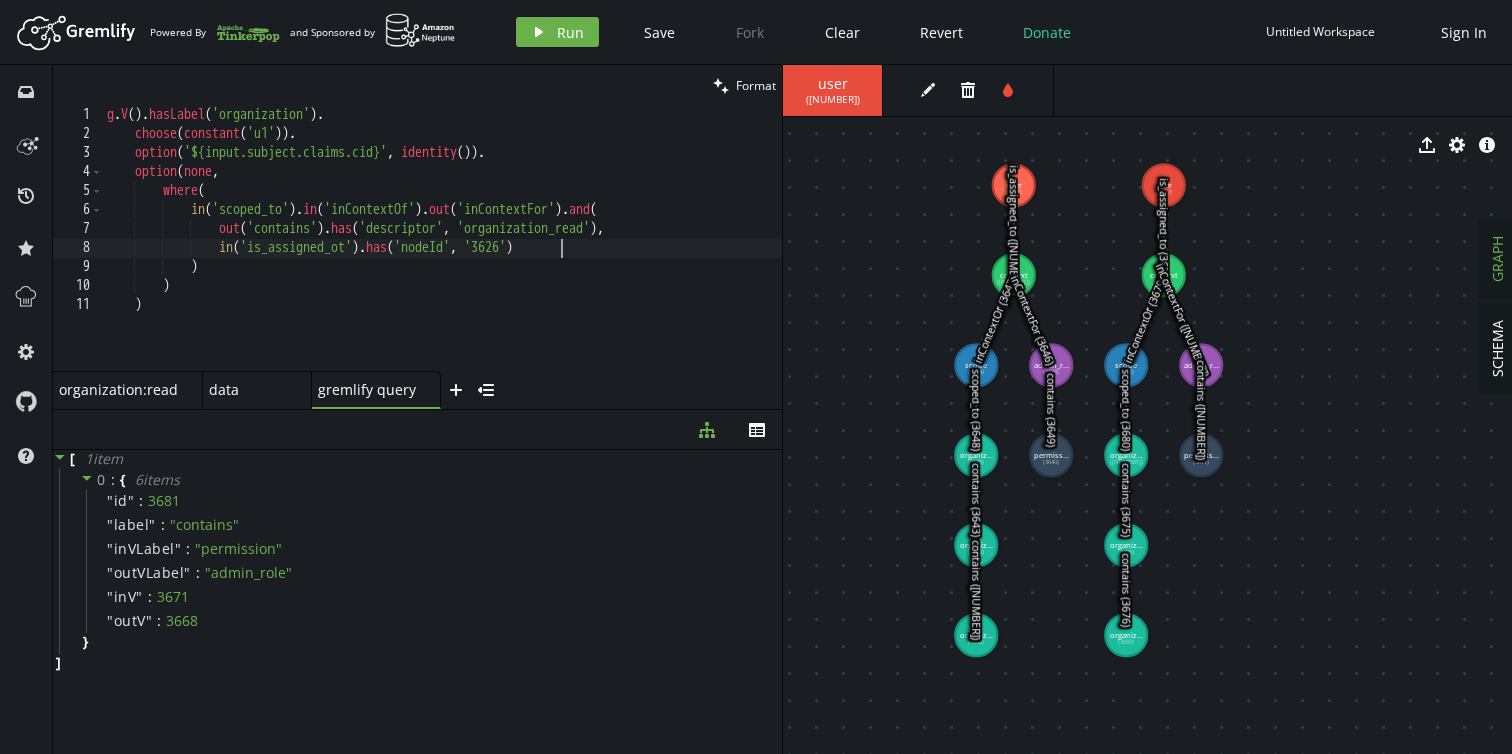 click on "g . V ( ) . hasLabel ( 'organization' ) .      choose ( constant ( 'u1' )) .      option ( '${input.subject.claims.cid}' ,   identity ( )) .      option ( none ,             where (                in ( 'scoped_to' ) . in ( 'inContextOf' ) . out ( 'inContextFor' ) . and (                     out ( 'contains' ) . has ( 'descriptor' ,   'organization_read' ) ,                     in ( 'is_assigned_ot' ) . has ( 'nodeId' ,   '3626' )                )           )" at bounding box center (442, 258) 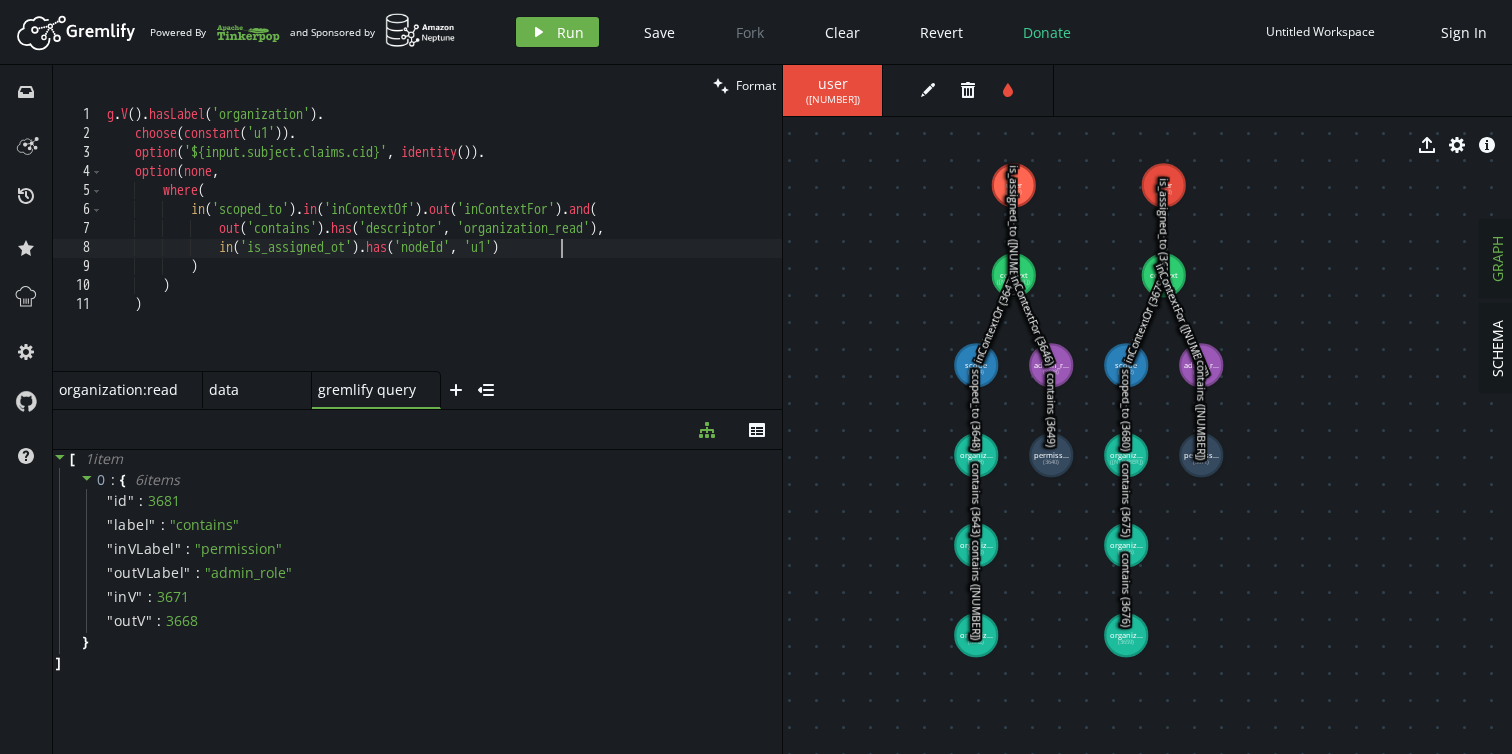 scroll, scrollTop: 0, scrollLeft: 453, axis: horizontal 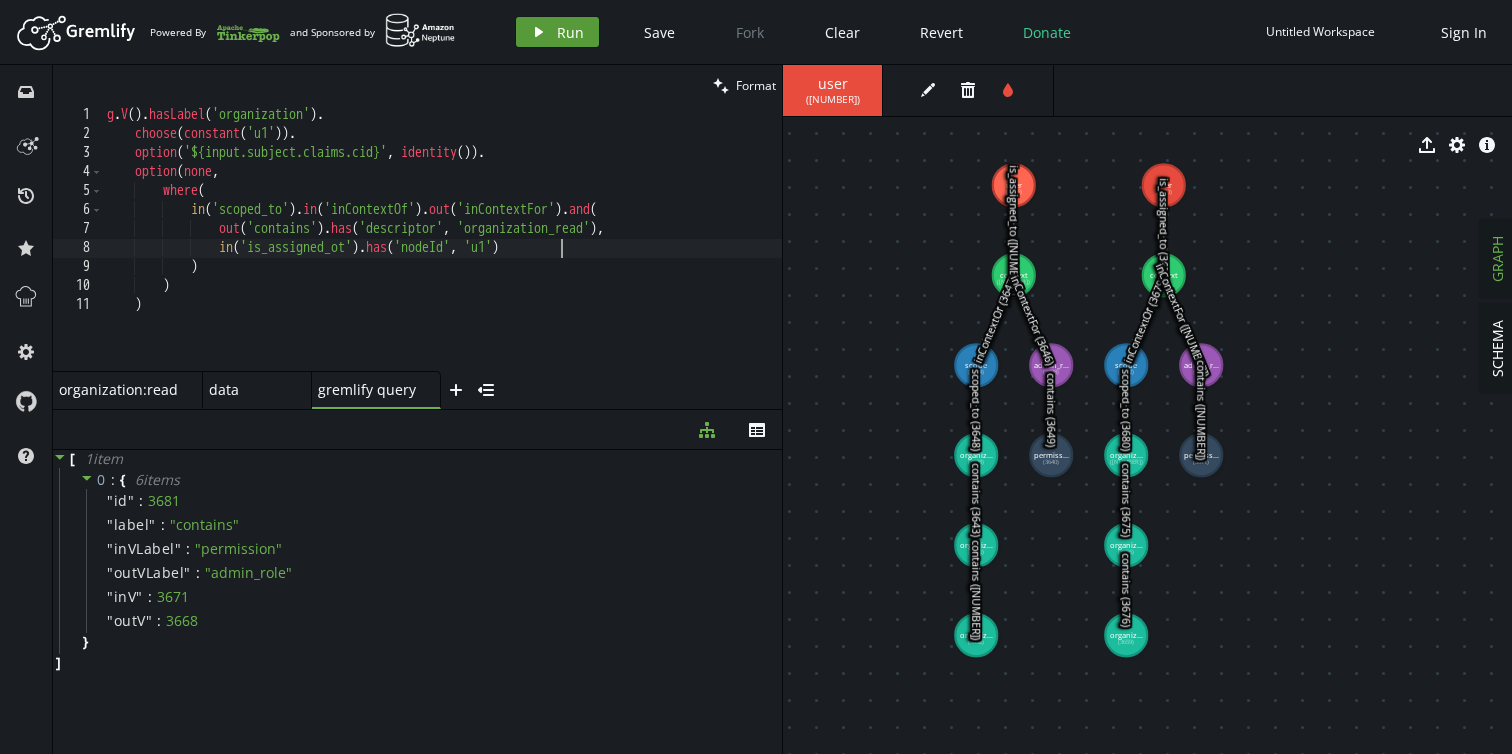 click on "Run" at bounding box center [570, 32] 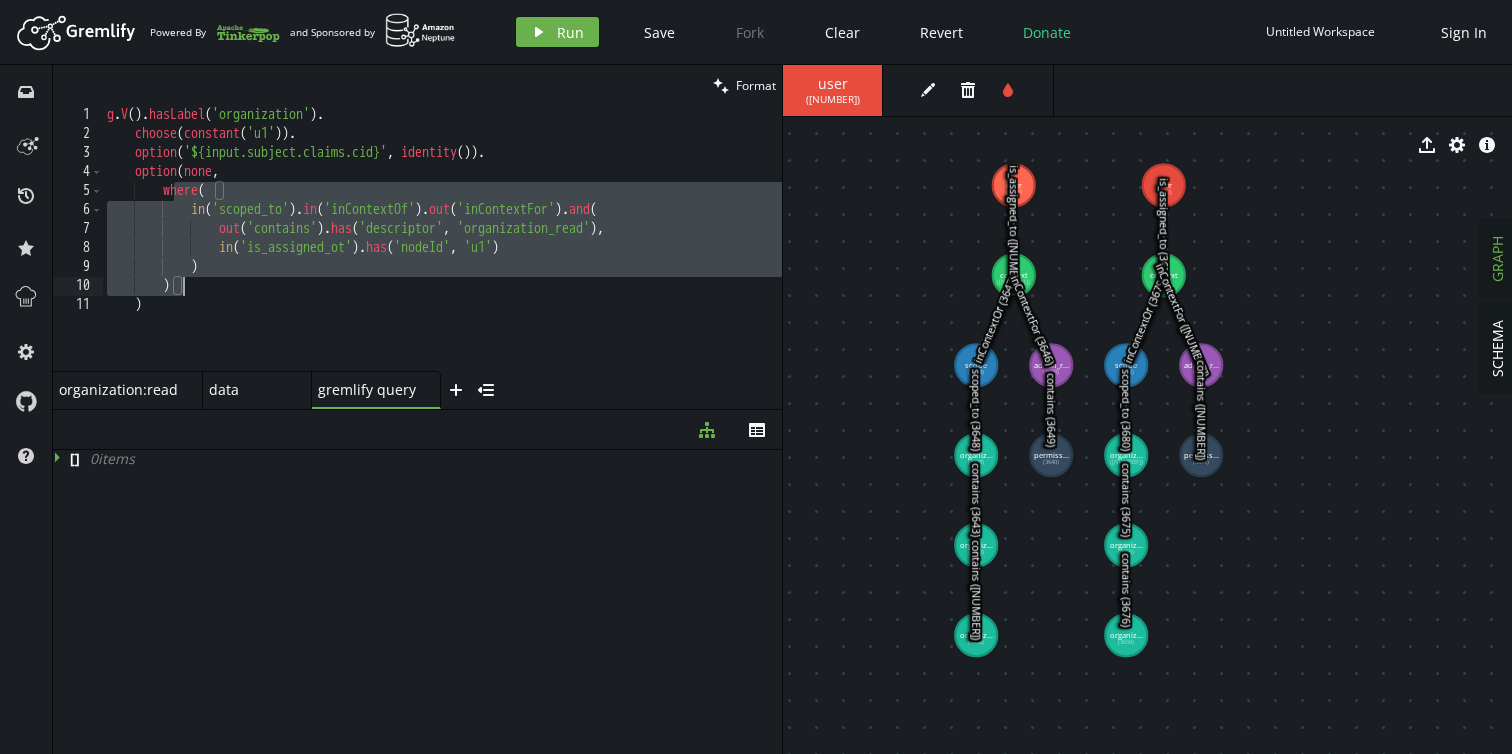drag, startPoint x: 172, startPoint y: 191, endPoint x: 195, endPoint y: 288, distance: 99.68952 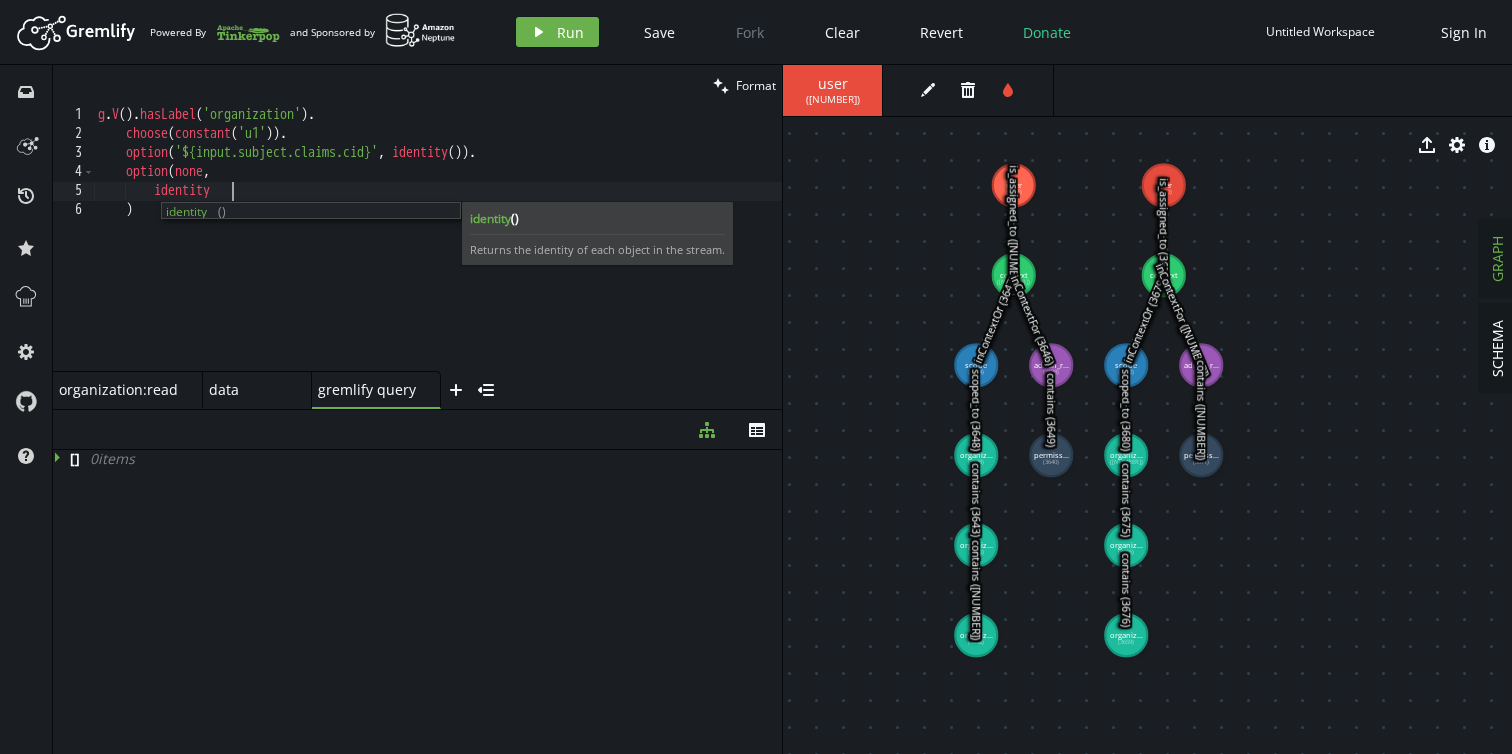 scroll, scrollTop: 0, scrollLeft: 150, axis: horizontal 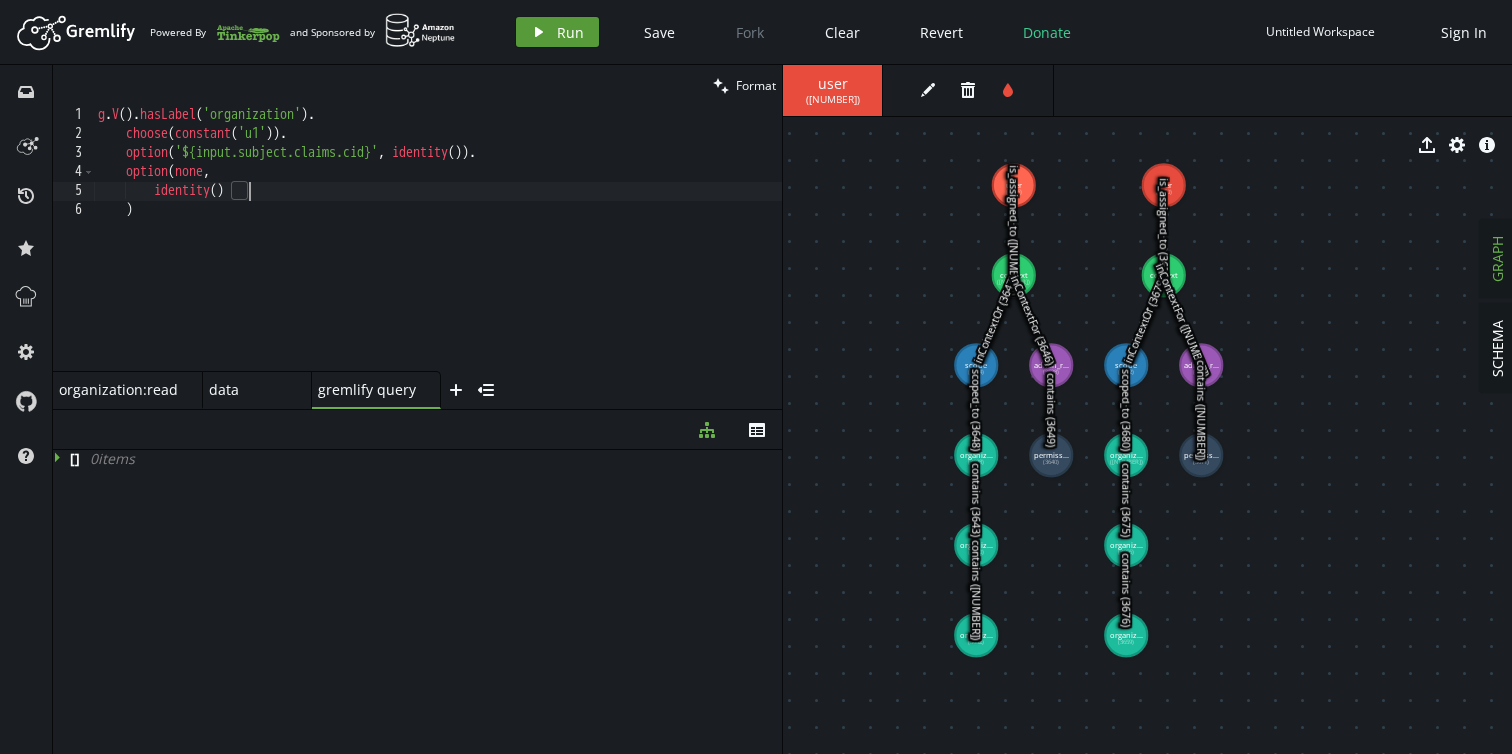 click on "play Run" at bounding box center [557, 32] 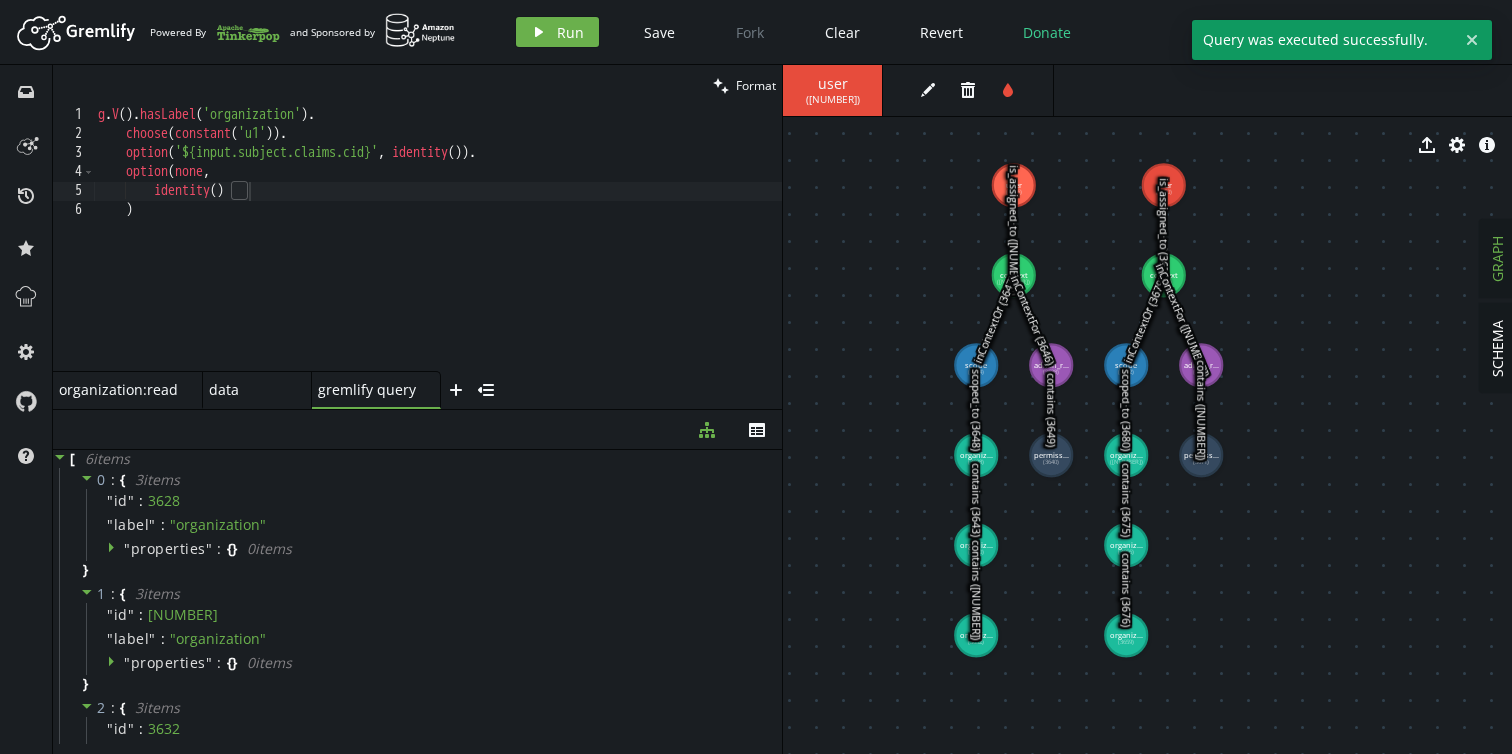 click on "g . V ( ) . hasLabel ( 'organization' ) .      choose ( constant ( 'u1' )) .      option ( '${input.subject.claims.cid}' ,   identity ( )) .      option ( none ,             identity ( )      )" at bounding box center (438, 258) 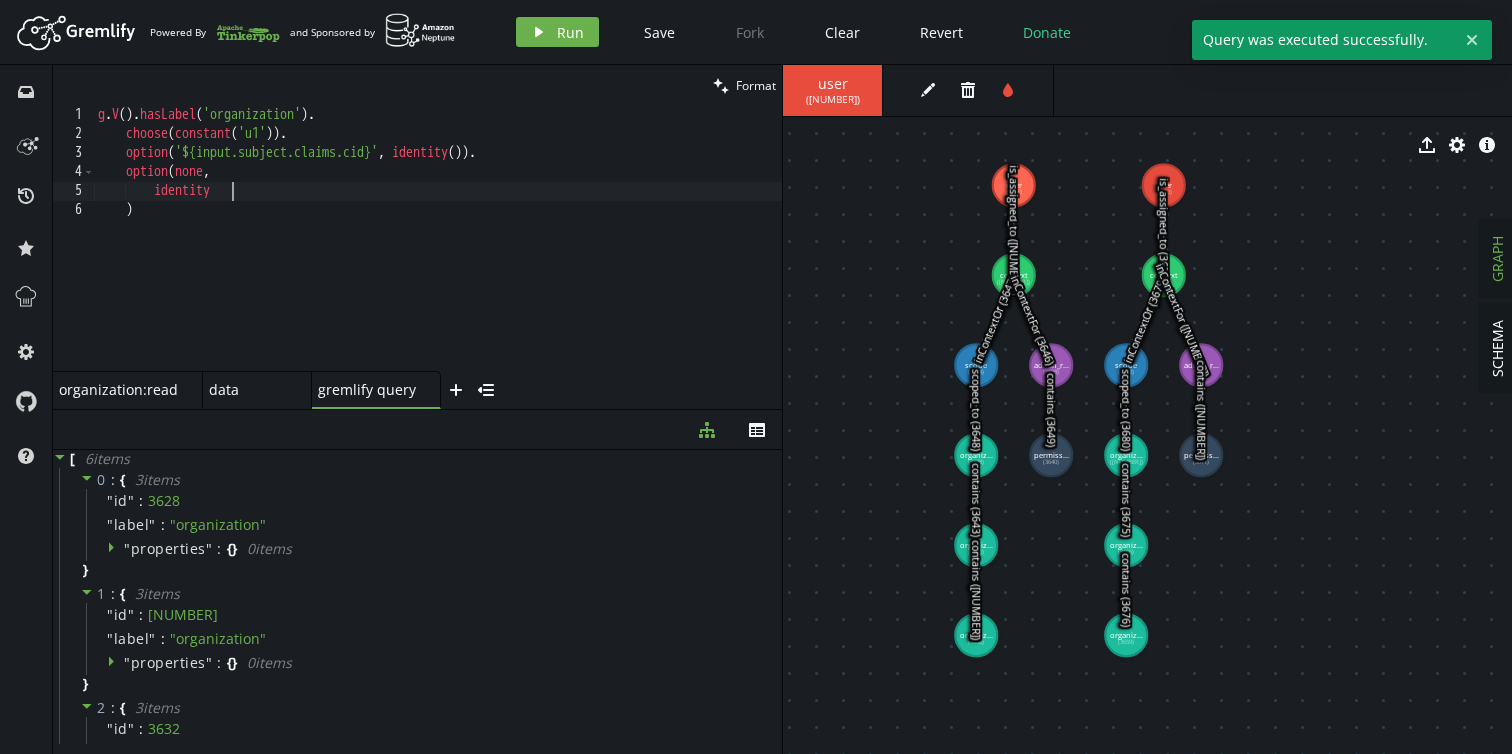 scroll, scrollTop: 0, scrollLeft: 66, axis: horizontal 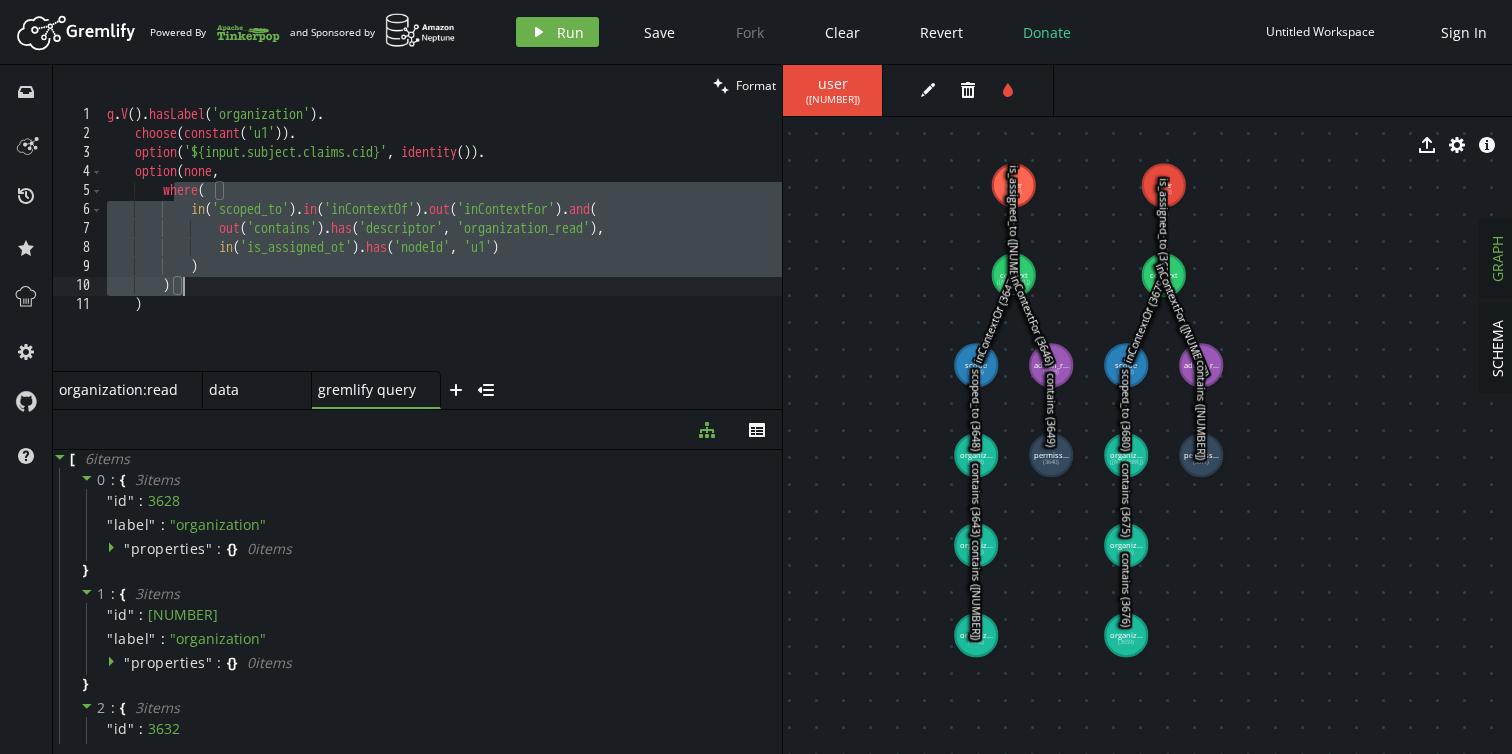 click on "g . V ( ) . hasLabel ( 'organization' ) .      choose ( constant ( 'u1' )) .      option ( '${input.subject.claims.cid}' ,   identity ( )) .      option ( none ,             where (                in ( 'scoped_to' ) . in ( 'inContextOf' ) . out ( 'inContextFor' ) . and (                     out ( 'contains' ) . has ( 'descriptor' ,   'organization_read' ) ,                     in ( 'is_assigned_ot' ) . has ( 'nodeId' ,   'u1' )                )           )      )" at bounding box center [442, 258] 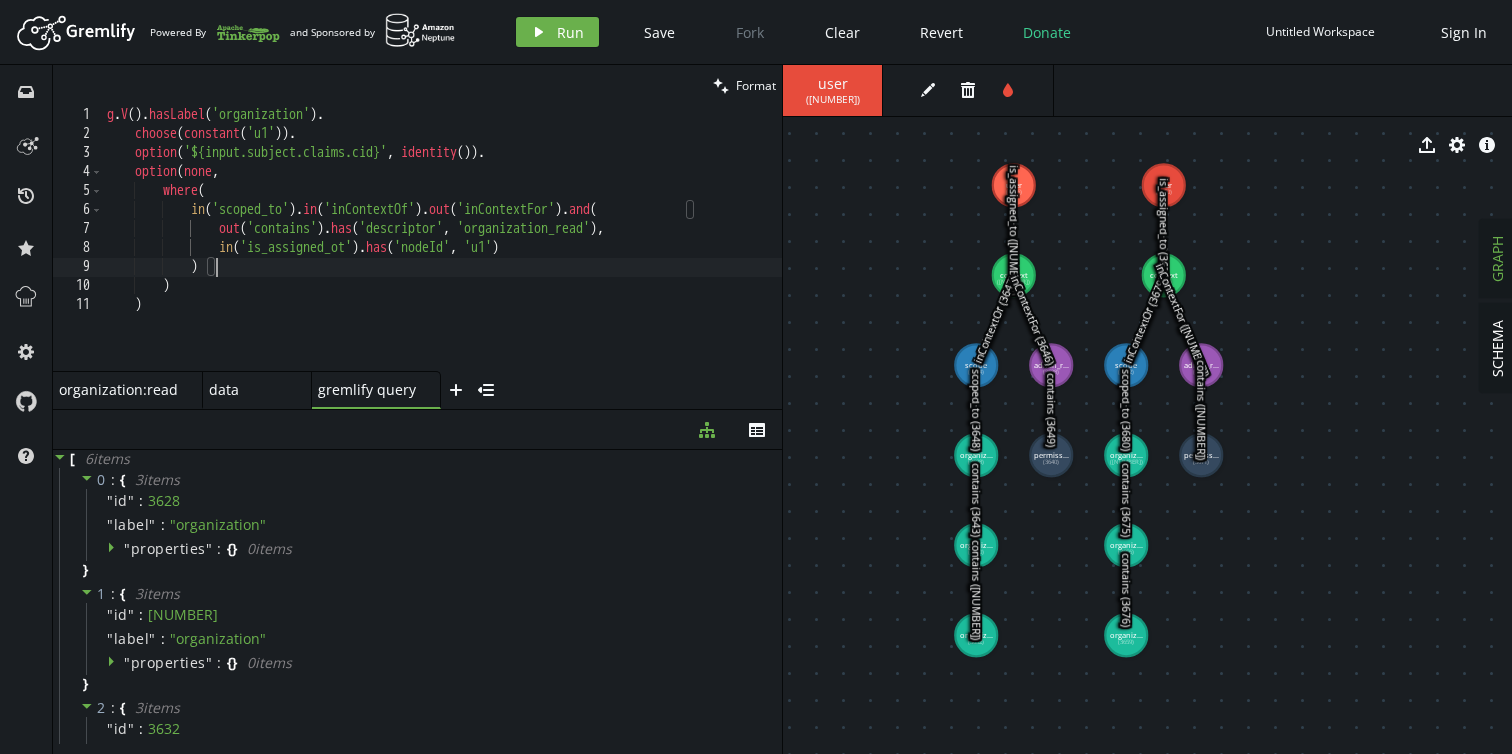 click on "g . V ( ) . hasLabel ( 'organization' ) .      choose ( constant ( 'u1' )) .      option ( '${input.subject.claims.cid}' ,   identity ( )) .      option ( none ,             where (                in ( 'scoped_to' ) . in ( 'inContextOf' ) . out ( 'inContextFor' ) . and (                     out ( 'contains' ) . has ( 'descriptor' ,   'organization_read' ) ,                     in ( 'is_assigned_ot' ) . has ( 'nodeId' ,   'u1' )                )           )      )" at bounding box center (442, 258) 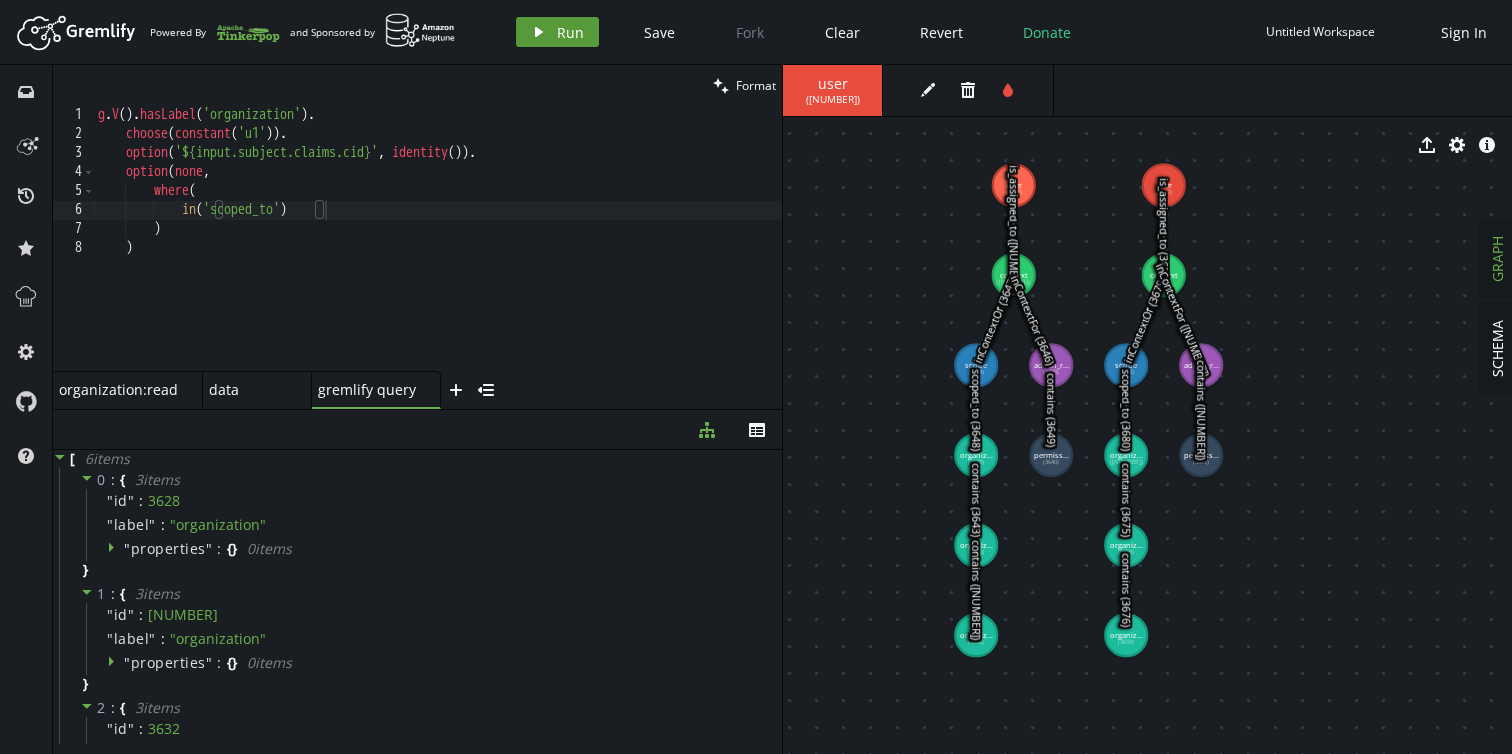 click on "Run" at bounding box center [570, 32] 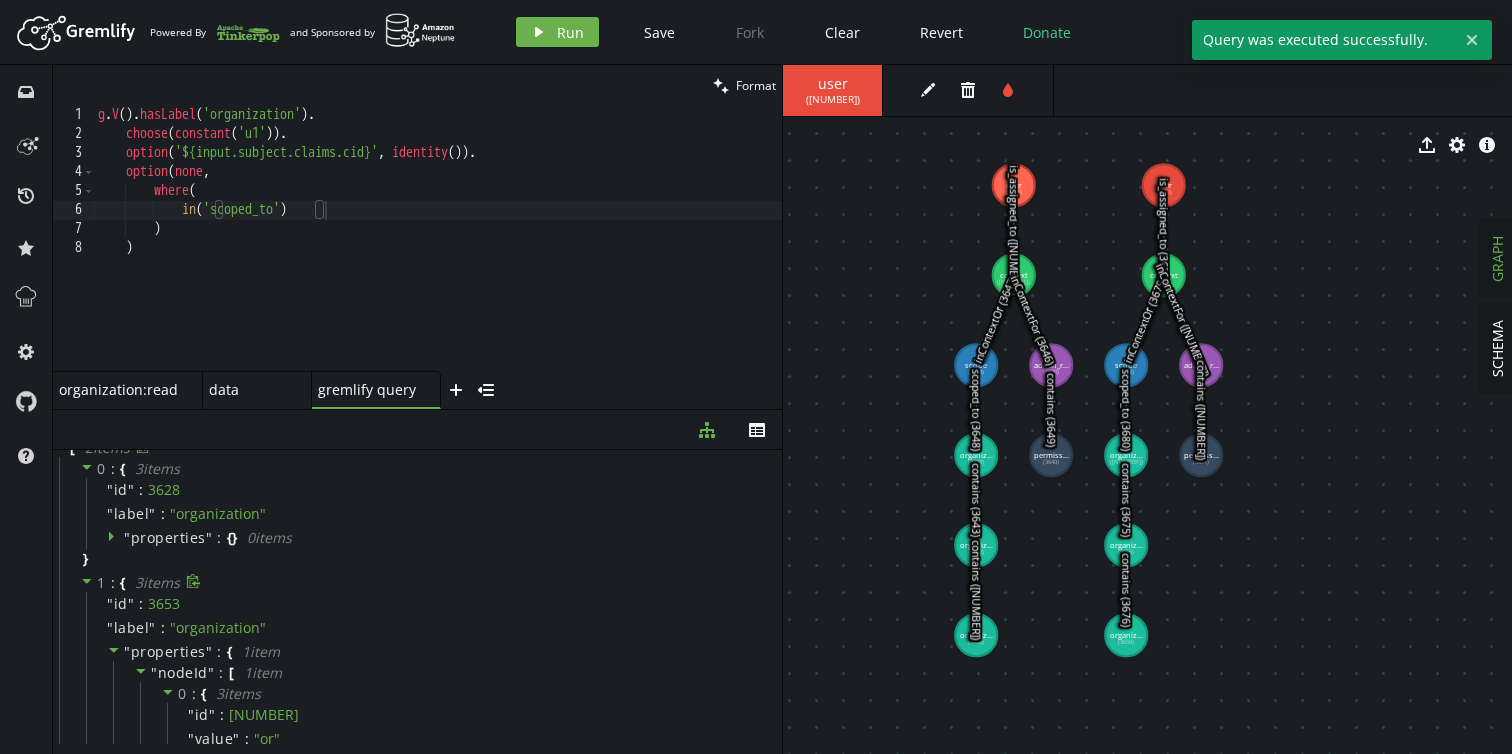 scroll, scrollTop: 0, scrollLeft: 0, axis: both 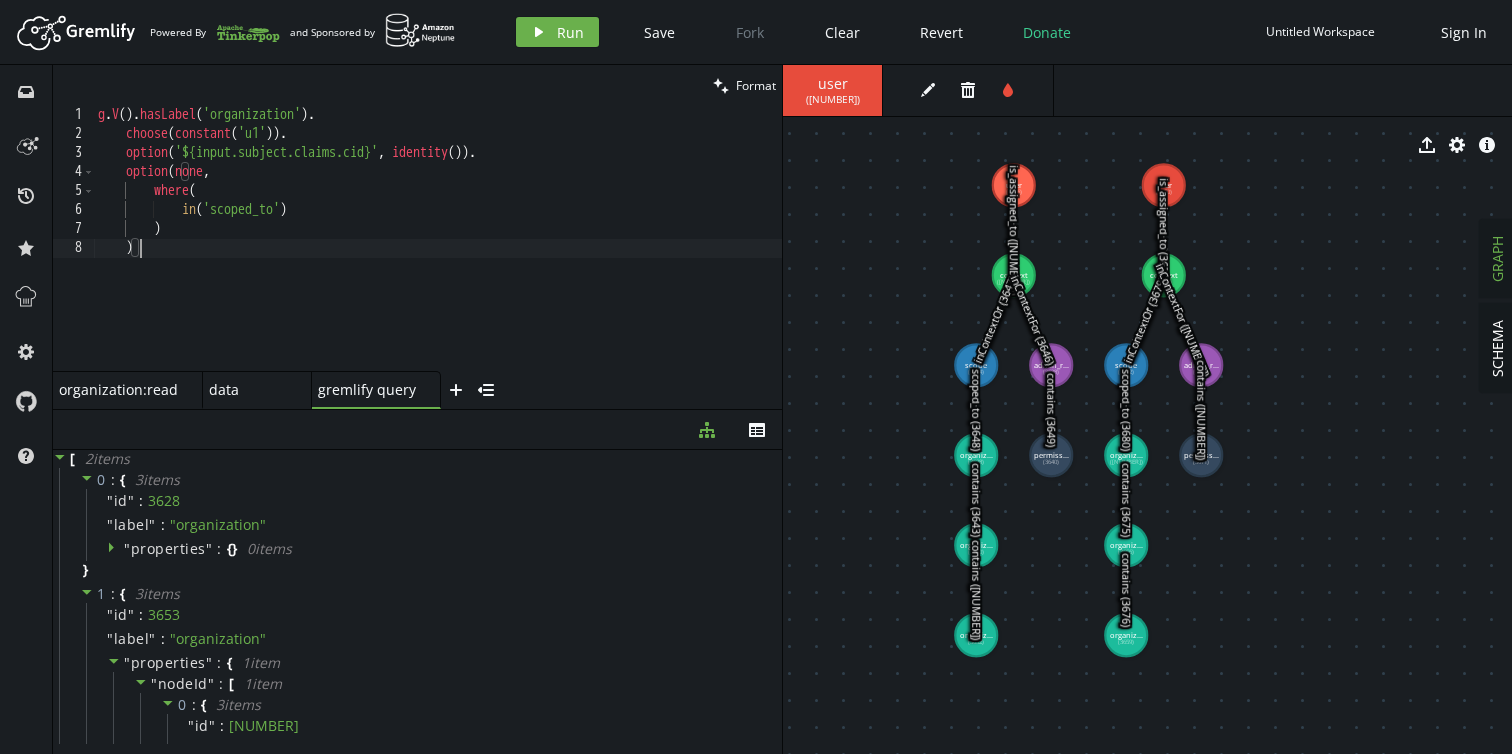 click on "g . V ( ) . hasLabel ( 'organization' ) .      choose ( constant ( 'u1' )) .      option ( '${input.subject.claims.cid}' ,   identity ( )) .      option ( none ,             where (                in ( 'scoped_to' )           )" at bounding box center (438, 258) 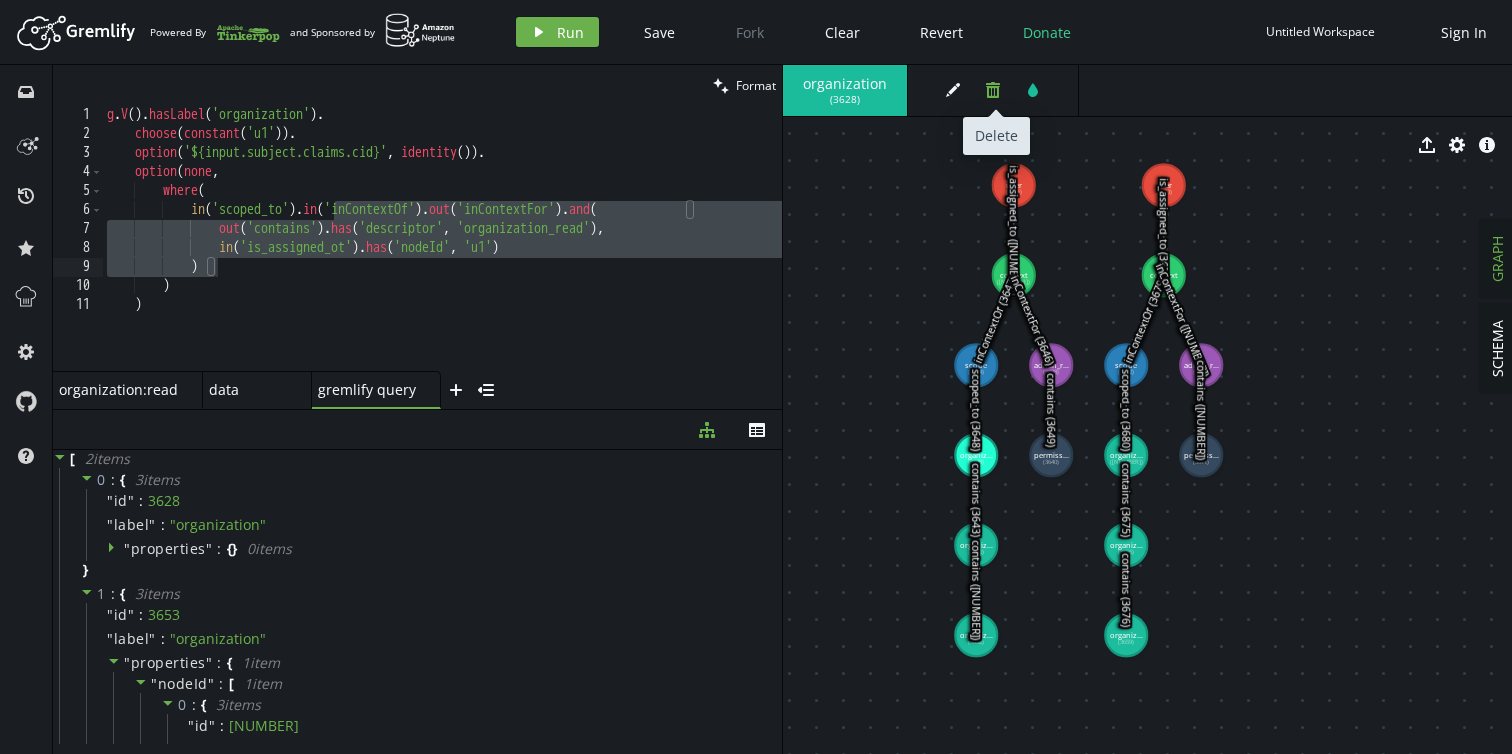click on "trash" at bounding box center [993, 90] 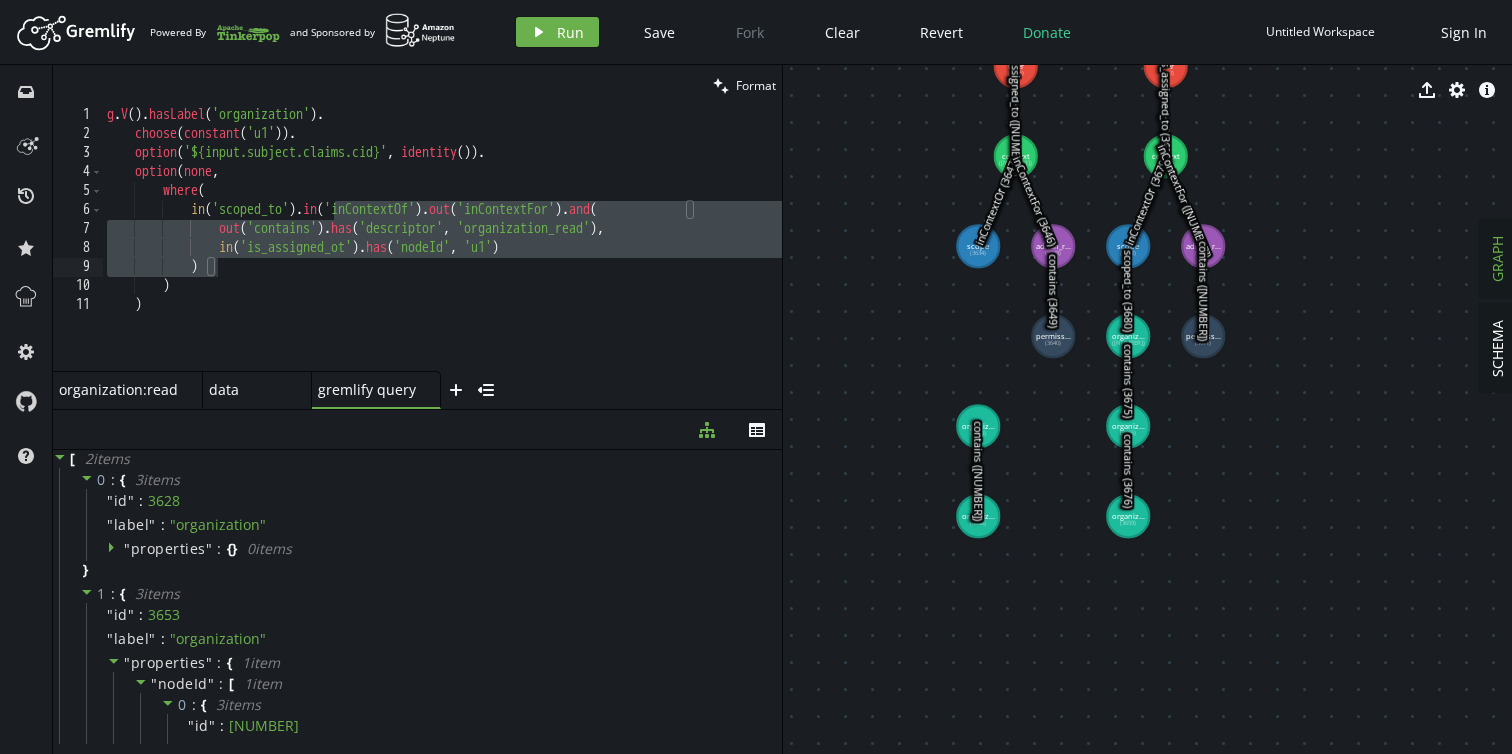 drag, startPoint x: 932, startPoint y: 659, endPoint x: 861, endPoint y: 629, distance: 77.07788 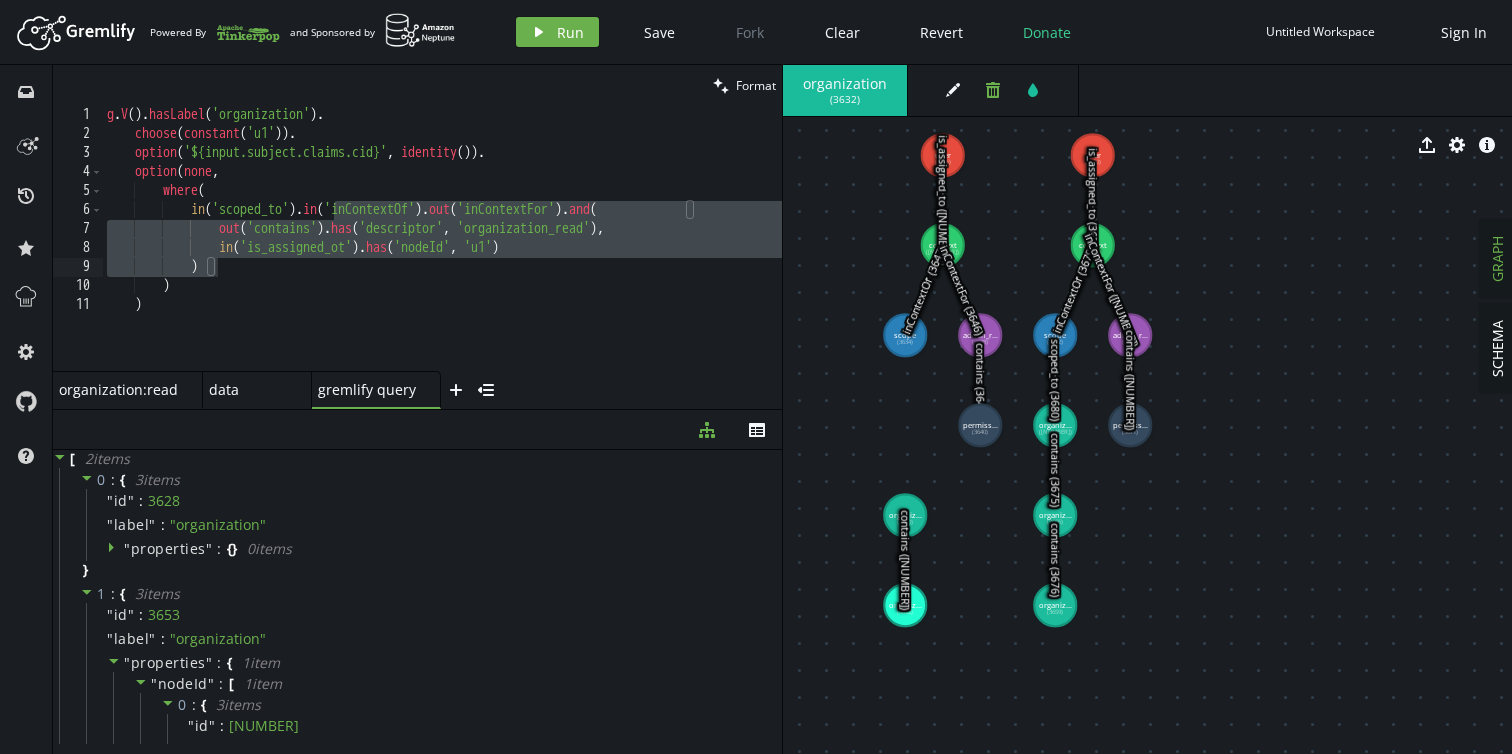 click on "trash" at bounding box center (993, 90) 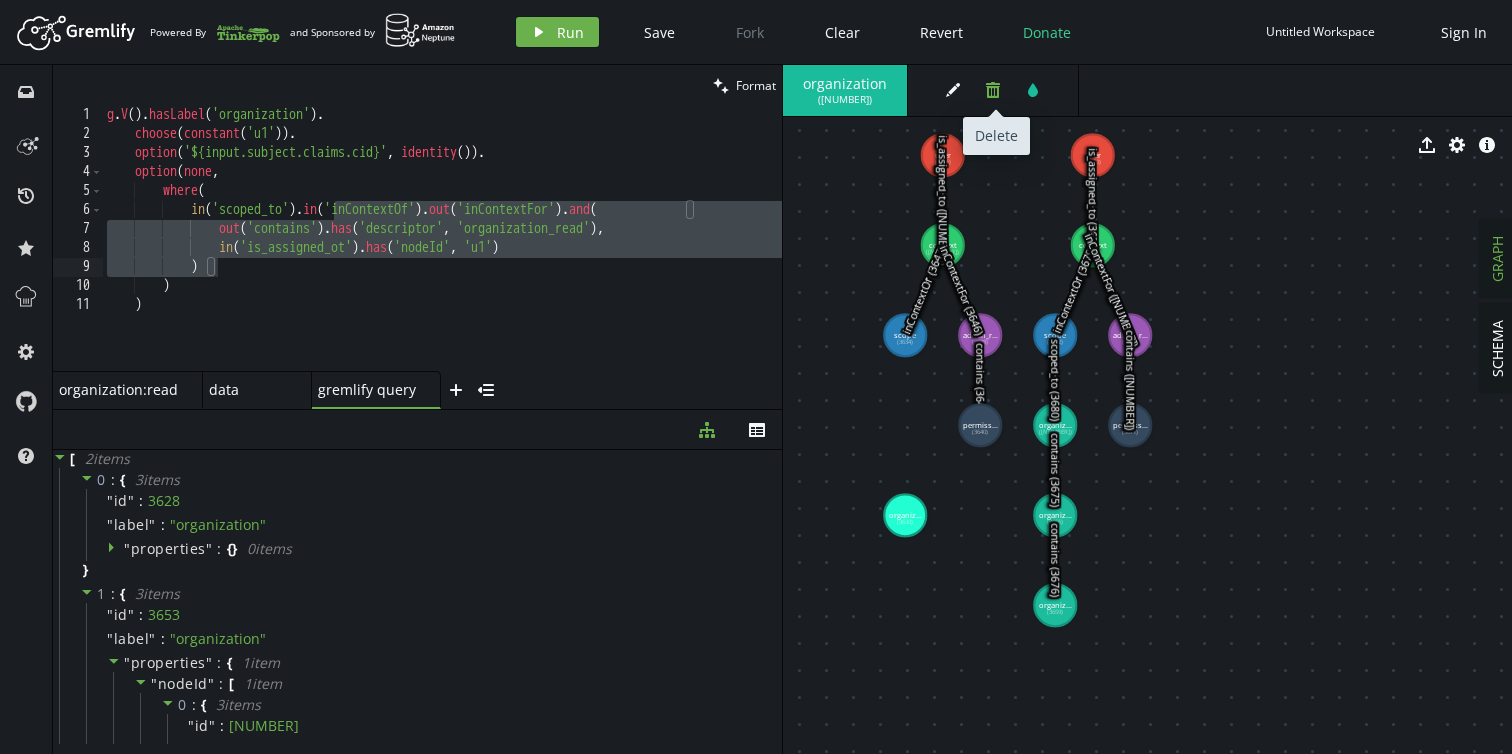 click on "trash" at bounding box center (993, 90) 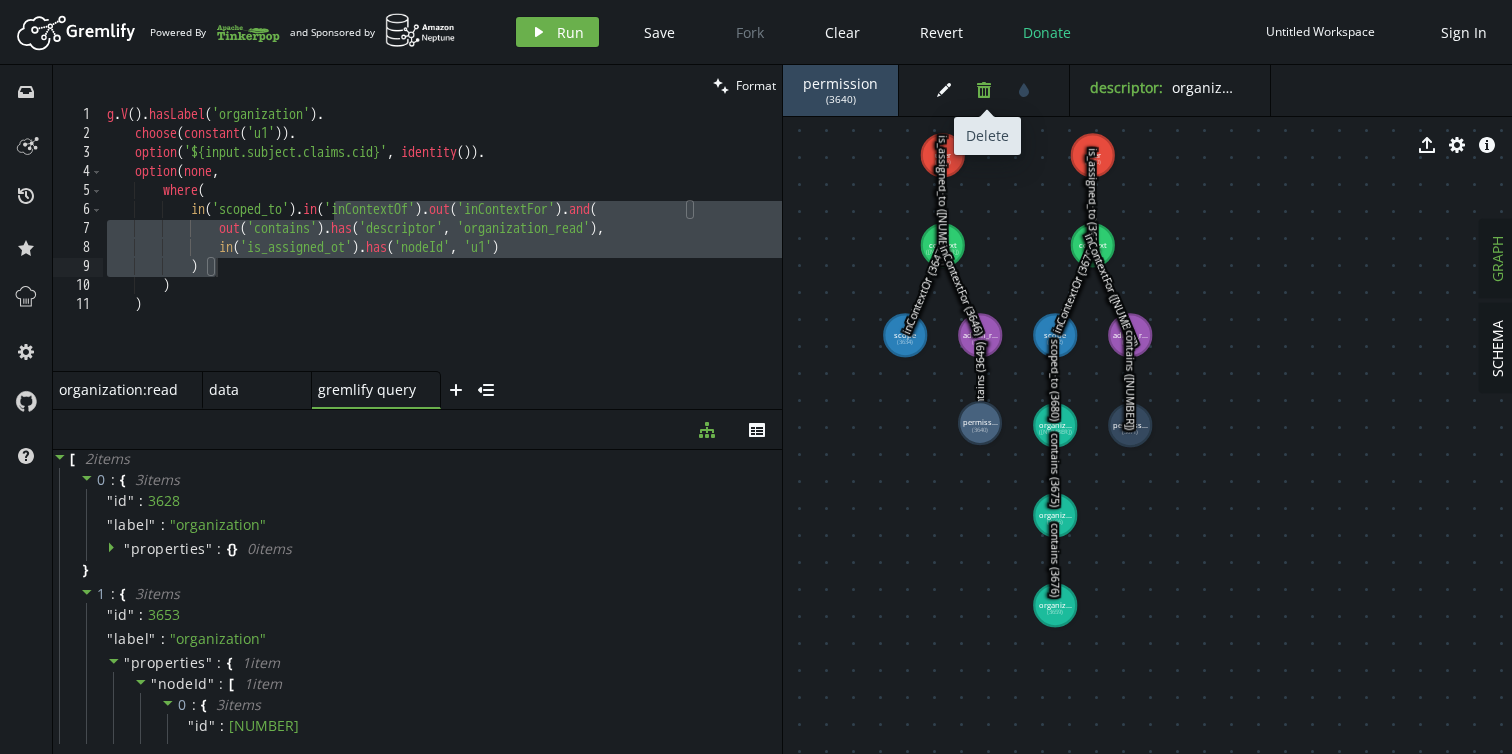 click on "trash" at bounding box center (984, 90) 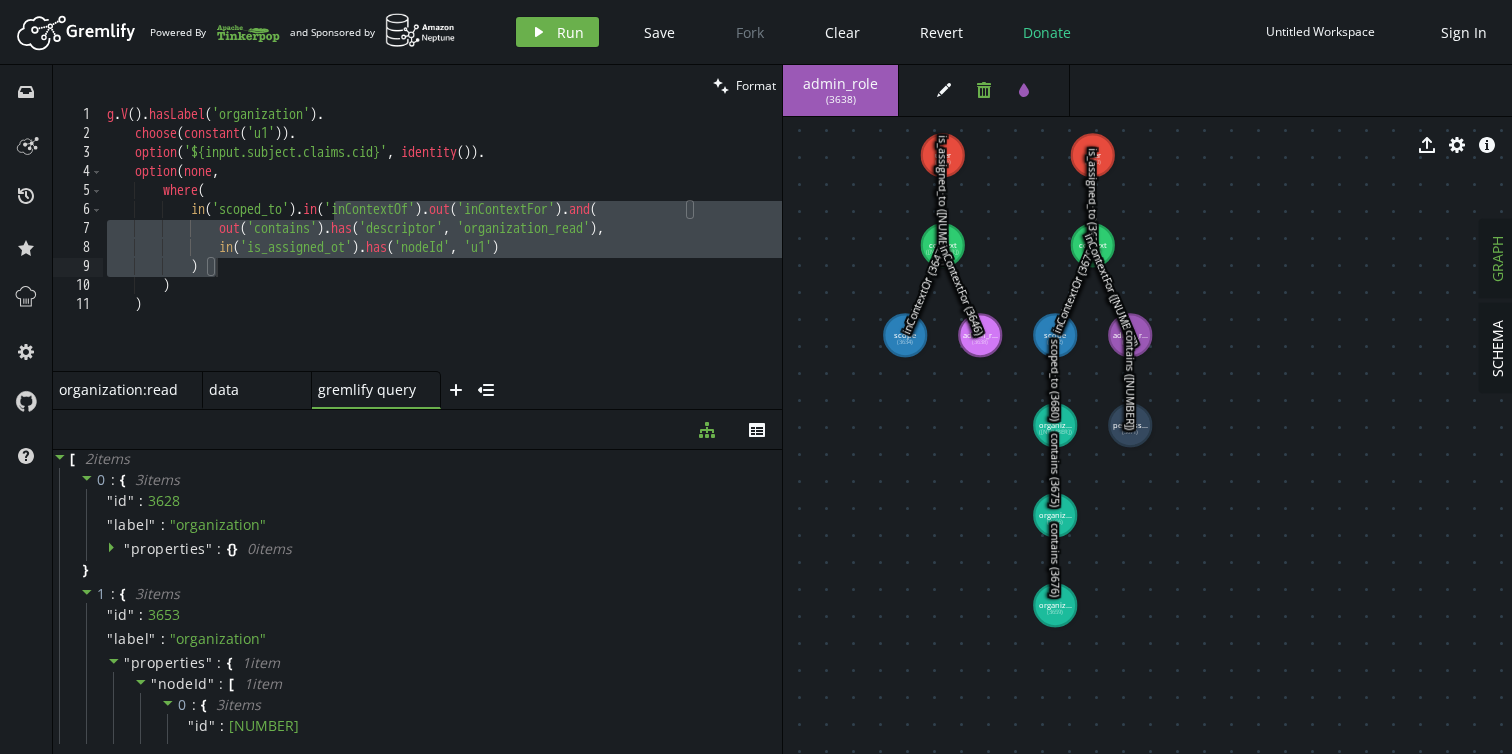 click at bounding box center [984, 90] 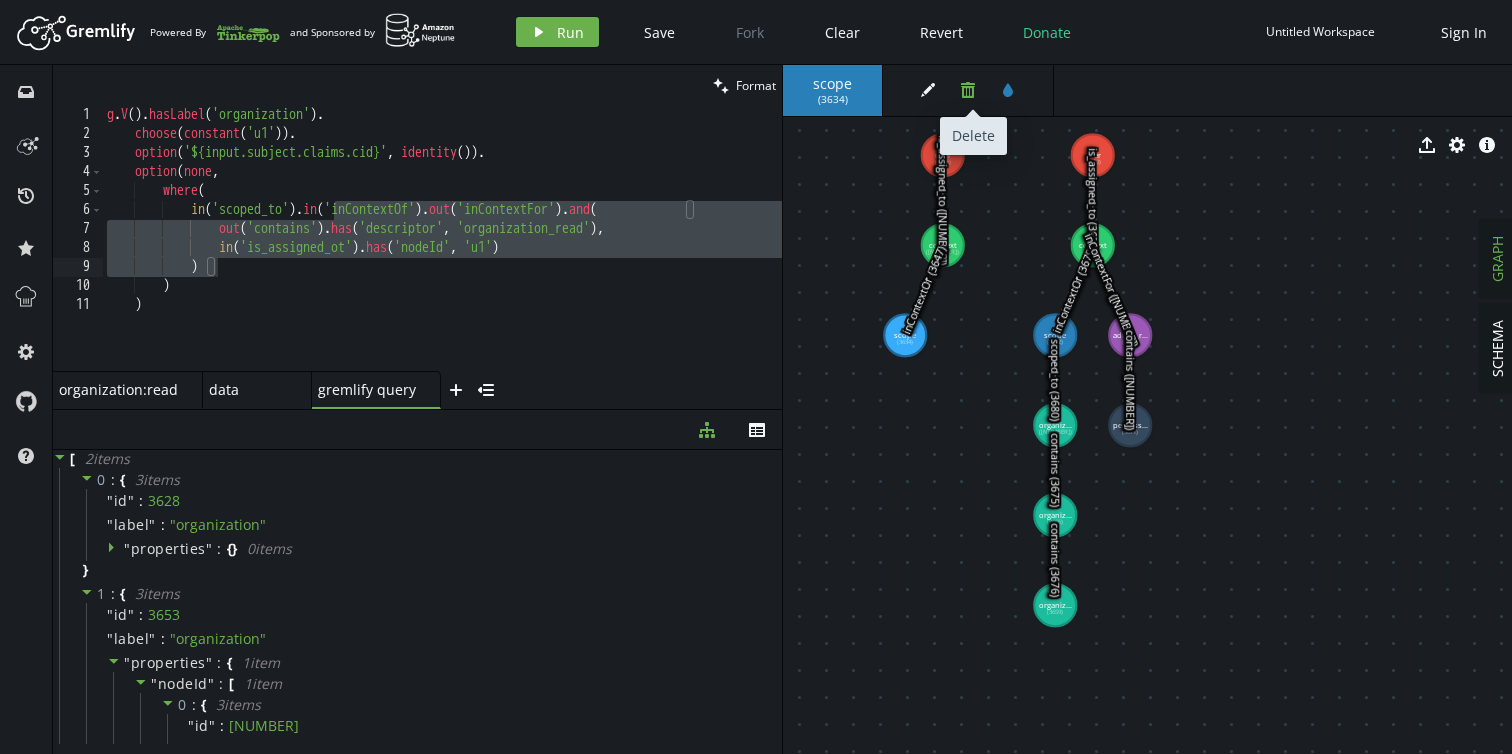 click at bounding box center (968, 90) 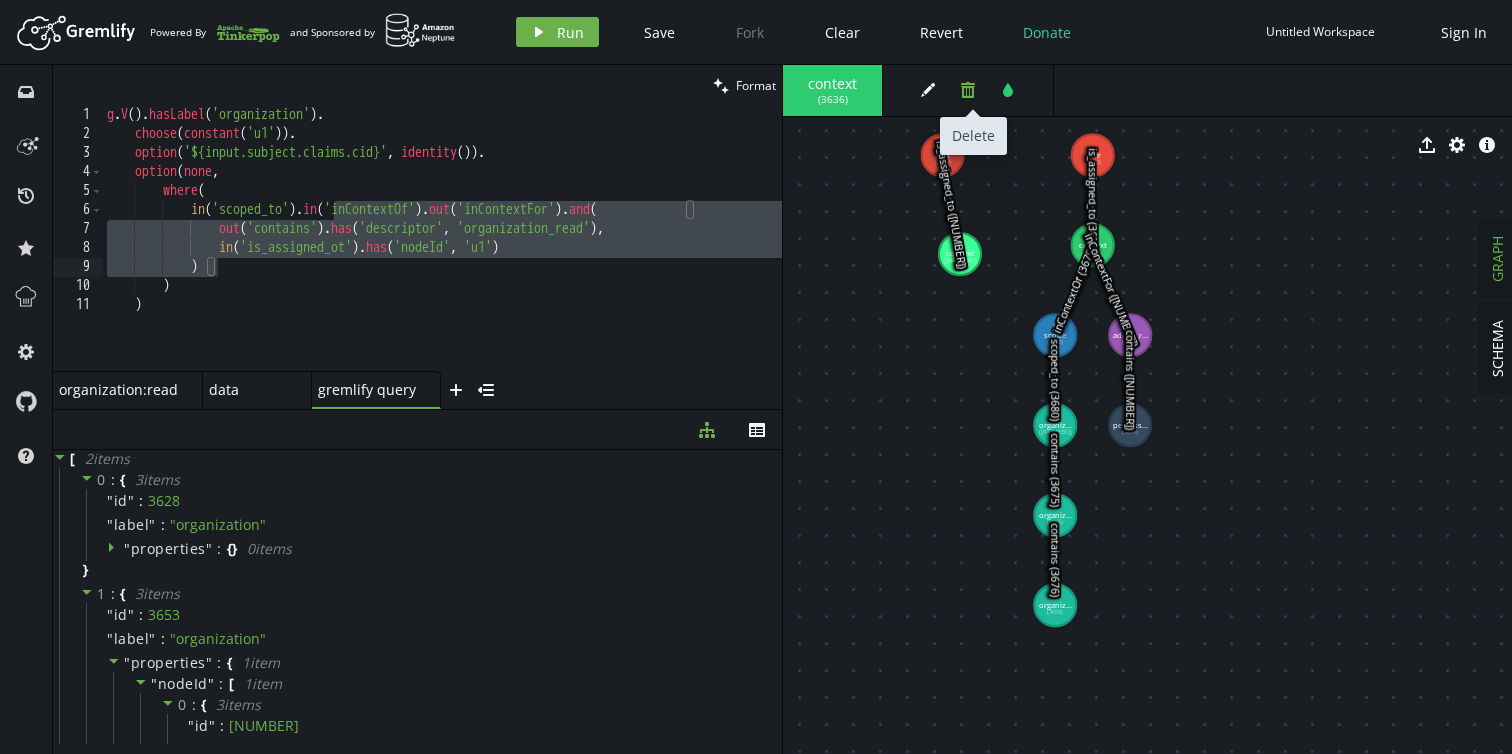 click on "trash" at bounding box center (968, 90) 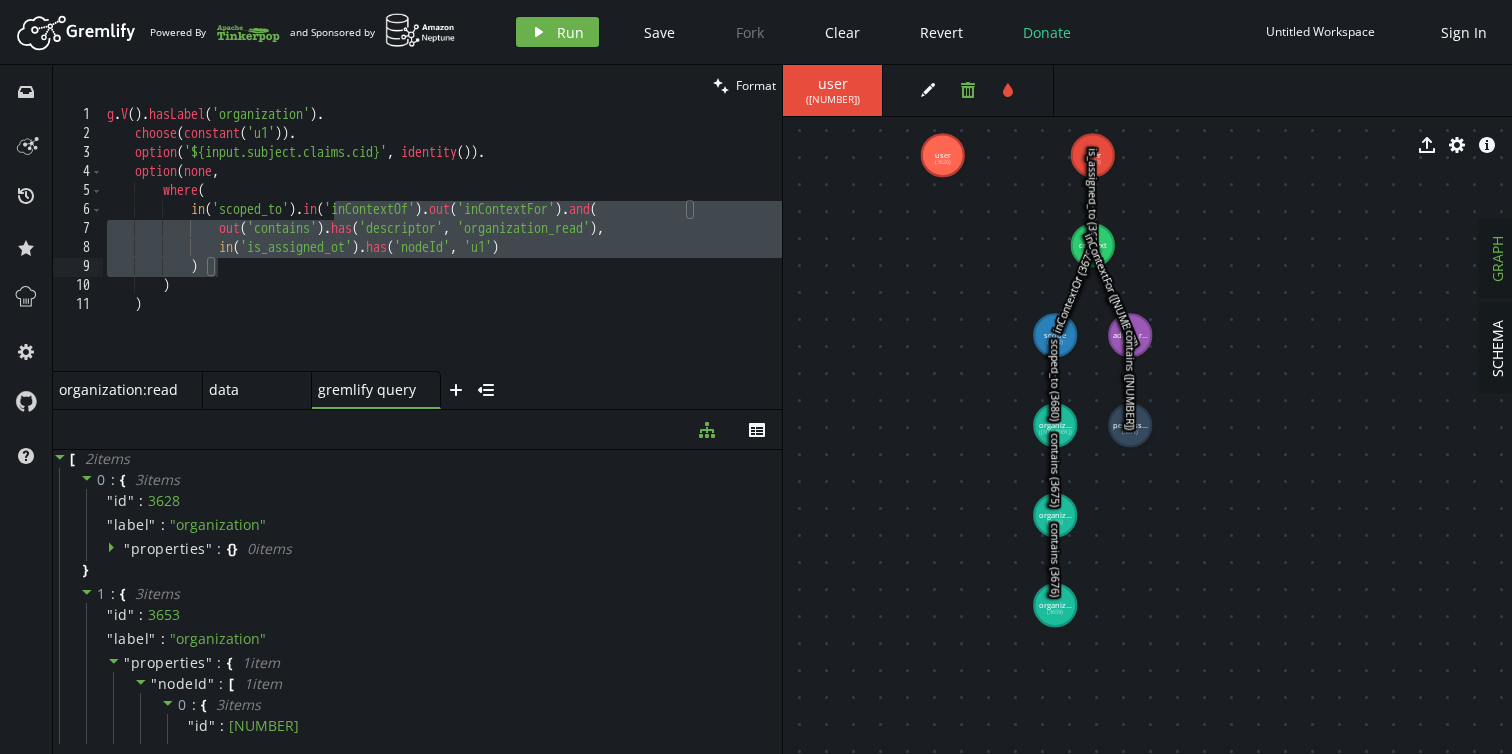 click on "trash" at bounding box center (928, 90) 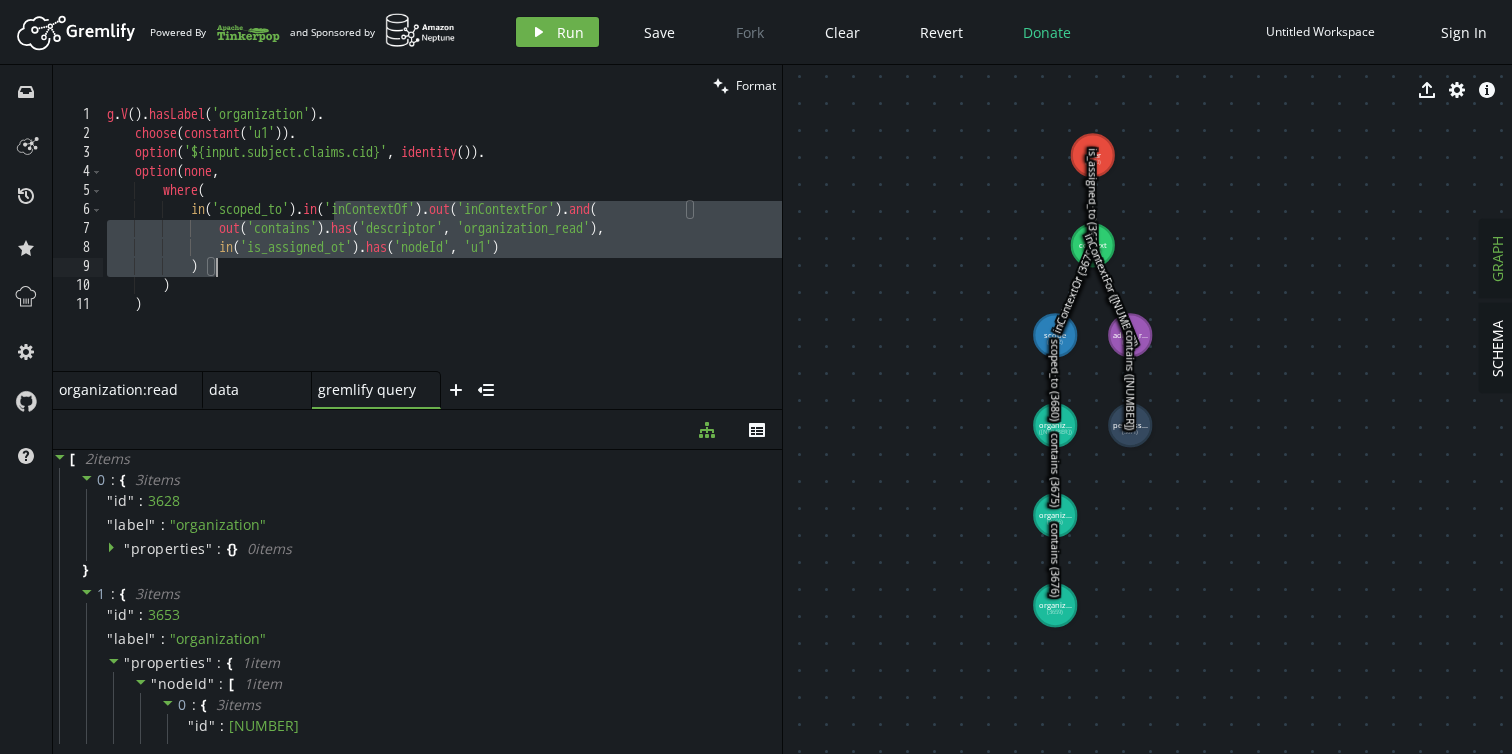 click on "g . V ( ) . hasLabel ( 'organization' ) .      choose ( constant ( 'u1' )) .      option ( '${input.subject.claims.cid}' ,   identity ( )) .      option ( none ,             where (                in ( 'scoped_to' ) . in ( 'inContextOf' ) . out ( 'inContextFor' ) . and (                     out ( 'contains' ) . has ( 'descriptor' ,   'organization_read' ) ,                     in ( 'is_assigned_ot' ) . has ( 'nodeId' ,   'u1' )                )           )      )" at bounding box center [442, 258] 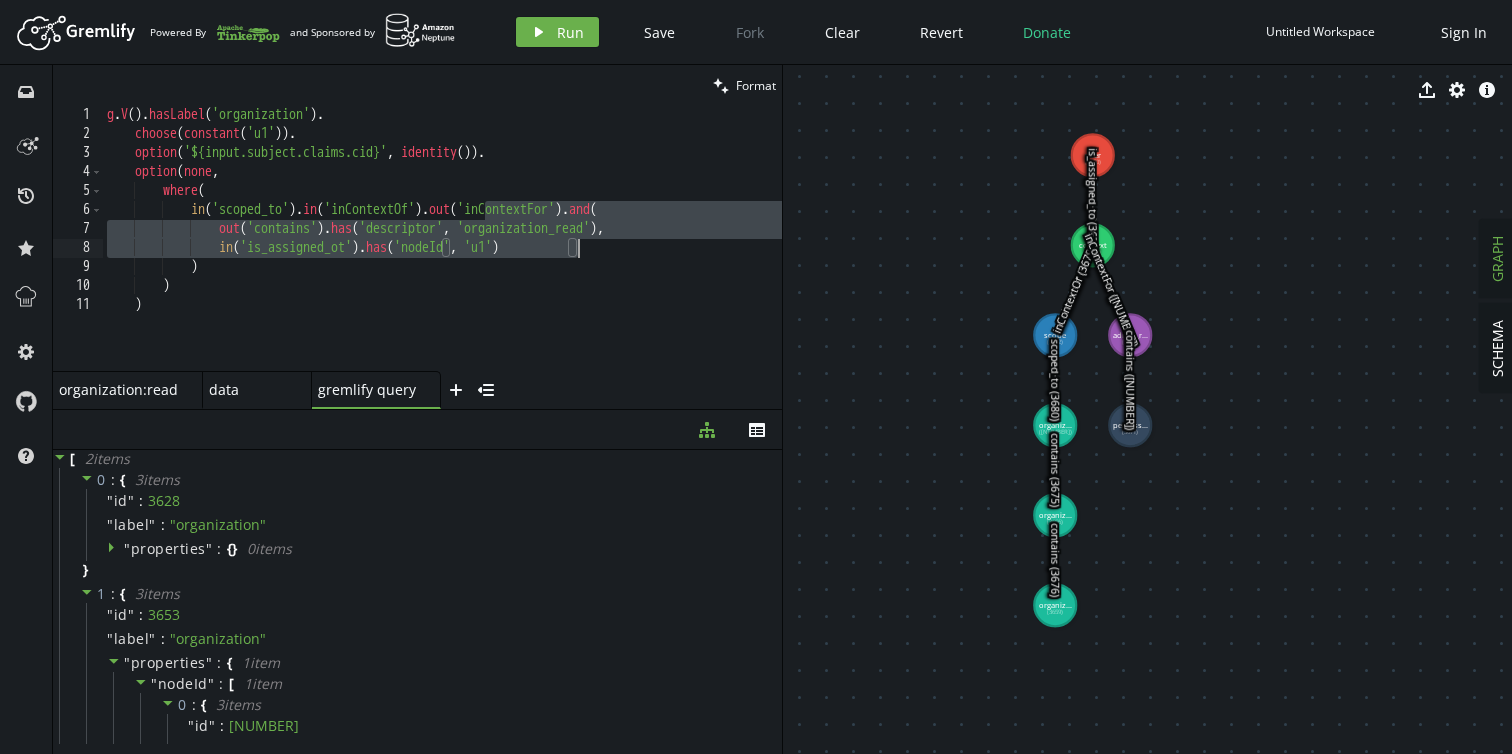 drag, startPoint x: 488, startPoint y: 213, endPoint x: 605, endPoint y: 251, distance: 123.01626 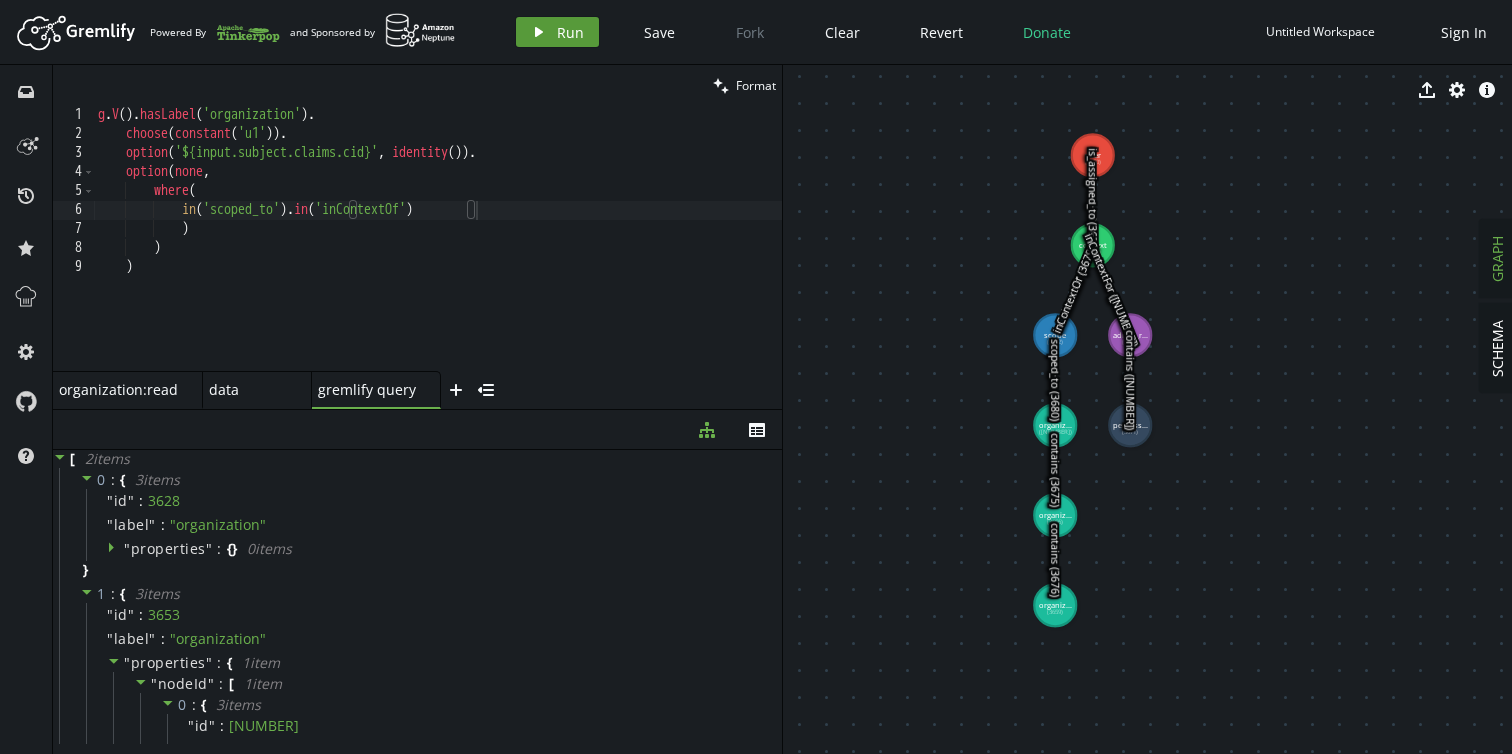 click on "Run" at bounding box center [570, 32] 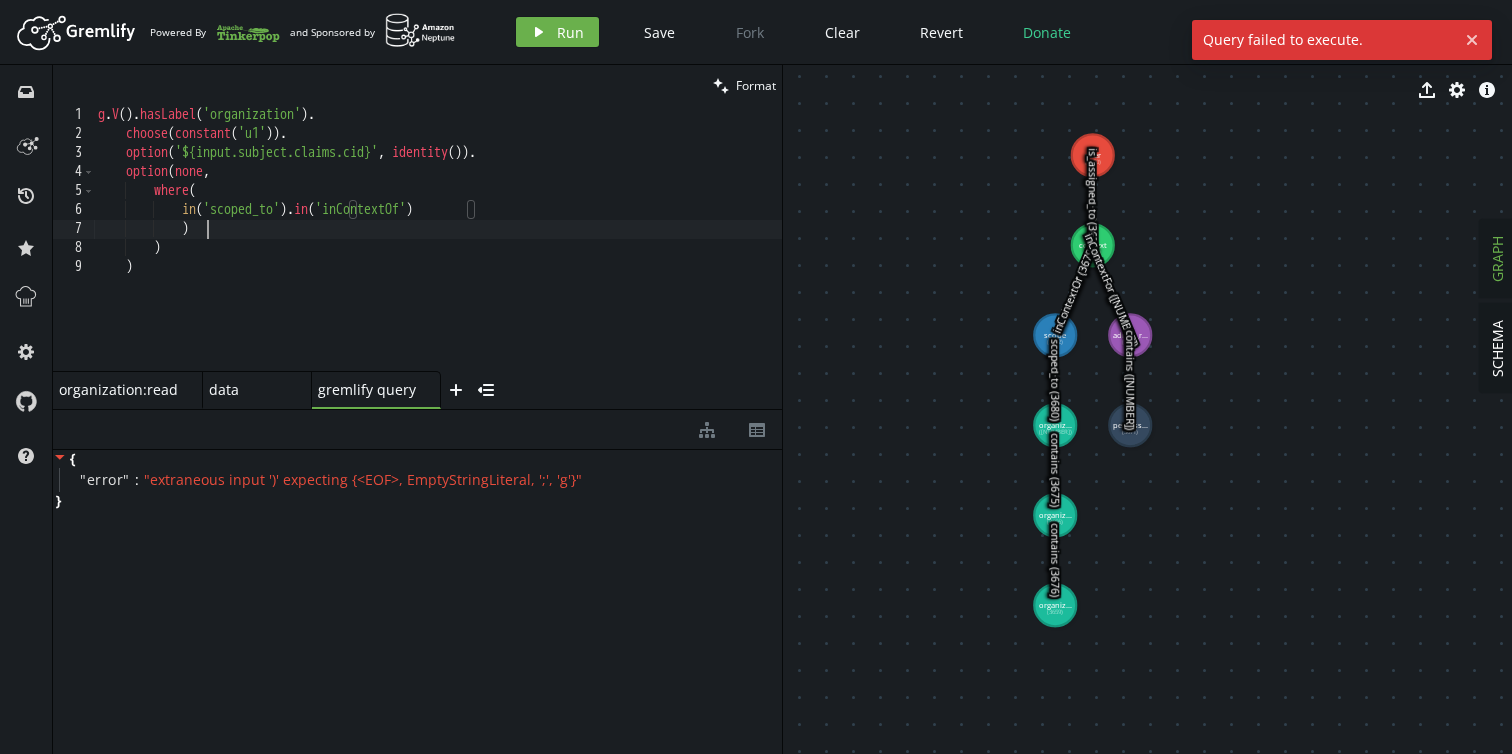 click on "g . V ( ) . hasLabel ( 'organization' ) .      choose ( constant ( 'u1' )) .      option ( '${input.subject.claims.cid}' ,   identity ( )) .      option ( none ,             where (                in ( 'scoped_to' ) . in ( 'inContextOf' )                )" at bounding box center [438, 258] 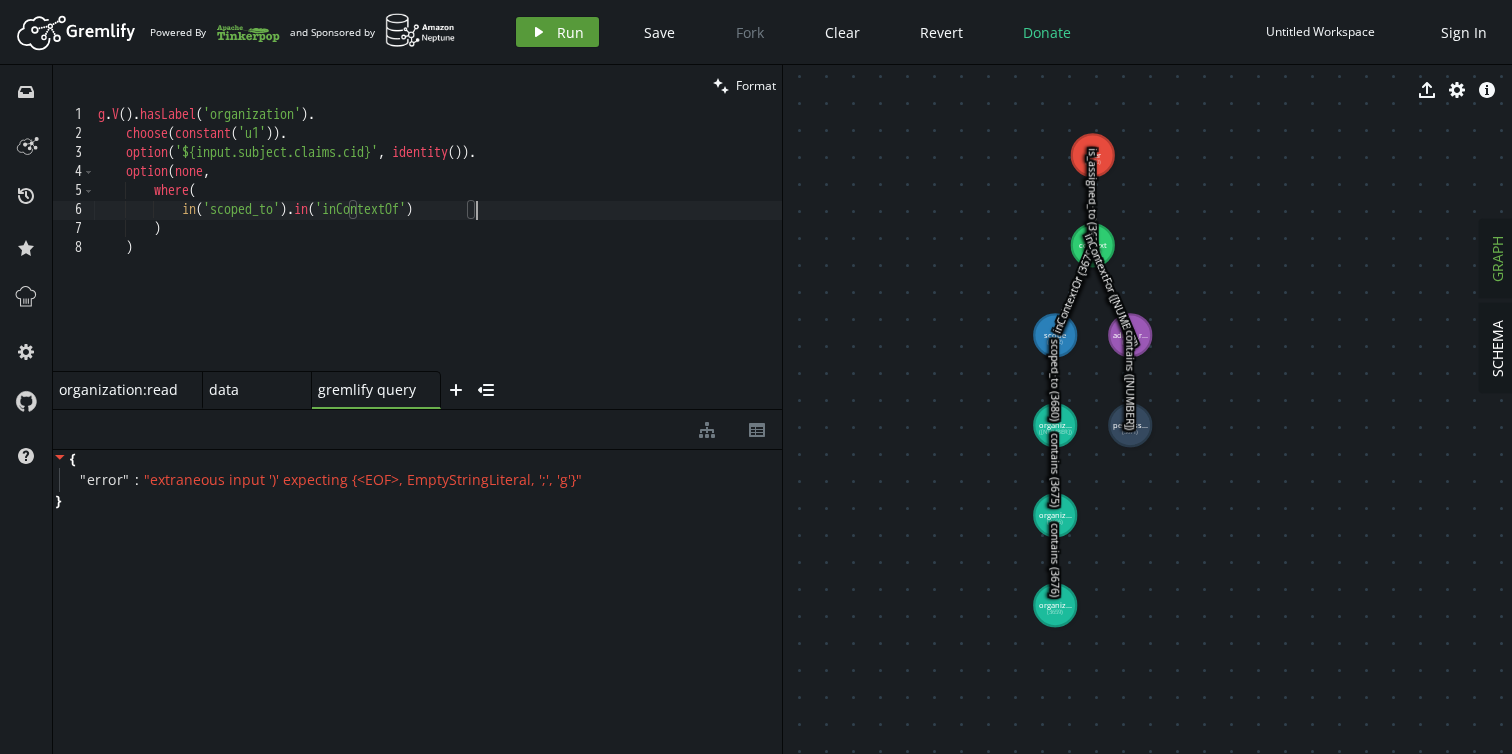 click on "Run" at bounding box center (570, 32) 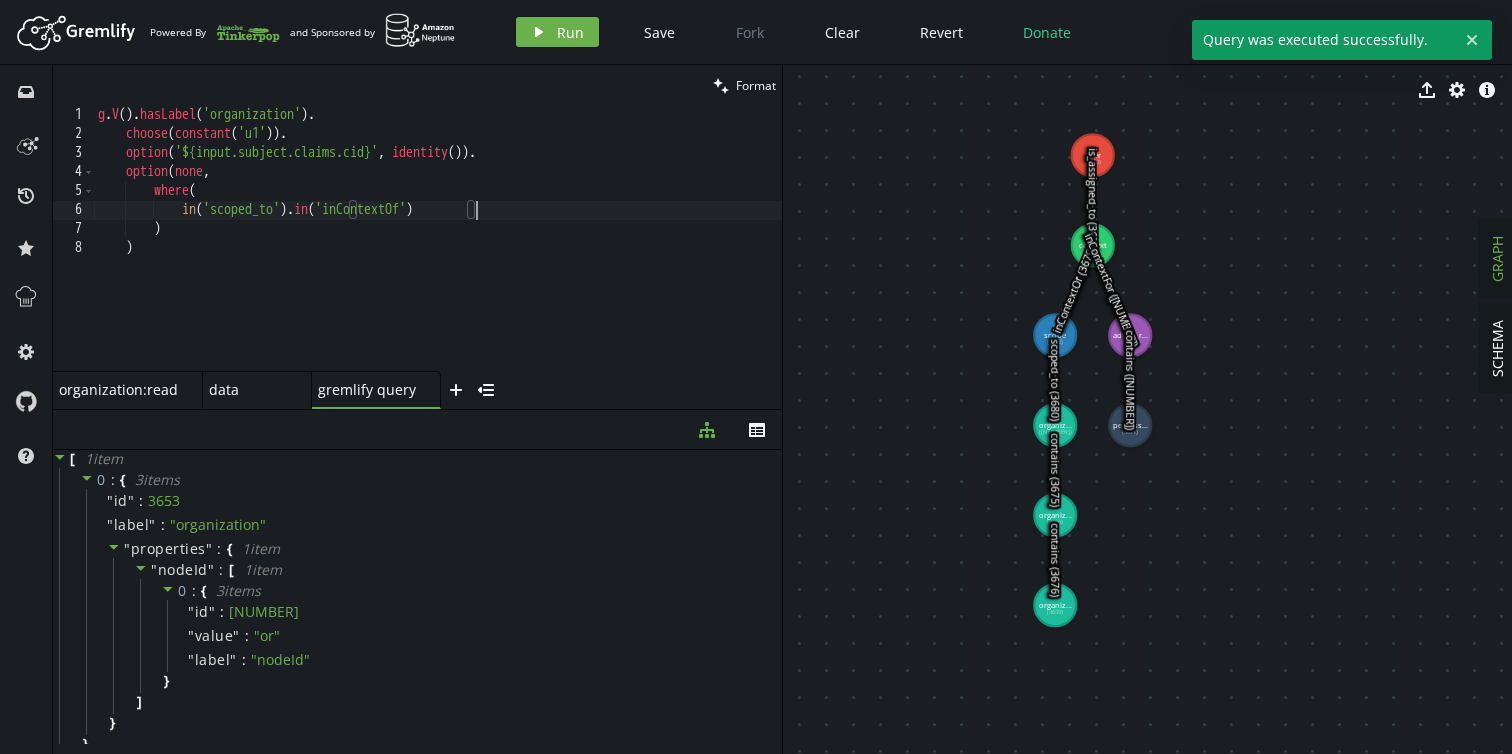 click on "g . V ( ) . hasLabel ( 'organization' ) .      choose ( constant ( 'u1' )) .      option ( '${input.subject.claims.cid}' ,   identity ( )) .      option ( none ,             where (                in ( 'scoped_to' ) . in ( 'inContextOf' )           )      )" at bounding box center [438, 258] 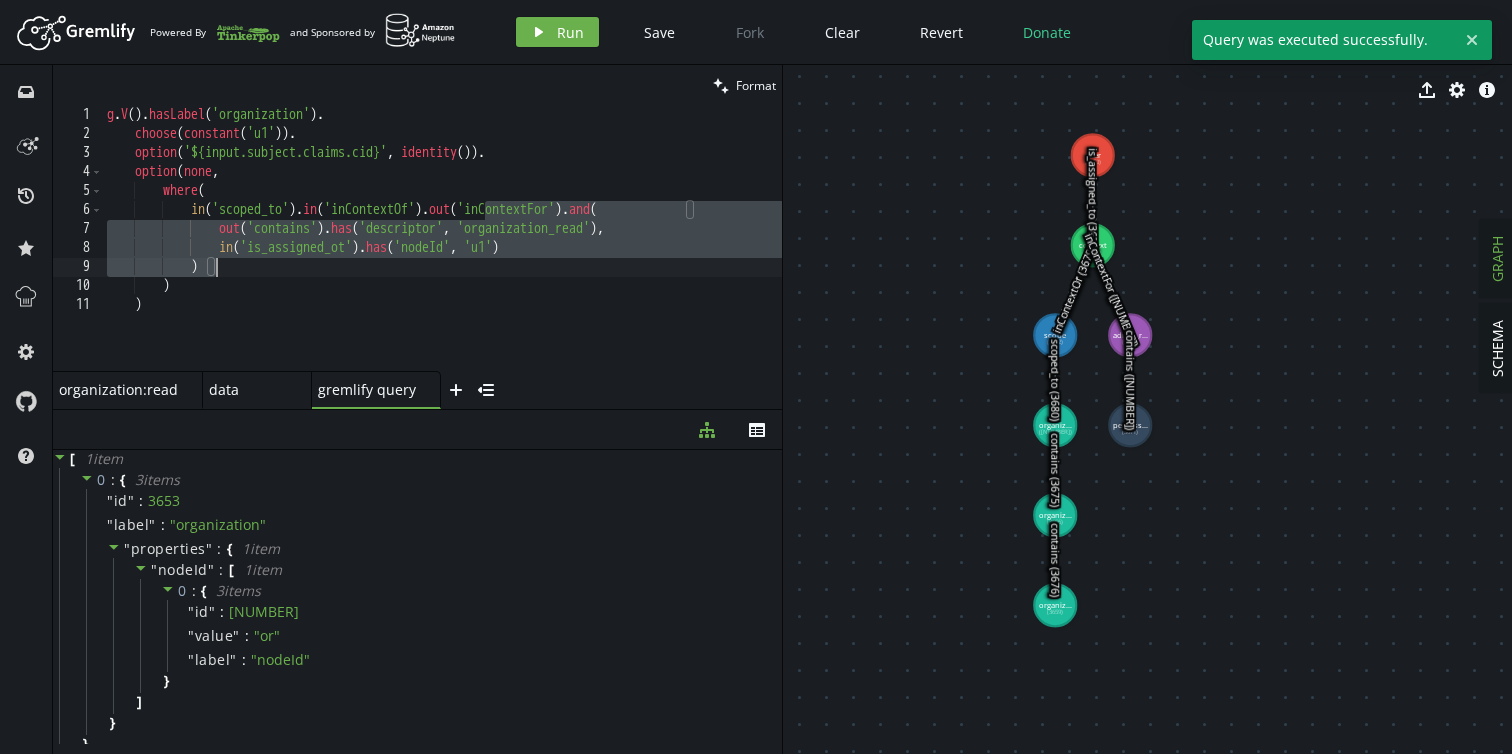 click on "g . V ( ) . hasLabel ( 'organization' ) .      choose ( constant ( 'u1' )) .      option ( '${input.subject.claims.cid}' ,   identity ( )) .      option ( none ,             where (                in ( 'scoped_to' ) . in ( 'inContextOf' ) . out ( 'inContextFor' ) . and (                     out ( 'contains' ) . has ( 'descriptor' ,   'organization_read' ) ,                     in ( 'is_assigned_ot' ) . has ( 'nodeId' ,   'u1' )                )           )      )" at bounding box center (442, 258) 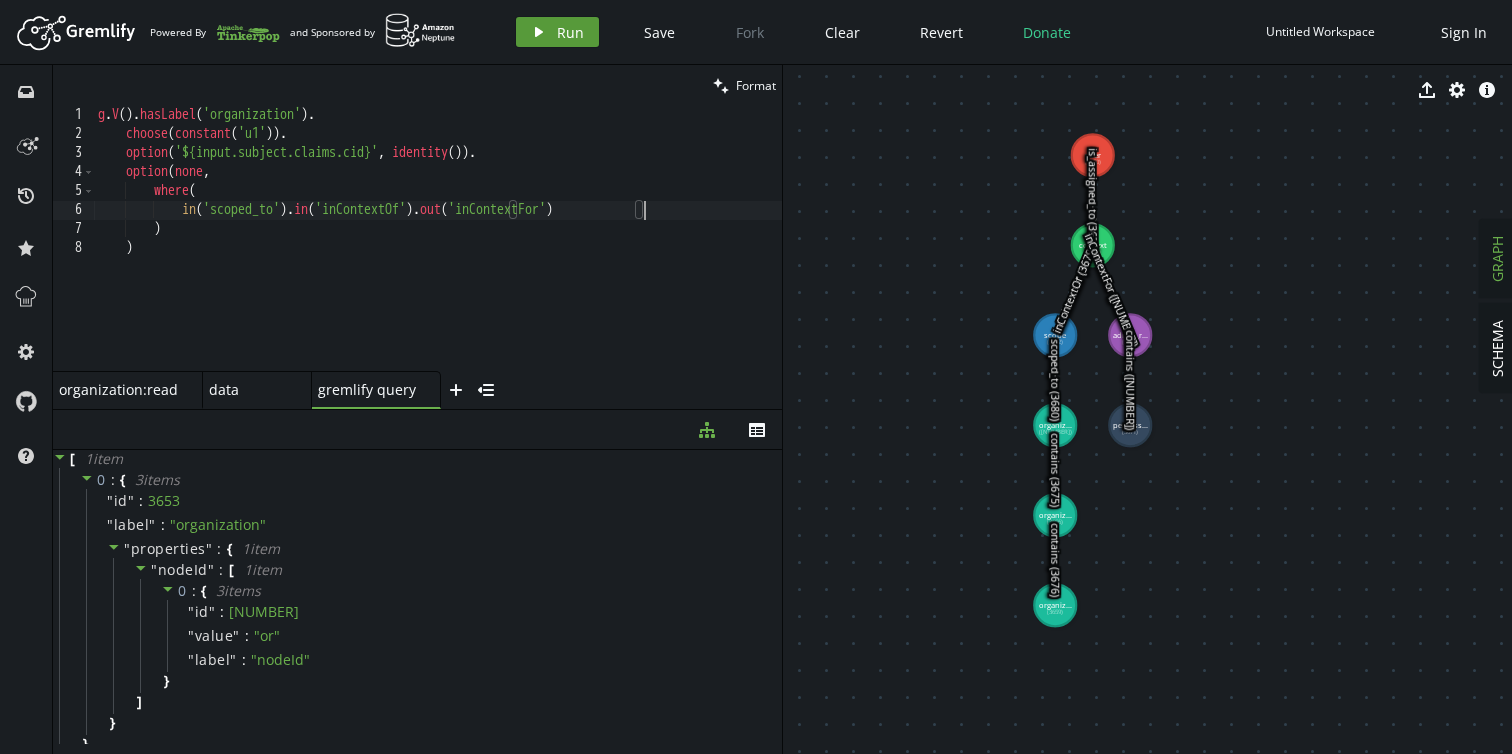 click on "Run" at bounding box center [570, 32] 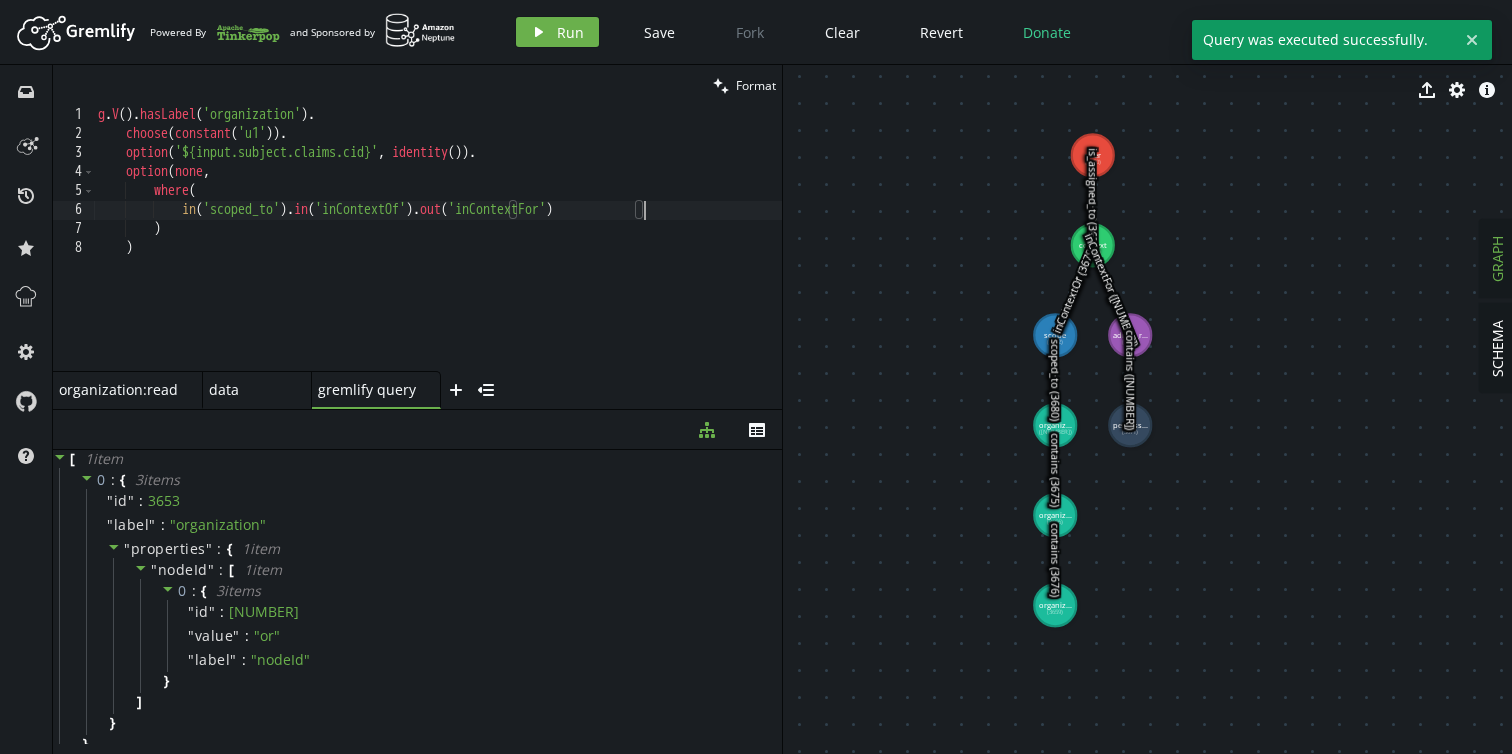 click on "g . V ( ) . hasLabel ( 'organization' ) .      choose ( constant ( 'u1' )) .      option ( '${input.subject.claims.cid}' ,   identity ( )) .      option ( none ,             where (                in ( 'scoped_to' ) . in ( 'inContextOf' ) . out ( 'inContextFor' )           )      )" at bounding box center [438, 258] 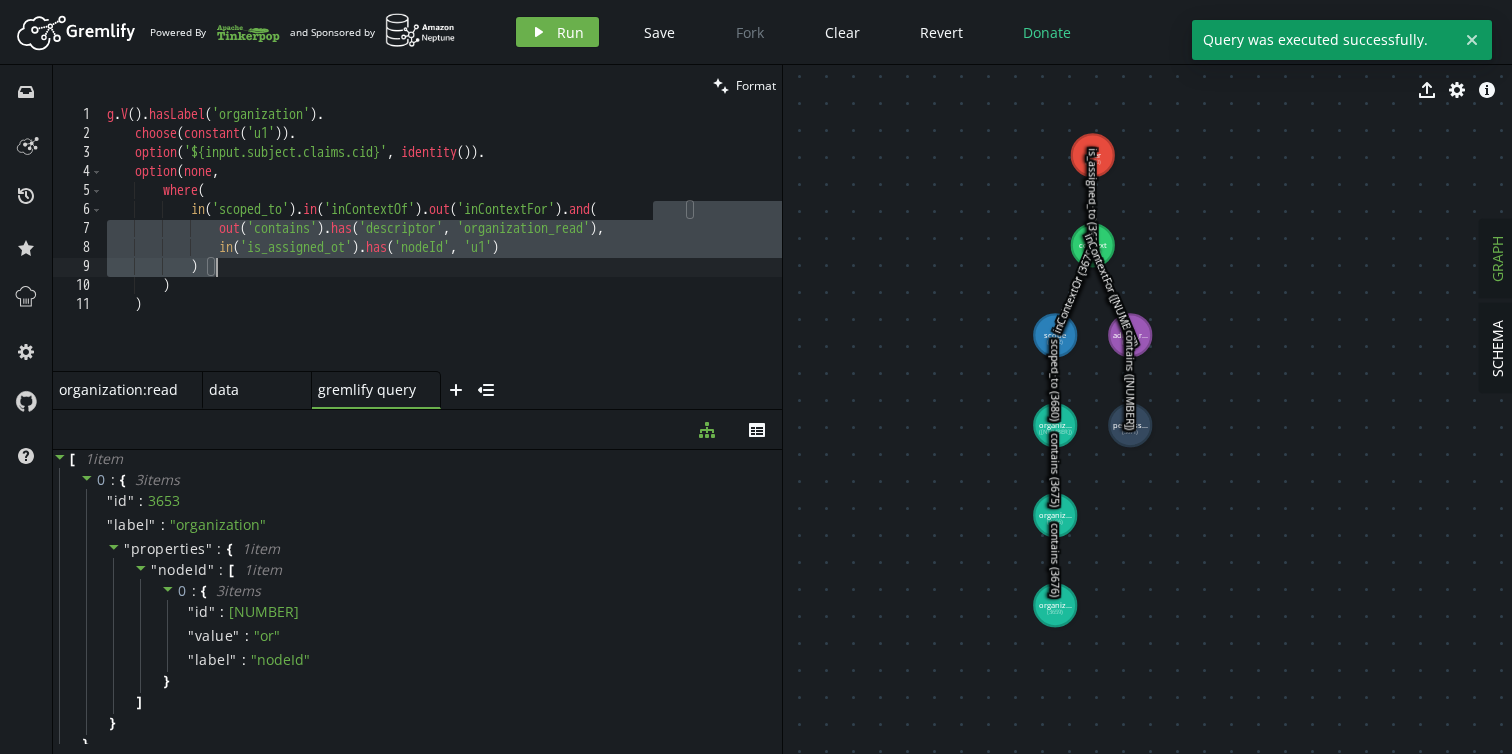 click on "g . V ( ) . hasLabel ( 'organization' ) .      choose ( constant ( 'u1' )) .      option ( '${input.subject.claims.cid}' ,   identity ( )) .      option ( none ,             where (                in ( 'scoped_to' ) . in ( 'inContextOf' ) . out ( 'inContextFor' ) . and (                     out ( 'contains' ) . has ( 'descriptor' ,   'organization_read' ) ,                     in ( 'is_assigned_ot' ) . has ( 'nodeId' ,   'u1' )                )           )      )" at bounding box center (442, 258) 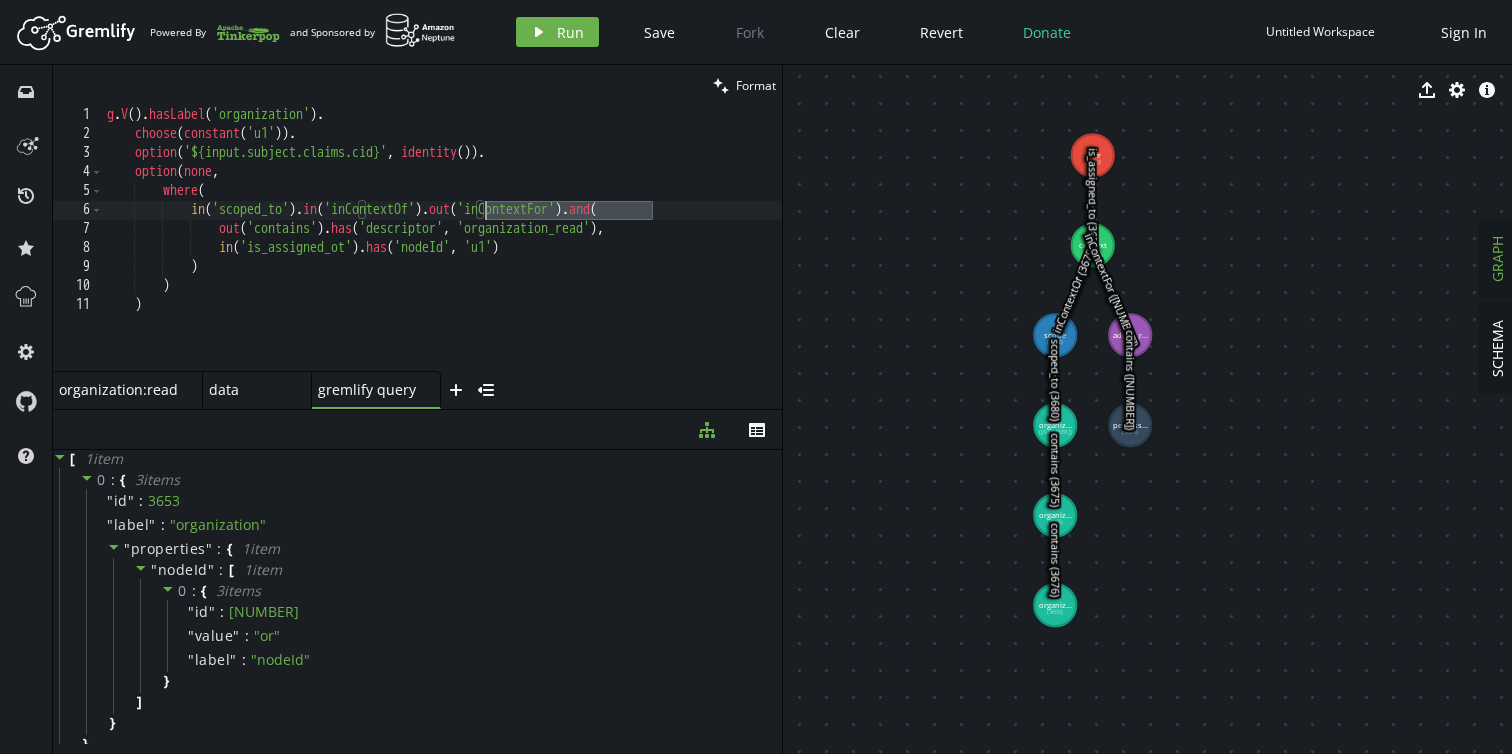 drag, startPoint x: 655, startPoint y: 211, endPoint x: 486, endPoint y: 215, distance: 169.04733 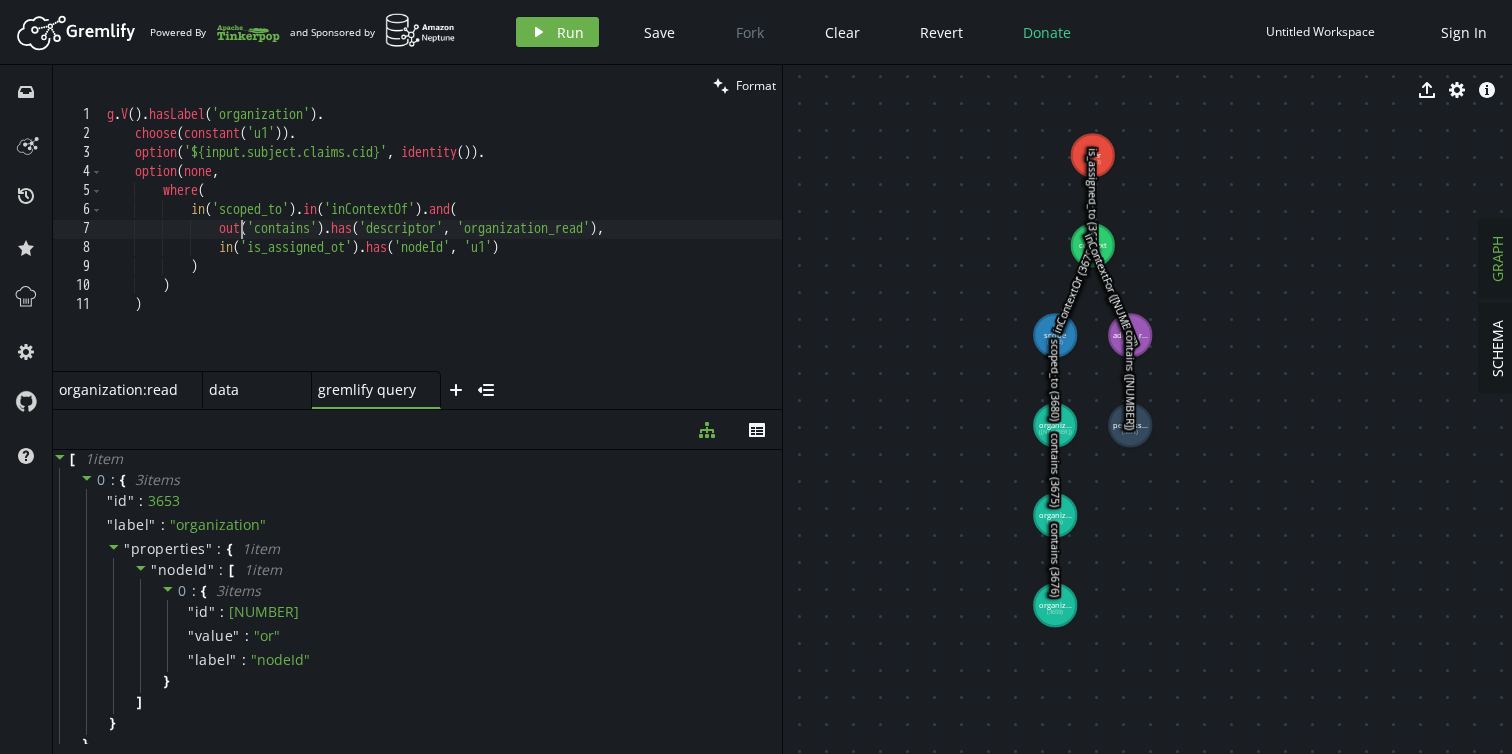 paste on ".out('inContextFor')" 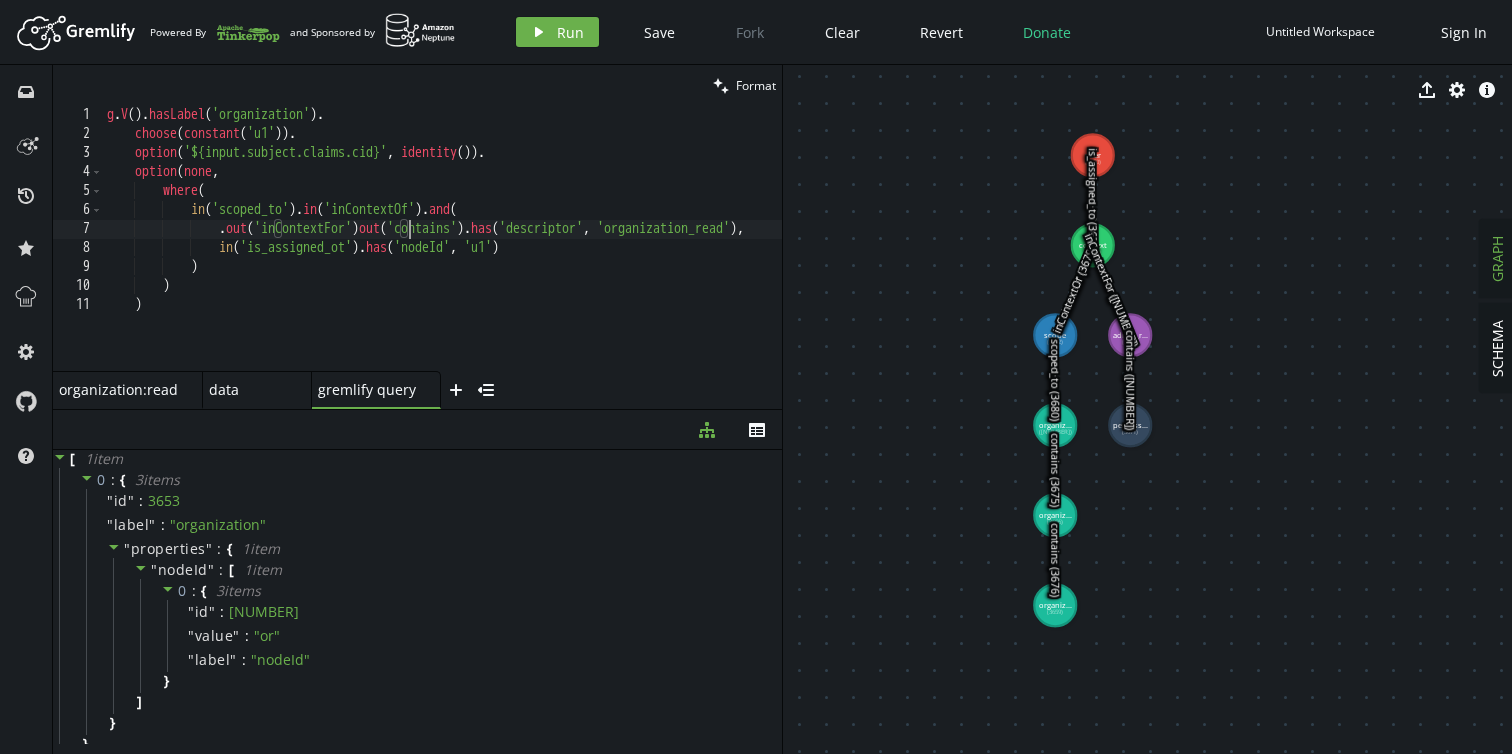 scroll, scrollTop: 0, scrollLeft: 310, axis: horizontal 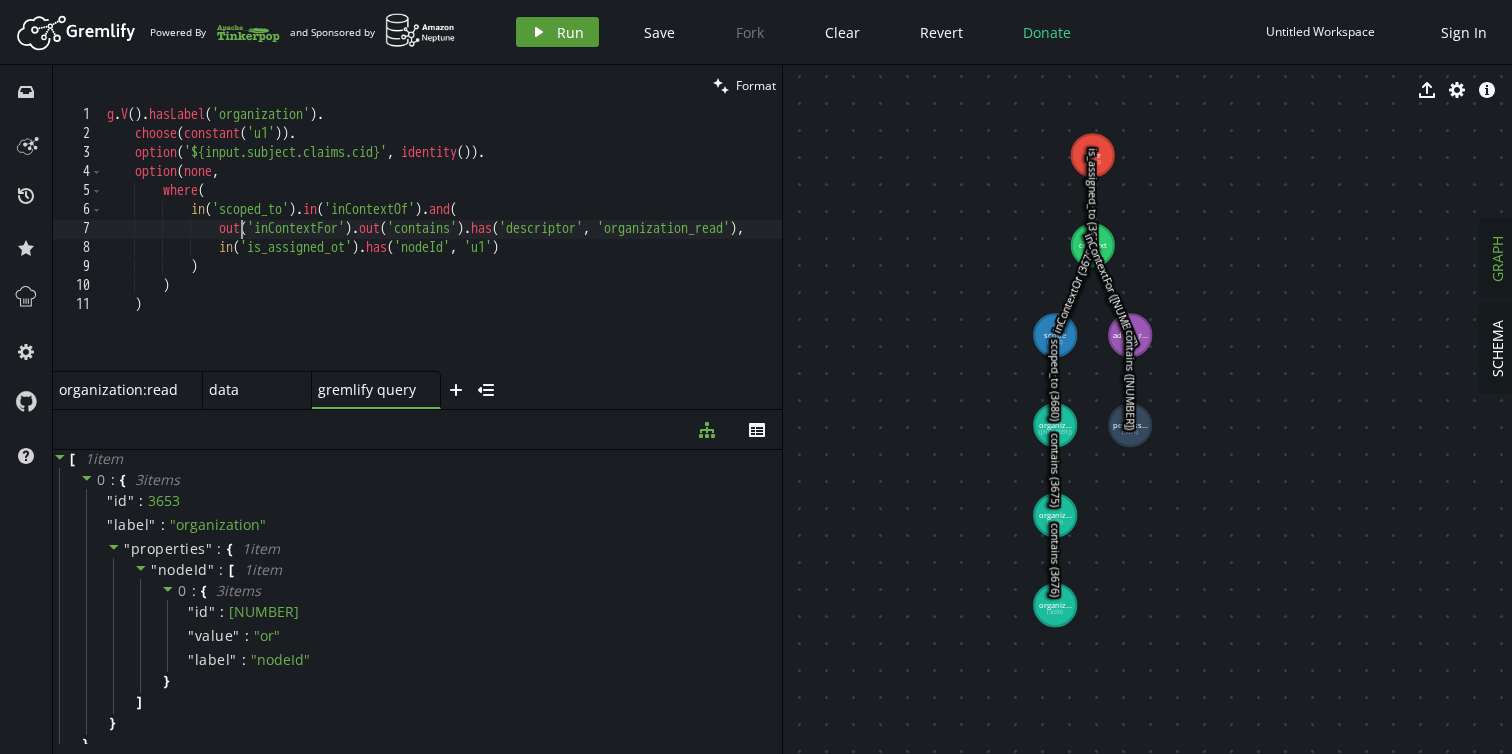 click on "Run" at bounding box center [570, 32] 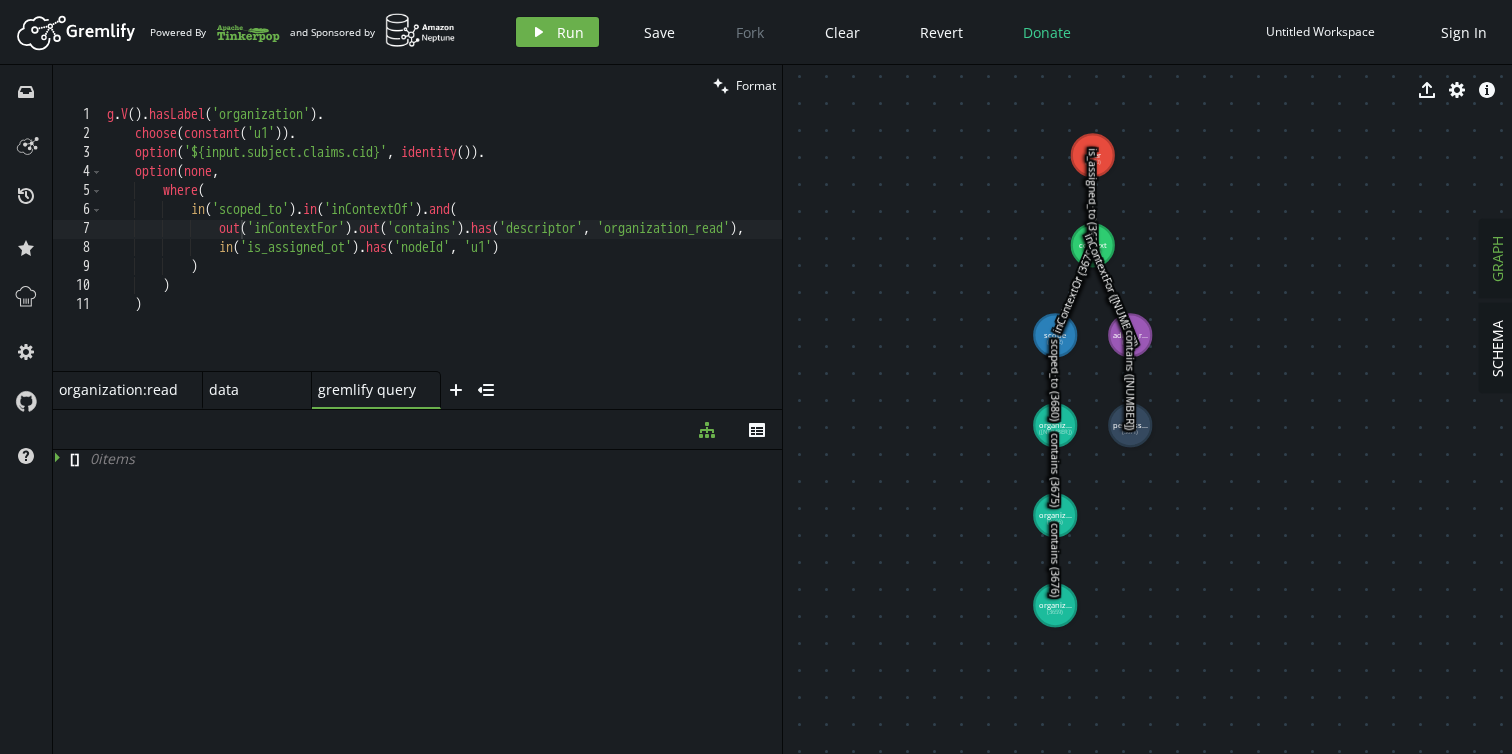 click on "g . V ( ) . hasLabel ( 'organization' ) .      choose ( constant ( 'u1' )) .      option ( '${input.subject.claims.cid}' ,   identity ( )) .      option ( none ,             where (                in ( 'scoped_to' ) . in ( 'inContextOf' ) . and (                     out ( 'inContextFor' ) . out ( 'contains' ) . has ( 'descriptor' ,   'organization_read' ) ,                     in ( 'is_assigned_ot' ) . has ( 'nodeId' ,   'u1' )                )           )      )" at bounding box center (489, 254) 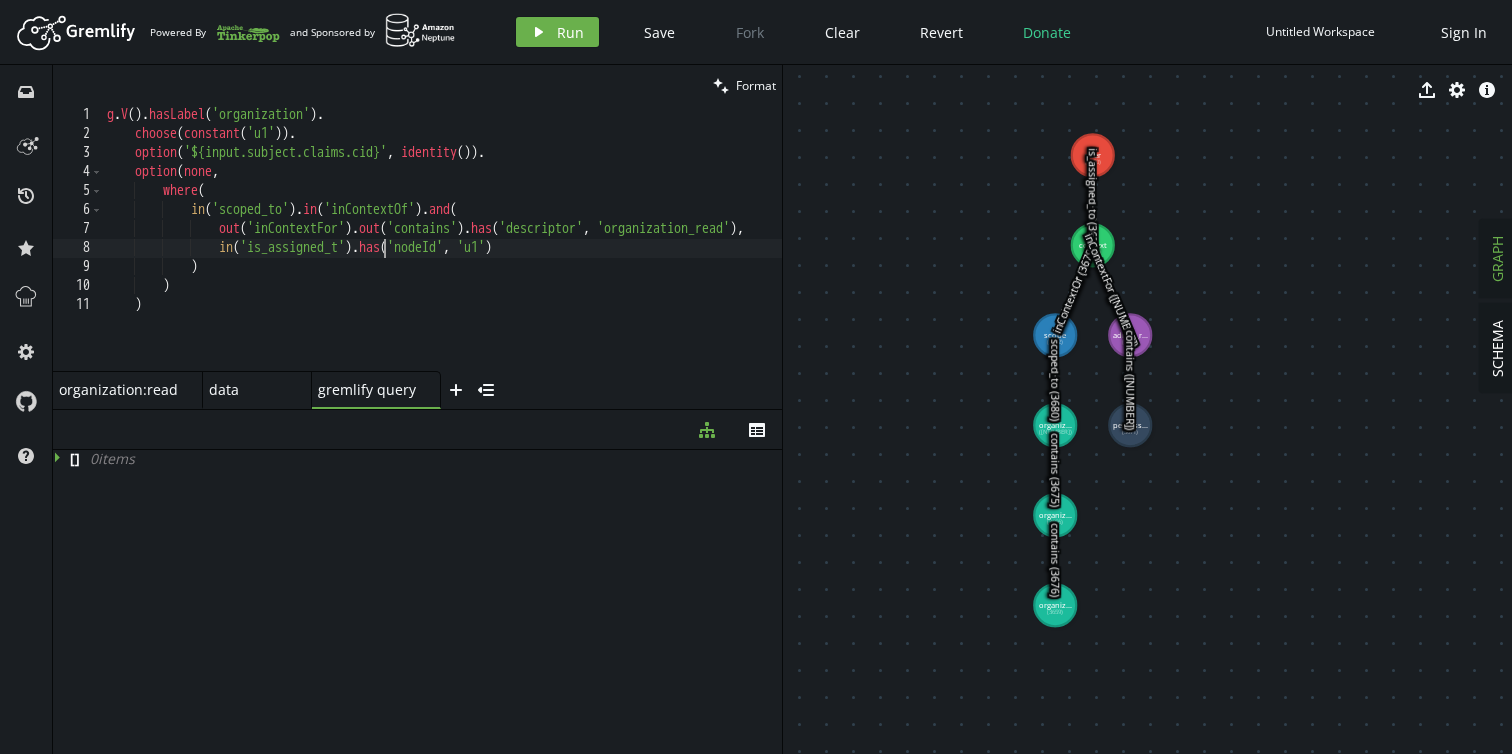scroll, scrollTop: 0, scrollLeft: 285, axis: horizontal 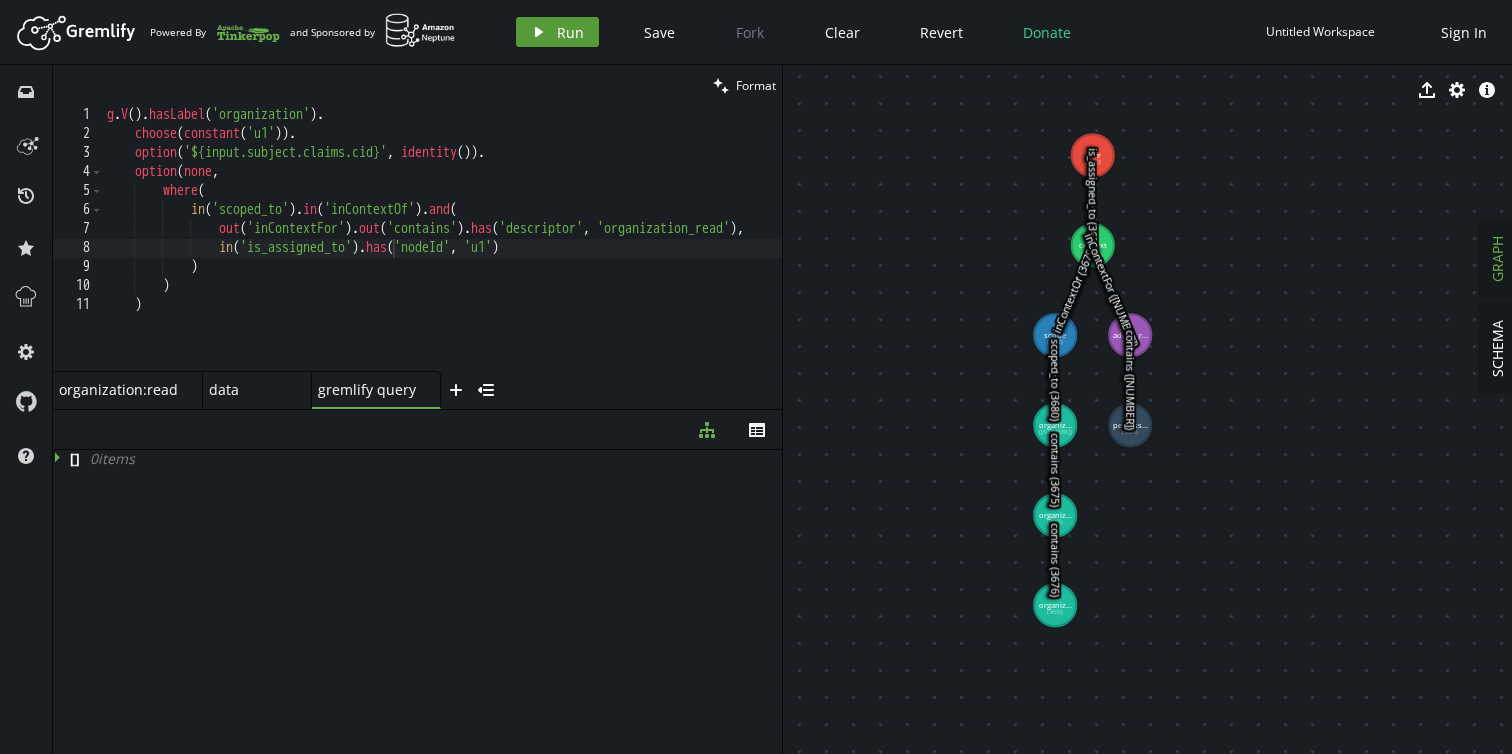 click on "Run" at bounding box center (570, 32) 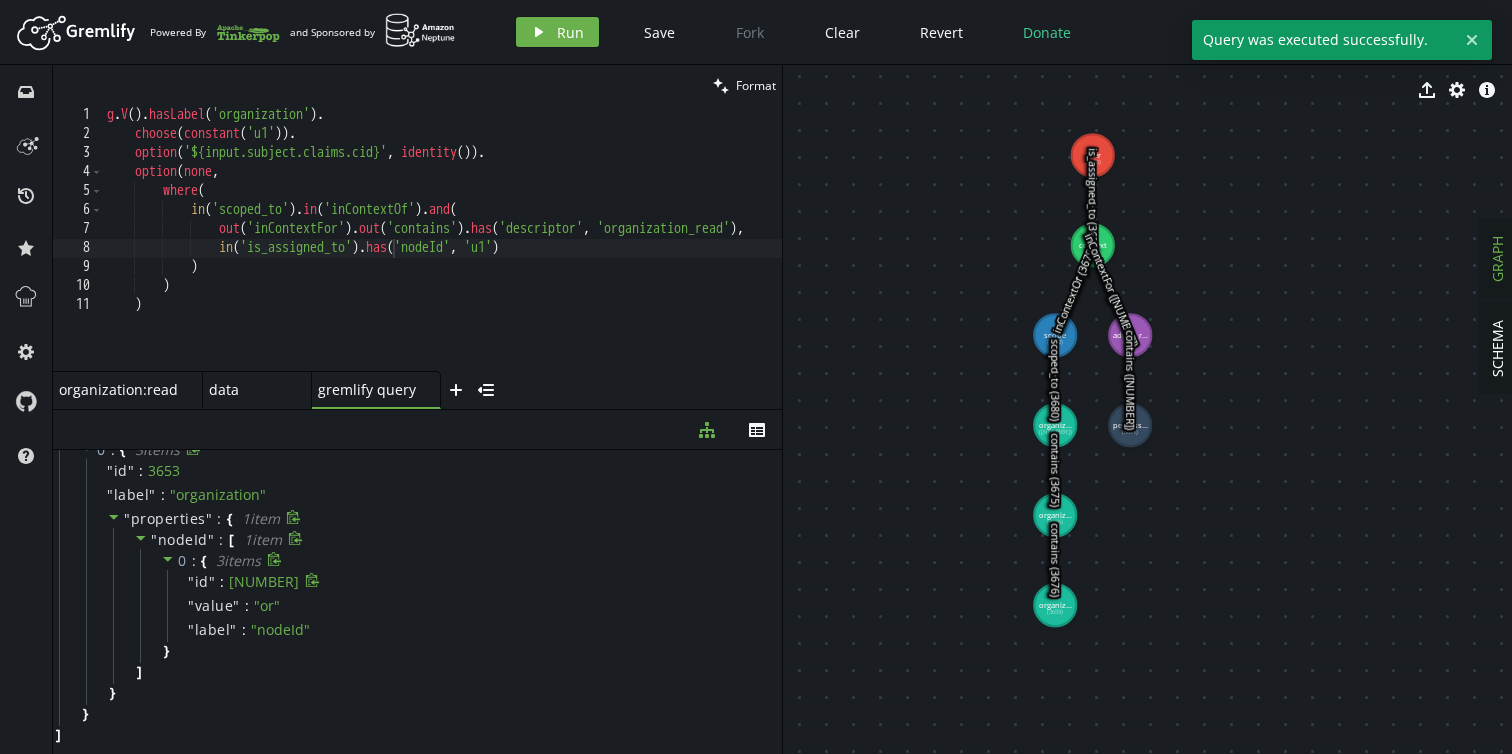 scroll, scrollTop: 0, scrollLeft: 0, axis: both 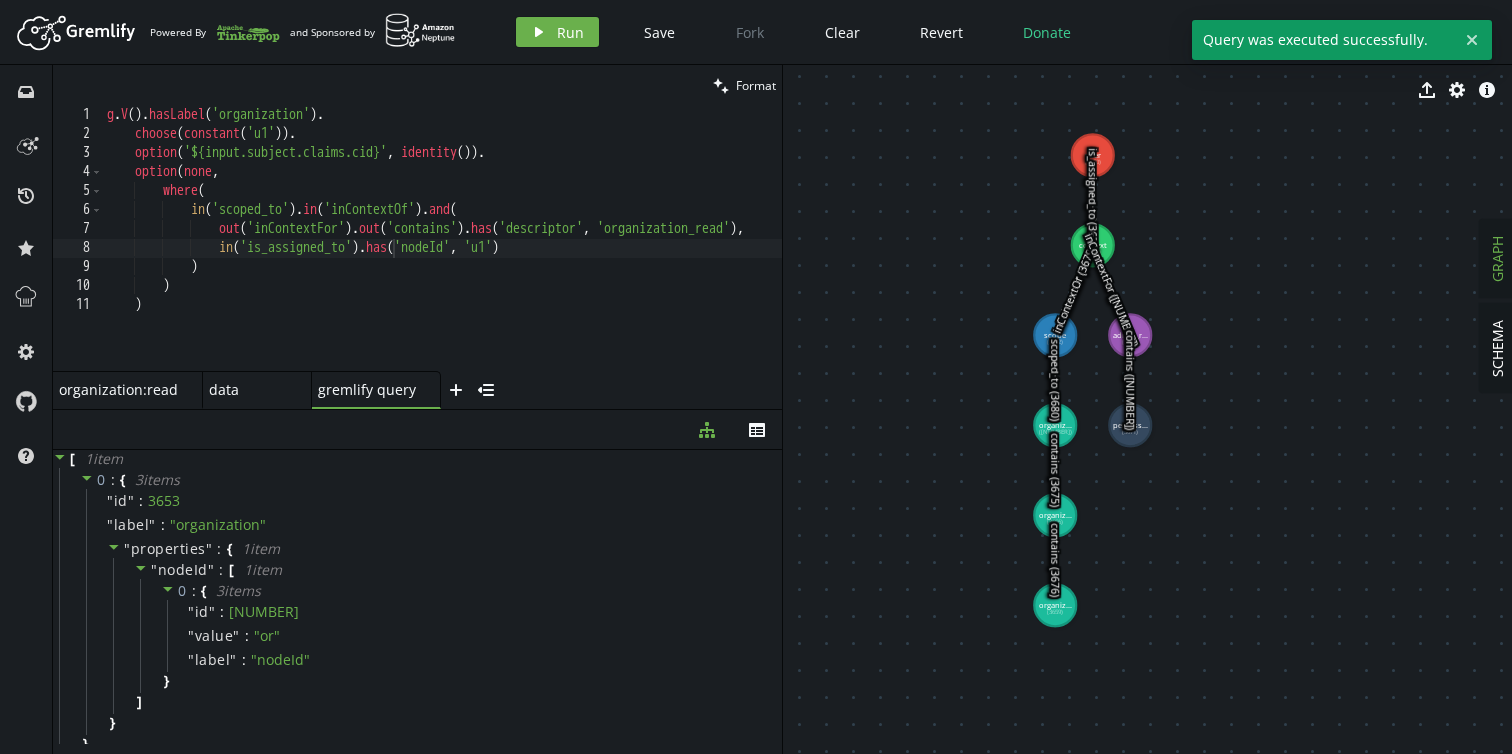 click on "g . V ( ) . hasLabel ( 'organization' ) .      choose ( constant ( 'u1' )) .      option ( '${input.subject.claims.cid}' ,   identity ( )) .      option ( none ,             where (                in ( 'scoped_to' ) . in ( 'inContextOf' ) . and (                     out ( 'inContextFor' ) . out ( 'contains' ) . has ( 'descriptor' ,   'organization_read' ) ,                     in ( 'is_assigned_to' ) . has ( 'nodeId' ,   'u1' )                )           )" at bounding box center (489, 254) 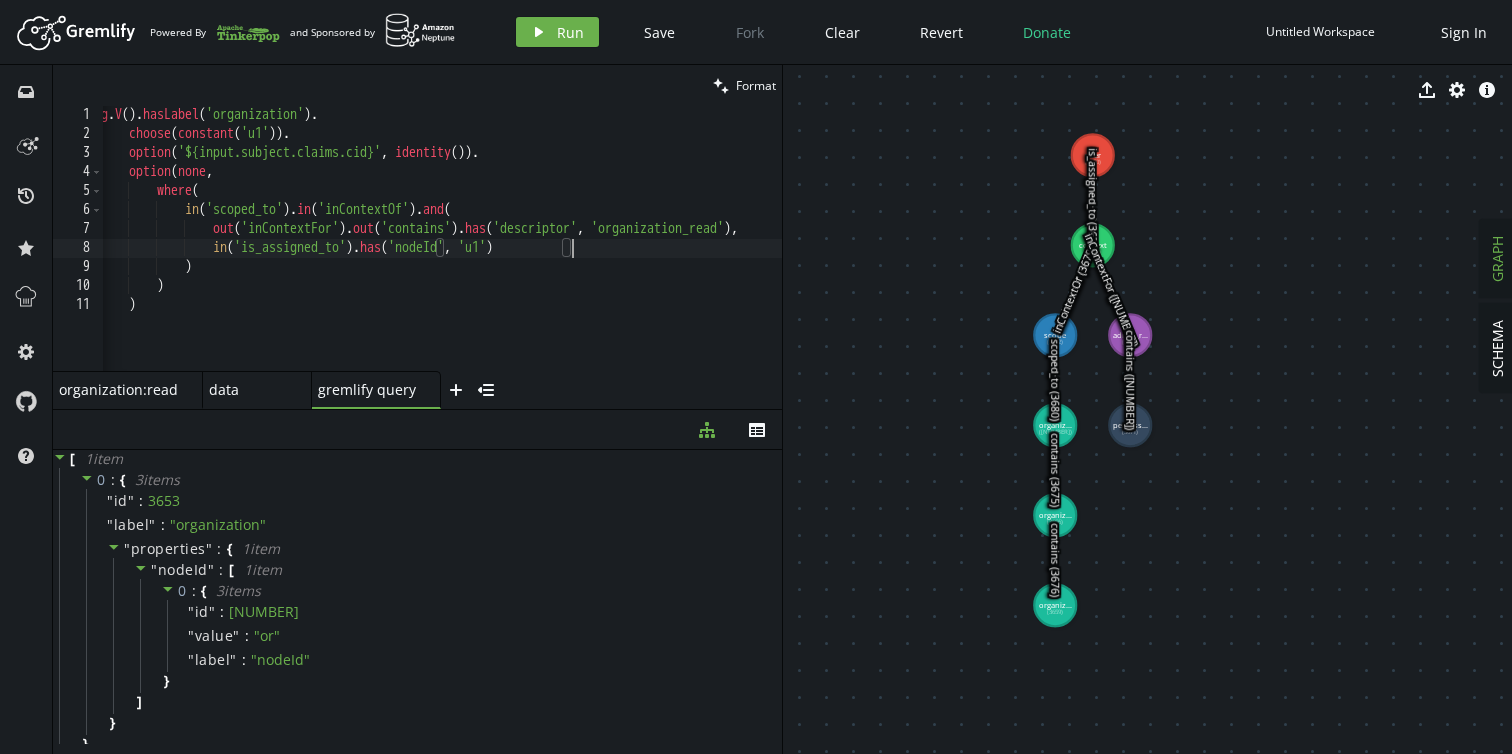 scroll, scrollTop: 0, scrollLeft: 0, axis: both 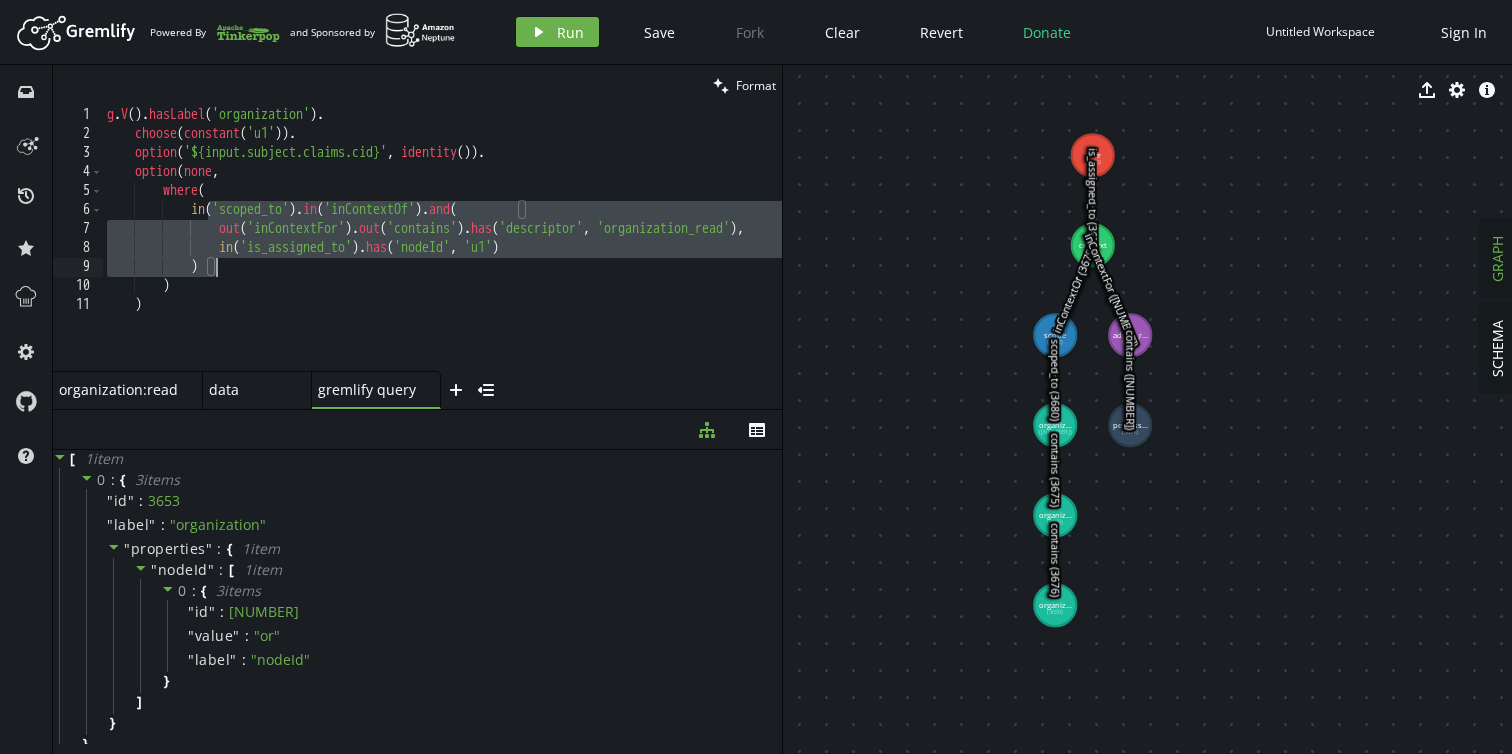 drag, startPoint x: 206, startPoint y: 213, endPoint x: 222, endPoint y: 269, distance: 58.24088 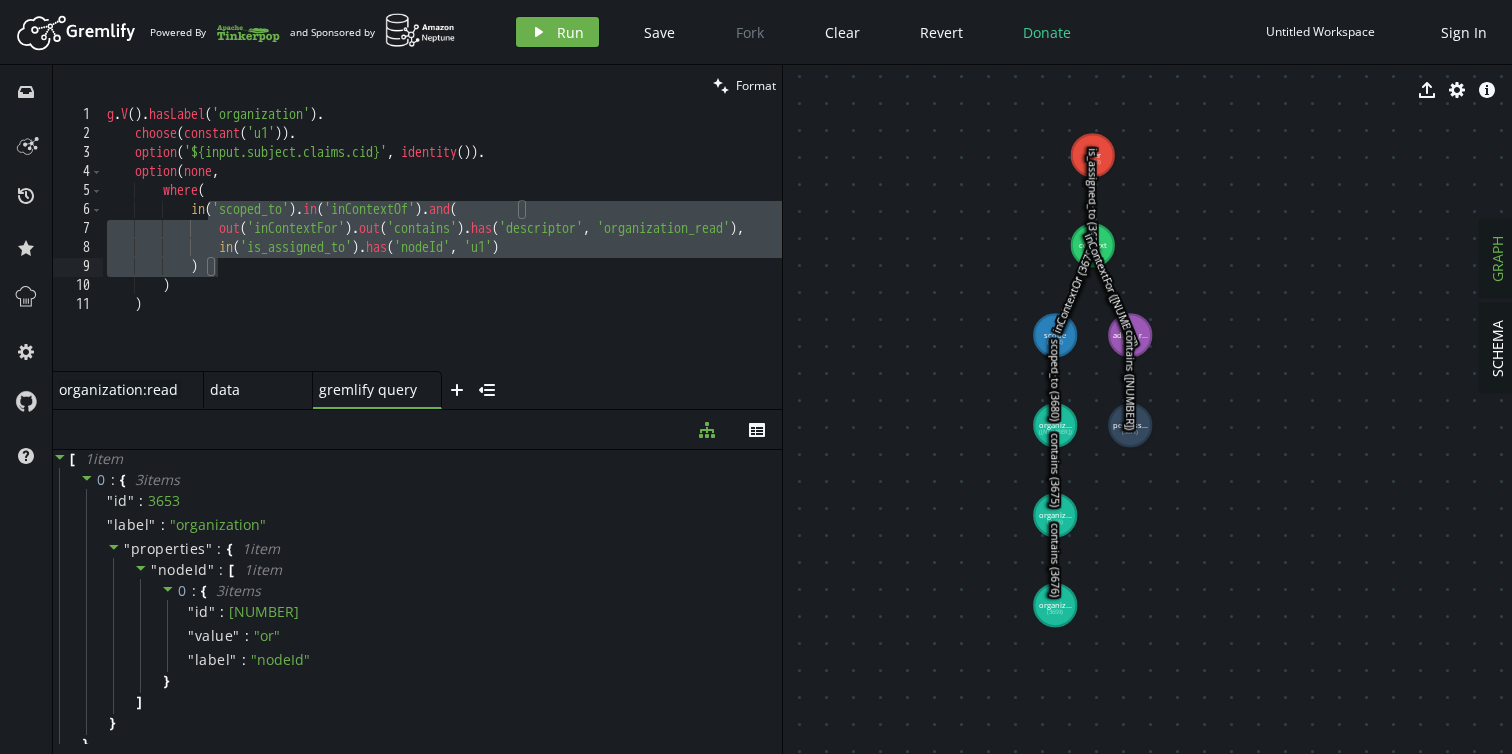 click on "organization:read organization:read" at bounding box center [120, 389] 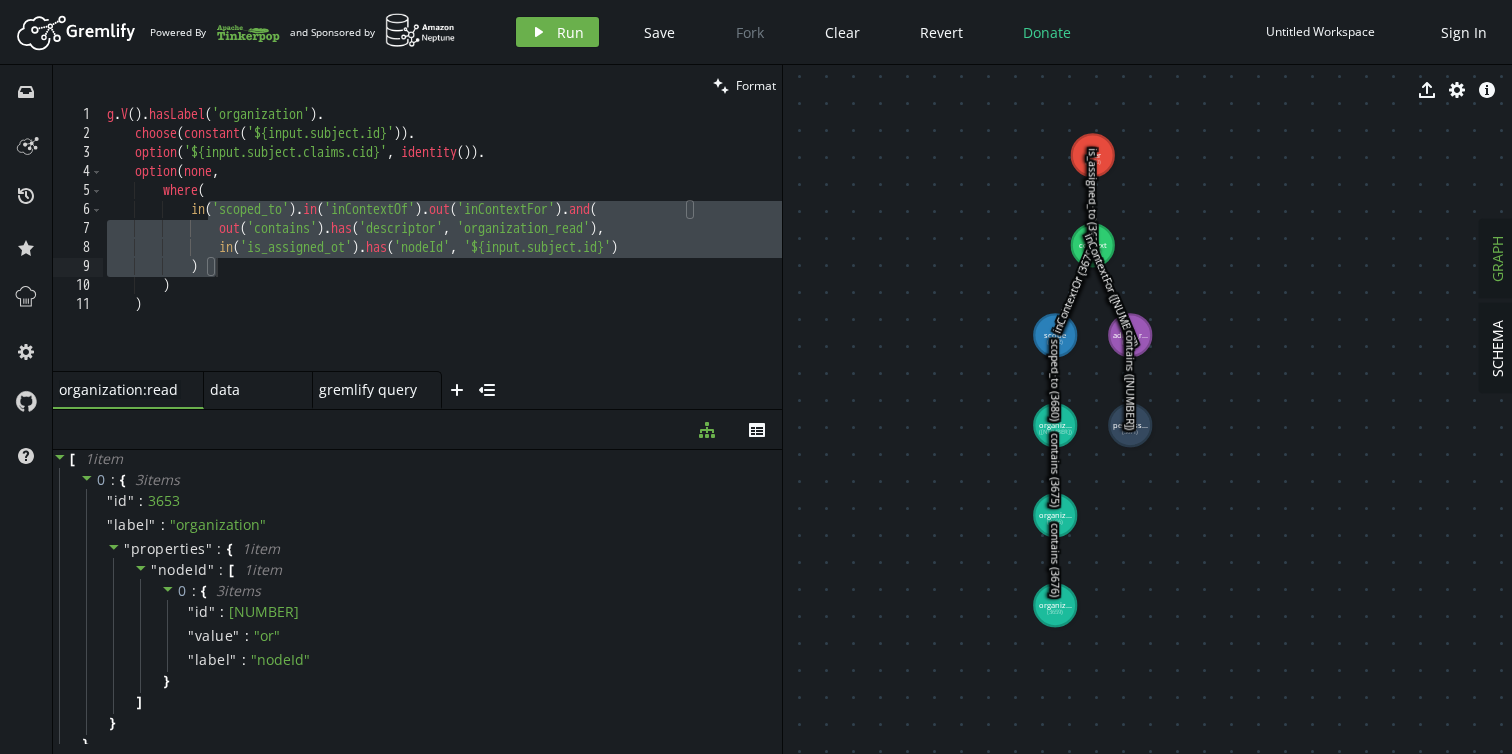 click on "g . V ( ) . hasLabel ( 'organization' ) .      choose ( constant ( '[ID]' )) .      option ( '${input.subject.claims.cid}' ,   identity ( )) .      option ( none ,             where (                in ( 'scoped_to' ) . in ( 'inContextOf' ) . out ( 'inContextFor' ) . and (                     out ( 'contains' ) . has ( 'descriptor' ,   'organization_read' ) ,                     in ( 'is_assigned_ot' ) . has ( 'nodeId' ,   '[ID]' )                )           )      )" at bounding box center [442, 258] 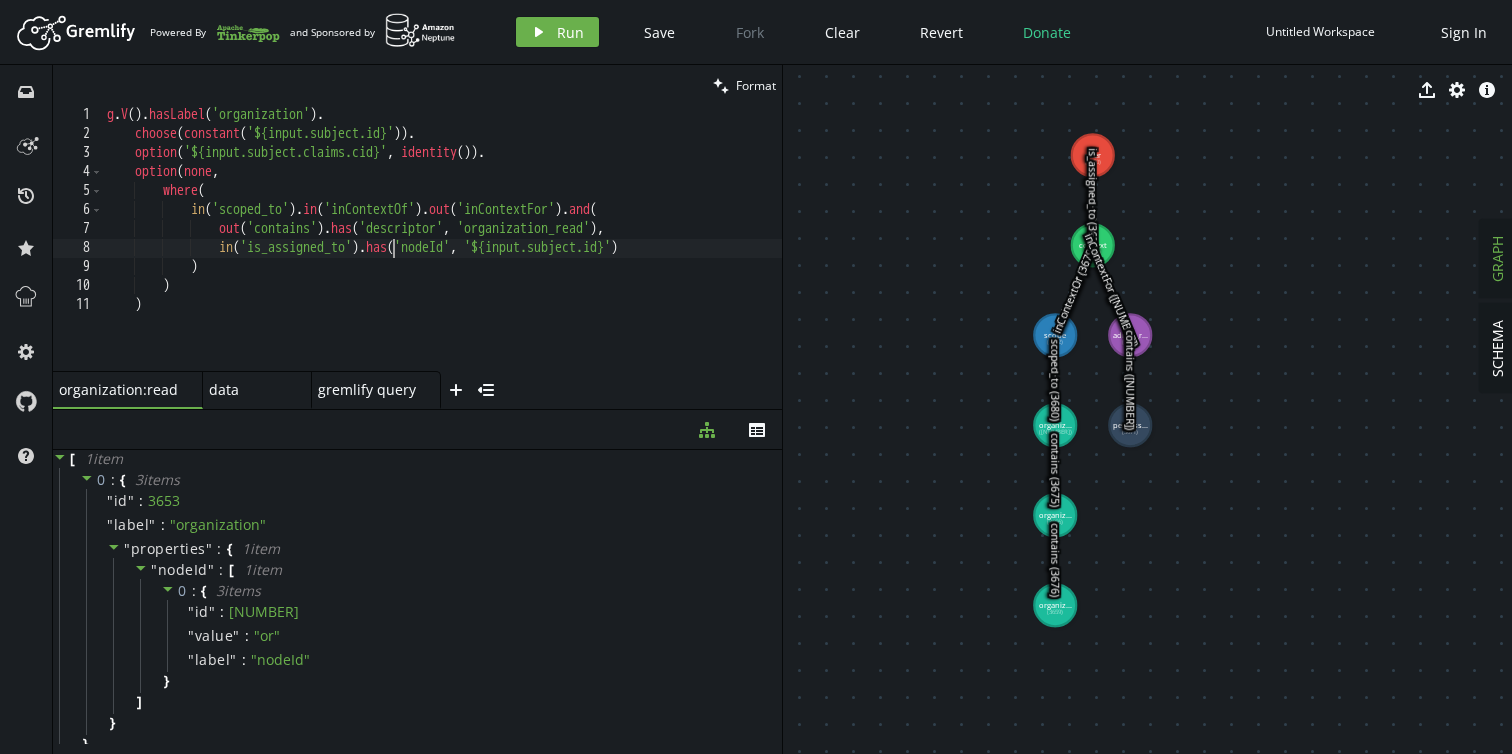 scroll, scrollTop: 0, scrollLeft: 285, axis: horizontal 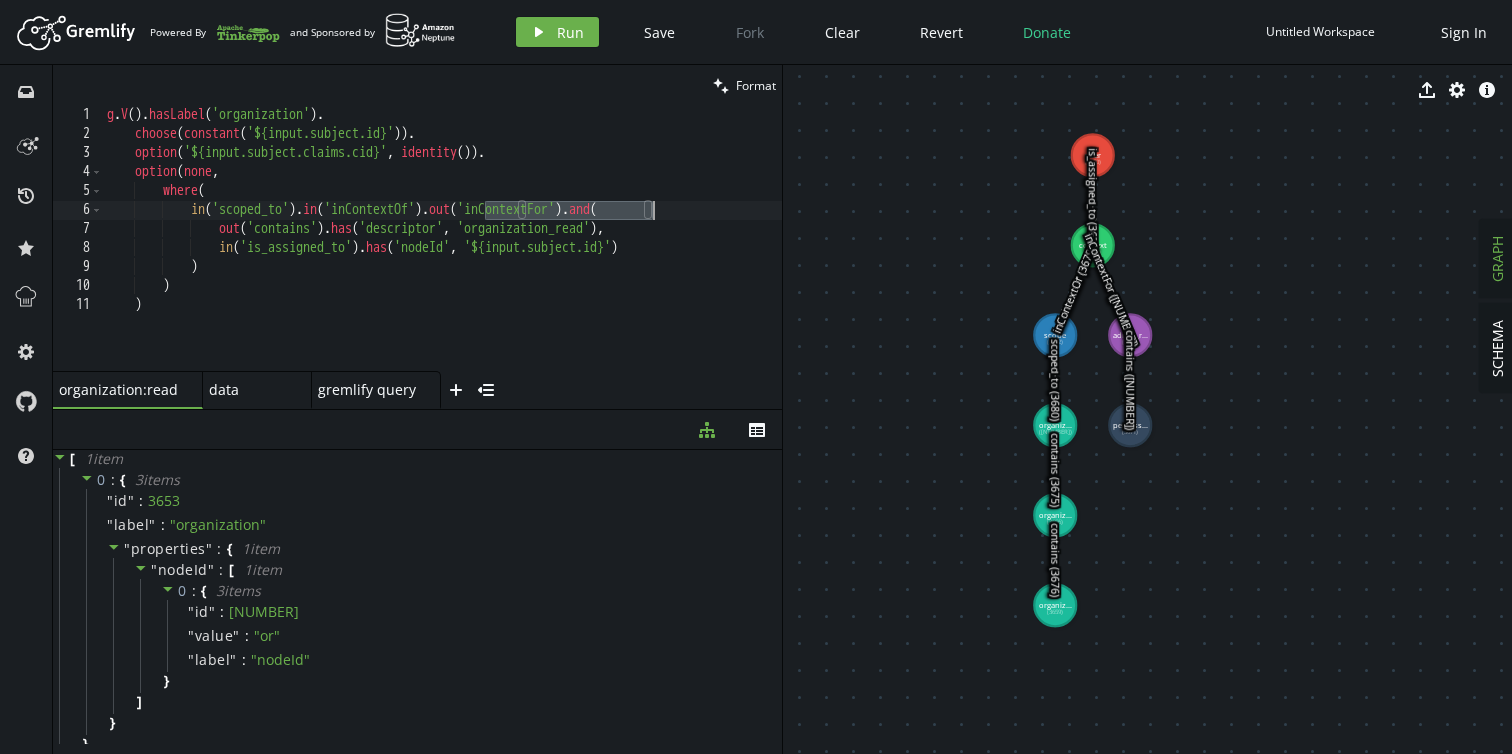 drag, startPoint x: 488, startPoint y: 212, endPoint x: 652, endPoint y: 214, distance: 164.01219 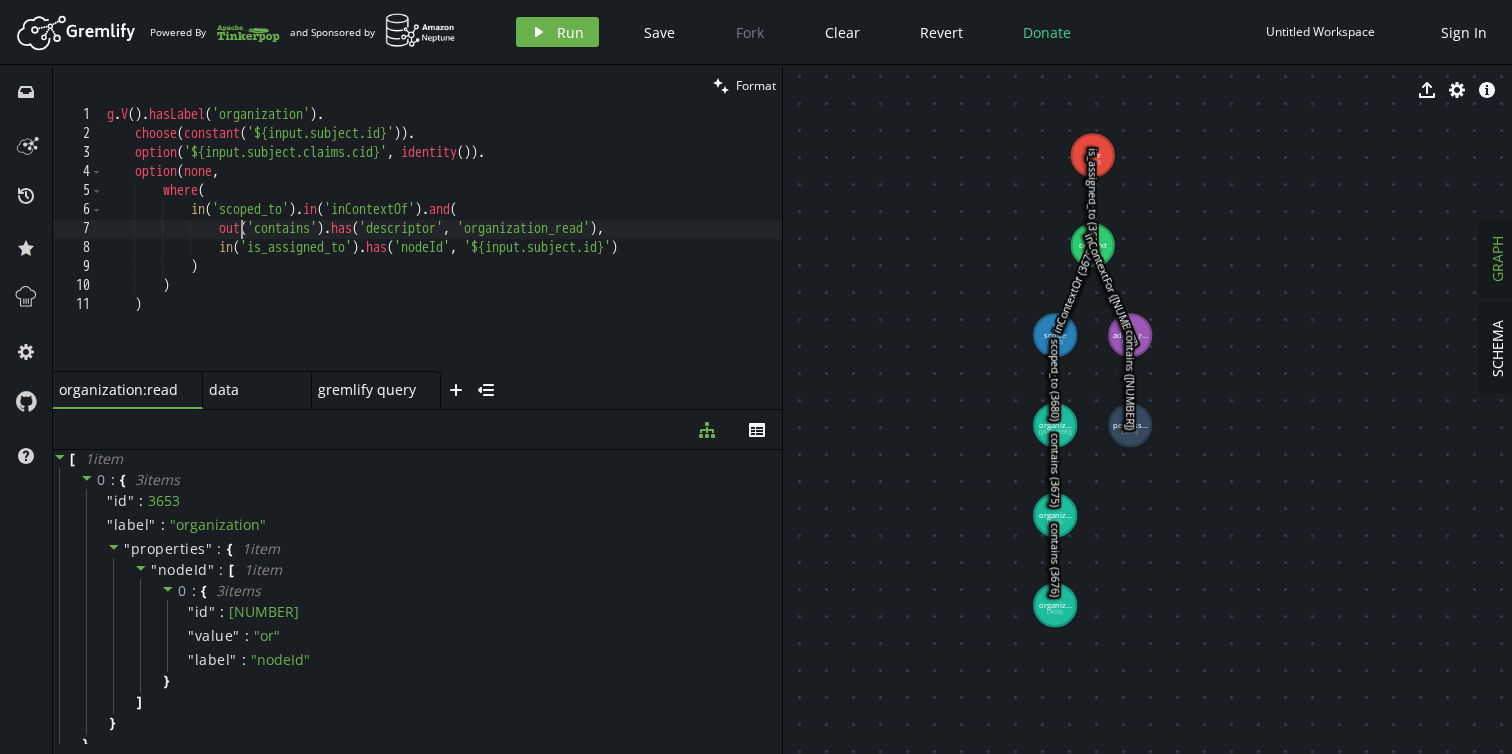 paste on ".out('inContextFor')" 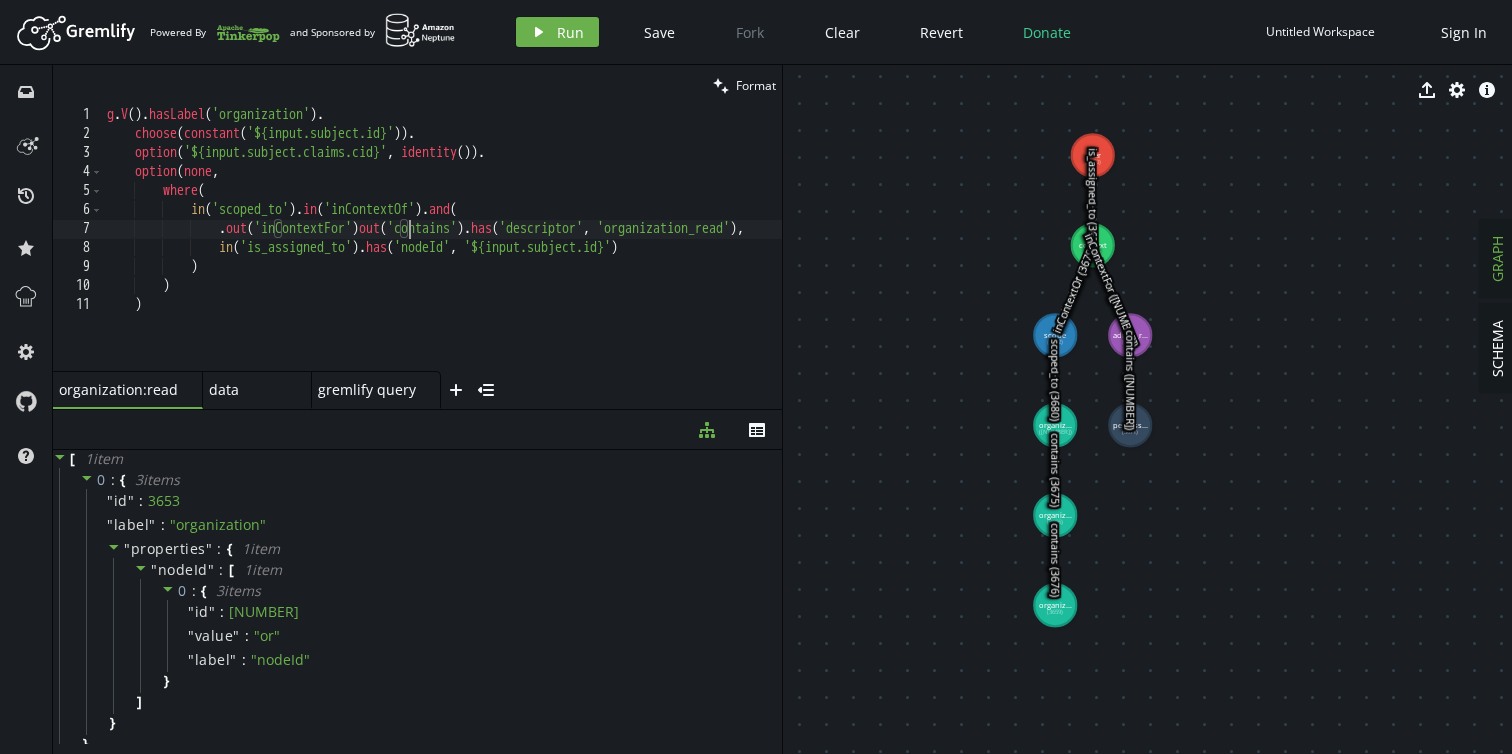 scroll, scrollTop: 0, scrollLeft: 310, axis: horizontal 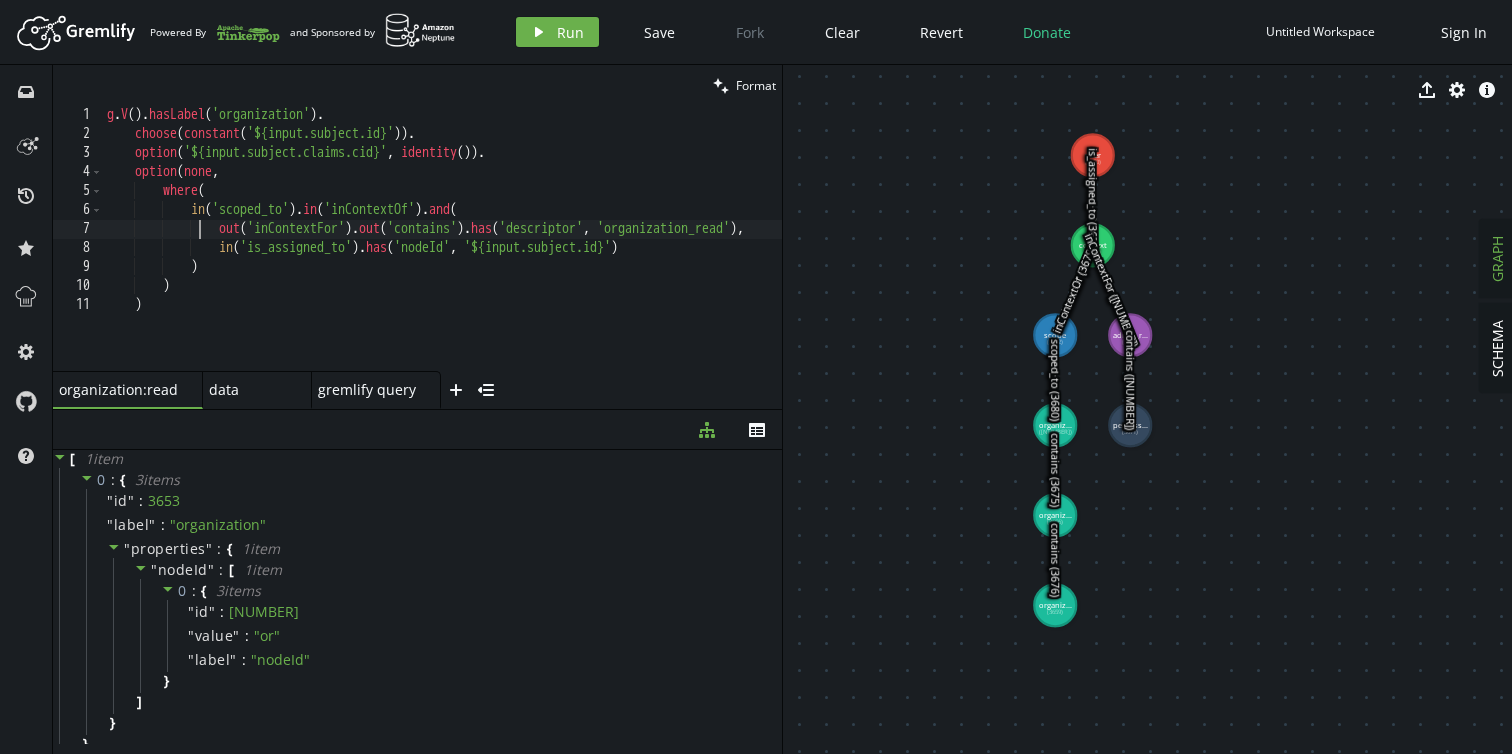 click on "g . V ( ) . hasLabel ( 'organization' ) .      choose ( constant ( '${input.subject.id}' )) .      option ( '${input.subject.claims.cid}' ,   identity ( )) .      option ( none ,             where (                in ( 'scoped_to' ) . in ( 'inContextOf' ) . and (                     out ( 'inContextFor' ) . out ( 'contains' ) . has ( 'descriptor' ,   'organization_read' ) ,                     in ( 'is_assigned_to' ) . has ( 'nodeId' ,   '${input.subject.id}' )                )           )      )" at bounding box center [489, 254] 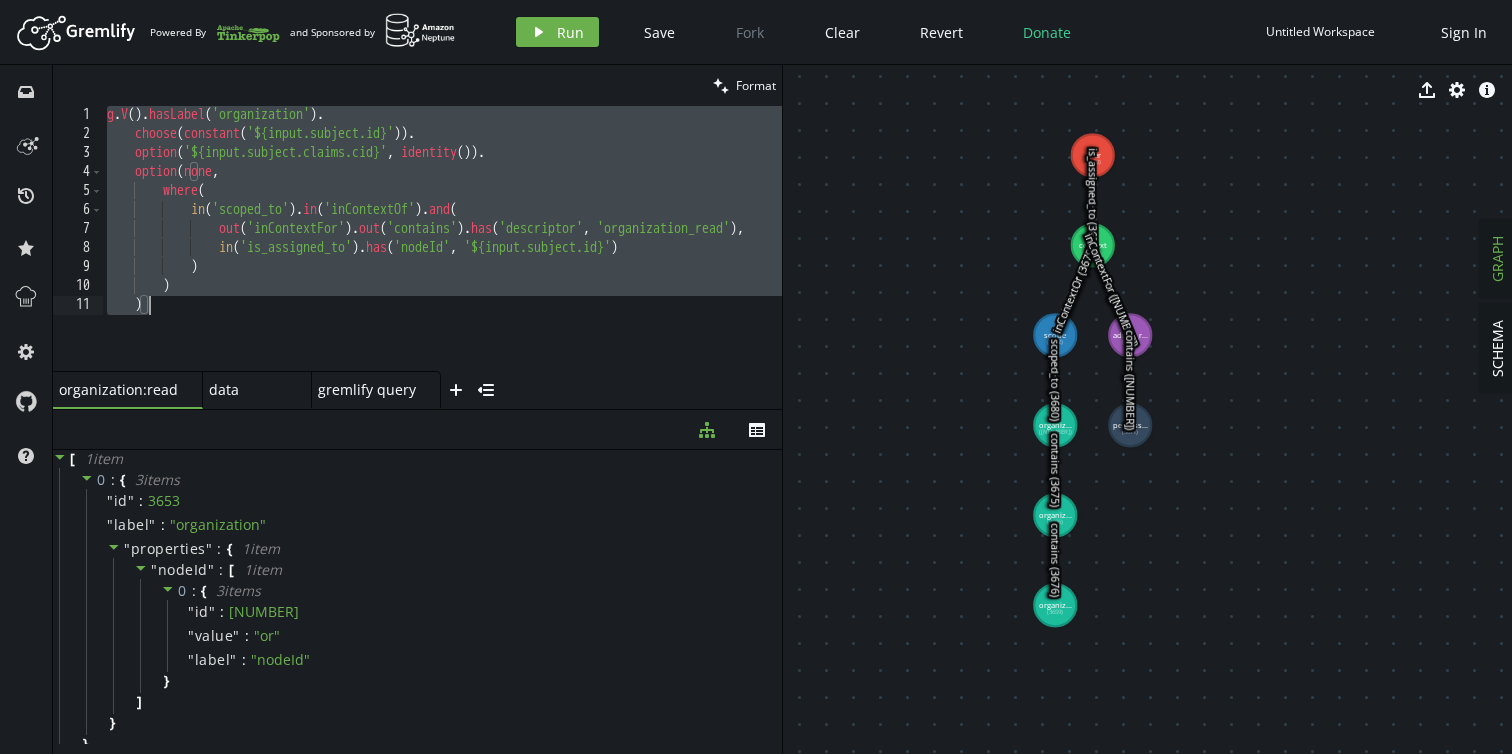click on "g . V ( ) . hasLabel ( 'organization' ) .      choose ( constant ( '${input.subject.id}' )) .      option ( '${input.subject.claims.cid}' ,   identity ( )) .      option ( none ,             where (                in ( 'scoped_to' ) . in ( 'inContextOf' ) . and (                     out ( 'inContextFor' ) . out ( 'contains' ) . has ( 'descriptor' ,   'organization_read' ) ,                     in ( 'is_assigned_to' ) . has ( 'nodeId' ,   '${input.subject.id}' )                )           )      )" at bounding box center (489, 254) 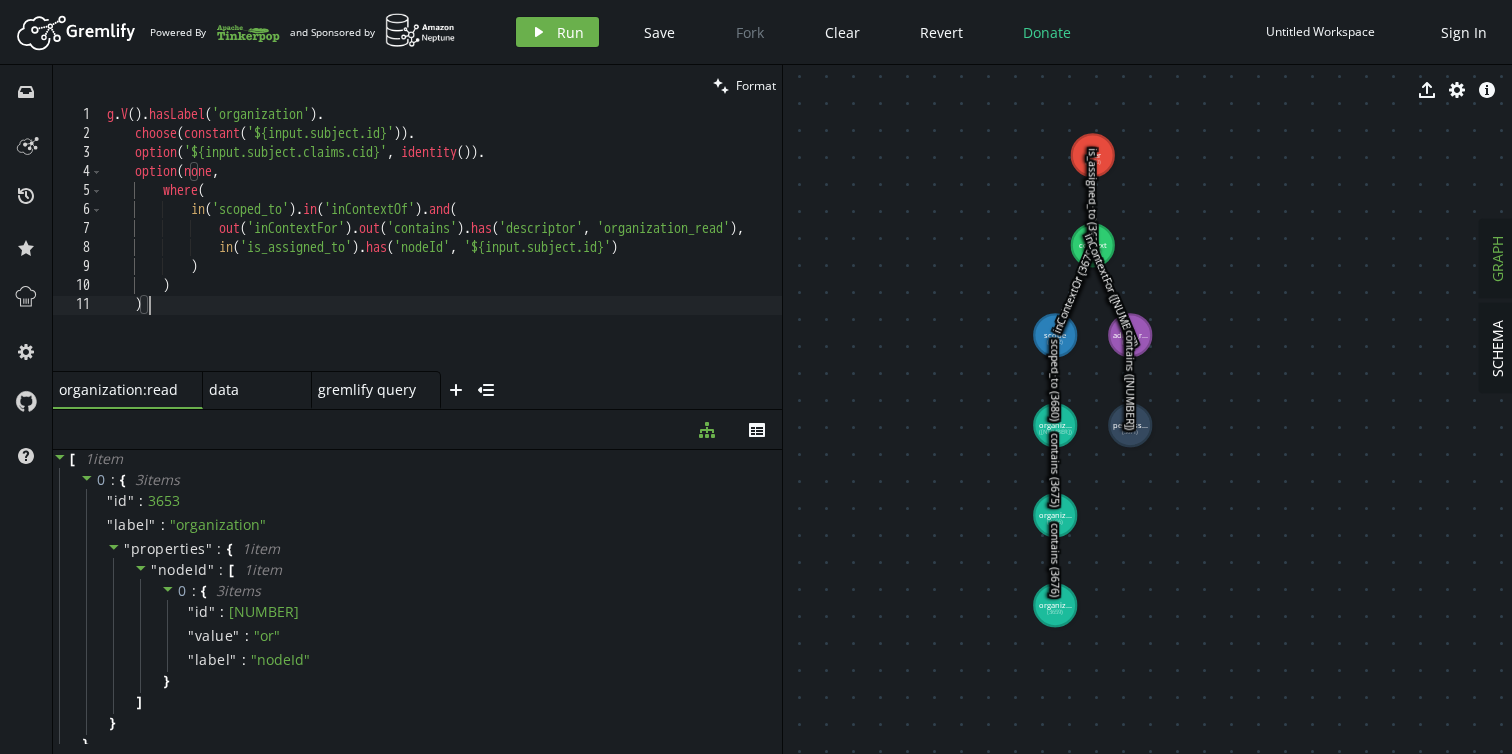 scroll, scrollTop: 0, scrollLeft: 41, axis: horizontal 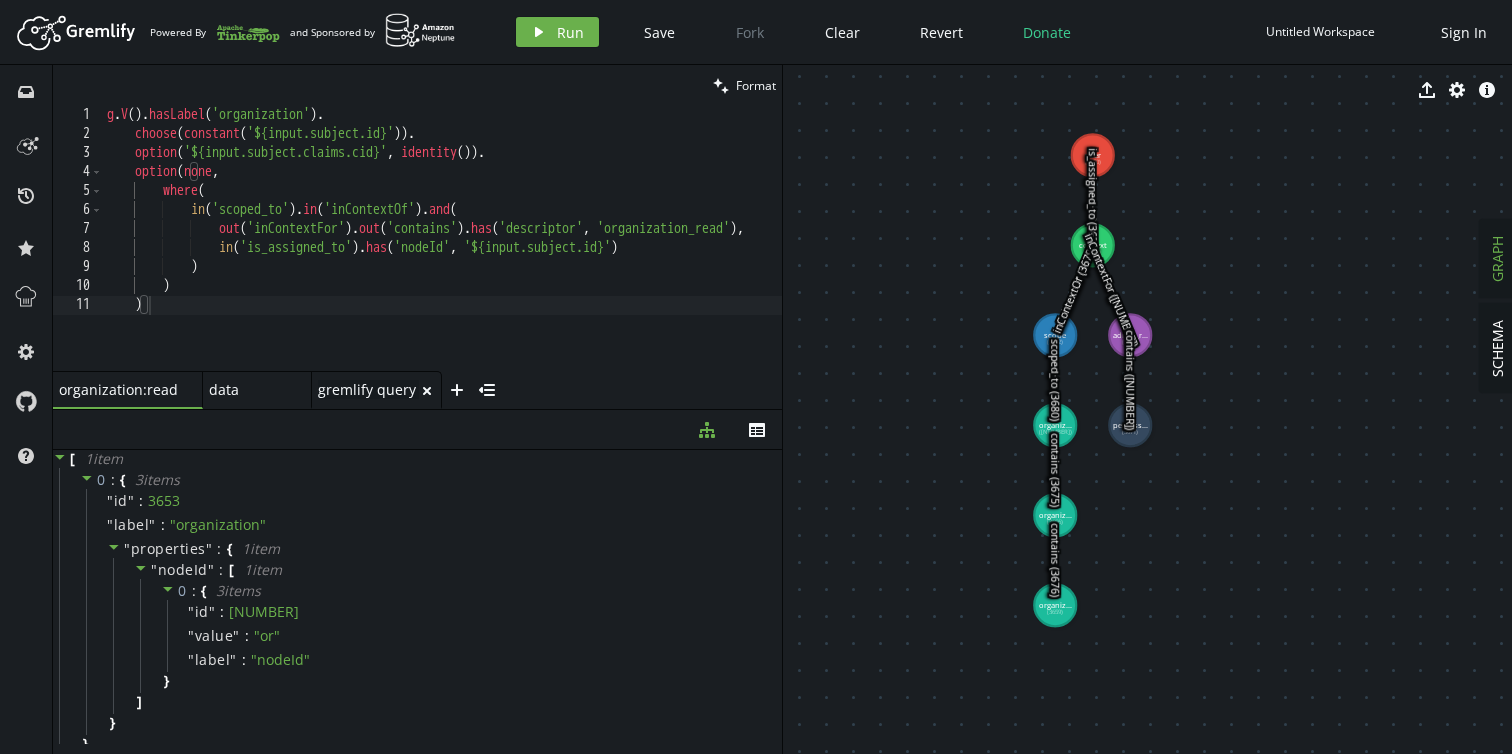 click on "gremlify query gremlify query" at bounding box center (368, 389) 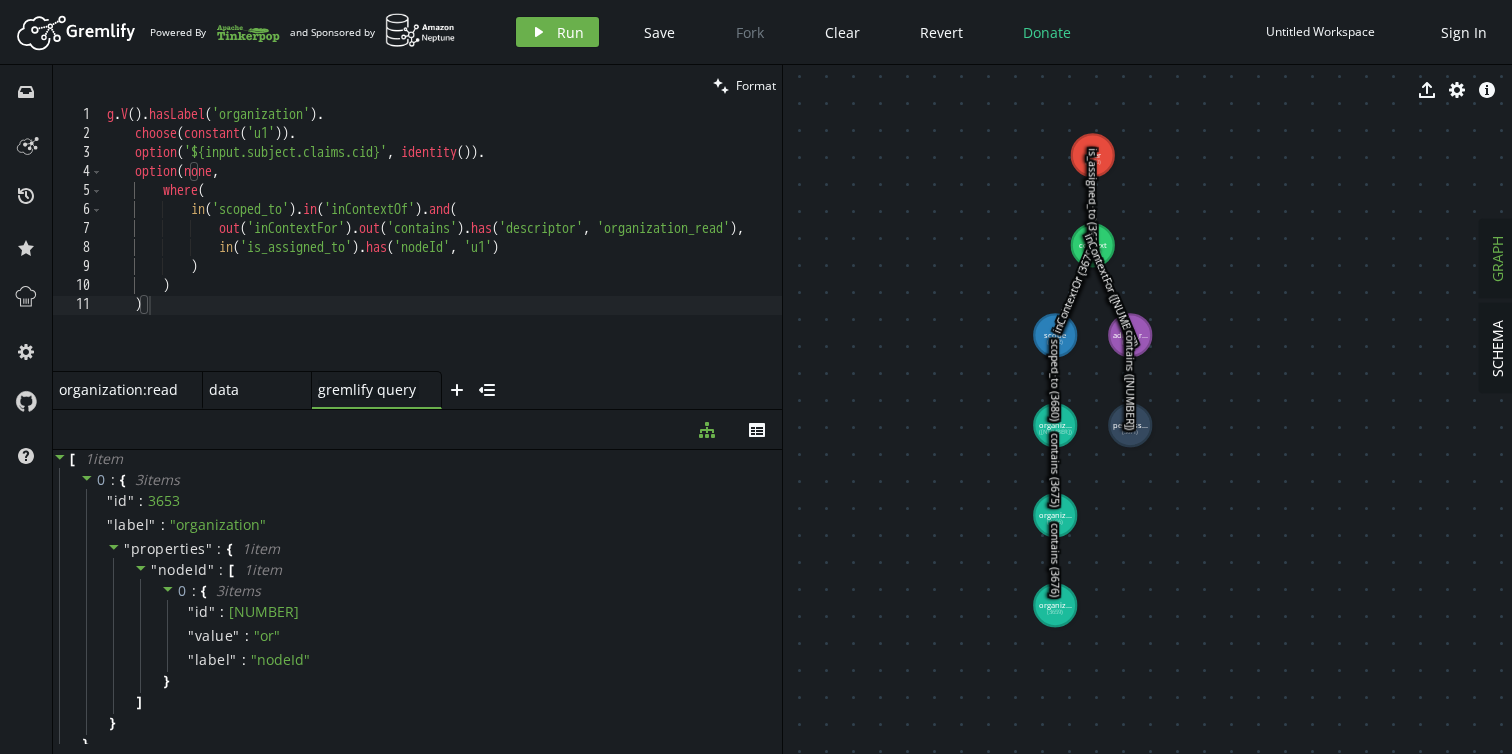 click on "g . V ( ) . hasLabel ( 'organization' ) .      choose ( constant ( 'u1' )) .      option ( '${input.subject.claims.cid}' ,   identity ( )) .      option ( none ,             where (                in ( 'scoped_to' ) . in ( 'inContextOf' ) . and (                     out ( 'inContextFor' ) . out ( 'contains' ) . has ( 'descriptor' ,   'organization_read' ) ,                     in ( 'is_assigned_to' ) . has ( 'nodeId' ,   'u1' )                )           )" at bounding box center (489, 254) 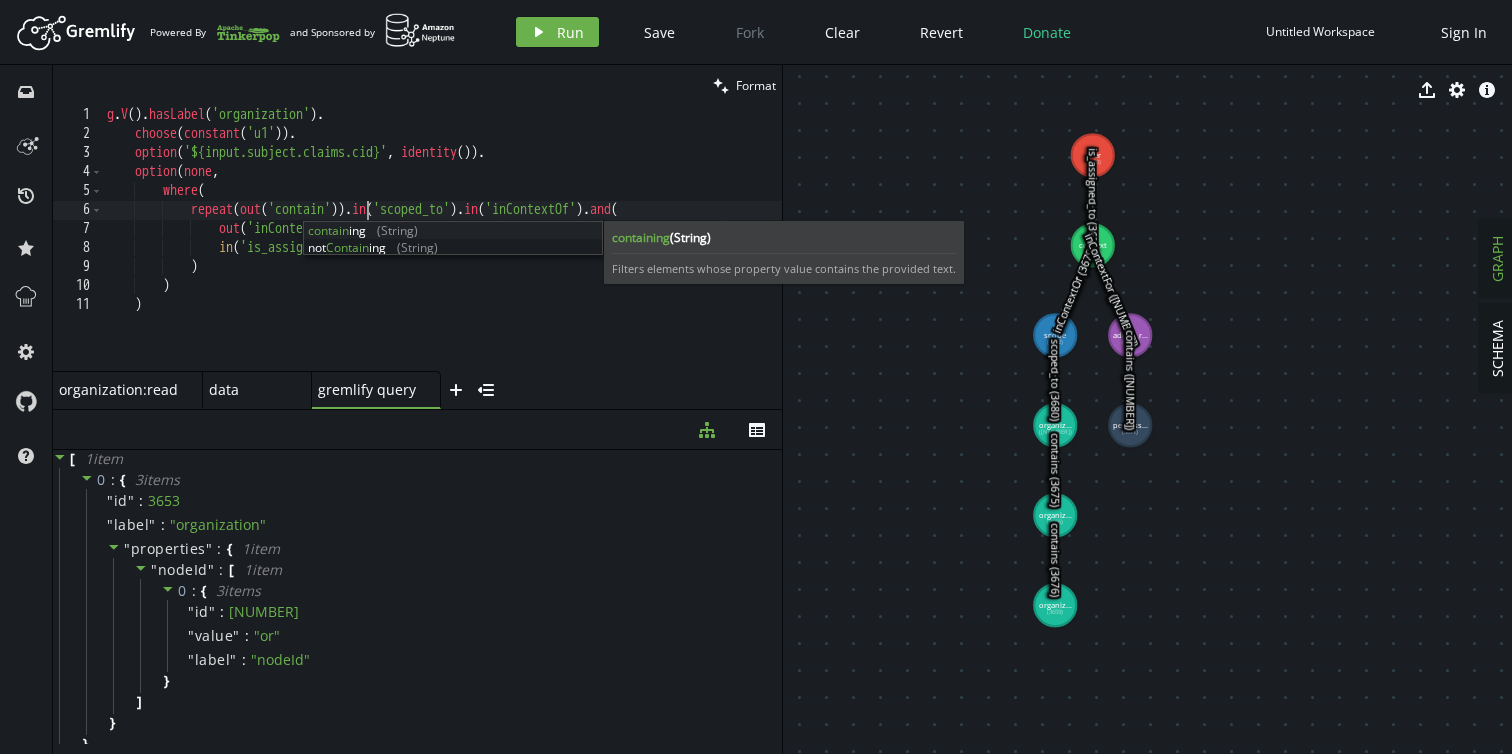 scroll, scrollTop: 0, scrollLeft: 268, axis: horizontal 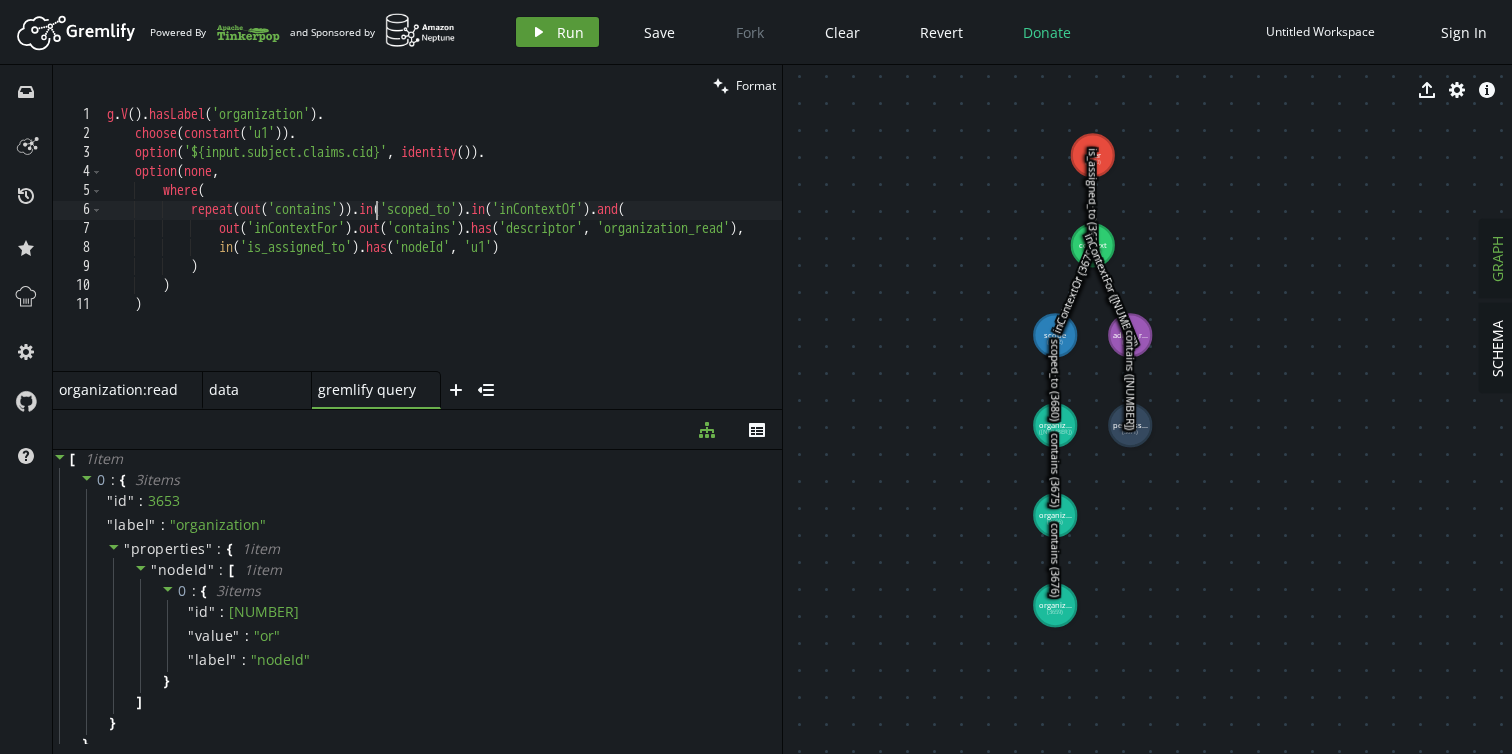 click on "Run" at bounding box center (570, 32) 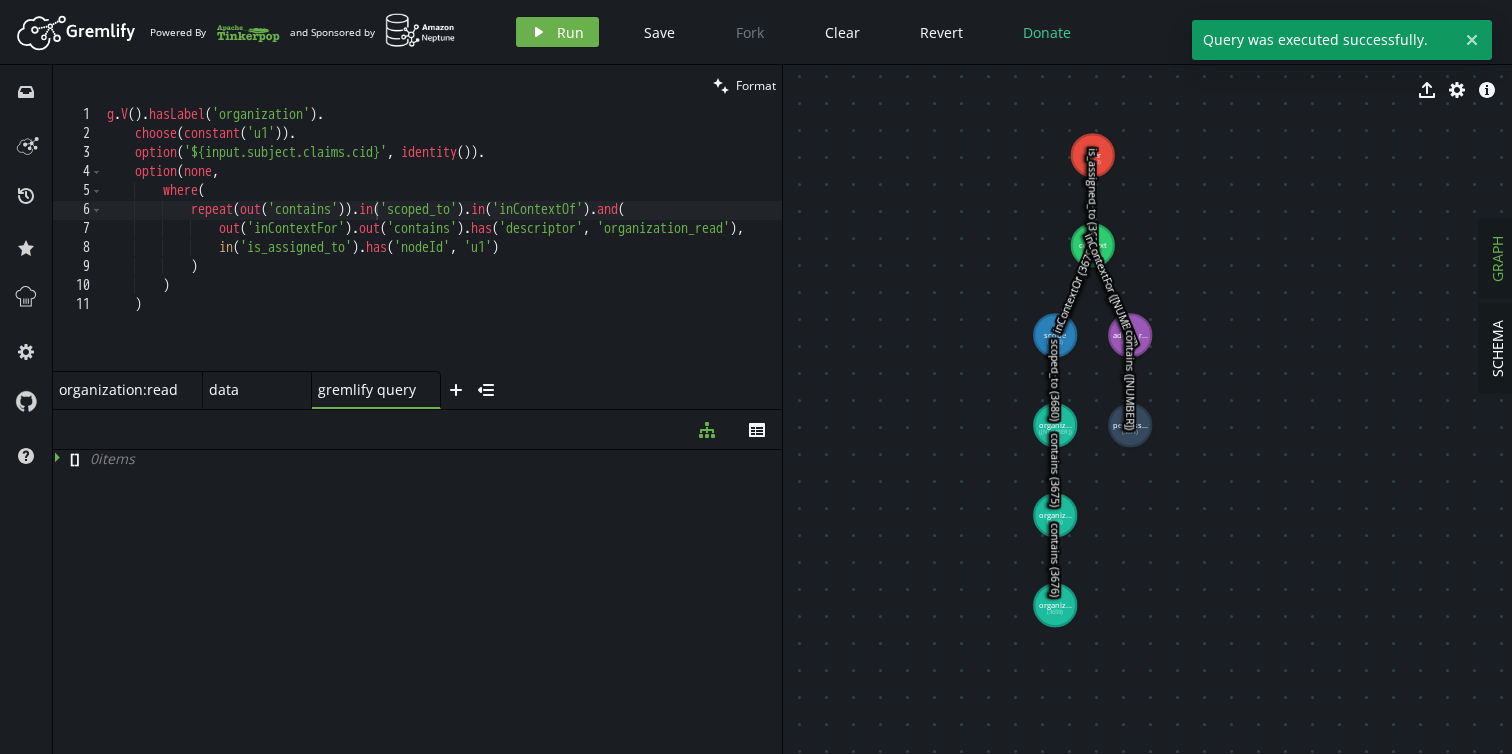 click on "g . V ( ) . hasLabel ( 'organization' ) .      choose ( constant ( 'u1' )) .      option ( '${input.subject.claims.cid}' ,   identity ( )) .      option ( none ,             where (                repeat ( out ( 'contains' )) . in ( 'scoped_to' ) . in ( 'inContextOf' ) . and (                     out ( 'inContextFor' ) . out ( 'contains' ) . has ( 'descriptor' ,   'organization_read' ) ,                     in ( 'is_assigned_to' ) . has ( 'nodeId' ,   'u1' )                )           )      )" at bounding box center (489, 254) 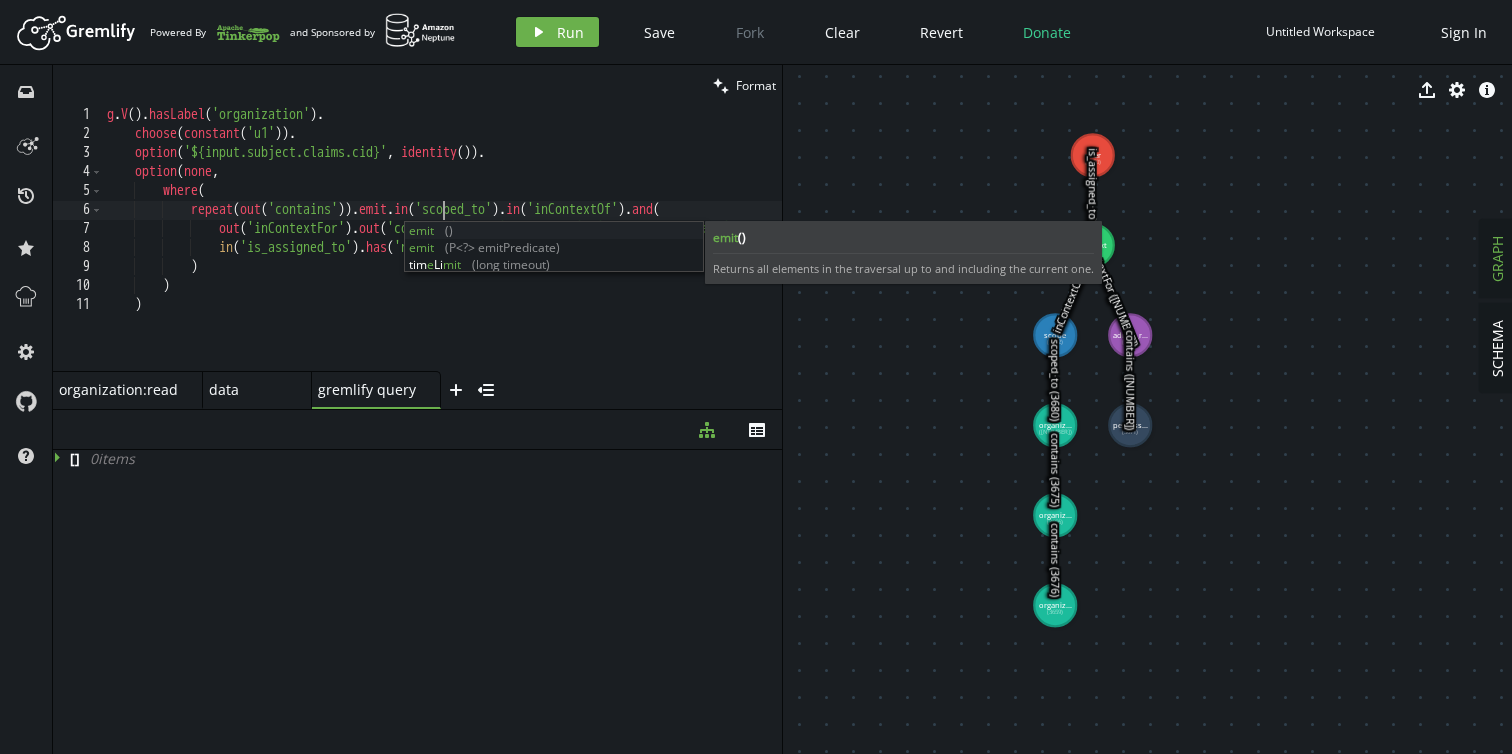 scroll, scrollTop: 0, scrollLeft: 352, axis: horizontal 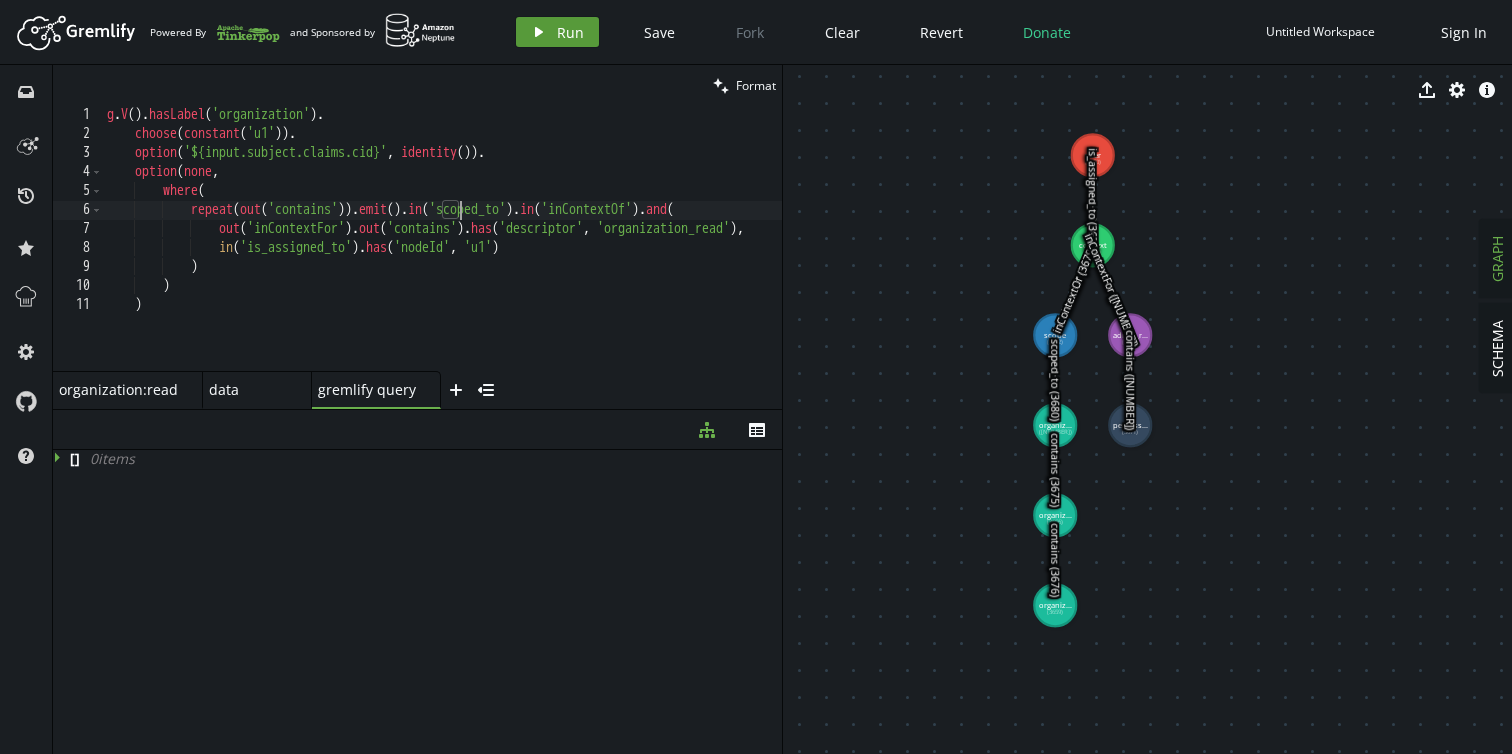 click on "Run" at bounding box center [570, 32] 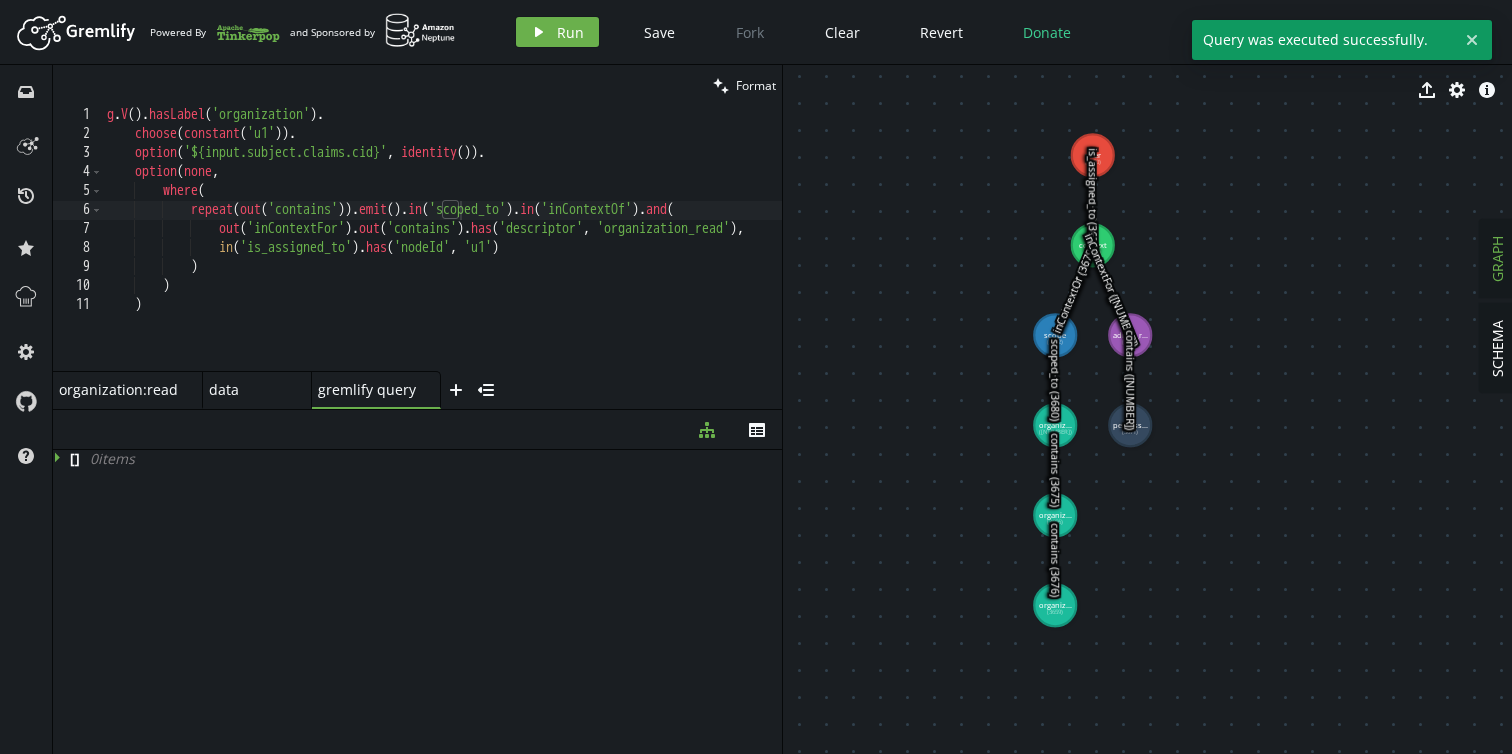 click on "g . V ( ) . hasLabel ( 'organization' ) .      choose ( constant ( 'u1' )) .      option ( '${input.subject.claims.cid}' ,   identity ( )) .      option ( none ,             where (                repeat ( out ( 'contains' )) . emit ( ) . in ( 'scoped_to' ) . in ( 'inContextOf' ) . and (                     out ( 'inContextFor' ) . out ( 'contains' ) . has ( 'descriptor' ,   'organization_read' ) ,                     in ( 'is_assigned_to' ) . has ( 'nodeId' ,   'u1' )                )           )" at bounding box center (489, 254) 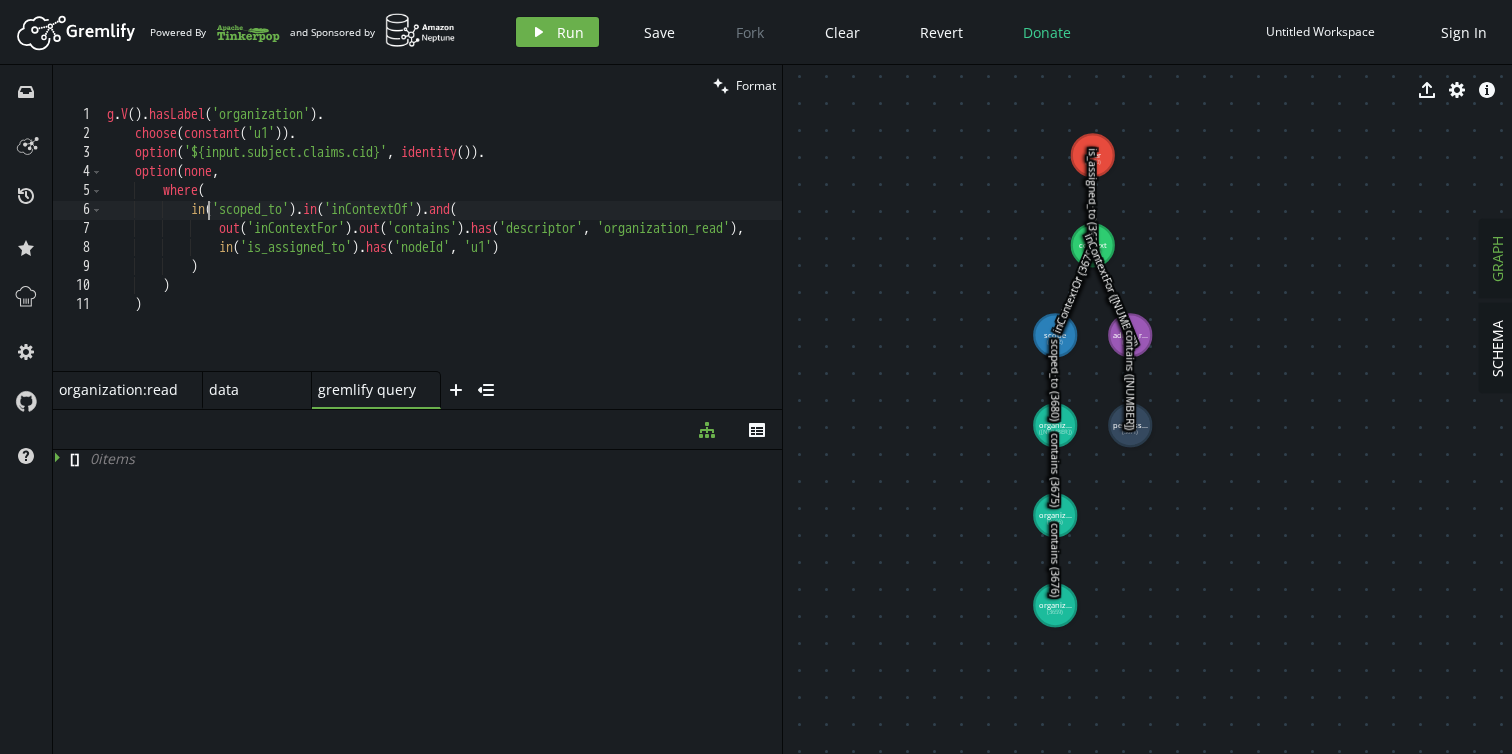 click on "g . V ( ) . hasLabel ( 'organization' ) .      choose ( constant ( 'u1' )) .      option ( '${input.subject.claims.cid}' ,   identity ( )) .      option ( none ,             where (                in ( 'scoped_to' ) . in ( 'inContextOf' ) . and (                     out ( 'inContextFor' ) . out ( 'contains' ) . has ( 'descriptor' ,   'organization_read' ) ,                     in ( 'is_assigned_to' ) . has ( 'nodeId' ,   'u1' )                )           )" at bounding box center [489, 254] 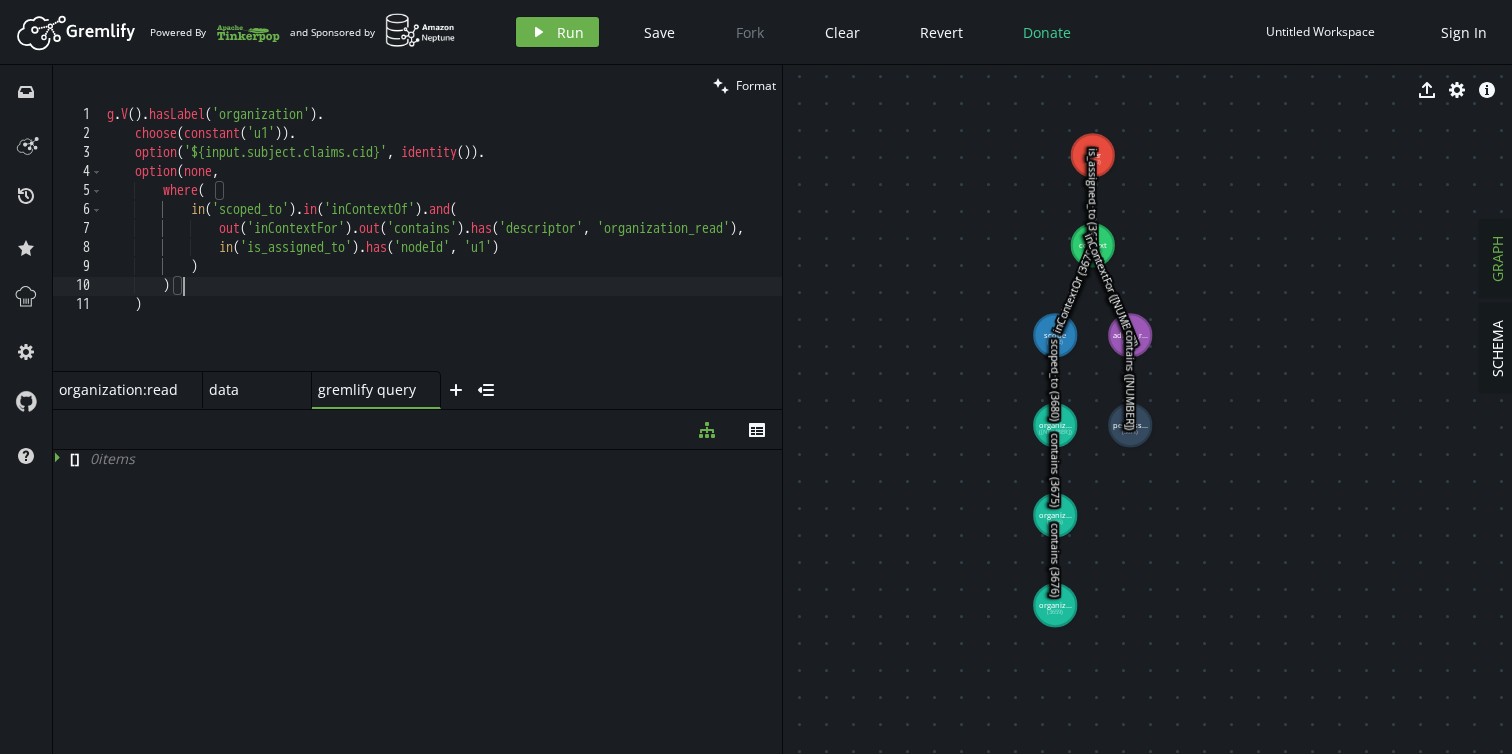 scroll, scrollTop: 0, scrollLeft: 74, axis: horizontal 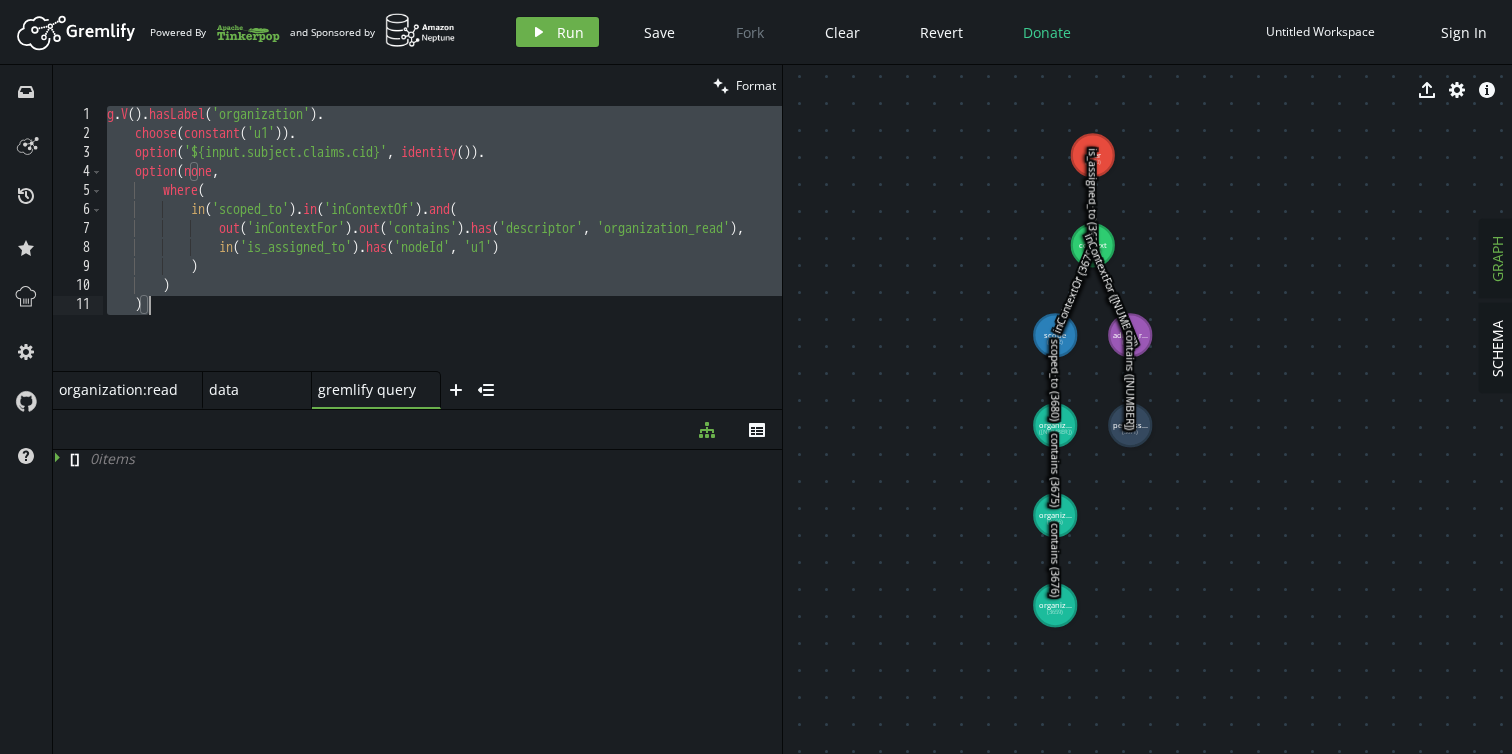 click on "g . V ( ) . hasLabel ( 'organization' ) .      choose ( constant ( 'u1' )) .      option ( '${input.subject.claims.cid}' ,   identity ( )) .      option ( none ,             where (                in ( 'scoped_to' ) . in ( 'inContextOf' ) . and (                     out ( 'inContextFor' ) . out ( 'contains' ) . has ( 'descriptor' ,   'organization_read' ) ,                     in ( 'is_assigned_to' ) . has ( 'nodeId' ,   'u1' )                )           )" at bounding box center (489, 254) 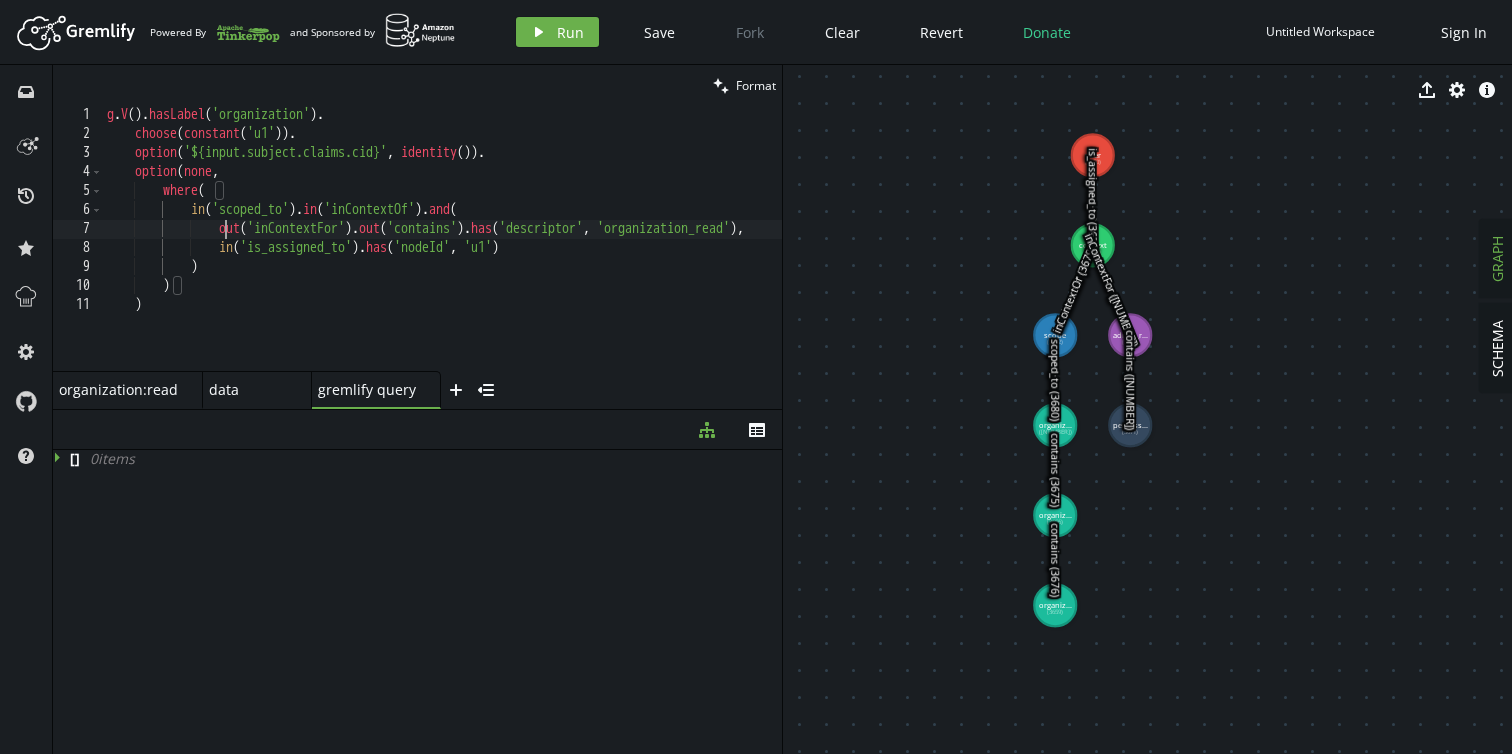 click on "g . V ( ) . hasLabel ( 'organization' ) .      choose ( constant ( 'u1' )) .      option ( '${input.subject.claims.cid}' ,   identity ( )) .      option ( none ,             where (                in ( 'scoped_to' ) . in ( 'inContextOf' ) . and (                     out ( 'inContextFor' ) . out ( 'contains' ) . has ( 'descriptor' ,   'organization_read' ) ,                     in ( 'is_assigned_to' ) . has ( 'nodeId' ,   'u1' )                )           )" at bounding box center (489, 254) 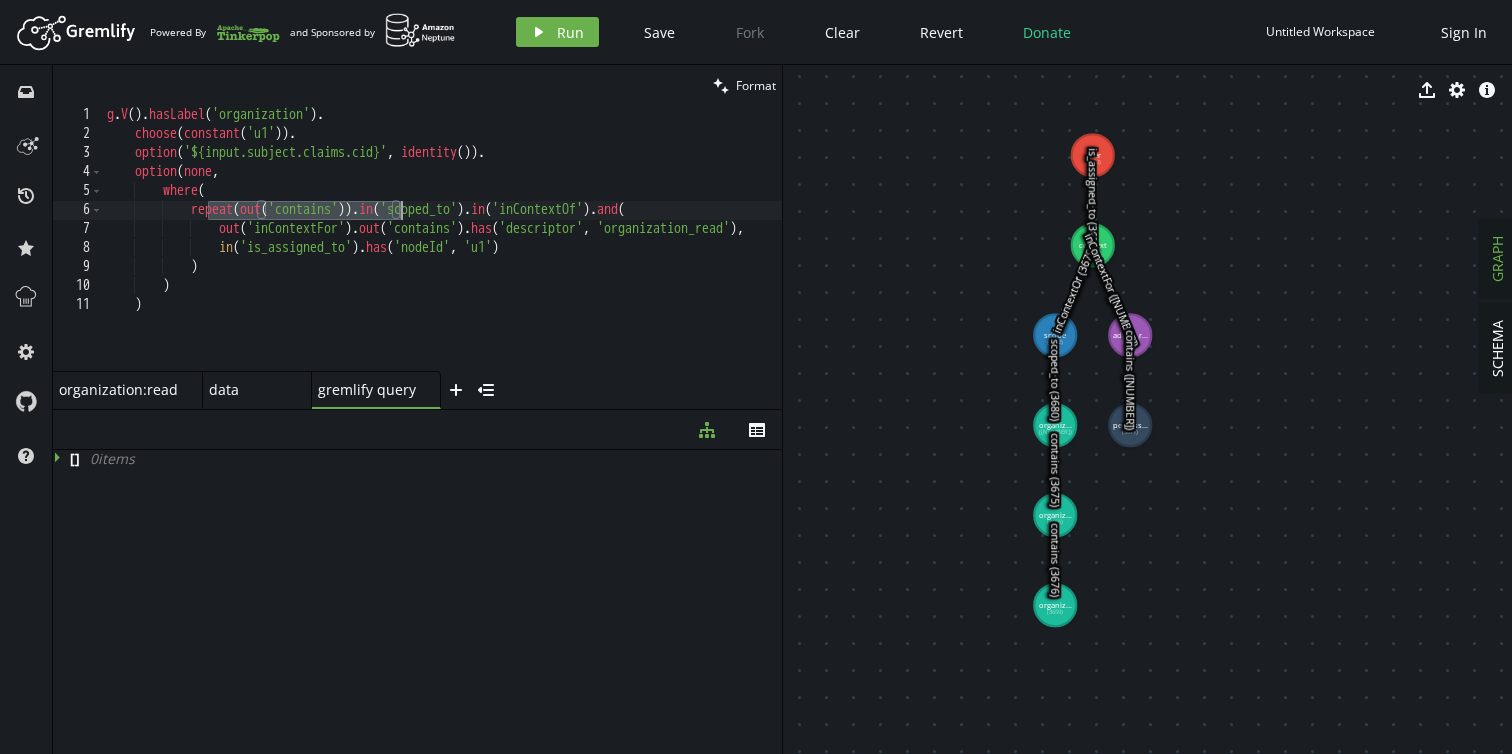 click on "g . V ( ) . hasLabel ( 'organization' ) .      choose ( constant ( 'u1' )) .      option ( '${input.subject.claims.cid}' ,   identity ( )) .      option ( none ,             where (                repeat ( out ( 'contains' )) . in ( 'scoped_to' ) . in ( 'inContextOf' ) . and (                     out ( 'inContextFor' ) . out ( 'contains' ) . has ( 'descriptor' ,   'organization_read' ) ,                     in ( 'is_assigned_to' ) . has ( 'nodeId' ,   'u1' )                )           )      )" at bounding box center (489, 254) 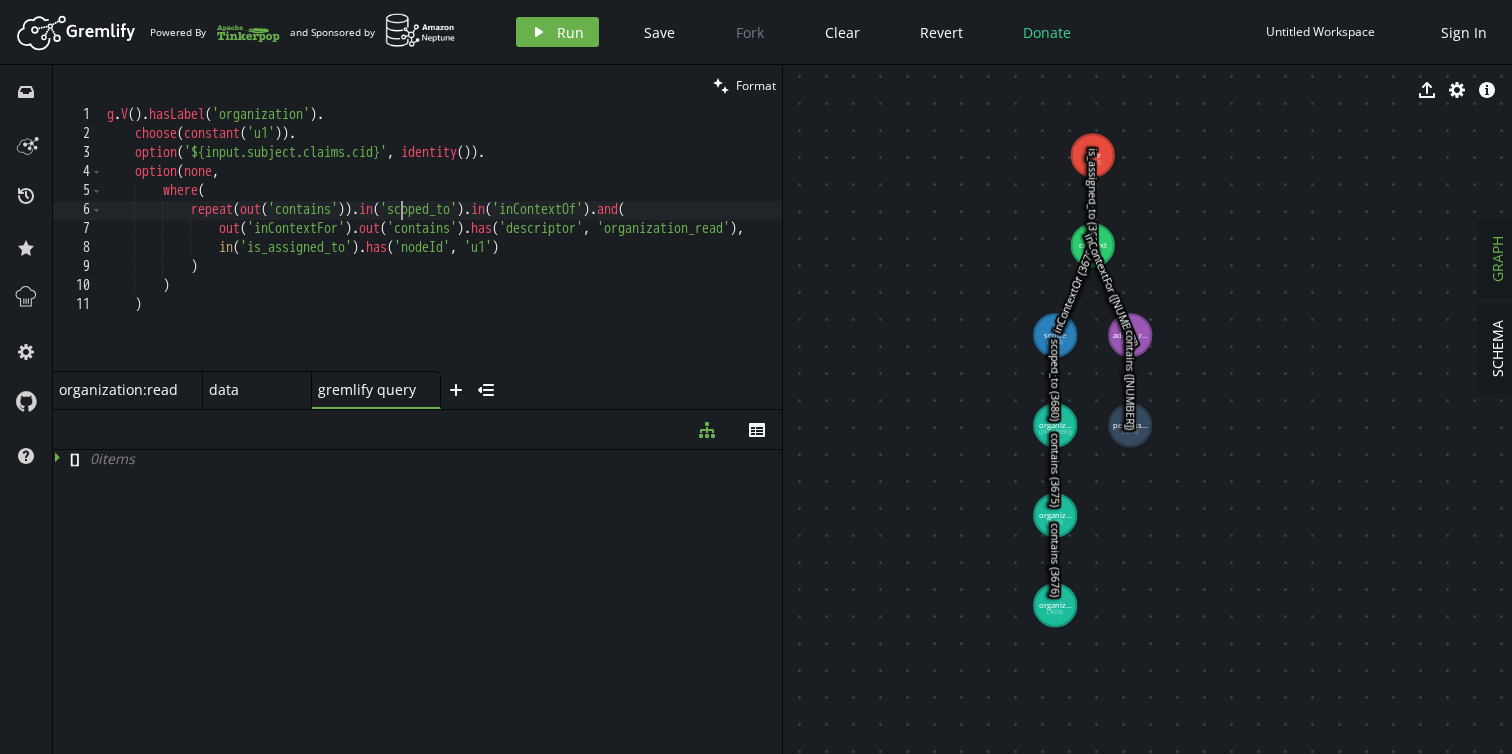 click on "g . V ( ) . hasLabel ( 'organization' ) .      choose ( constant ( 'u1' )) .      option ( '${input.subject.claims.cid}' ,   identity ( )) .      option ( none ,             where (                repeat ( out ( 'contains' )) . in ( 'scoped_to' ) . in ( 'inContextOf' ) . and (                     out ( 'inContextFor' ) . out ( 'contains' ) . has ( 'descriptor' ,   'organization_read' ) ,                     in ( 'is_assigned_to' ) . has ( 'nodeId' ,   'u1' )                )           )      )" at bounding box center (489, 254) 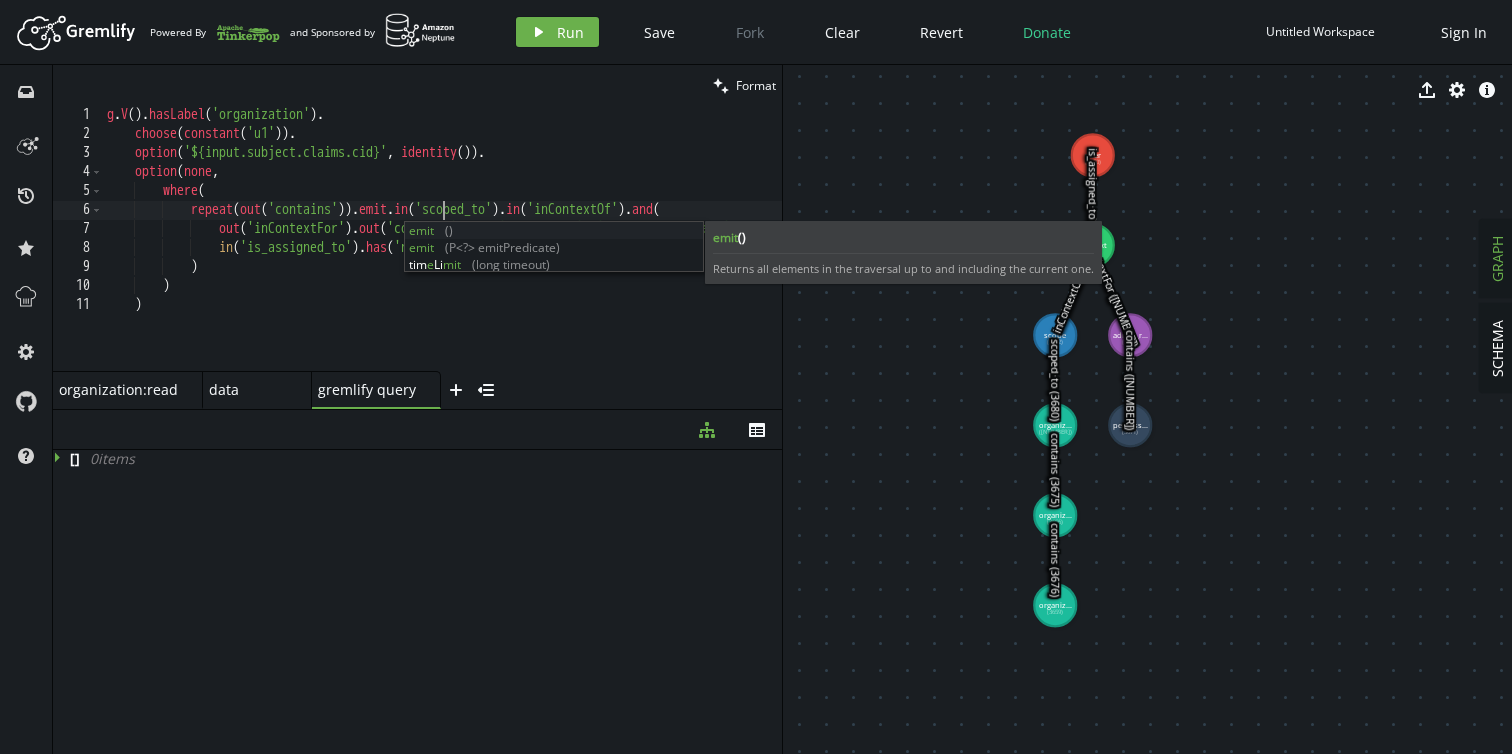 scroll, scrollTop: 0, scrollLeft: 352, axis: horizontal 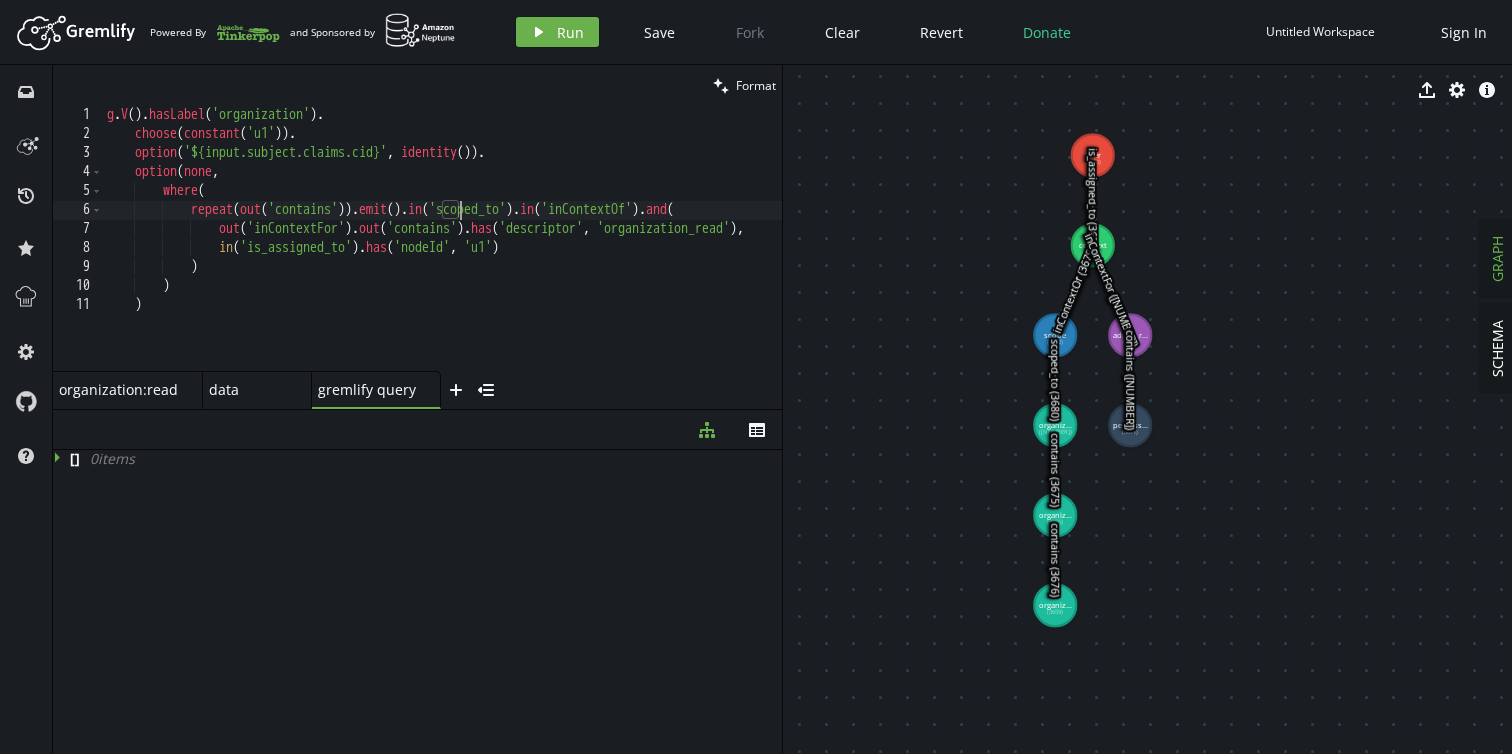 click on "g . V ( ) . hasLabel ( 'organization' ) .      choose ( constant ( 'u1' )) .      option ( '${input.subject.claims.cid}' ,   identity ( )) .      option ( none ,             where (                repeat ( out ( 'contains' )) . emit ( ) . in ( 'scoped_to' ) . in ( 'inContextOf' ) . and (                     out ( 'inContextFor' ) . out ( 'contains' ) . has ( 'descriptor' ,   'organization_read' ) ,                     in ( 'is_assigned_to' ) . has ( 'nodeId' ,   'u1' )                )           )" at bounding box center [489, 254] 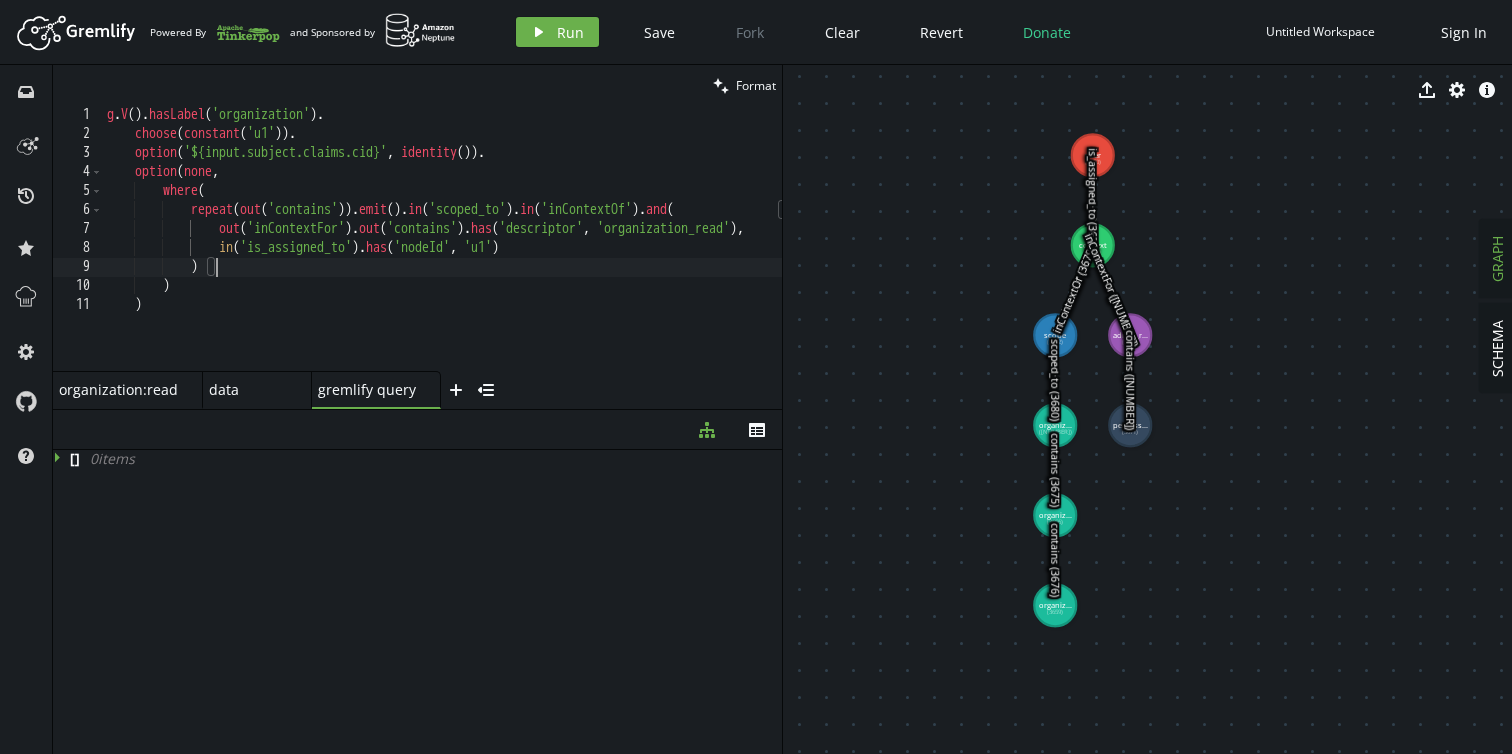 scroll, scrollTop: 0, scrollLeft: 74, axis: horizontal 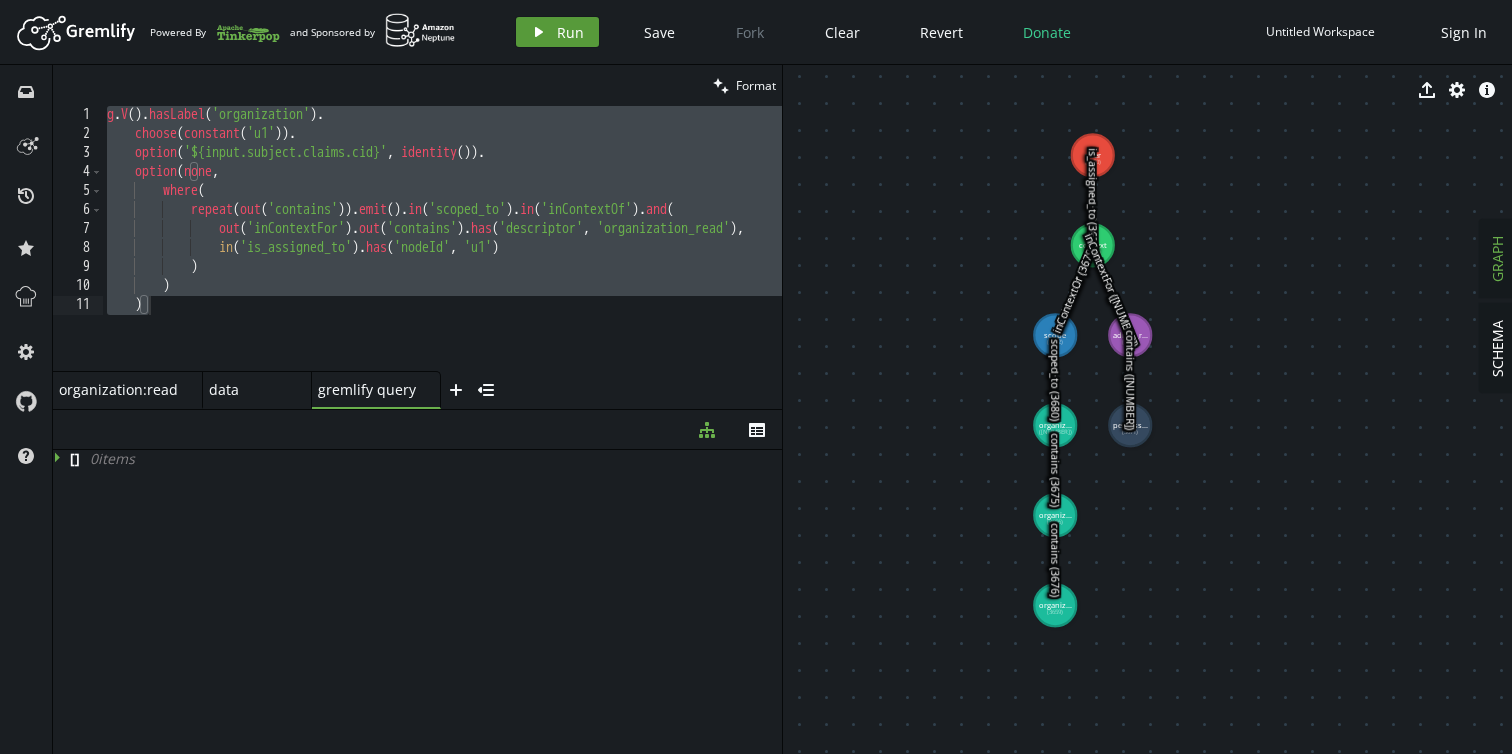 click on "play Run" at bounding box center (557, 32) 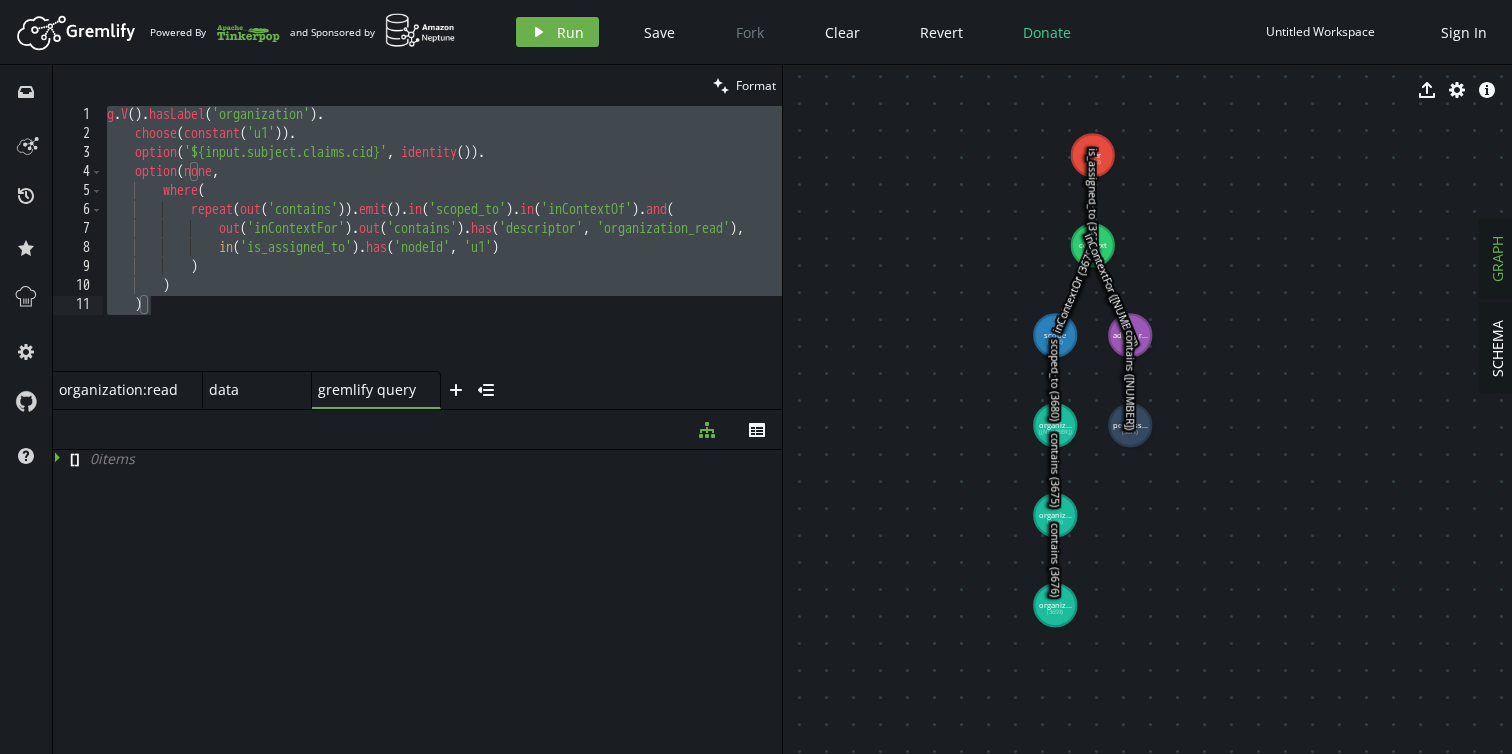 click on "g . V ( ) . hasLabel ( 'organization' ) .      choose ( constant ( 'u1' )) .      option ( '${input.subject.claims.cid}' ,   identity ( )) .      option ( none ,             where (                repeat ( out ( 'contains' )) . emit ( ) . in ( 'scoped_to' ) . in ( 'inContextOf' ) . and (                     out ( 'inContextFor' ) . out ( 'contains' ) . has ( 'descriptor' ,   'organization_read' ) ,                     in ( 'is_assigned_to' ) . has ( 'nodeId' ,   'u1' )                )           )" at bounding box center [489, 254] 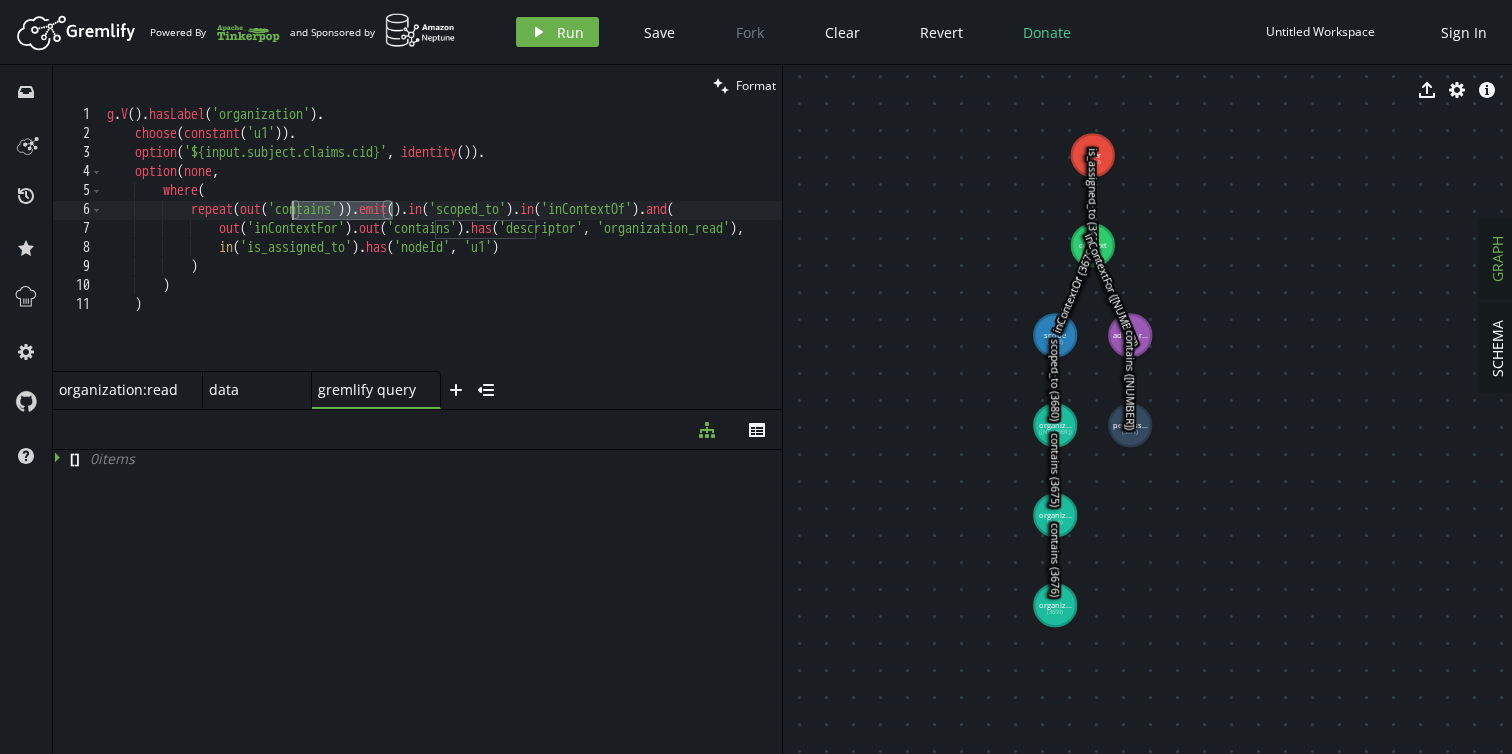 click on "g . V ( ) . hasLabel ( 'organization' ) .      choose ( constant ( 'u1' )) .      option ( '${input.subject.claims.cid}' ,   identity ( )) .      option ( none ,             where (                repeat ( out ( 'contains' )) . emit ( ) . in ( 'scoped_to' ) . in ( 'inContextOf' ) . and (                     out ( 'inContextFor' ) . out ( 'contains' ) . has ( 'descriptor' ,   'organization_read' ) ,                     in ( 'is_assigned_to' ) . has ( 'nodeId' ,   'u1' )                )           )" at bounding box center [489, 254] 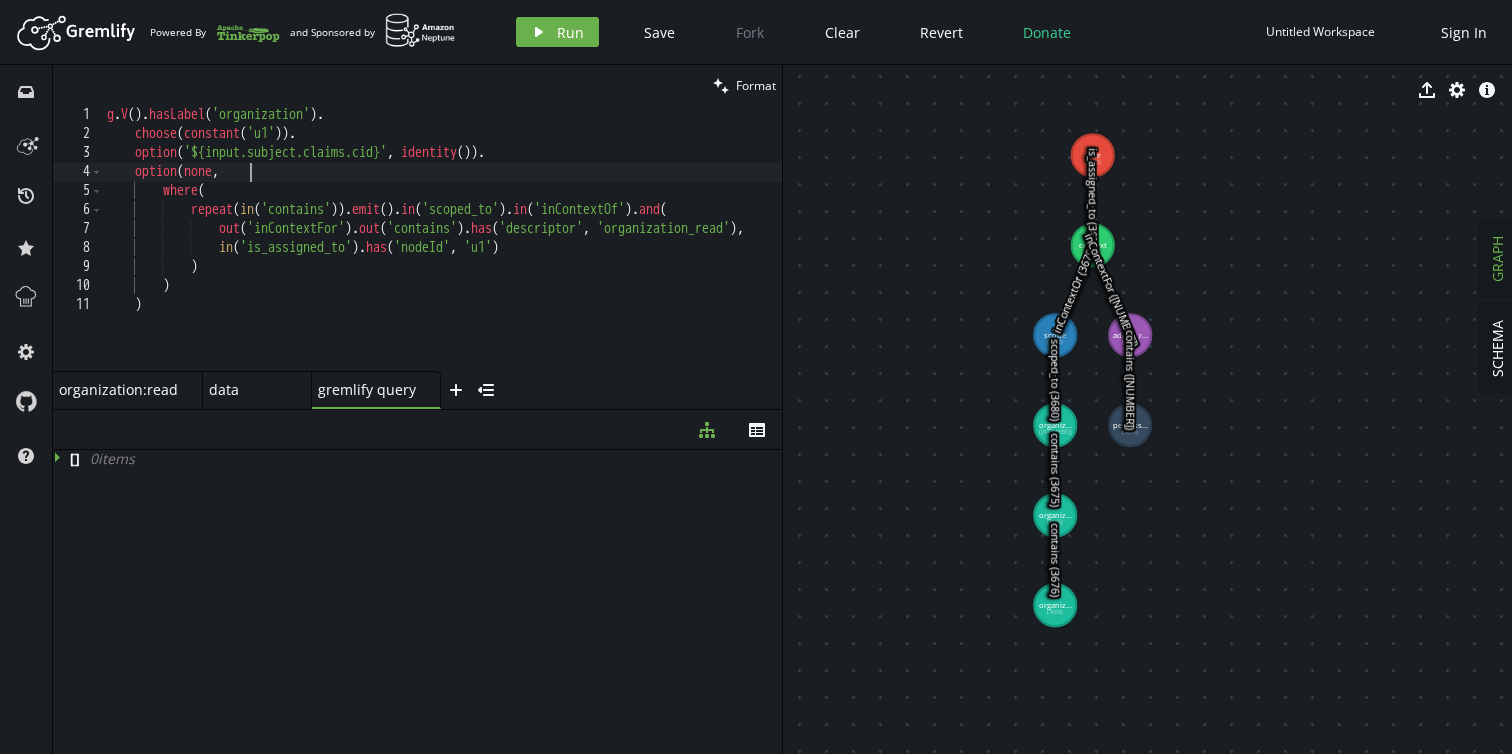 click on "g . V ( ) . hasLabel ( 'organization' ) .      choose ( constant ( 'u1' )) .      option ( '${input.subject.claims.cid}' ,   identity ( )) .      option ( none ,             where (                repeat ( in ( 'contains' )) . emit ( ) . in ( 'scoped_to' ) . in ( 'inContextOf' ) . and (                     out ( 'inContextFor' ) . out ( 'contains' ) . has ( 'descriptor' ,   'organization_read' ) ,                     in ( 'is_assigned_to' ) . has ( 'nodeId' ,   'u1' )                )           )      )" at bounding box center [489, 254] 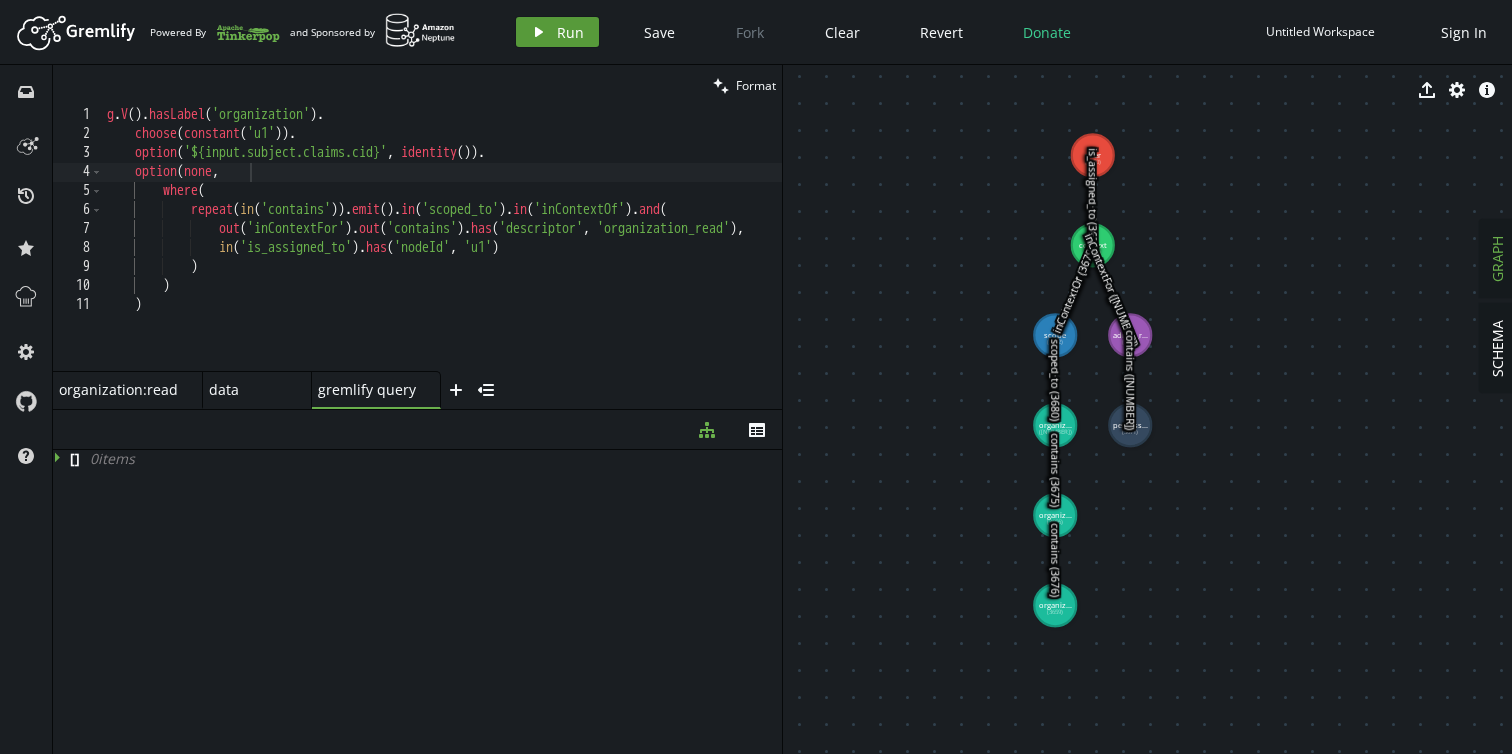 click on "play Run" at bounding box center [557, 32] 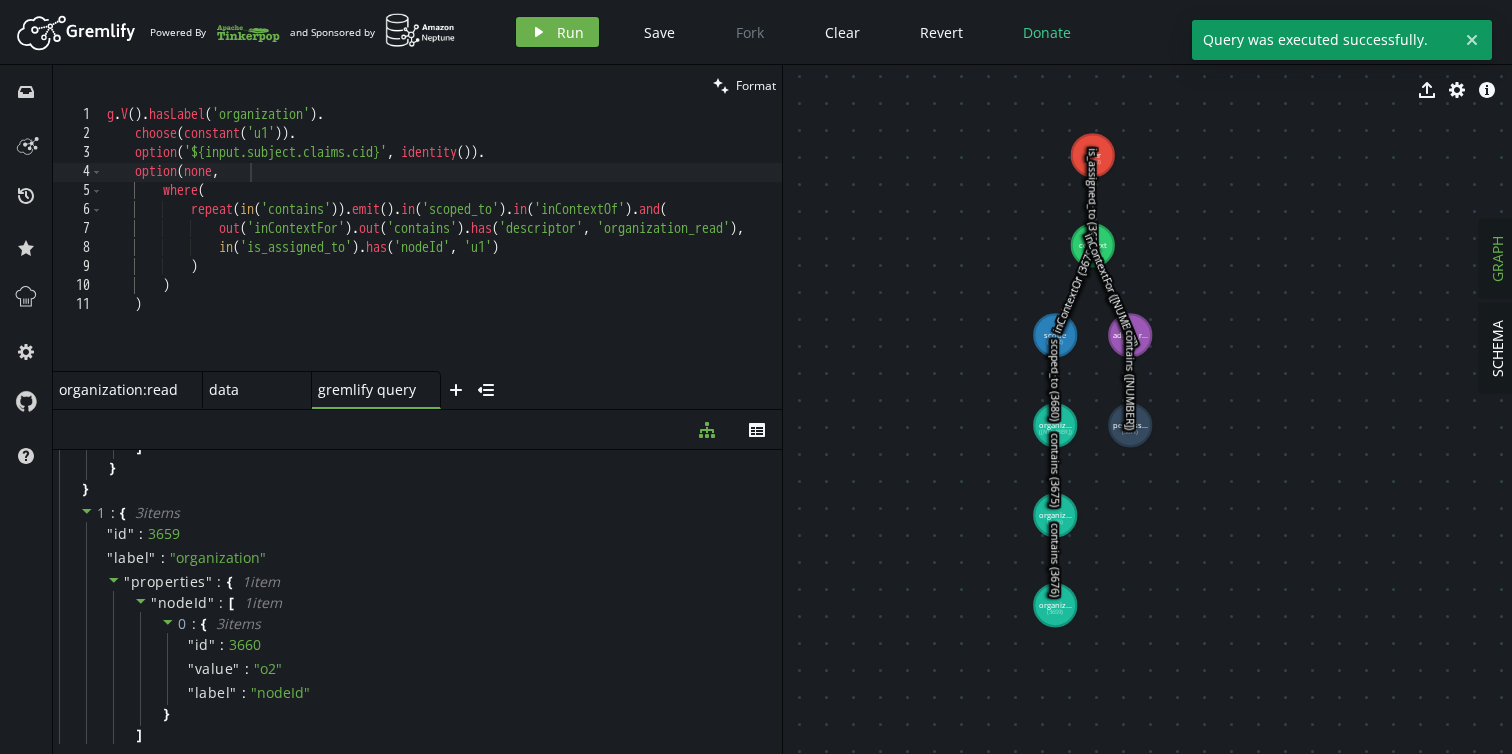 scroll, scrollTop: 318, scrollLeft: 0, axis: vertical 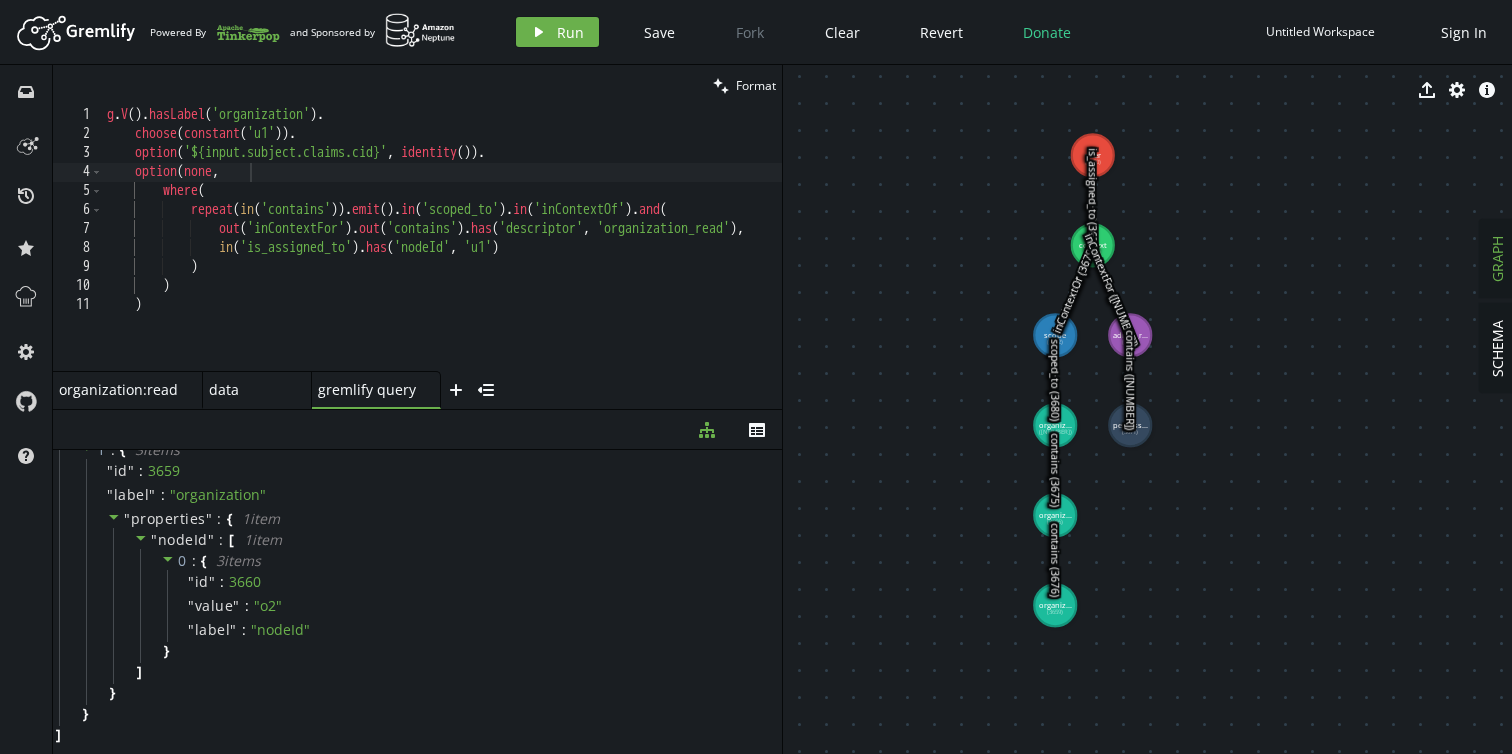 click on "g . V ( ) . hasLabel ( 'organization' ) .      choose ( constant ( 'u1' )) .      option ( '${input.subject.claims.cid}' ,   identity ( )) .      option ( none ,             where (                repeat ( in ( 'contains' )) . emit ( ) . in ( 'scoped_to' ) . in ( 'inContextOf' ) . and (                     out ( 'inContextFor' ) . out ( 'contains' ) . has ( 'descriptor' ,   'organization_read' ) ,                     in ( 'is_assigned_to' ) . has ( 'nodeId' ,   'u1' )                )           )      )" at bounding box center (489, 254) 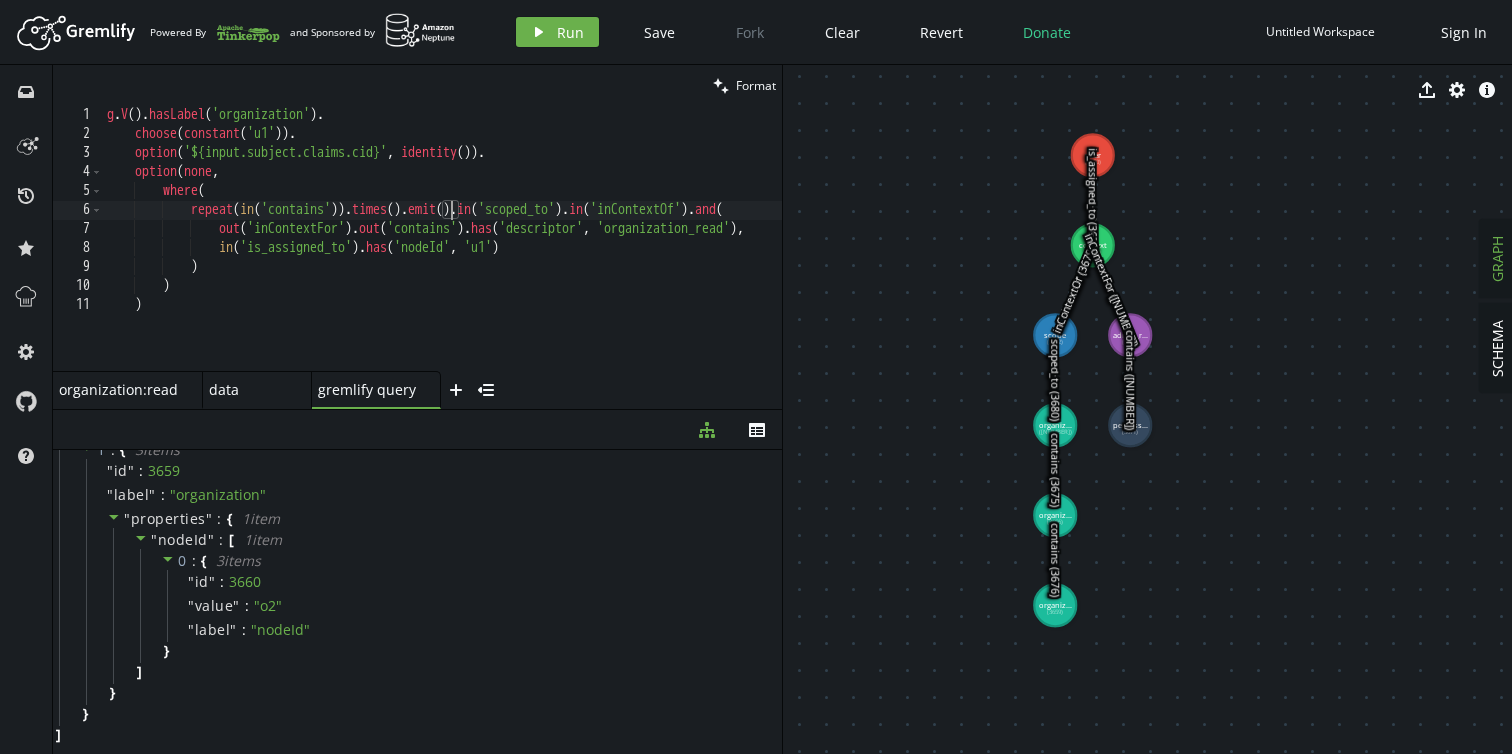scroll, scrollTop: 0, scrollLeft: 352, axis: horizontal 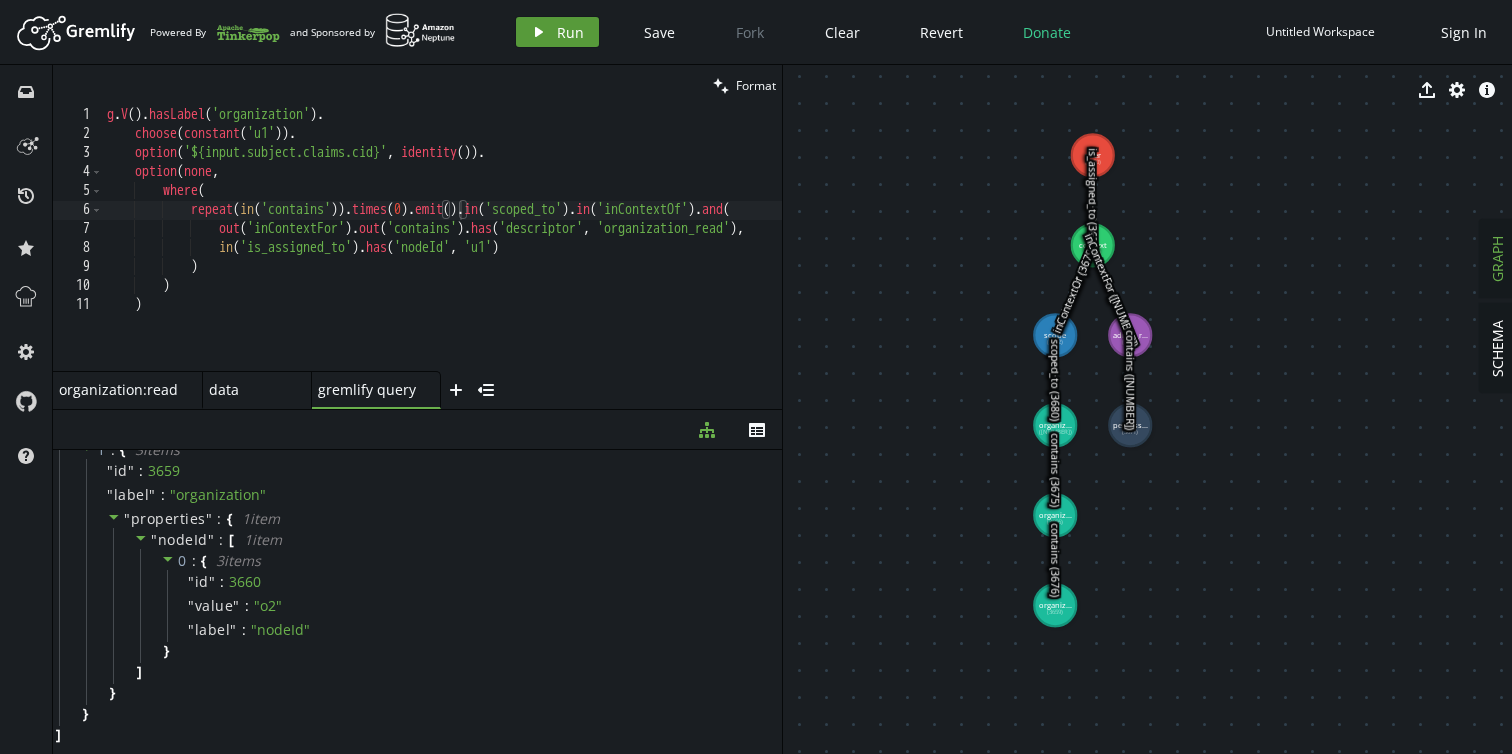 click on "play Run" at bounding box center [557, 32] 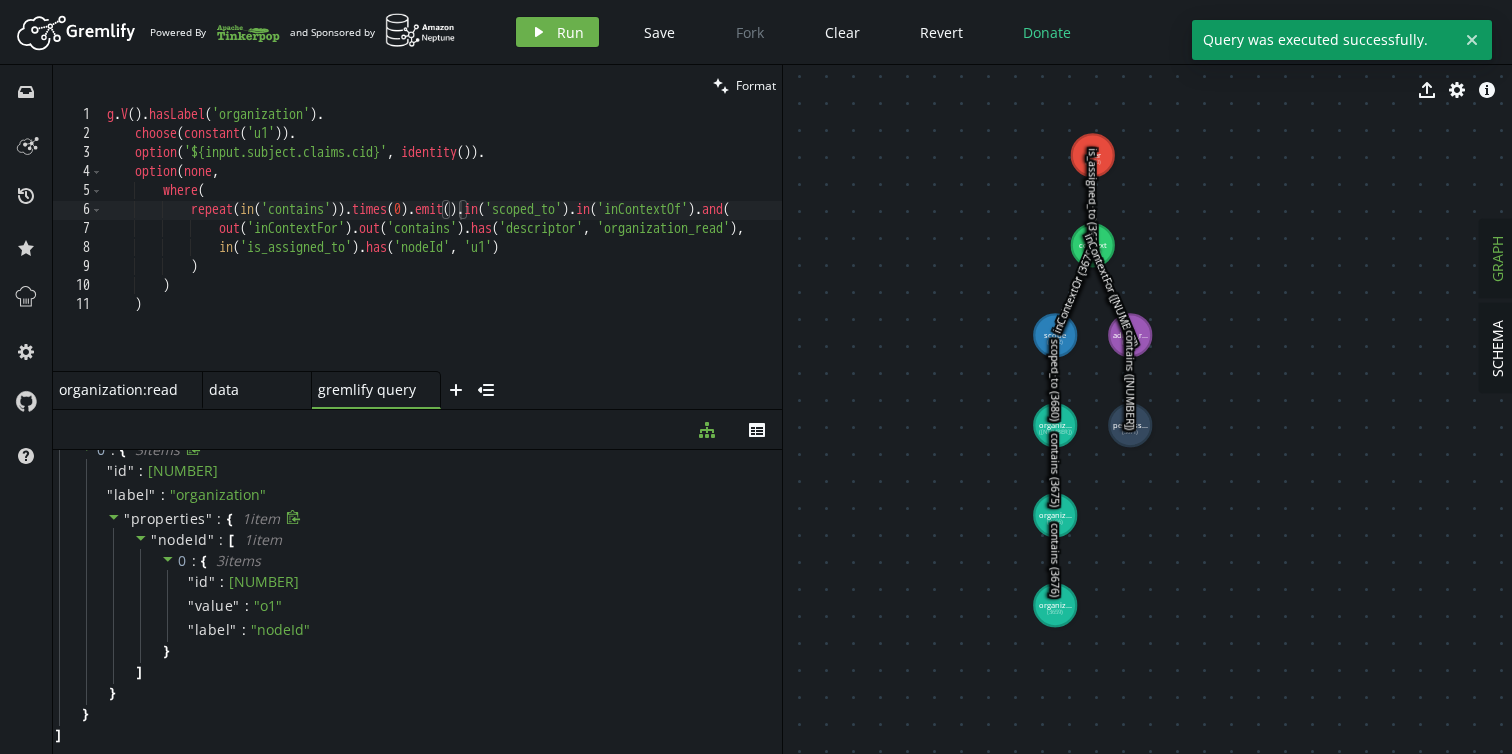 scroll, scrollTop: 0, scrollLeft: 0, axis: both 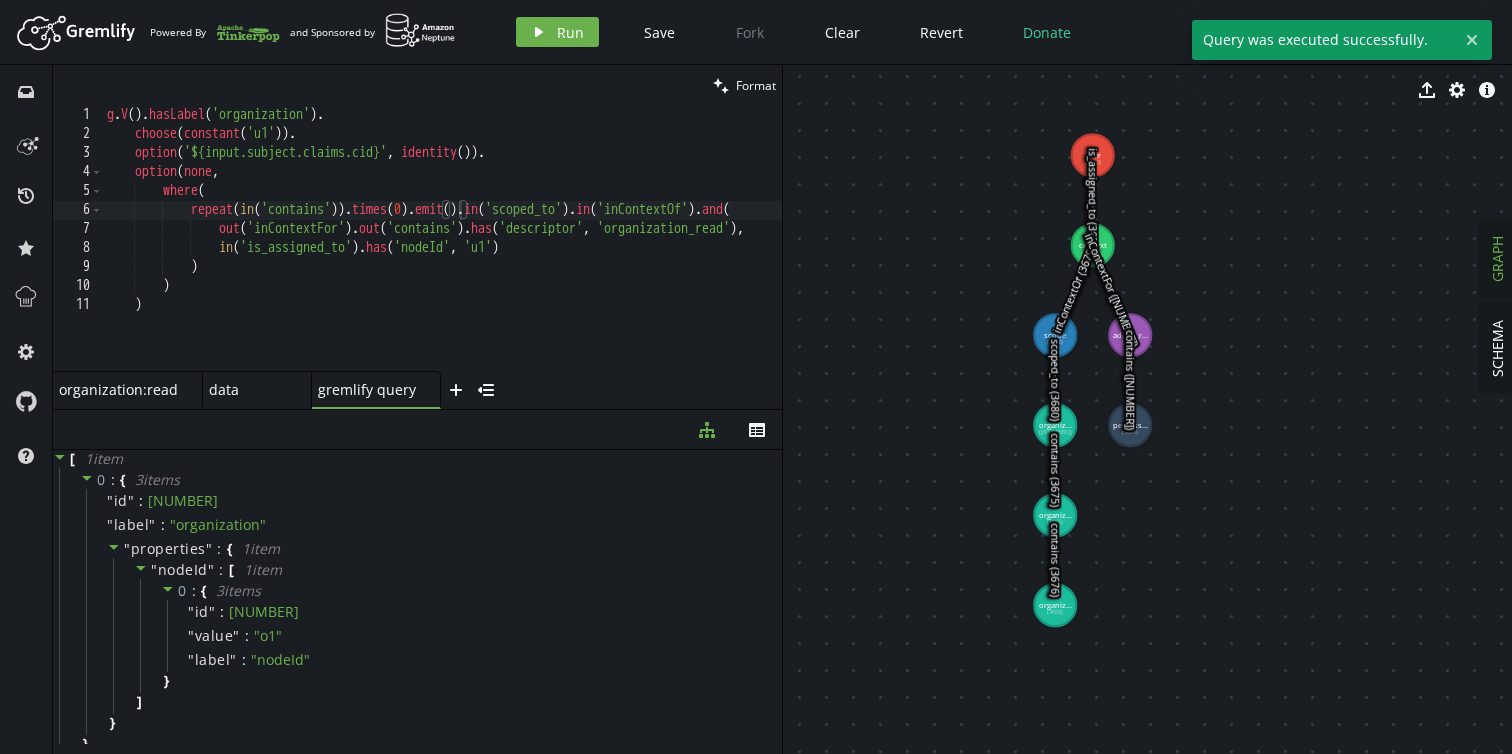 click on "g . V ( ) . hasLabel ( 'organization' ) .      choose ( constant ( 'u1' )) .      option ( '${input.subject.claims.cid}' ,   identity ( )) .      option ( none ,             where (                repeat ( in ( 'contains' )) . times ( 0 ) . emit ( ) . in ( 'scoped_to' ) . in ( 'inContextOf' ) . and (                     out ( 'inContextFor' ) . out ( 'contains' ) . has ( 'descriptor' ,   'organization_read' ) ,                     in ( 'is_assigned_to' ) . has ( 'nodeId' ,   'u1' )                )           )      )" at bounding box center [489, 254] 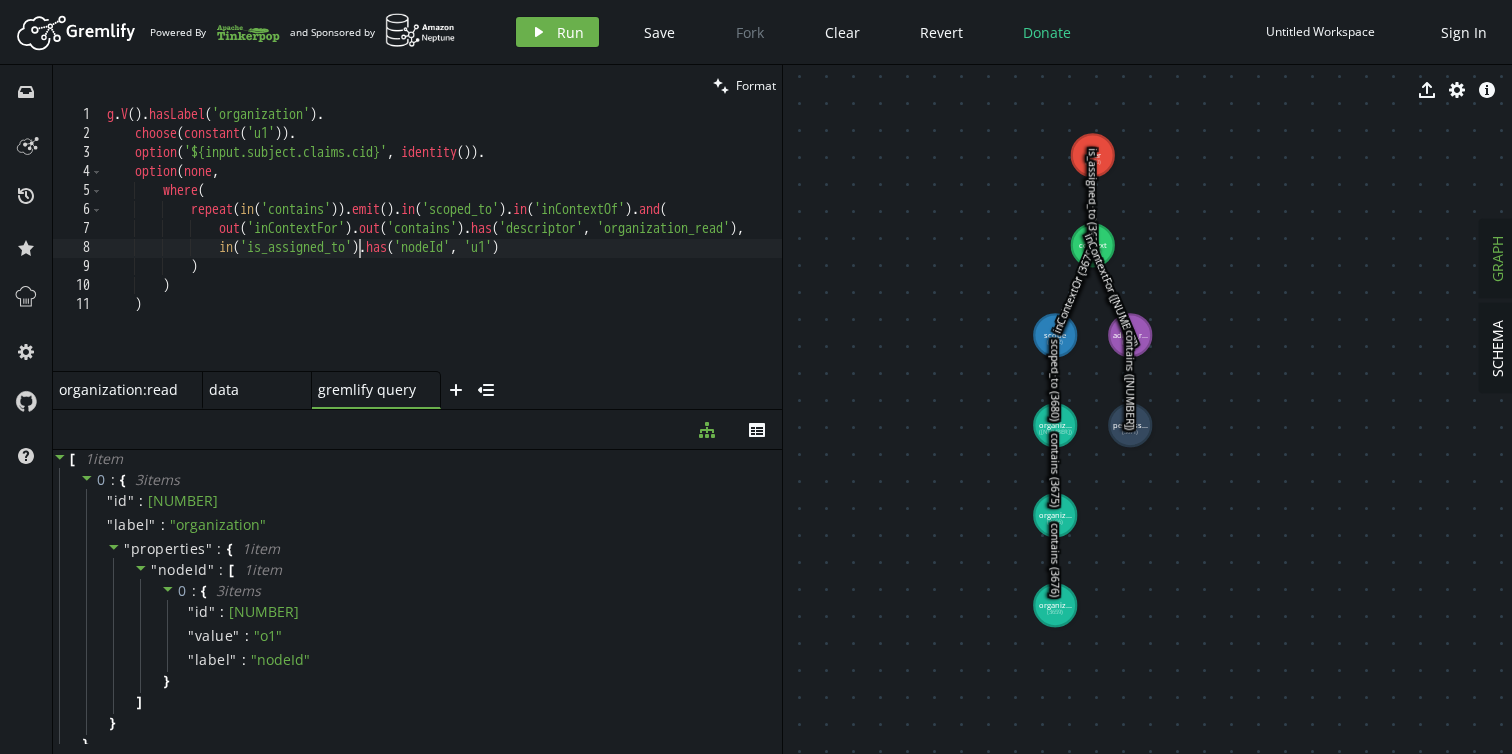 click on "g . V ( ) . hasLabel ( 'organization' ) .      choose ( constant ( 'u1' )) .      option ( '${input.subject.claims.cid}' ,   identity ( )) .      option ( none ,             where (                repeat ( in ( 'contains' )) . emit ( ) . in ( 'scoped_to' ) . in ( 'inContextOf' ) . and (                     out ( 'inContextFor' ) . out ( 'contains' ) . has ( 'descriptor' ,   'organization_read' ) ,                     in ( 'is_assigned_to' ) . has ( 'nodeId' ,   'u1' )                )           )      )" at bounding box center [489, 254] 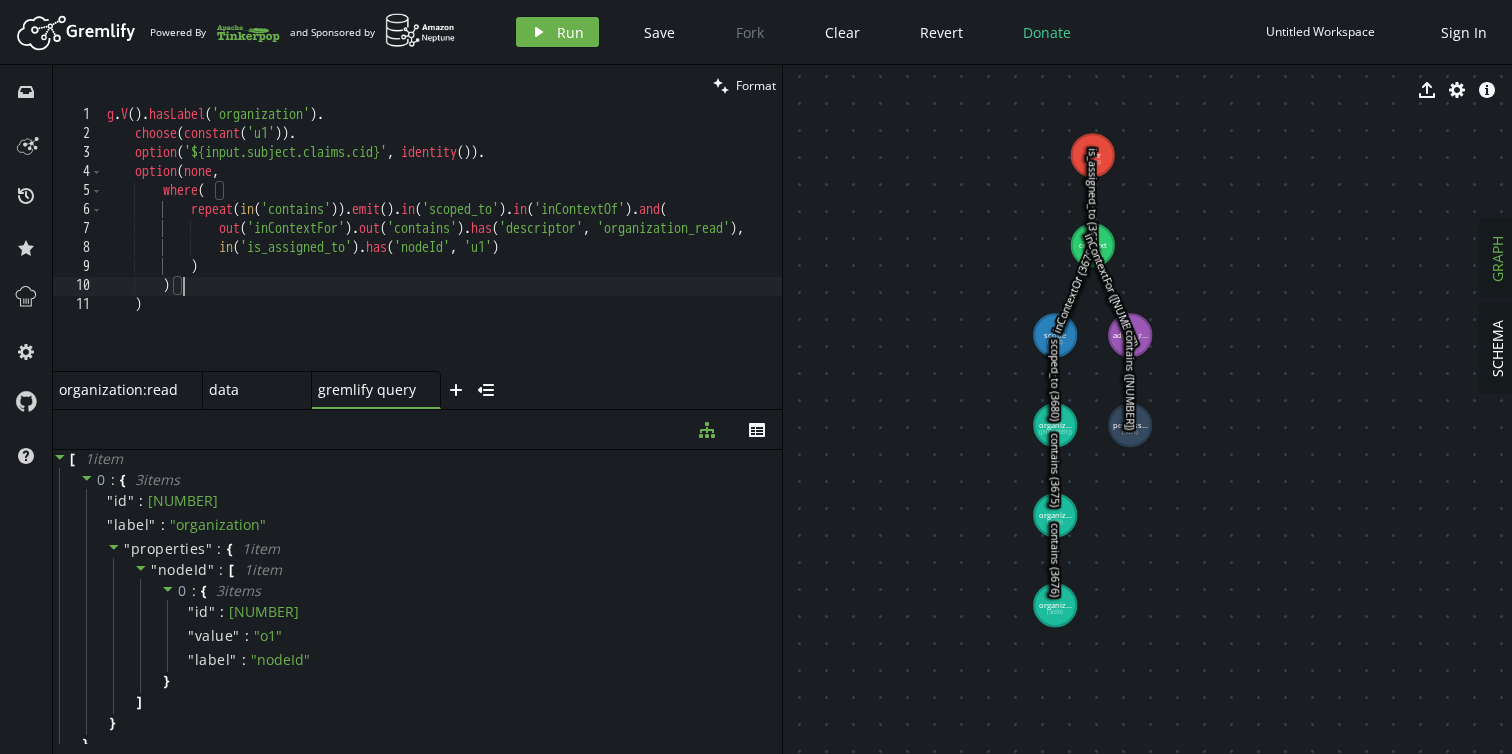scroll, scrollTop: 0, scrollLeft: 74, axis: horizontal 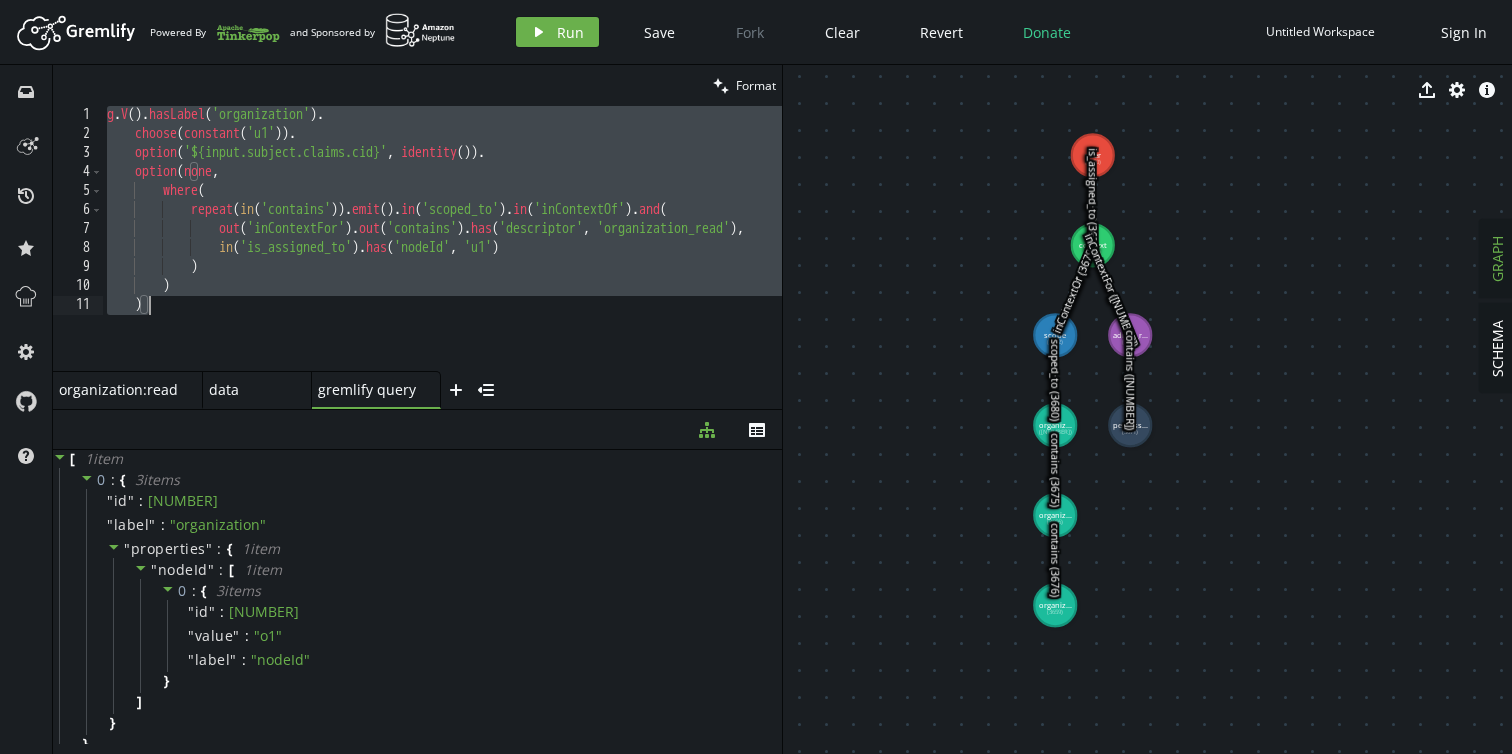 click on "g . V ( ) . hasLabel ( 'organization' ) .      choose ( constant ( 'u1' )) .      option ( '${input.subject.claims.cid}' ,   identity ( )) .      option ( none ,             where (                repeat ( in ( 'contains' )) . emit ( ) . in ( 'scoped_to' ) . in ( 'inContextOf' ) . and (                     out ( 'inContextFor' ) . out ( 'contains' ) . has ( 'descriptor' ,   'organization_read' ) ,                     in ( 'is_assigned_to' ) . has ( 'nodeId' ,   'u1' )                )           )      )" at bounding box center (489, 254) 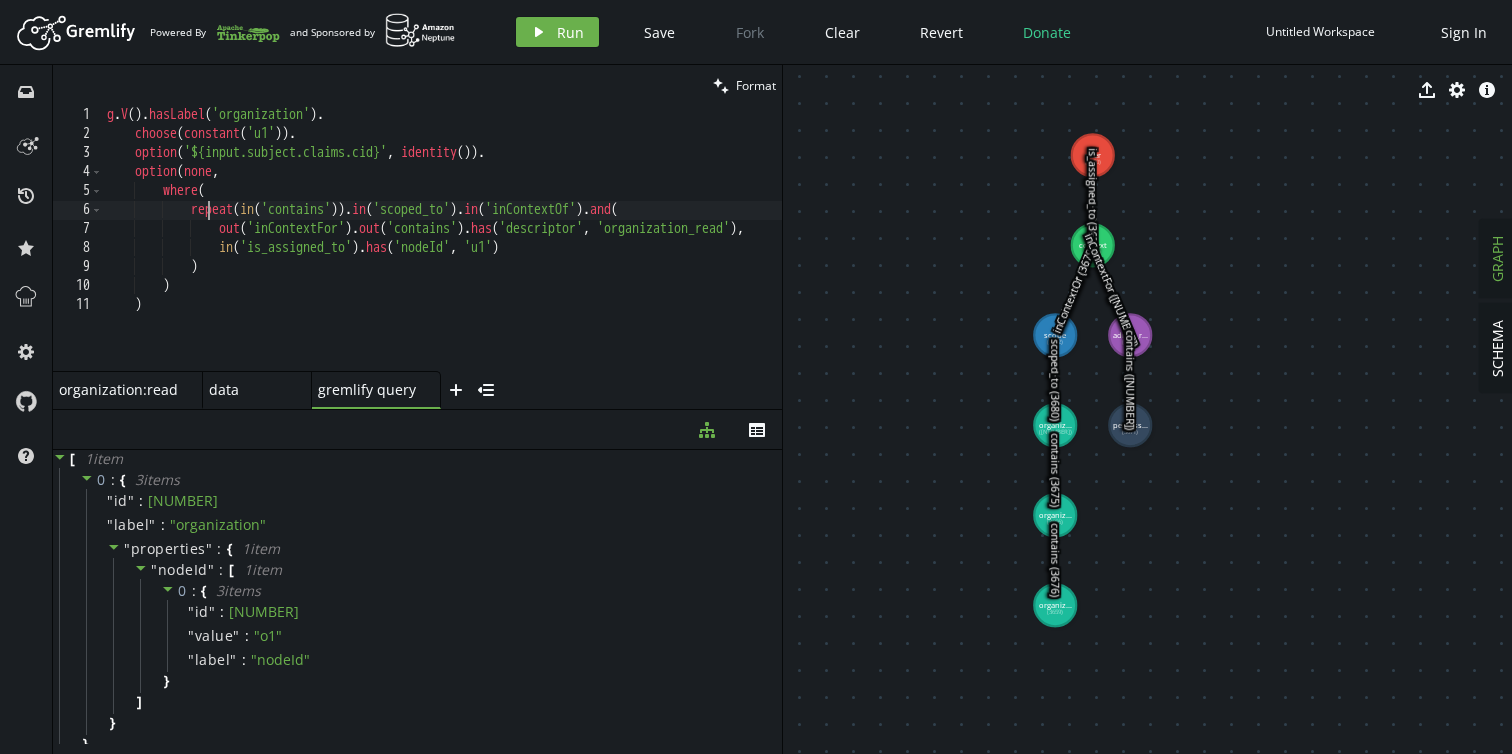 paste on "emit()." 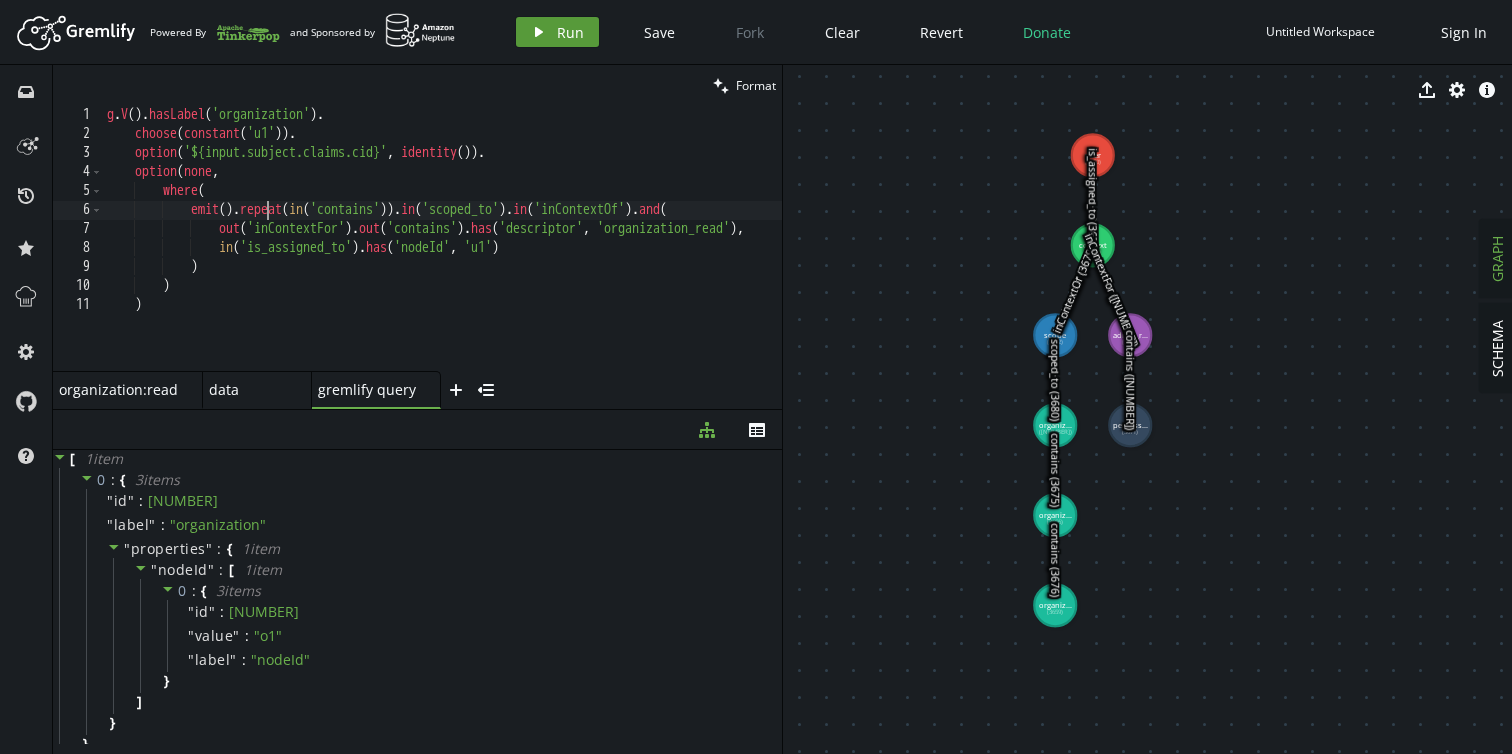 click on "Run" at bounding box center [570, 32] 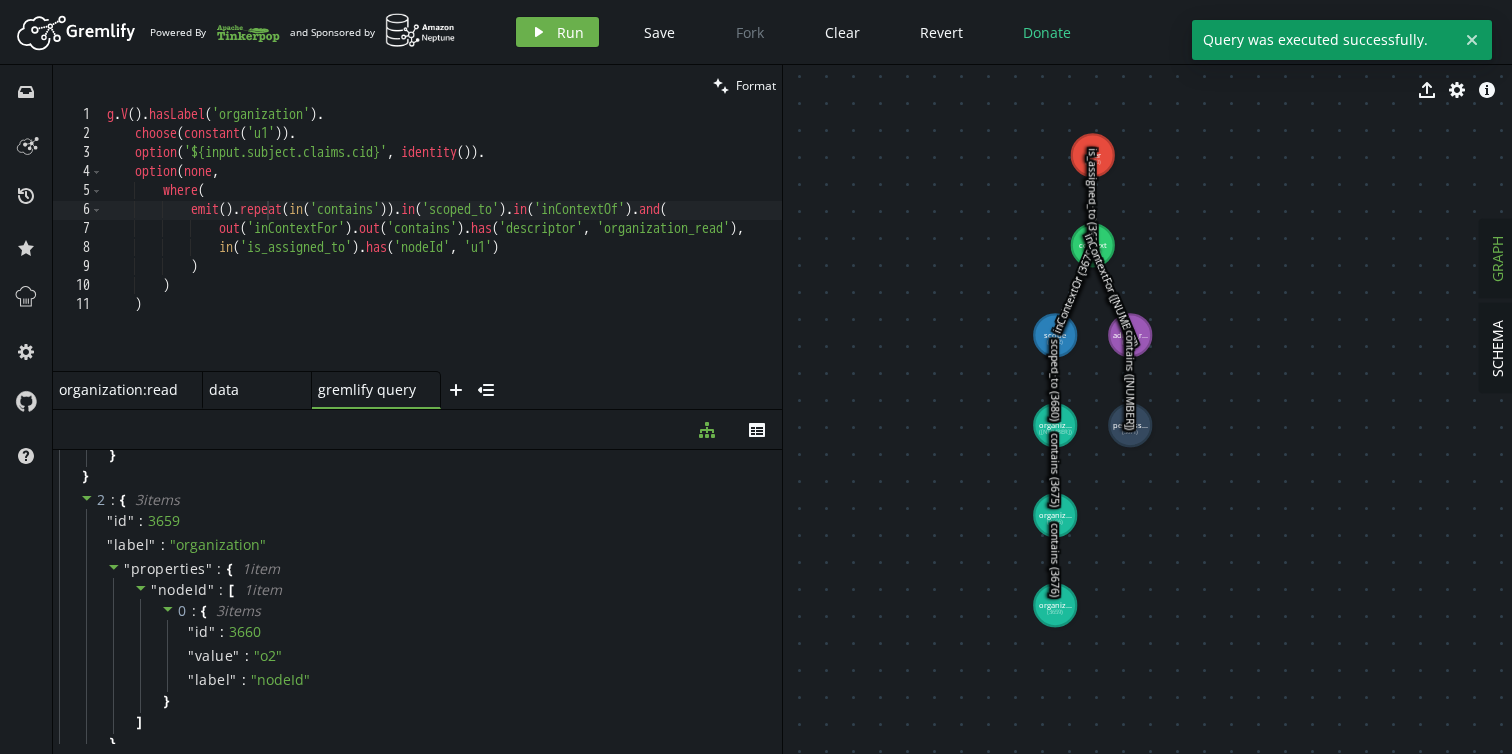 scroll, scrollTop: 606, scrollLeft: 0, axis: vertical 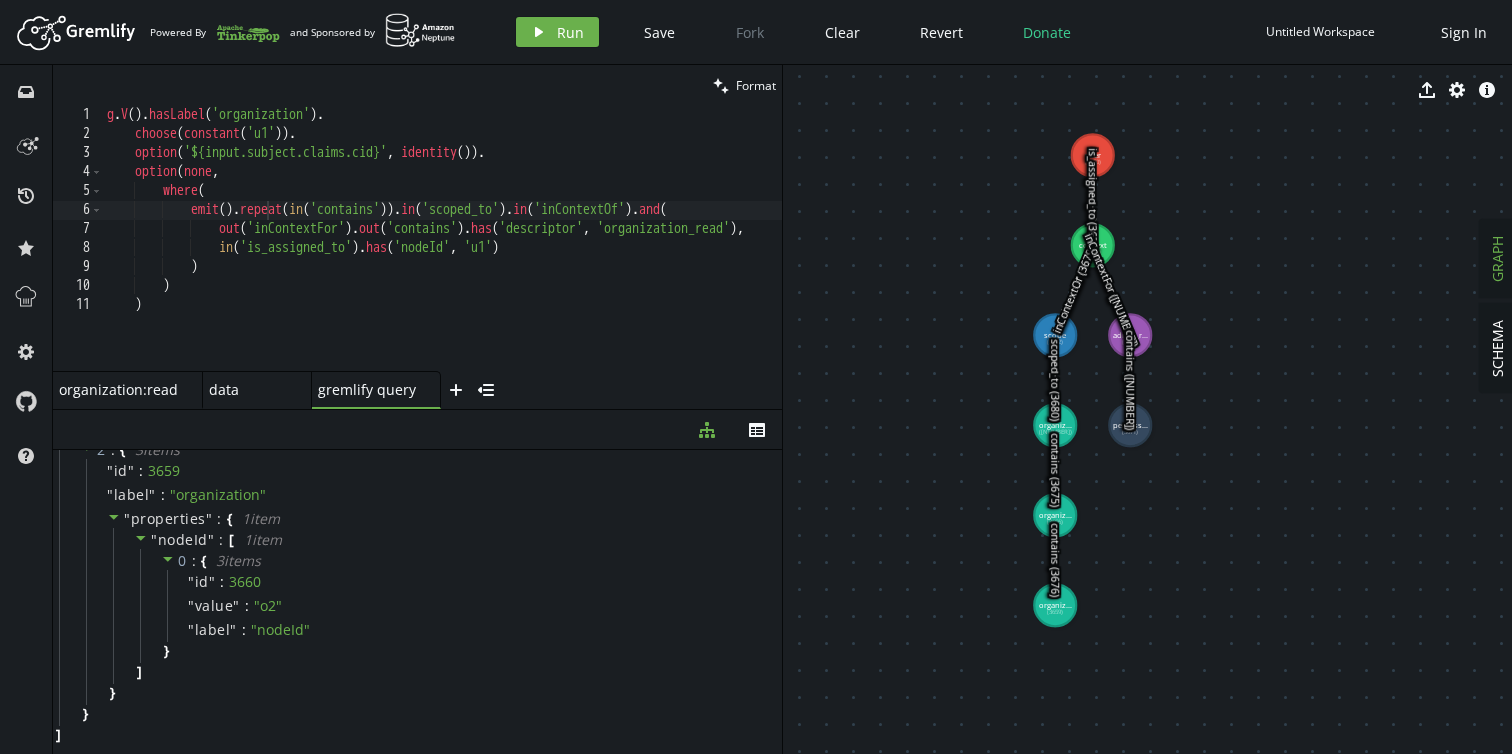 click on "g . V ( ) . hasLabel ( 'organization' ) .      choose ( constant ( 'u1' )) .      option ( '${input.subject.claims.cid}' ,   identity ( )) .      option ( none ,             where (                emit ( ) . repeat ( in ( 'contains' )) . in ( 'scoped_to' ) . in ( 'inContextOf' ) . and (                     out ( 'inContextFor' ) . out ( 'contains' ) . has ( 'descriptor' ,   'organization_read' ) ,                     in ( 'is_assigned_to' ) . has ( 'nodeId' ,   'u1' )                )           )      )" at bounding box center [489, 254] 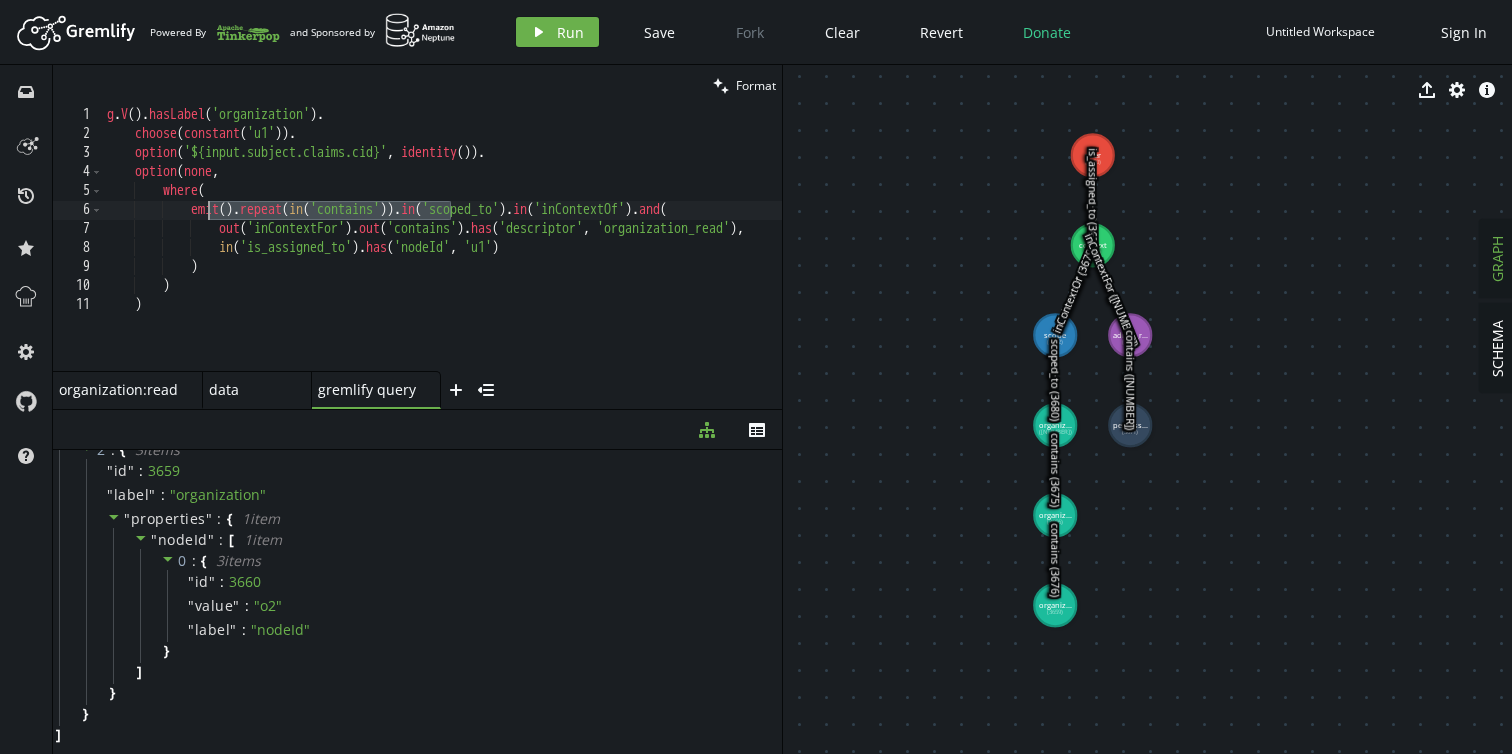 drag, startPoint x: 455, startPoint y: 209, endPoint x: 211, endPoint y: 207, distance: 244.0082 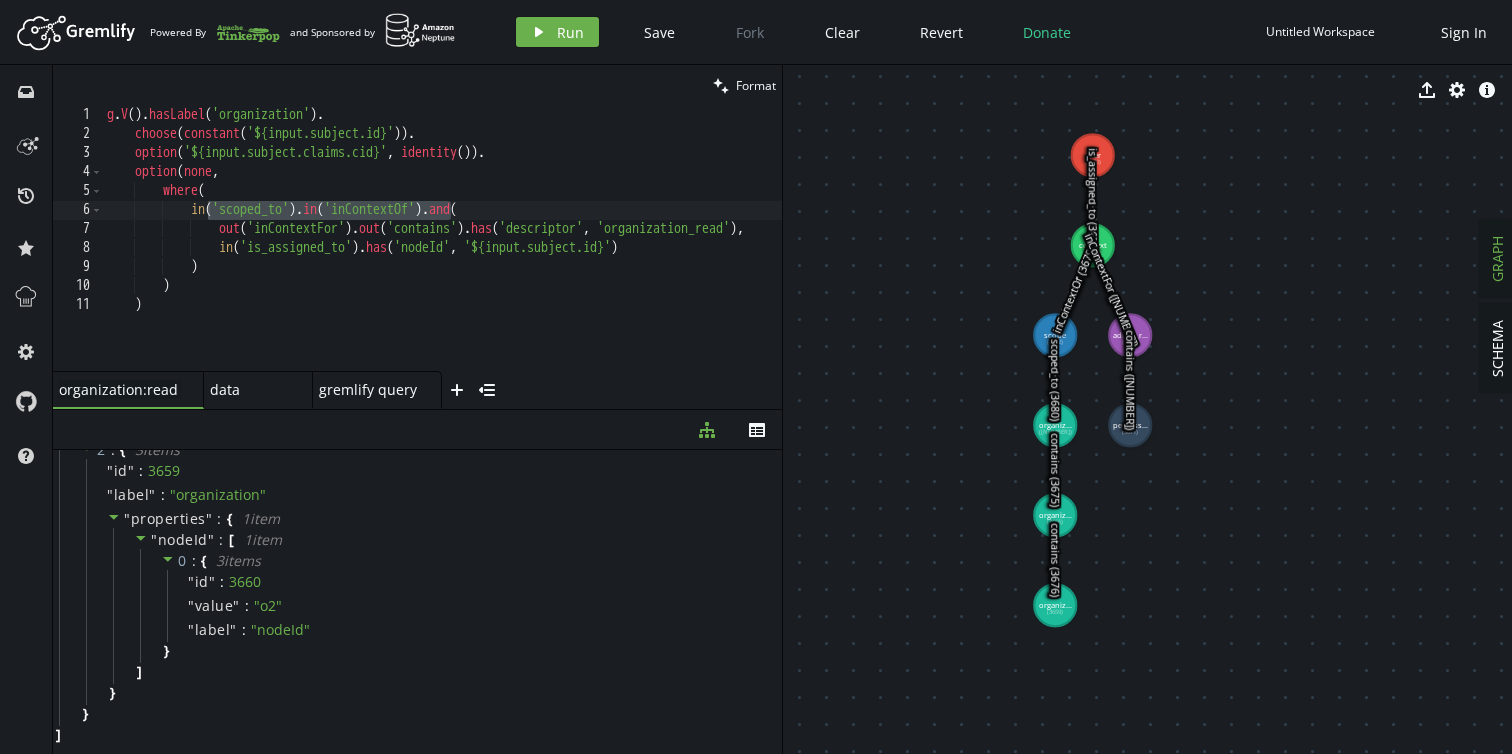 click on "g . V ( ) . hasLabel ( 'organization' ) .      choose ( constant ( '${input.subject.id}' )) .      option ( '${input.subject.claims.cid}' ,   identity ( )) .      option ( none ,             where (                in ( 'scoped_to' ) . in ( 'inContextOf' ) . and (                     out ( 'inContextFor' ) . out ( 'contains' ) . has ( 'descriptor' ,   'organization_read' ) ,                     in ( 'is_assigned_to' ) . has ( 'nodeId' ,   '${input.subject.id}' )                )           )      )" at bounding box center [489, 254] 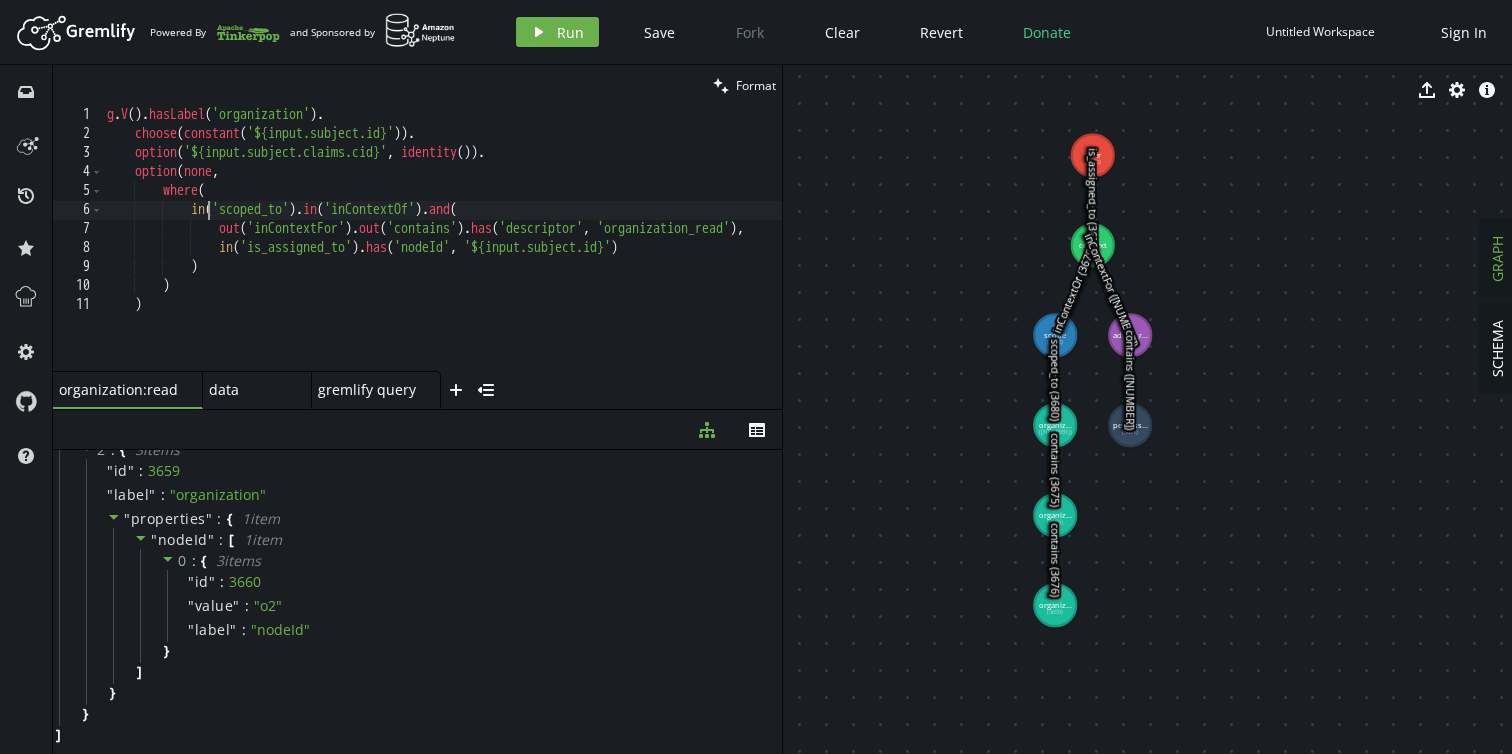 paste on "emit().repeat(in('contains'))" 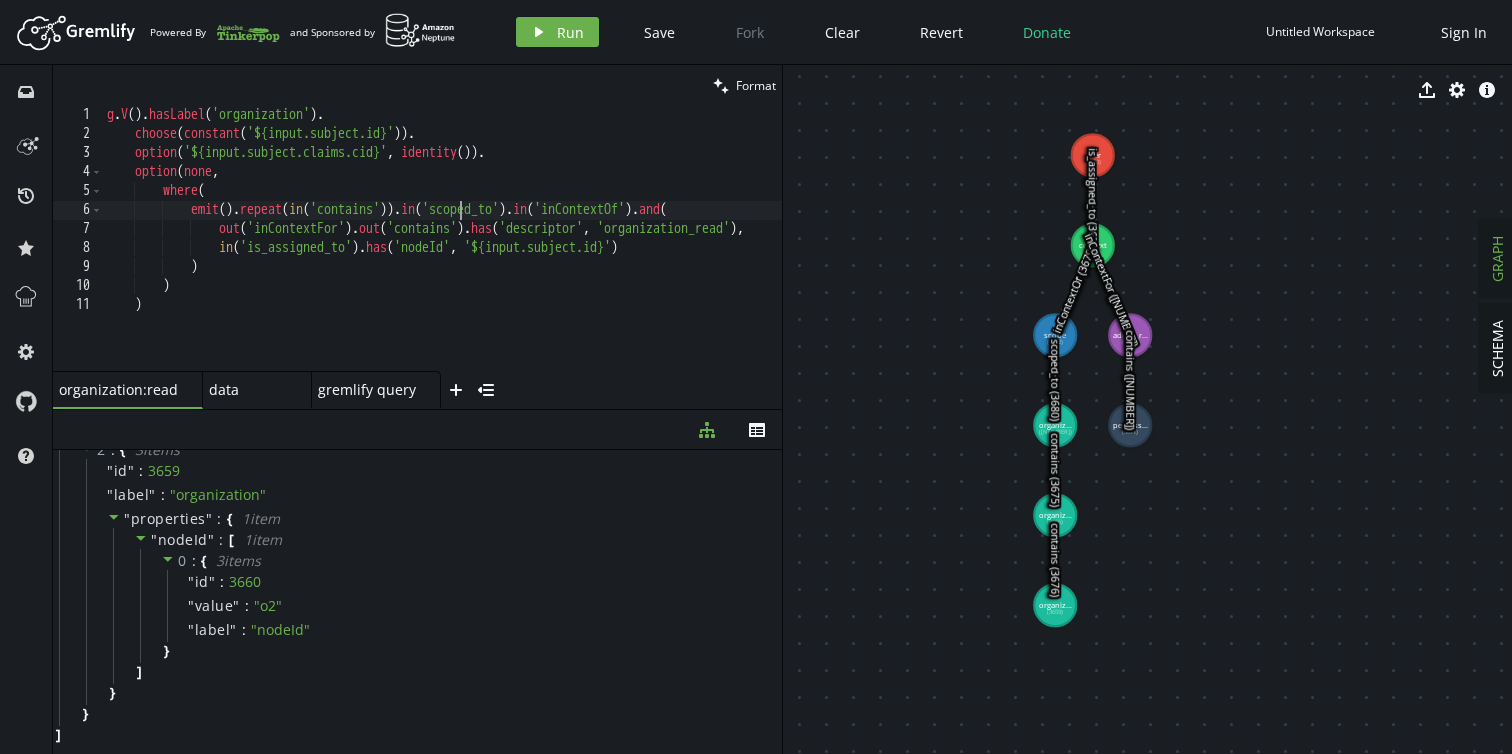 scroll, scrollTop: 0, scrollLeft: 74, axis: horizontal 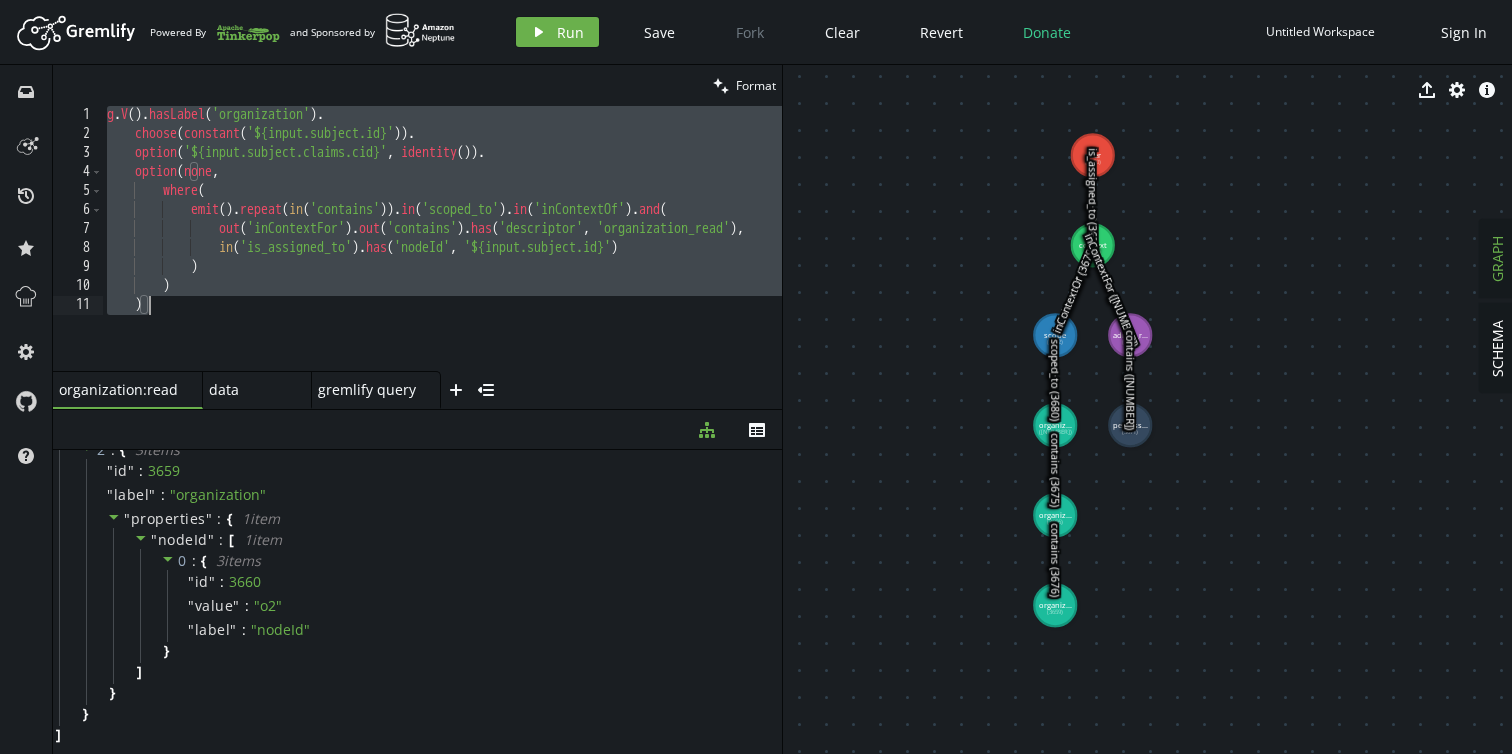 click on "g . V ( ) . hasLabel ( 'organization' ) .      choose ( constant ( '${input.subject.id}' )) .      option ( '${input.subject.claims.cid}' ,   identity ( )) .      option ( none ,             where (                emit ( ) . repeat ( in ( 'contains' )) . in ( 'scoped_to' ) . in ( 'inContextOf' ) . and (                     out ( 'inContextFor' ) . out ( 'contains' ) . has ( 'descriptor' ,   'organization_read' ) ,                     in ( 'is_assigned_to' ) . has ( 'nodeId' ,   '${input.subject.id}' )                )           )      )" at bounding box center (489, 254) 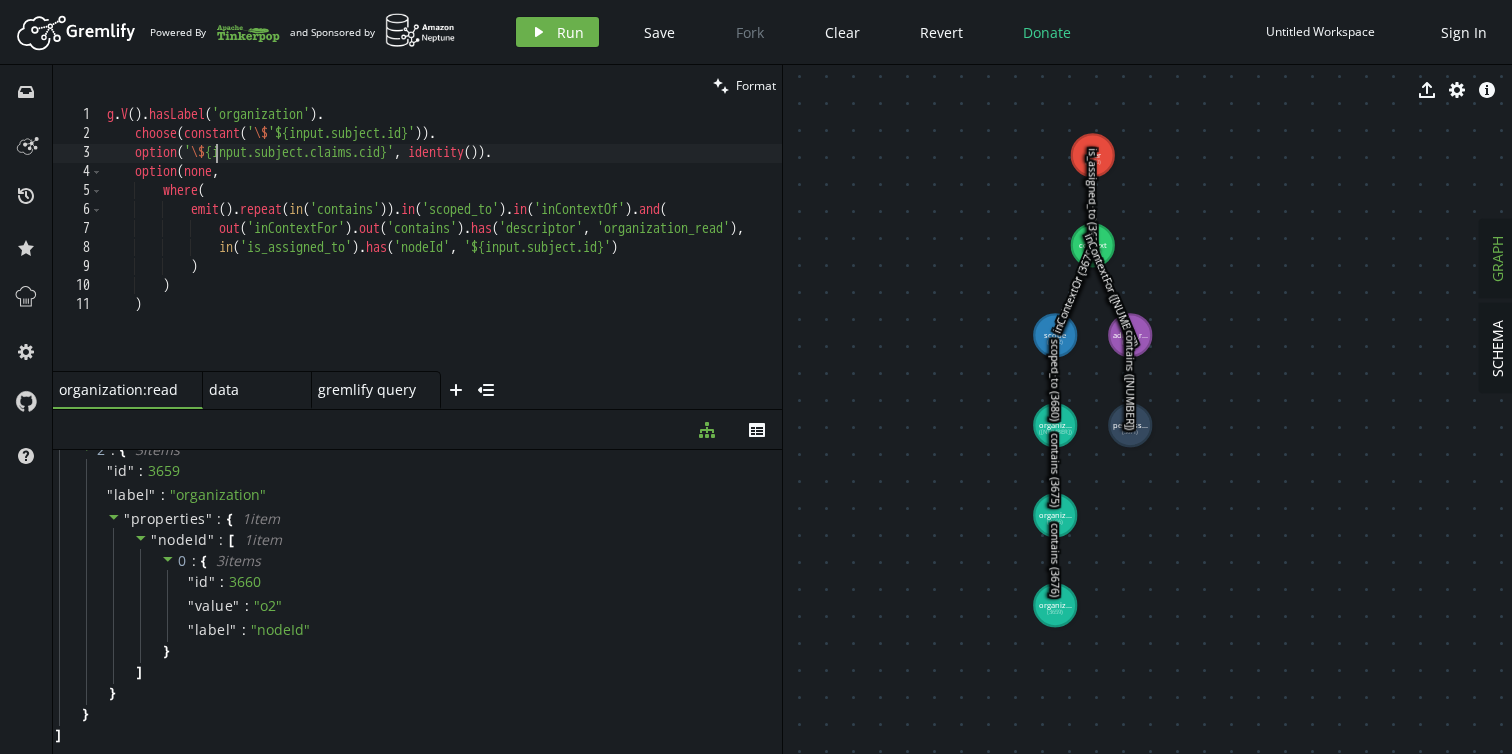 scroll, scrollTop: 0, scrollLeft: 109, axis: horizontal 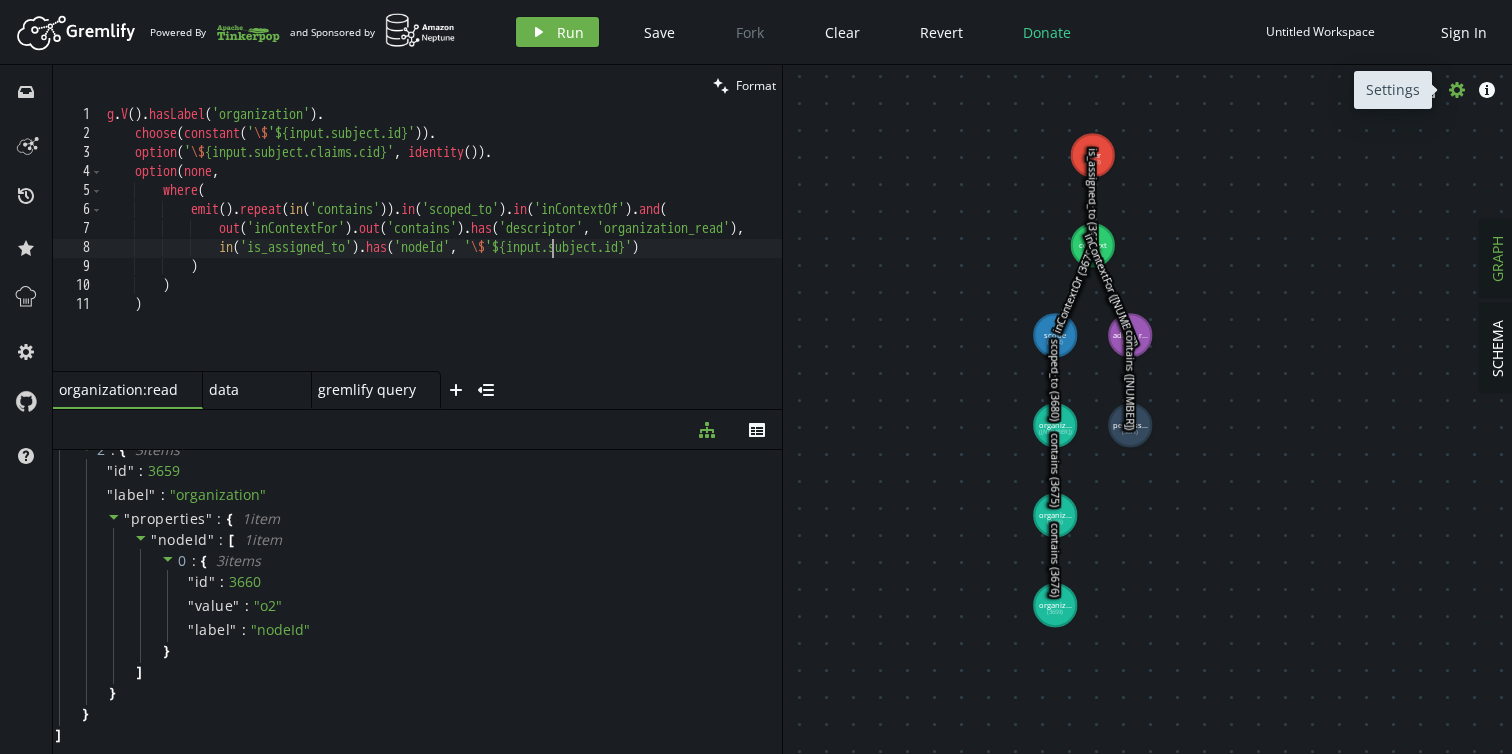 click at bounding box center [1457, 90] 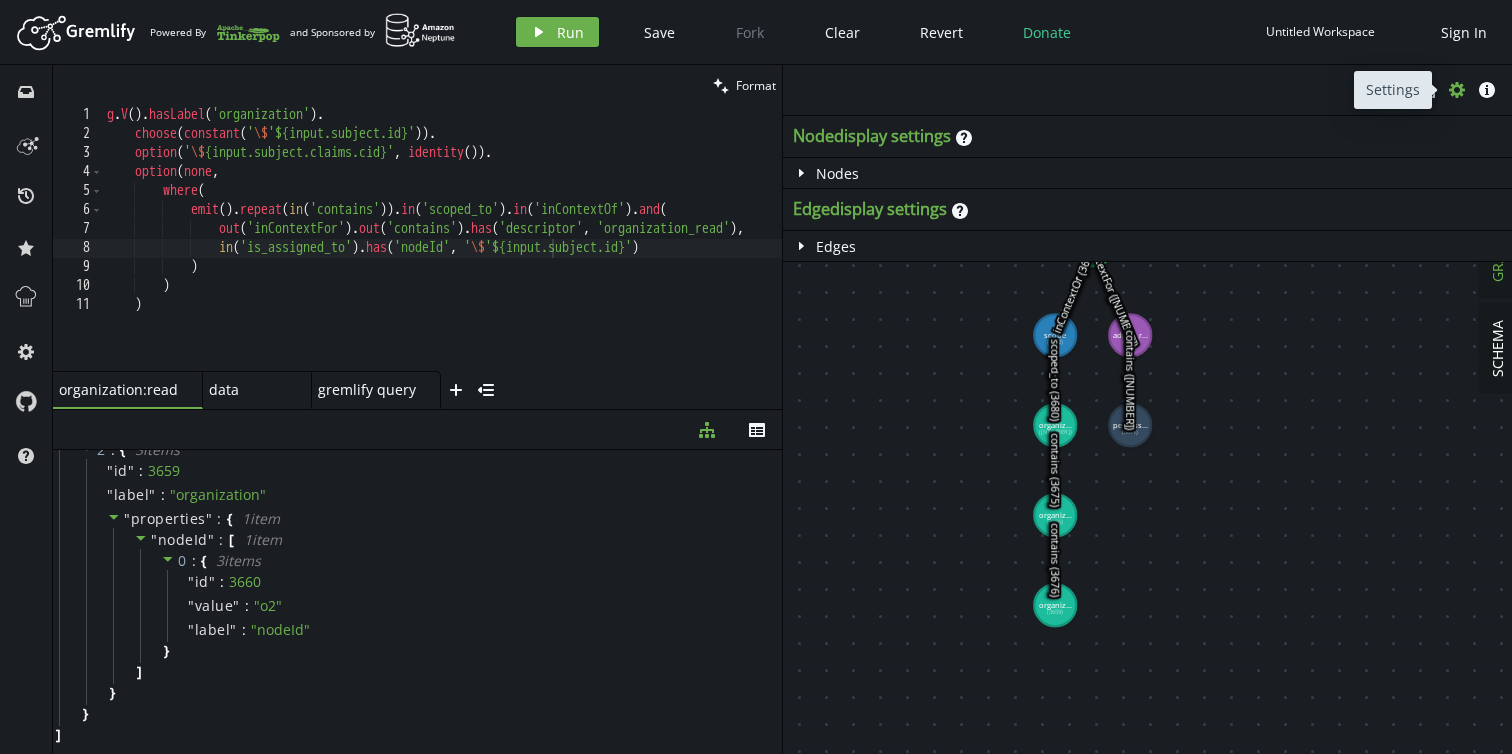 click at bounding box center (1457, 90) 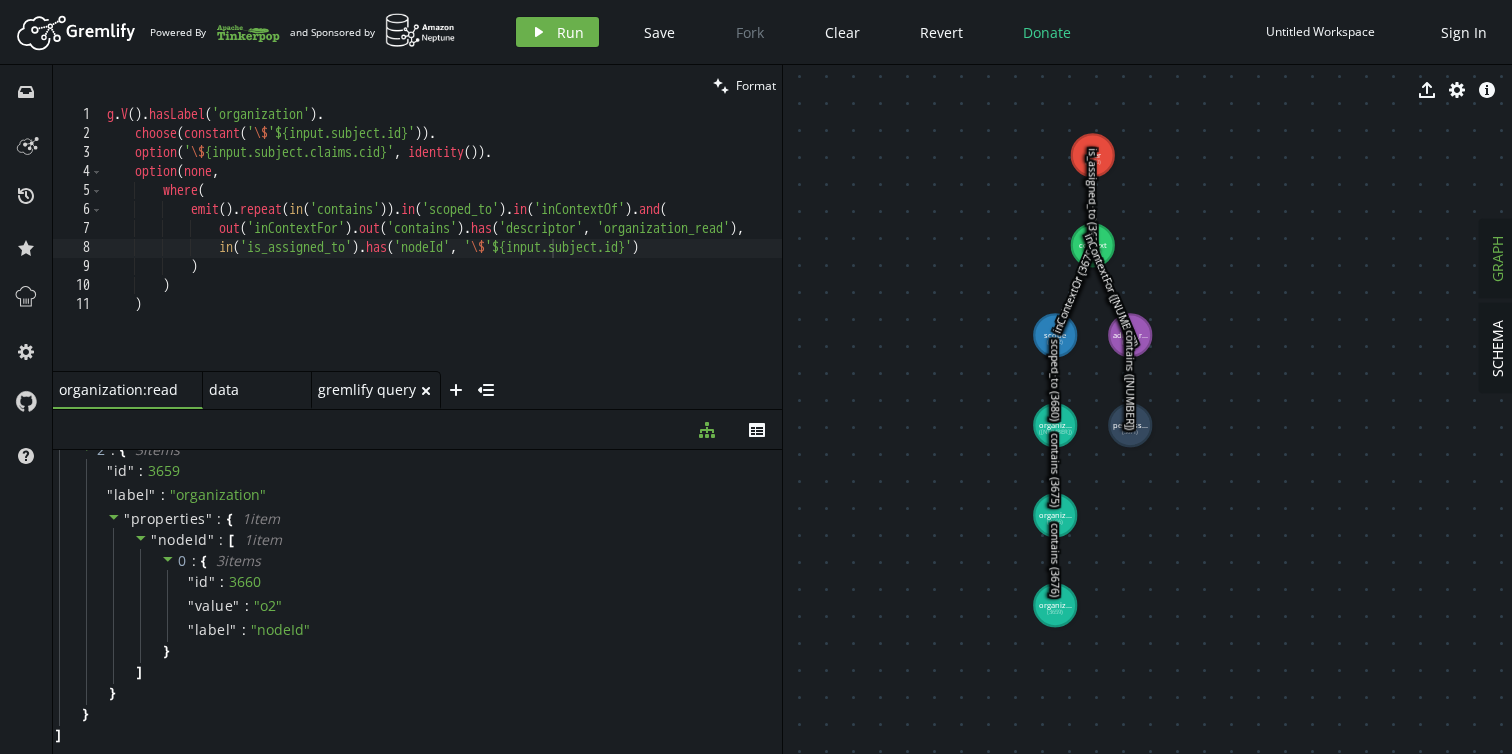 click on "gremlify query" at bounding box center (119, 389) 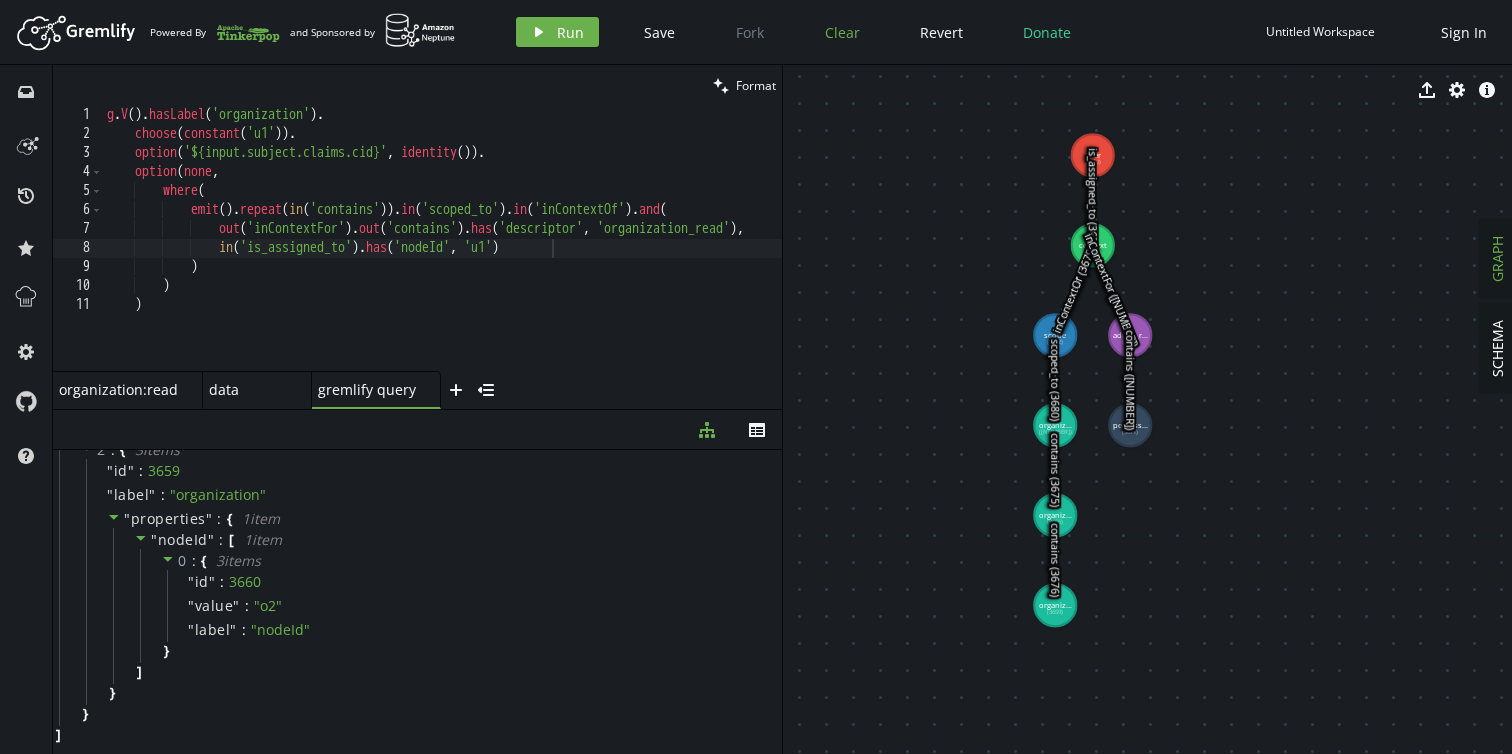 click on "Clear" at bounding box center [842, 32] 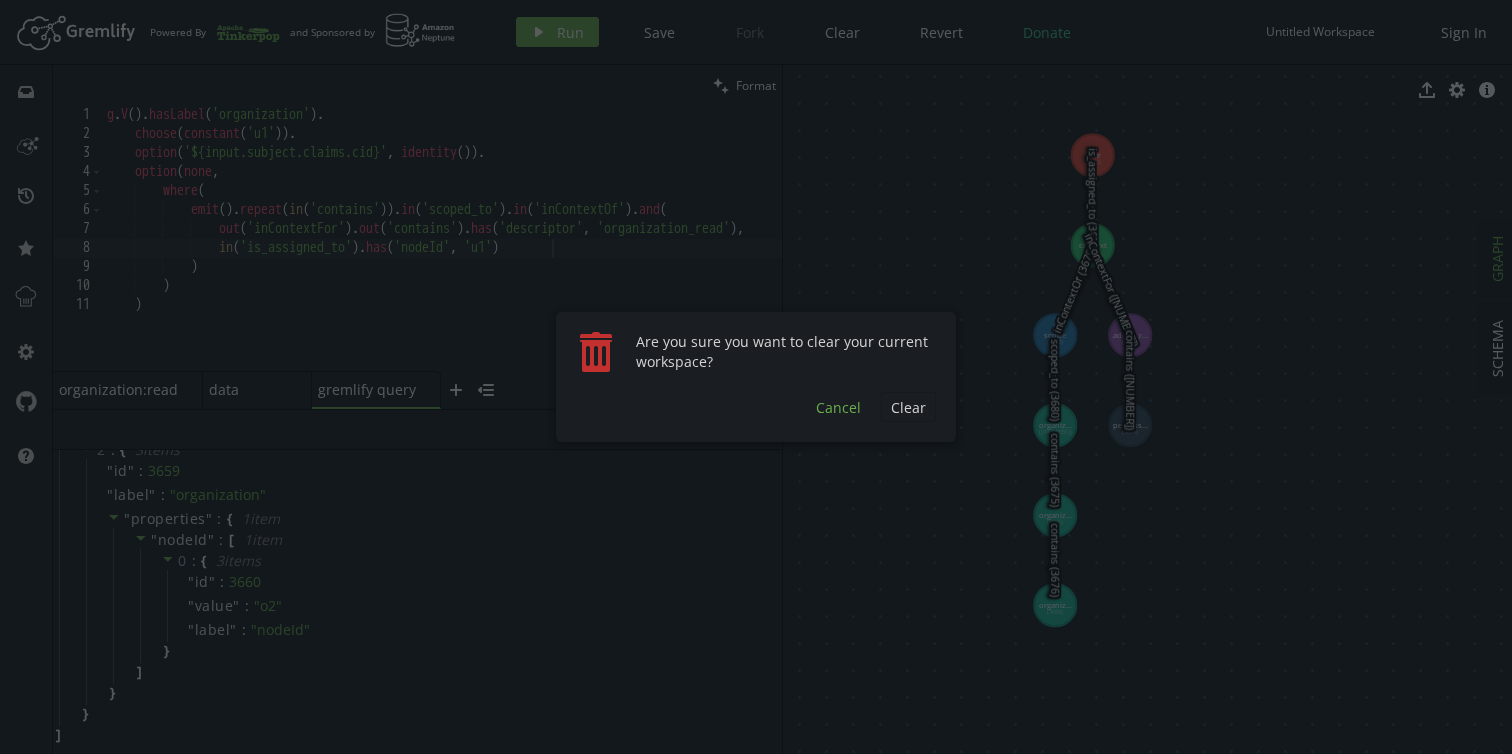 click on "Cancel" at bounding box center (908, 407) 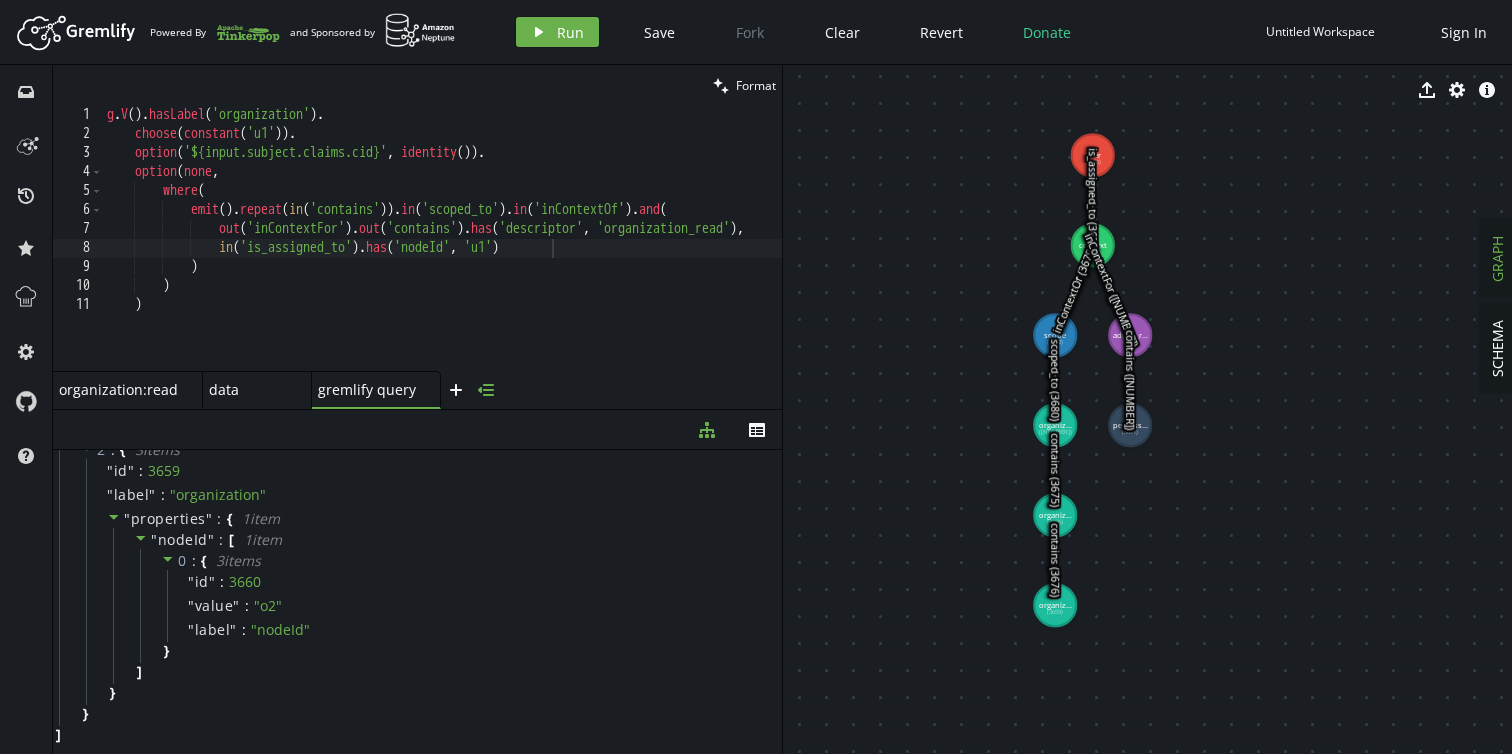 click at bounding box center [486, 390] 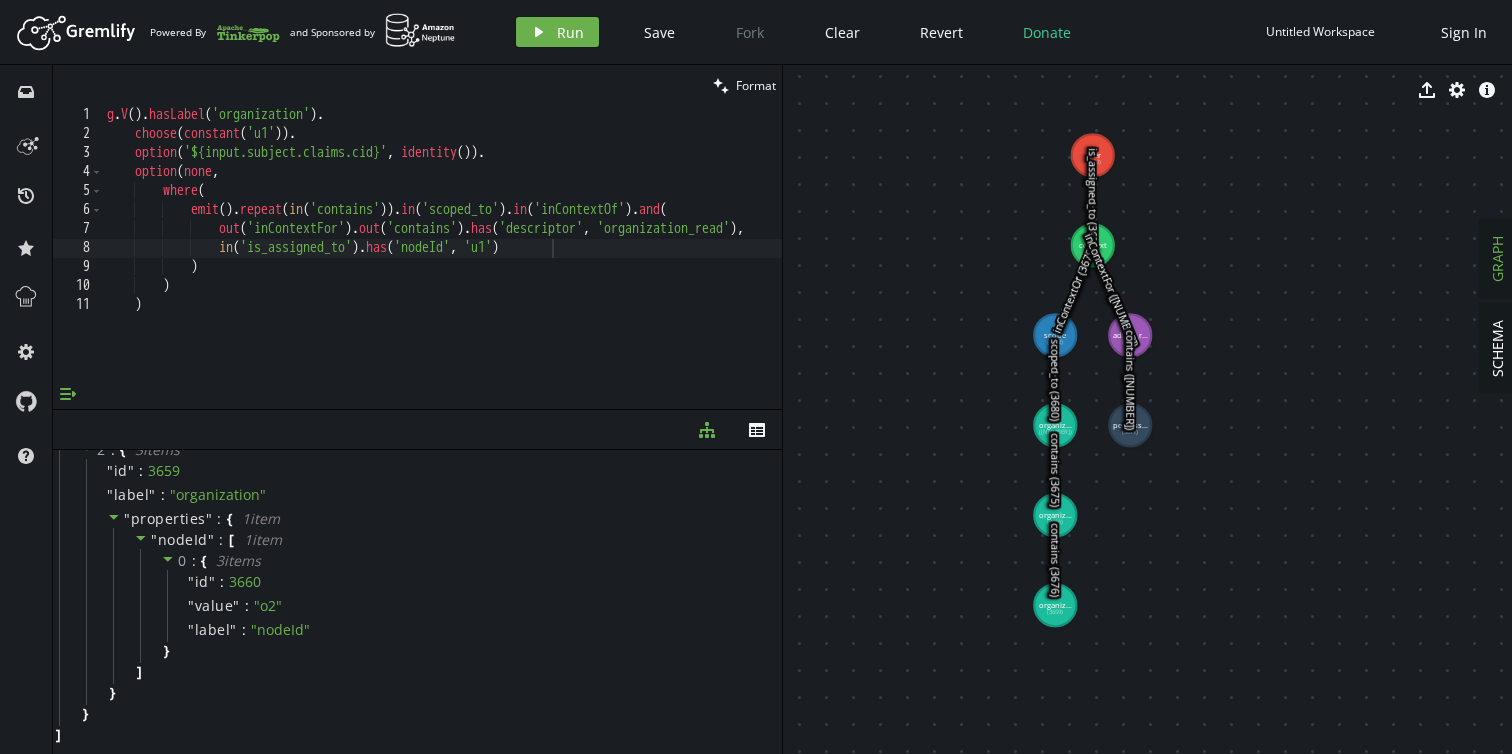 click on "menu-open" at bounding box center (68, 394) 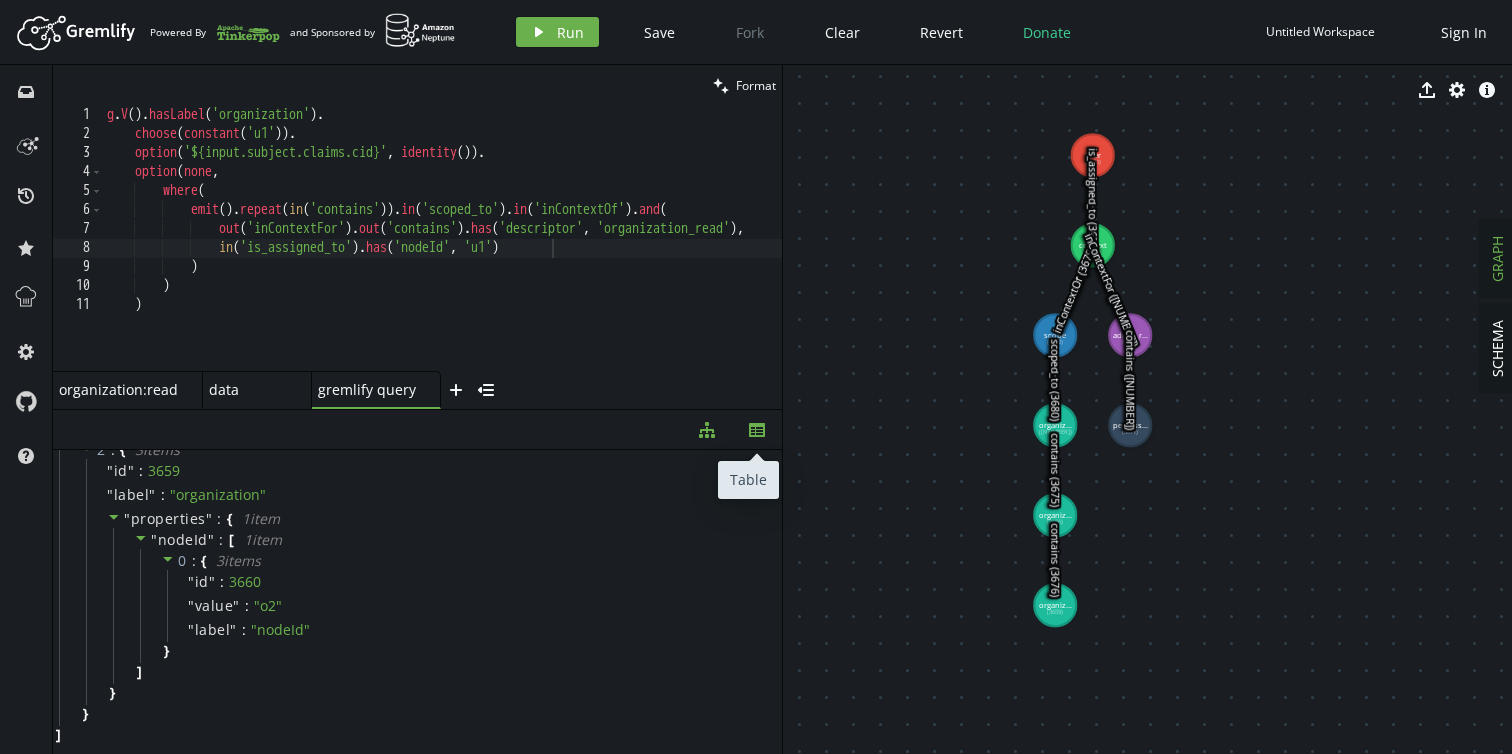 click on "th" at bounding box center [757, 429] 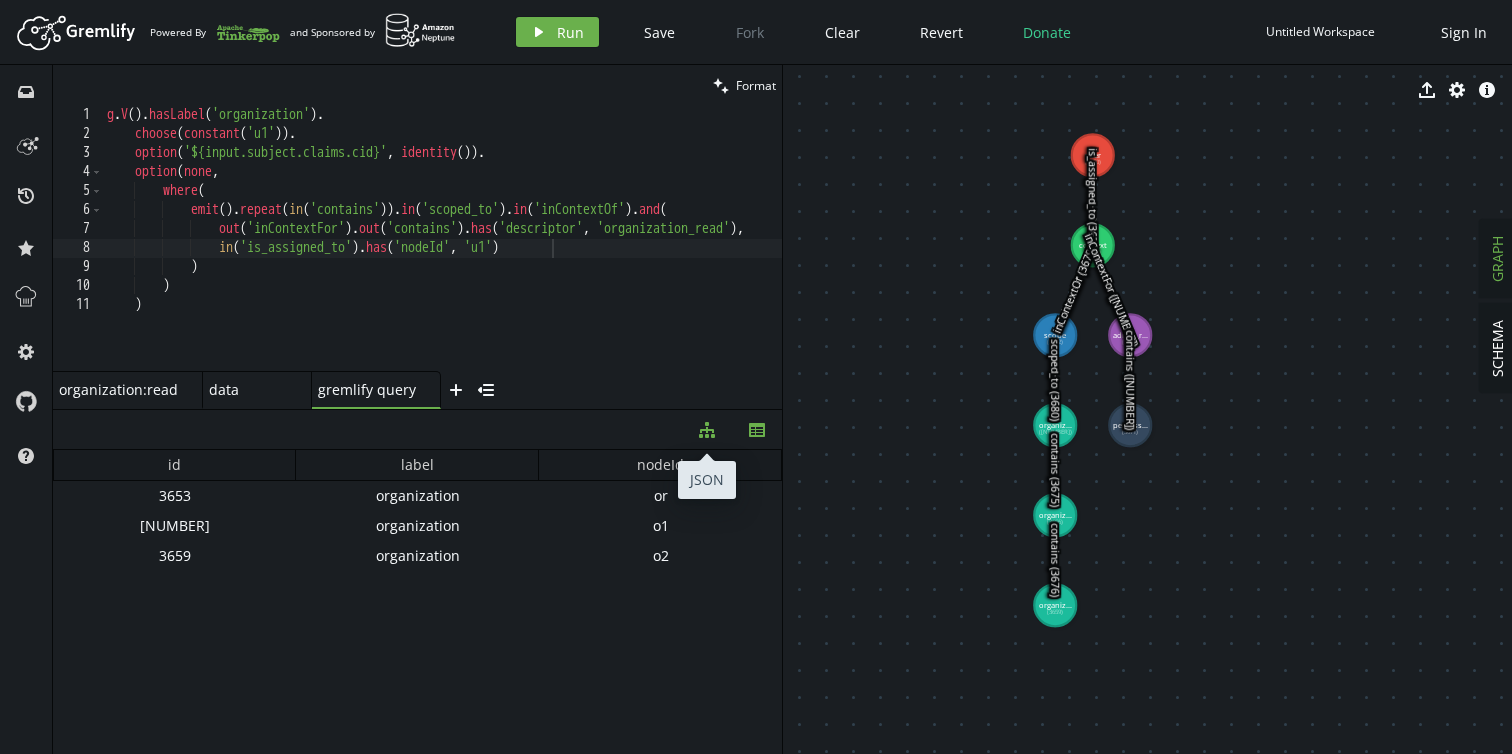 click on "diagram-tree" at bounding box center (707, 430) 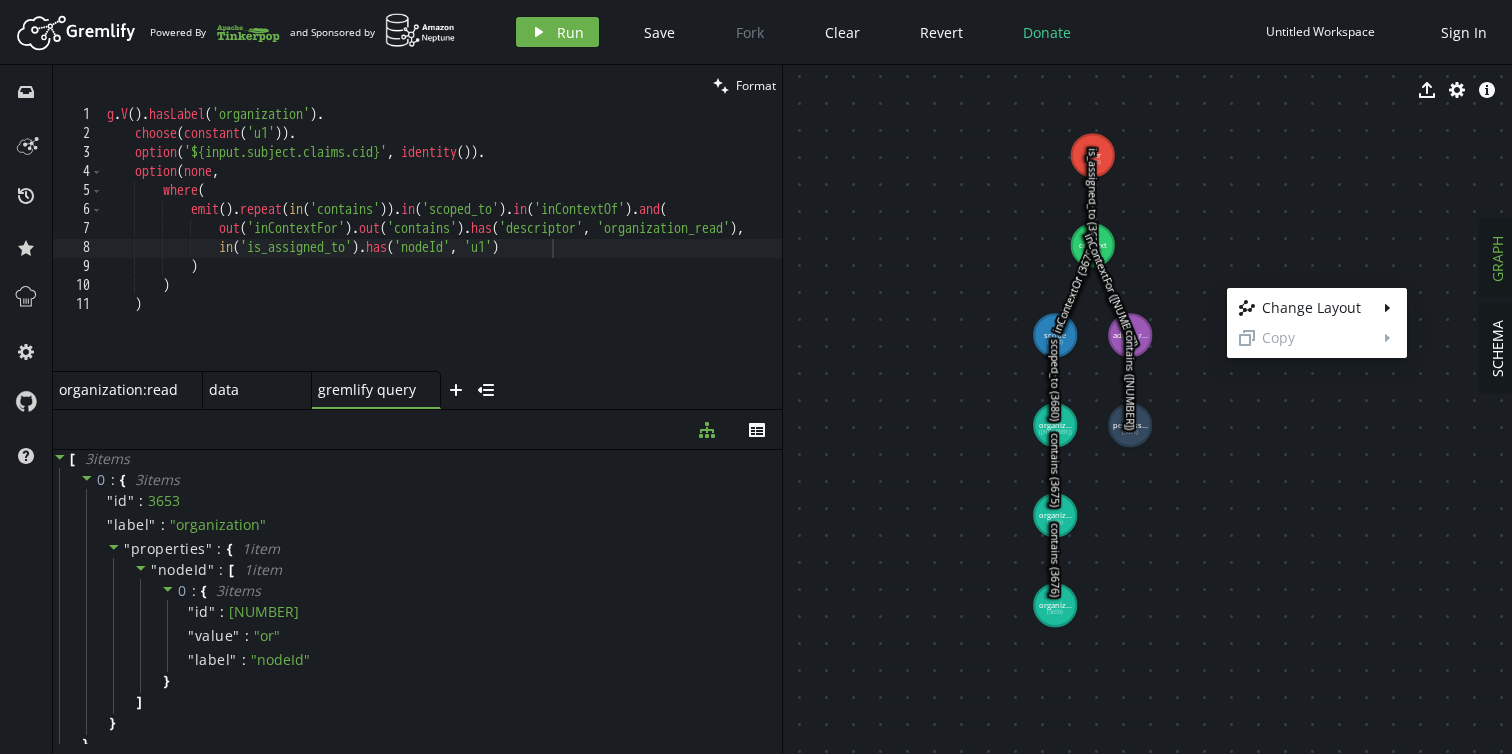 click on "Artboard Created with Sketch. Powered By and Sponsored by play Run Save Fork Clear Revert Donate Untitled Workspace Sign In inbox history star cog help clean Format in('is_assigned_to').has('nodeId', '[ID]') 1 2 3 4 5 6 7 8 9 10 11 g . V ( ) . hasLabel ( 'organization' ) .      choose ( constant ( 'u1' )) .      option ( '${input.subject.claims.cid}' ,   identity ( )) .      option ( none ,             where (                emit ( ) . repeat ( in ( 'contains' )) . in ( 'scoped_to' ) . in ( 'inContextOf' ) . and (                     out ( 'inContextFor' ) . out ( 'contains' ) . has ( 'descriptor' ,   'organization_read' ) ,                     in ( 'is_assigned_to' ) . has ( 'nodeId' ,   'u1' )                )           )      )         organization:read small-cross   data small-cross   gremlify query small-cross plus menu-closed diagram-tree th [ 3  item s 0 : { 3  item s " id " : [NUMBER] " label " : " organization " " properties " : { 1  item " nodeId " : [ 1  item 0 : { 3  item s " id " :" at bounding box center (756, 377) 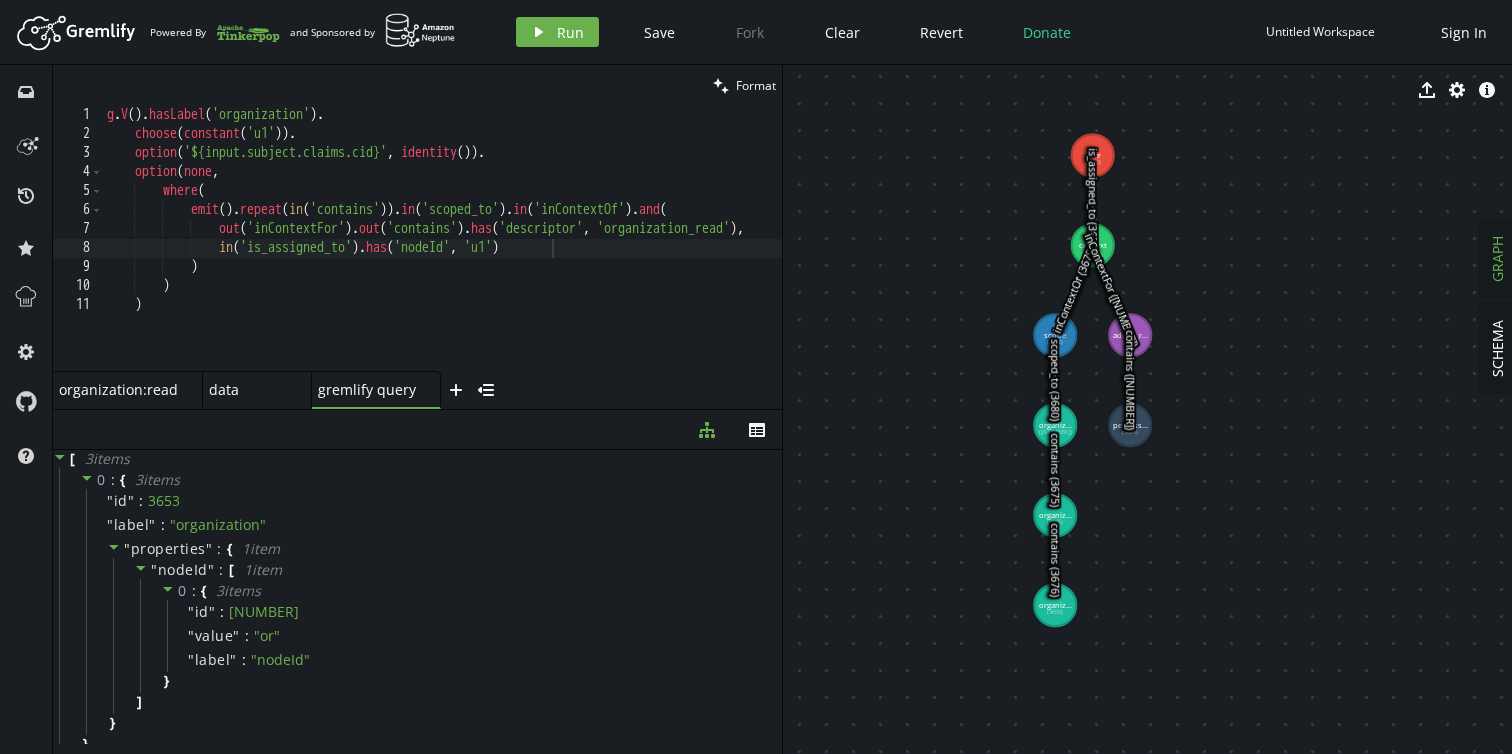 scroll, scrollTop: 0, scrollLeft: 41, axis: horizontal 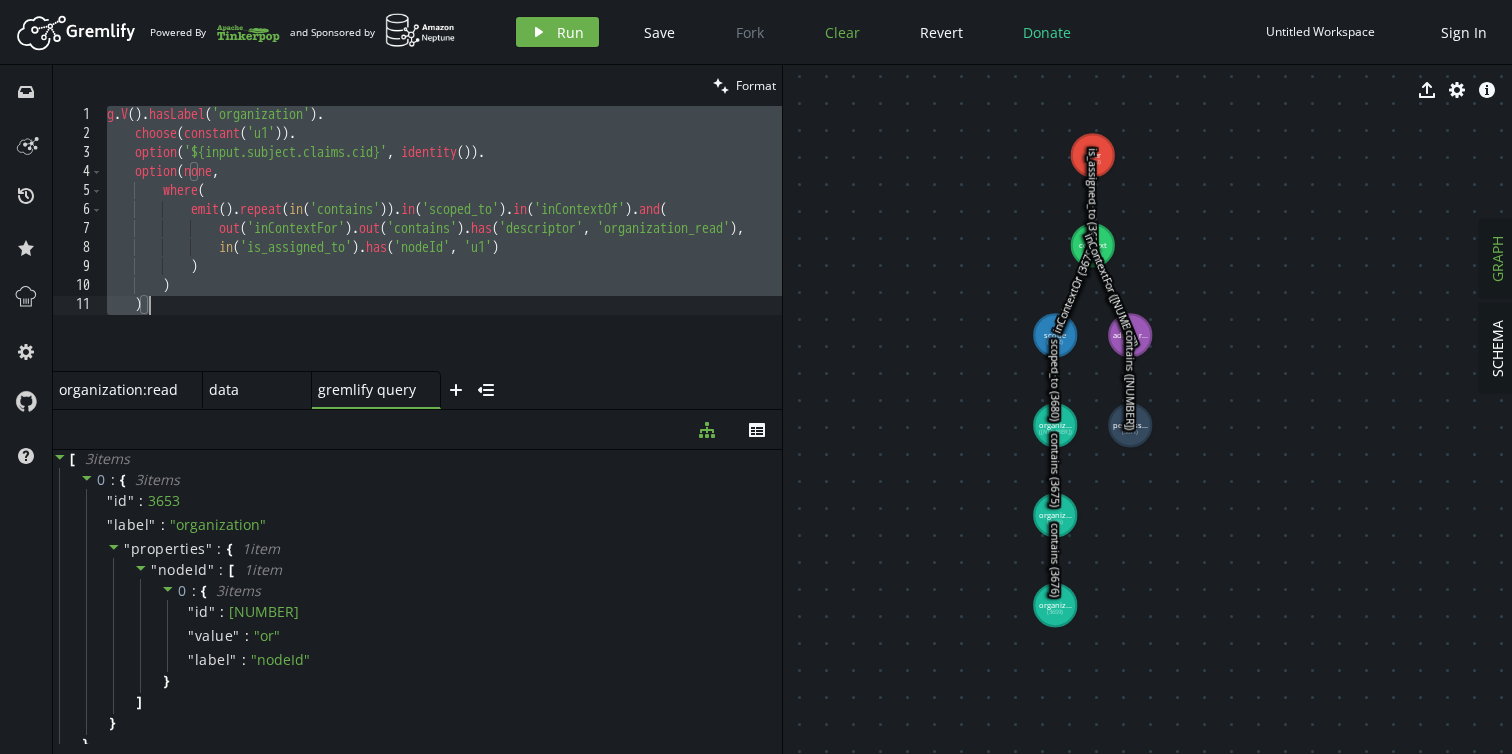 click on "Clear" at bounding box center [842, 32] 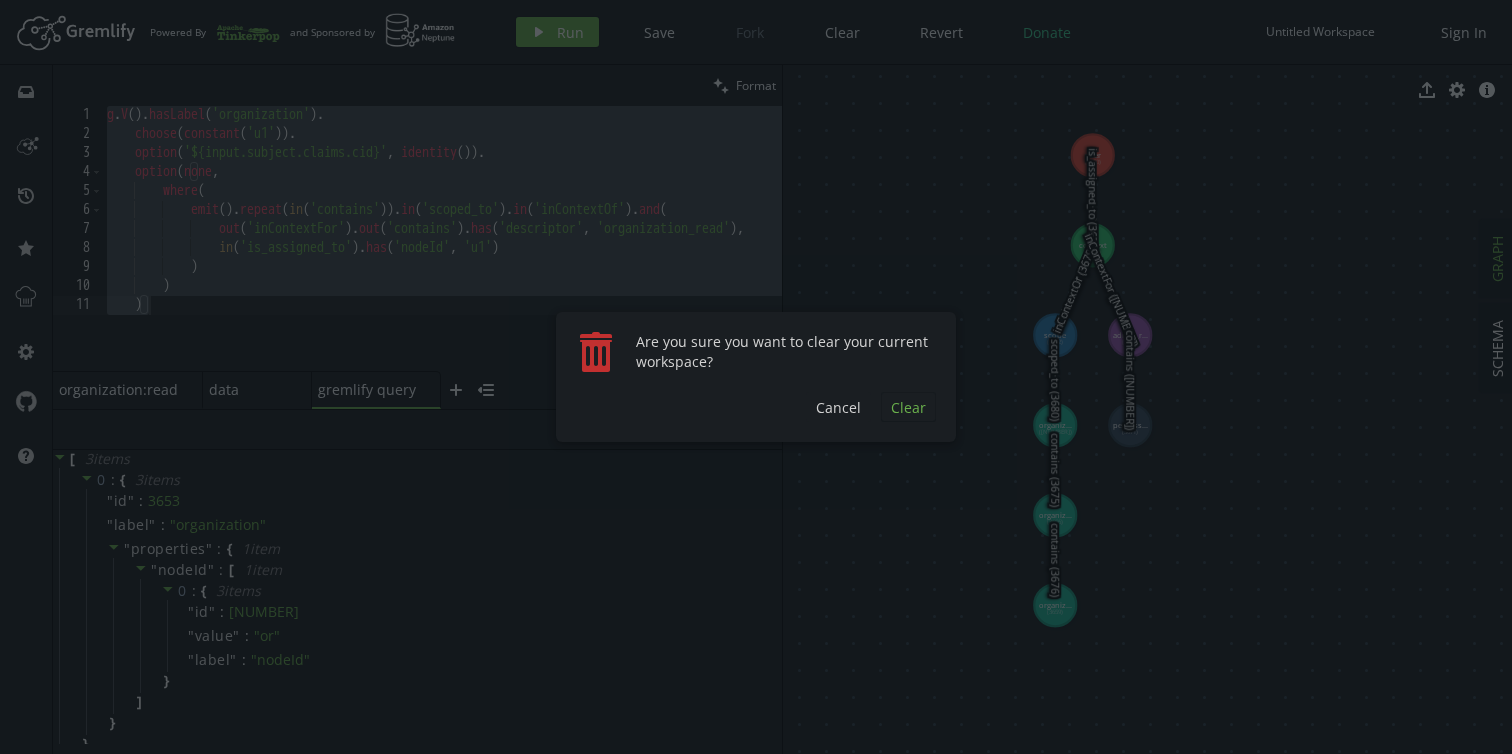 click on "Clear" at bounding box center [908, 407] 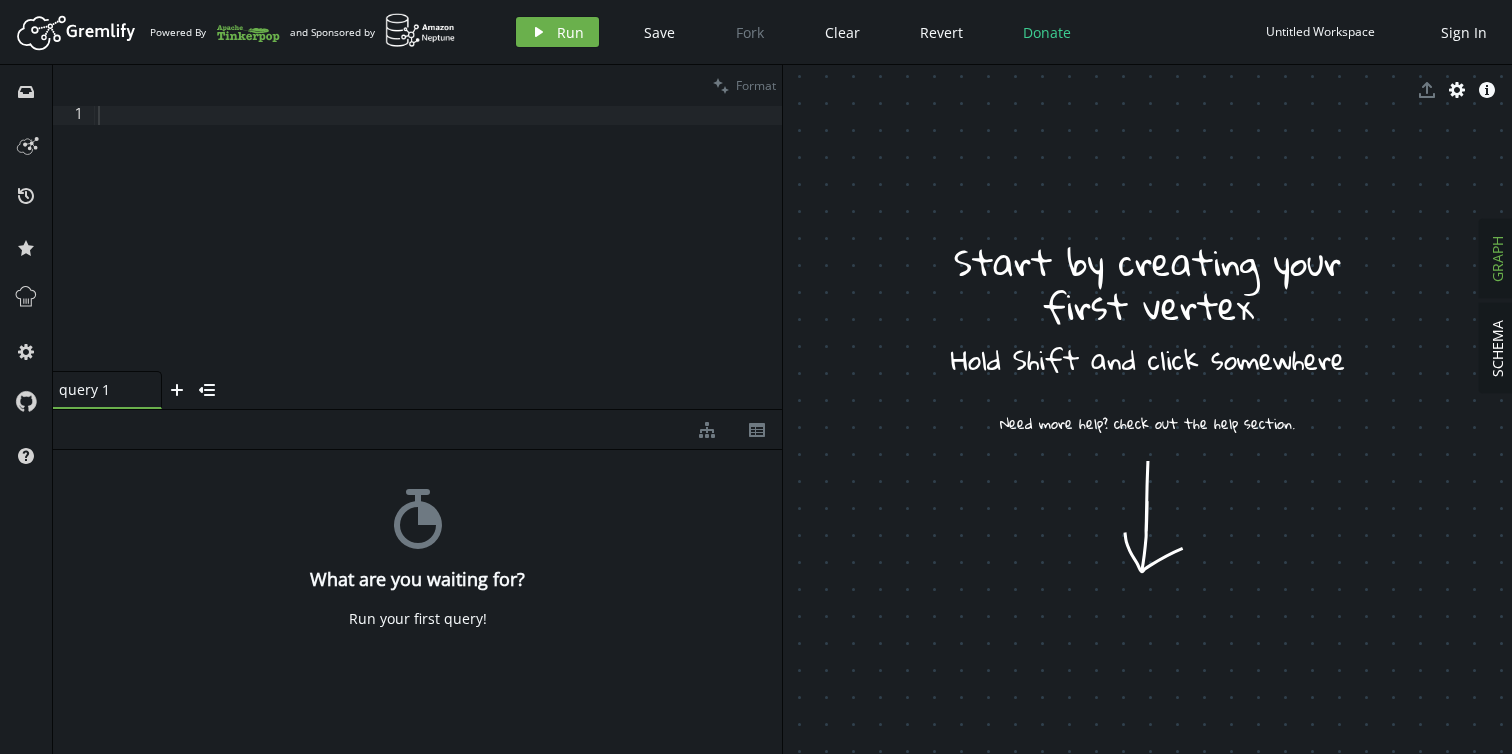 scroll, scrollTop: 0, scrollLeft: 0, axis: both 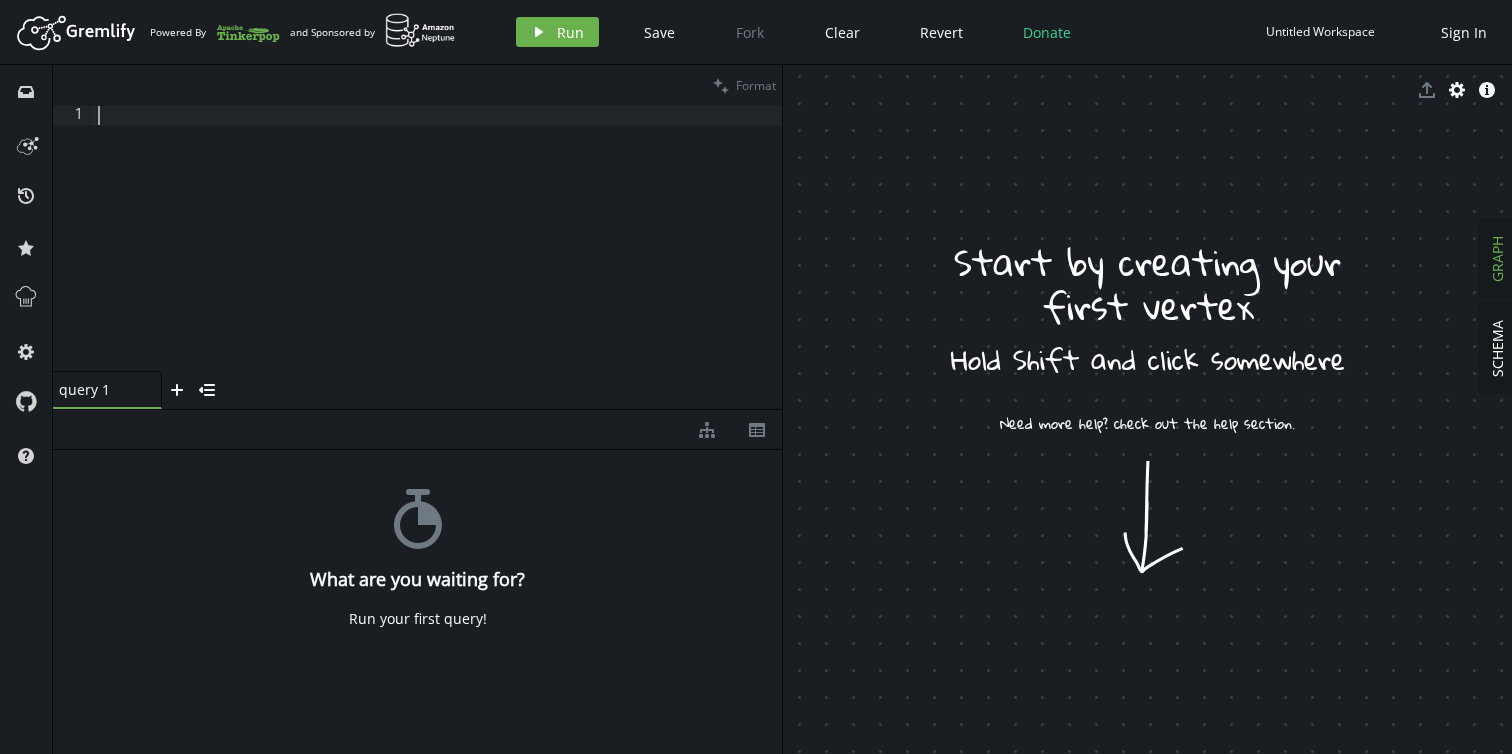 click at bounding box center (438, 257) 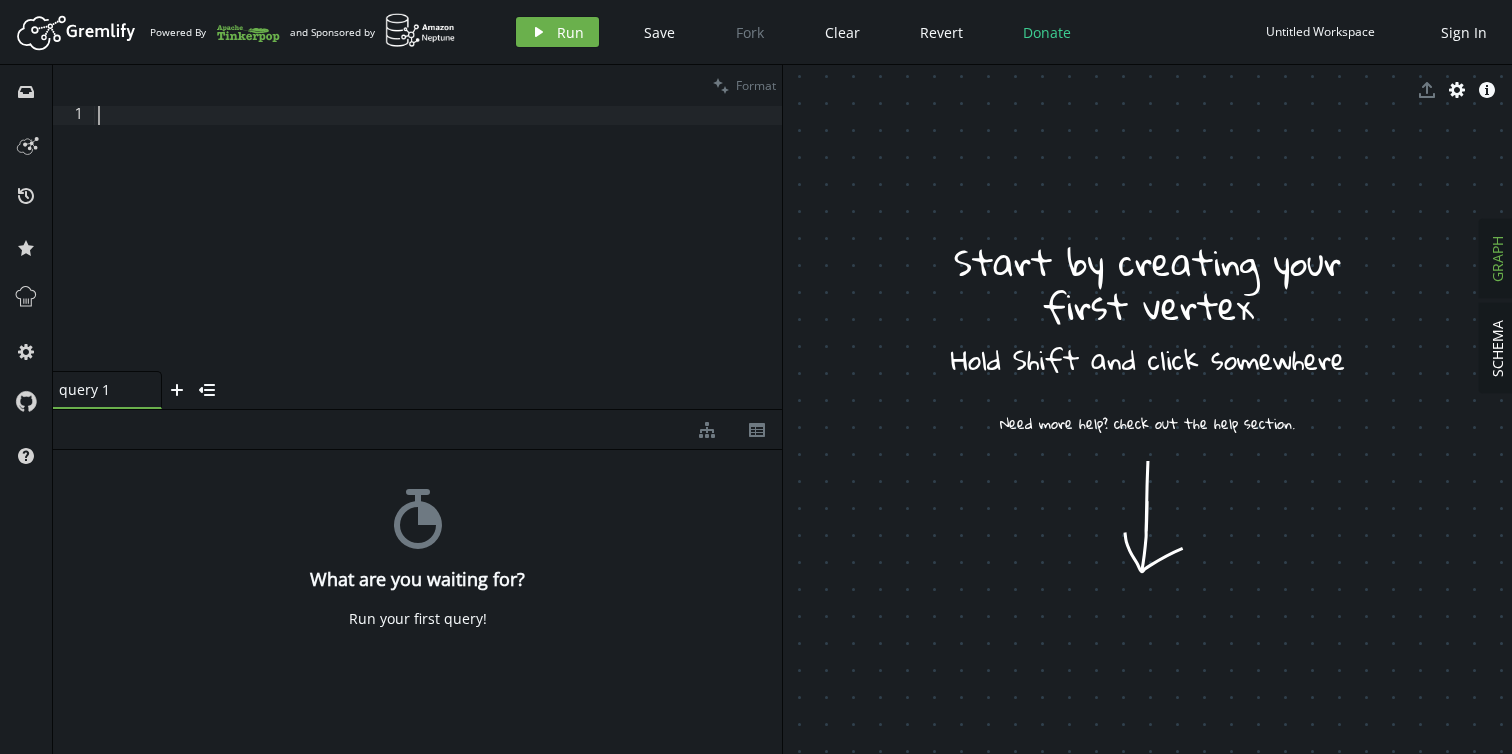 paste on ")" 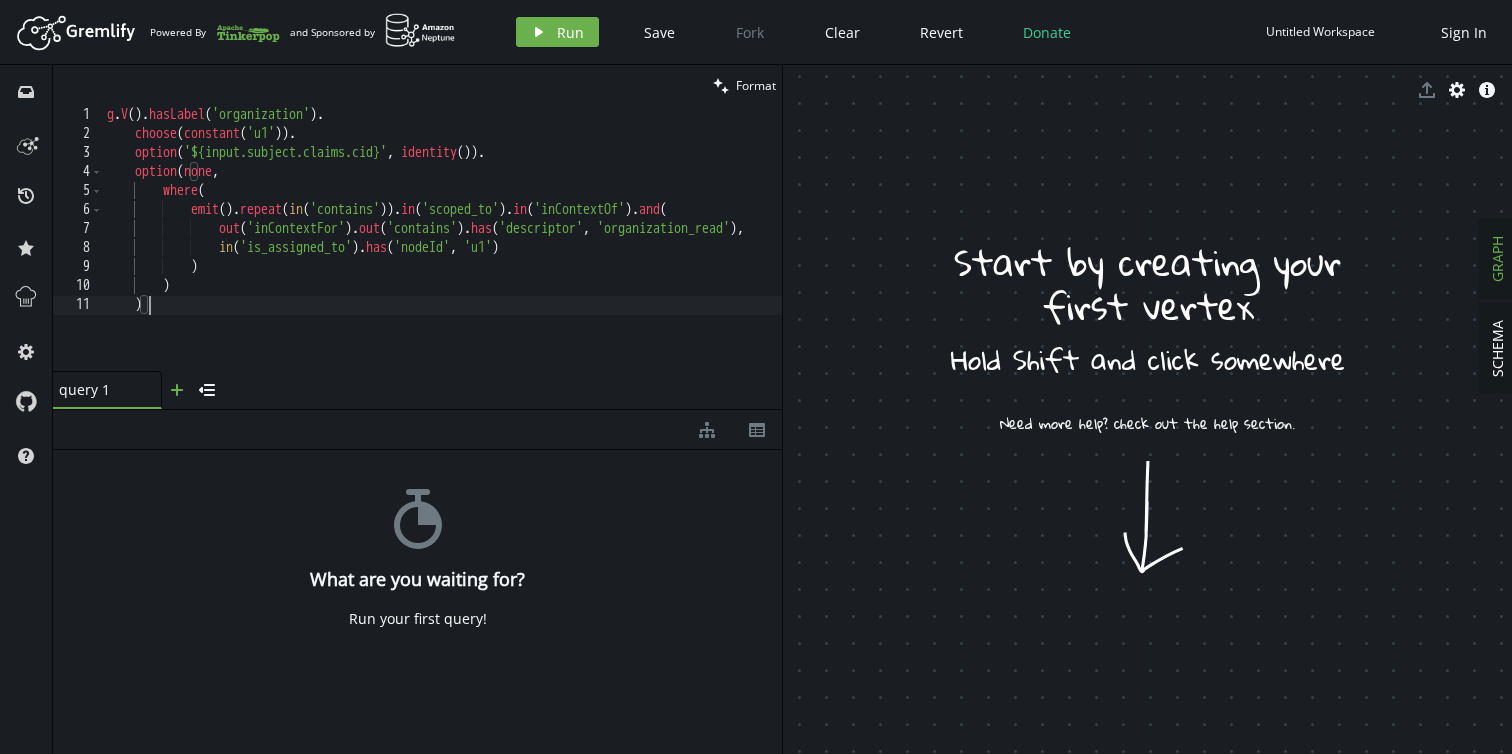 click on "plus" at bounding box center (177, 390) 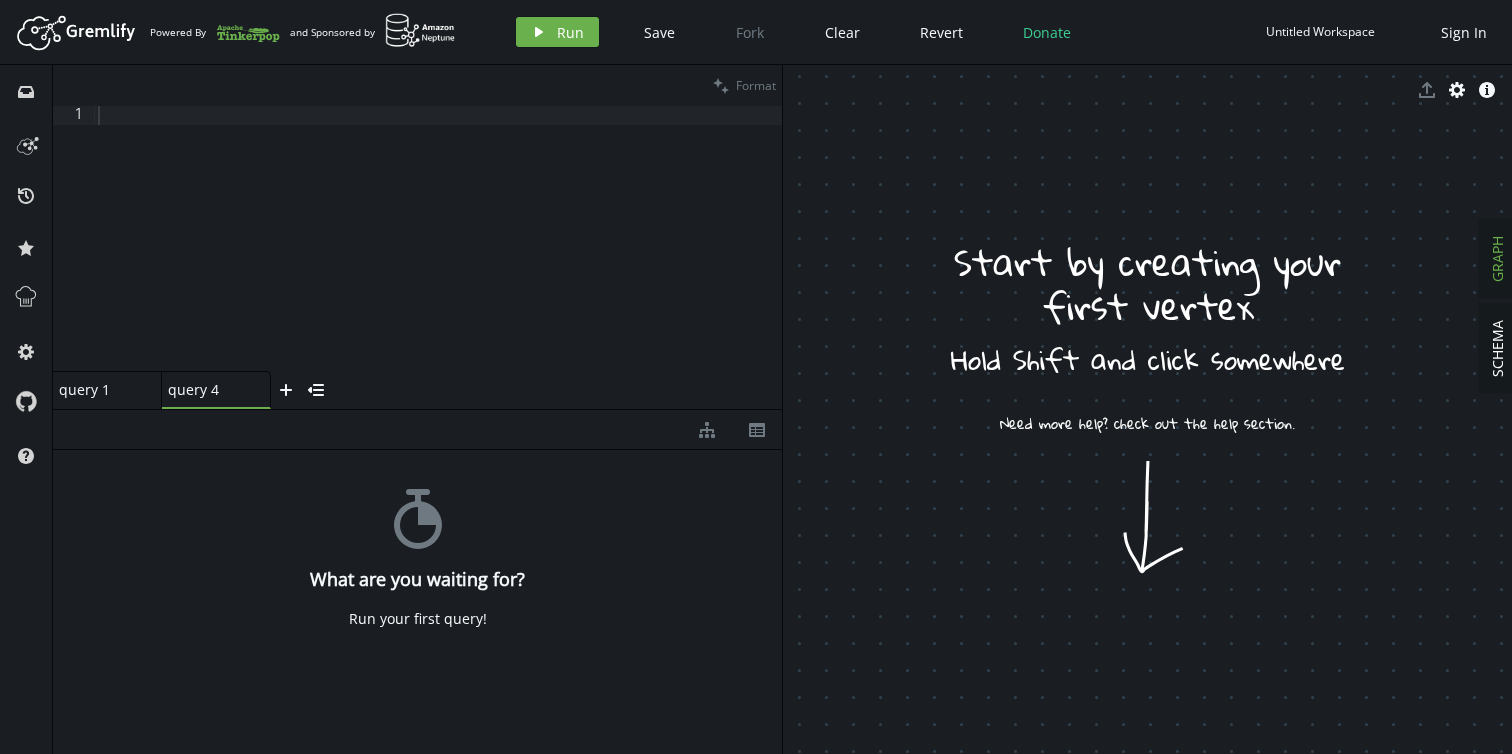 click at bounding box center [438, 257] 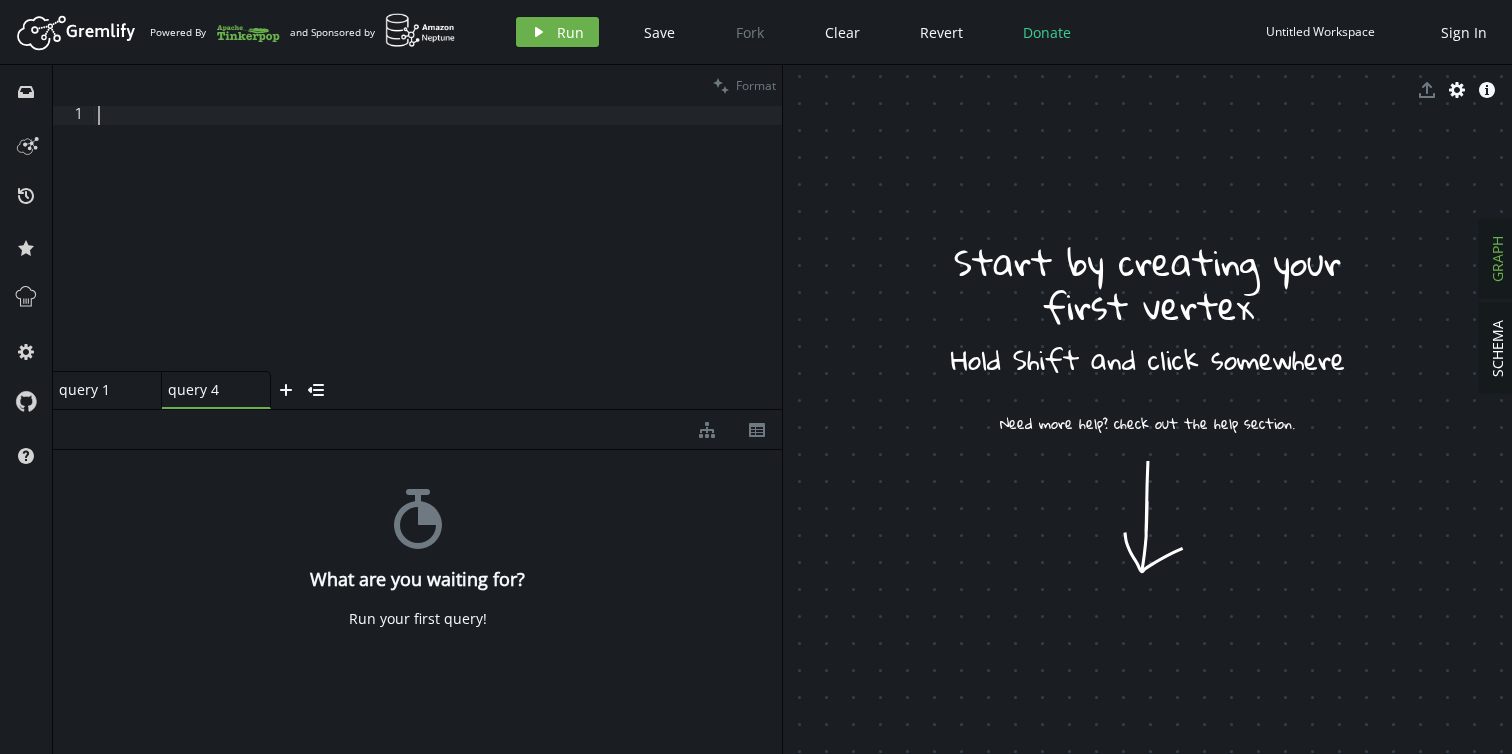 paste 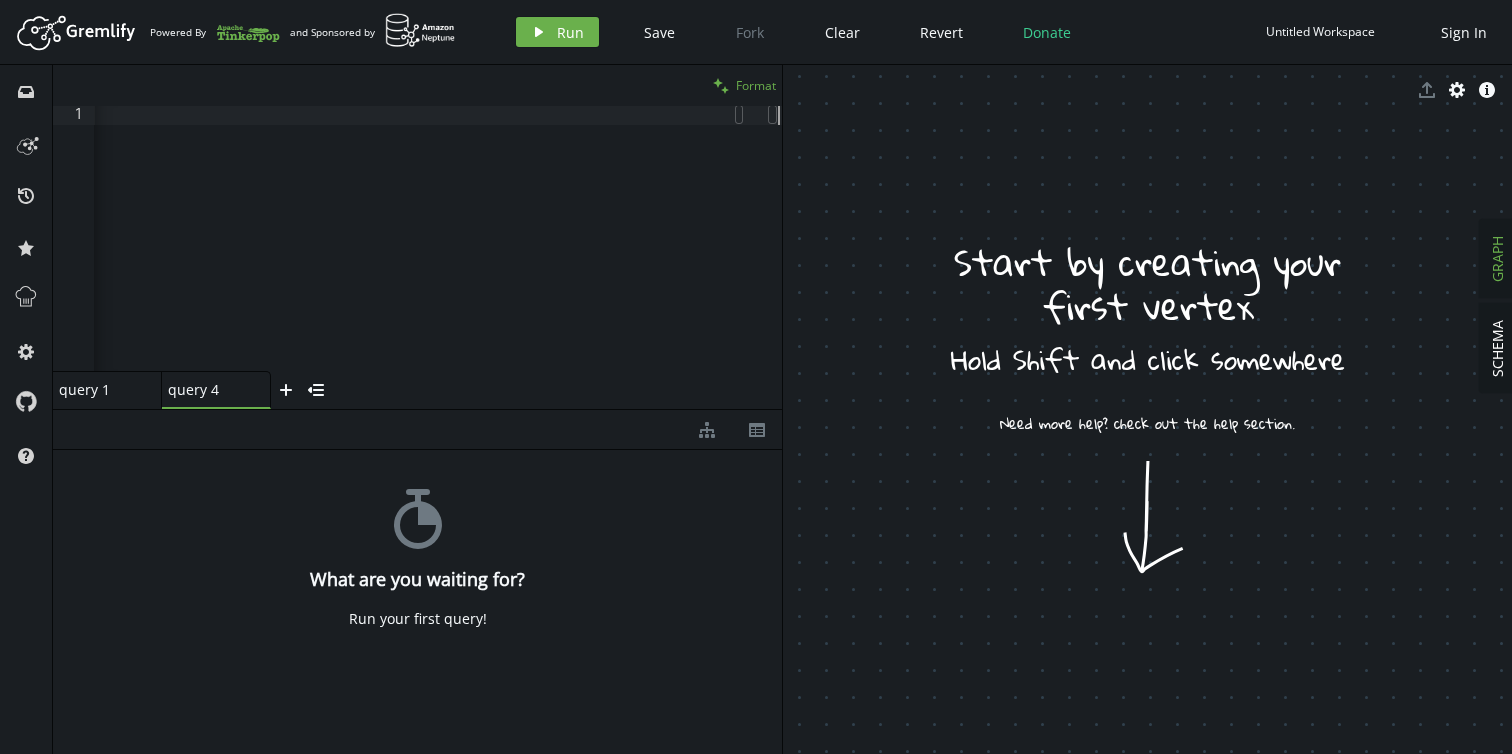 click on "Format" at bounding box center (756, 85) 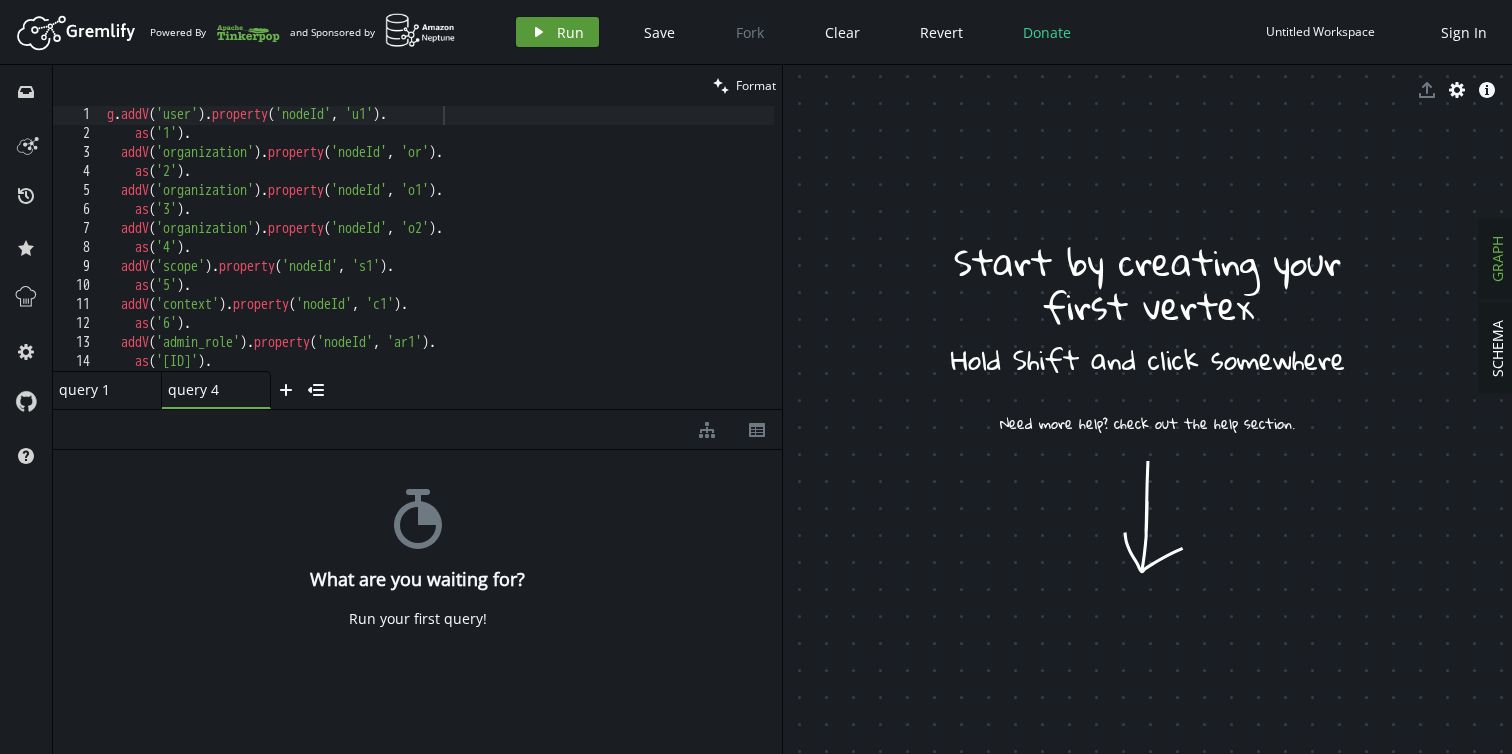 click on "Run" at bounding box center (570, 32) 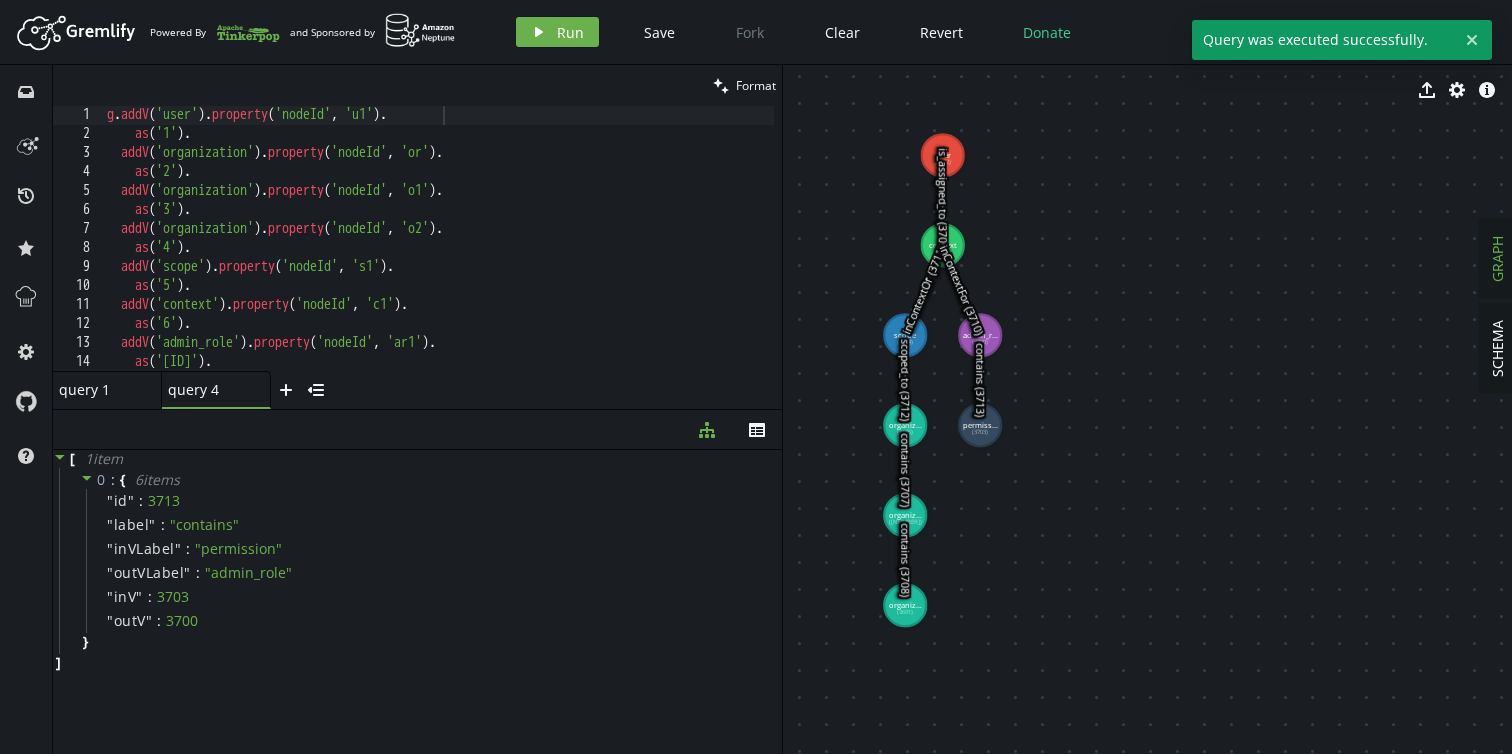 click on "query 1" at bounding box center [99, 389] 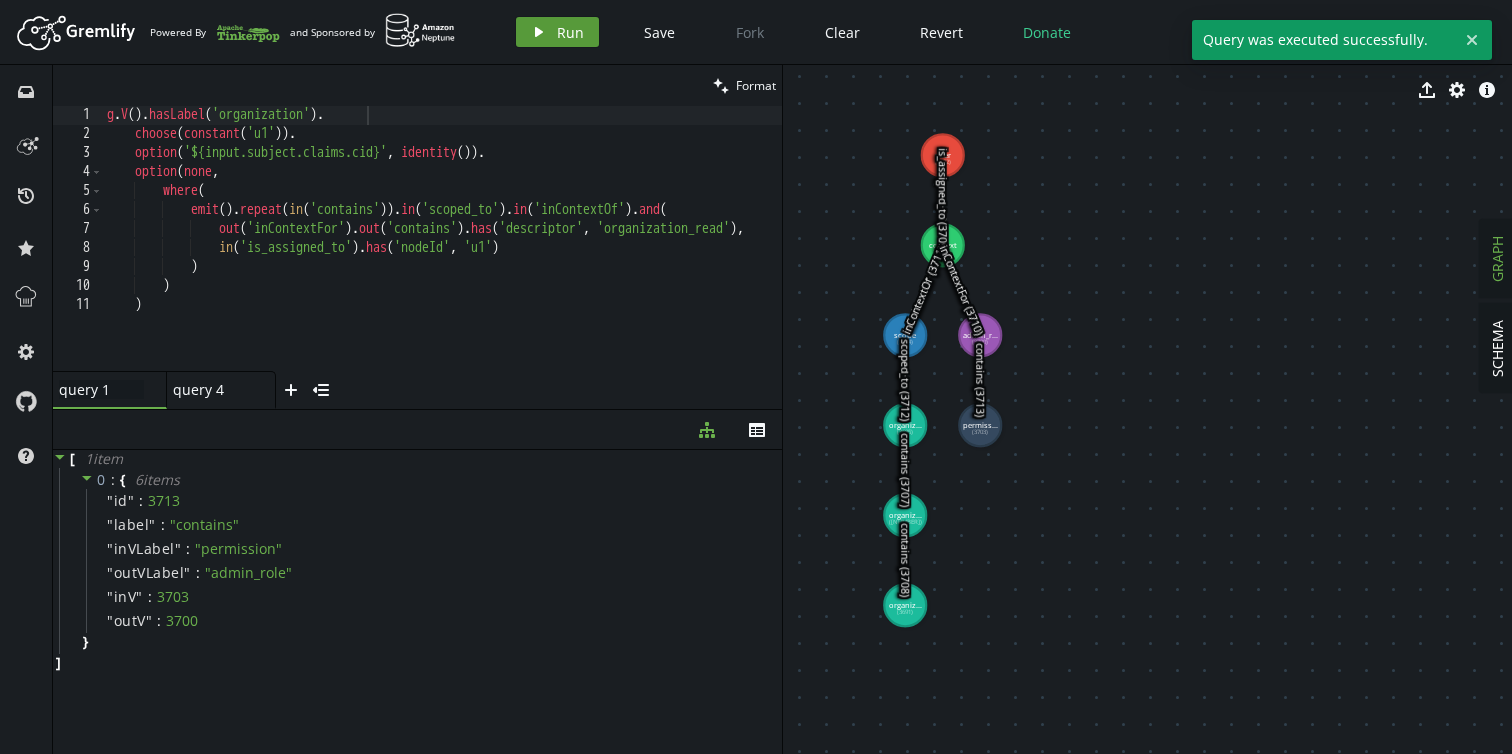 click on "Run" at bounding box center [570, 32] 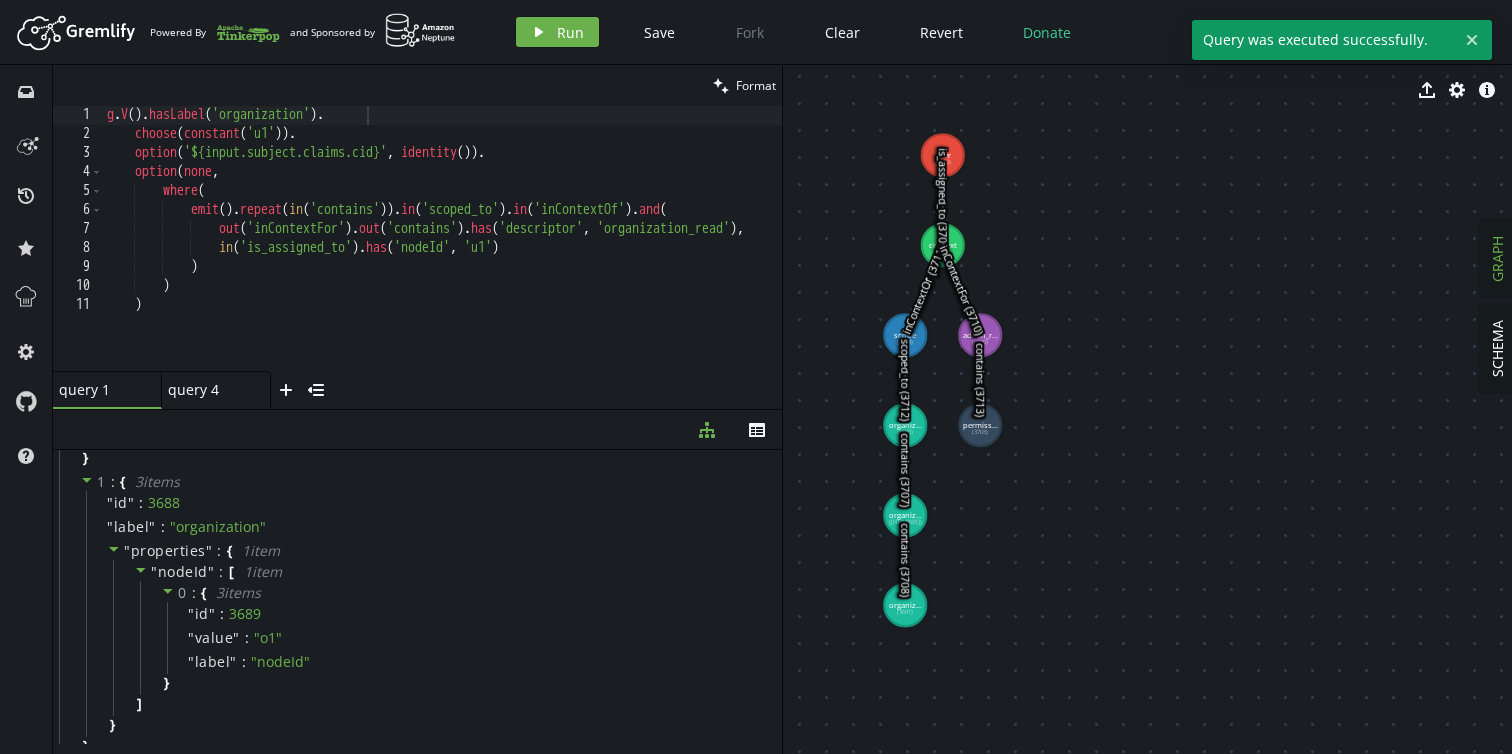 scroll, scrollTop: 0, scrollLeft: 0, axis: both 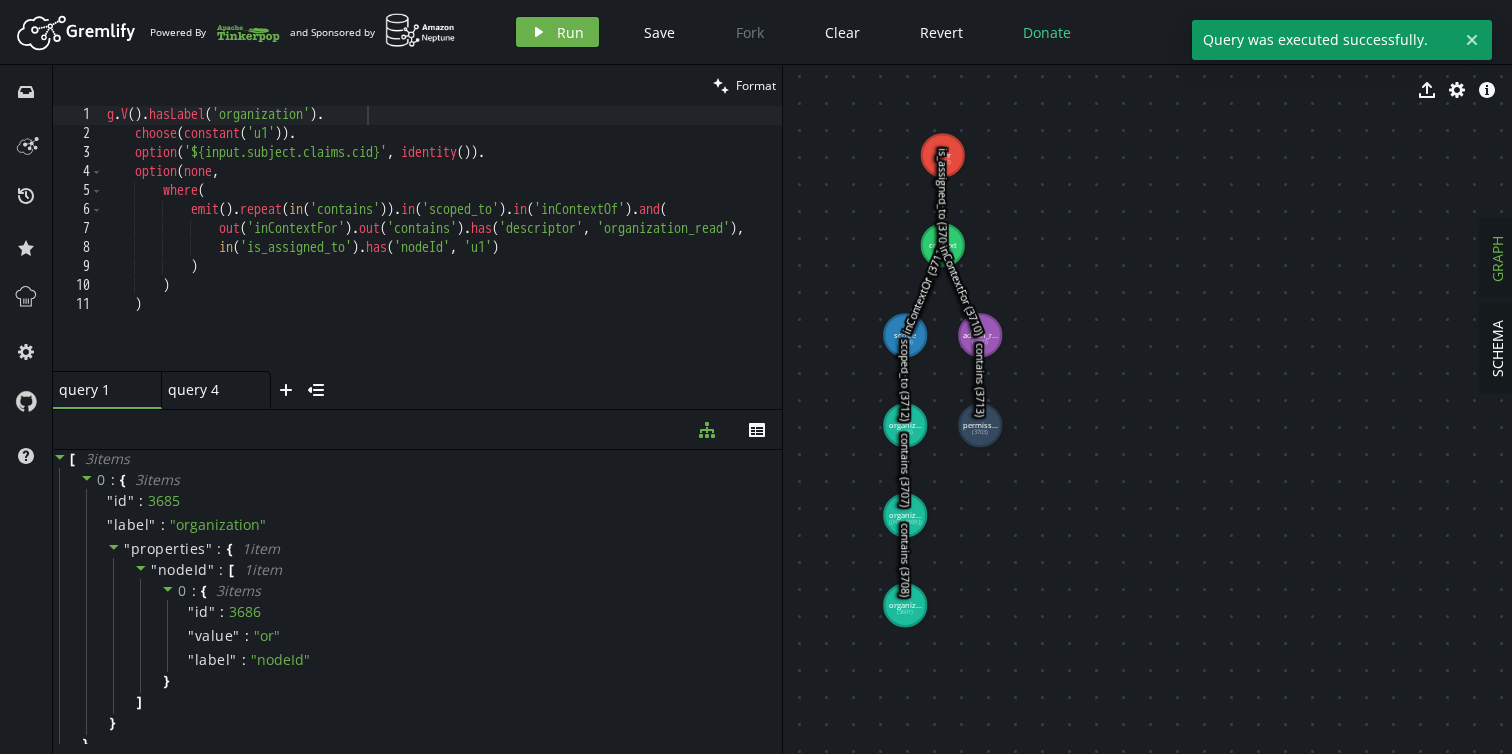 click on "g . V ( ) . hasLabel ( 'organization' ) .      choose ( constant ( 'u1' )) .      option ( '${input.subject.claims.cid}' ,   identity ( )) .      option ( none ,             where (                emit ( ) . repeat ( in ( 'contains' )) . in ( 'scoped_to' ) . in ( 'inContextOf' ) . and (                     out ( 'inContextFor' ) . out ( 'contains' ) . has ( 'descriptor' ,   'organization_read' ) ,                     in ( 'is_assigned_to' ) . has ( 'nodeId' ,   'u1' )                )           )      )" at bounding box center (489, 253) 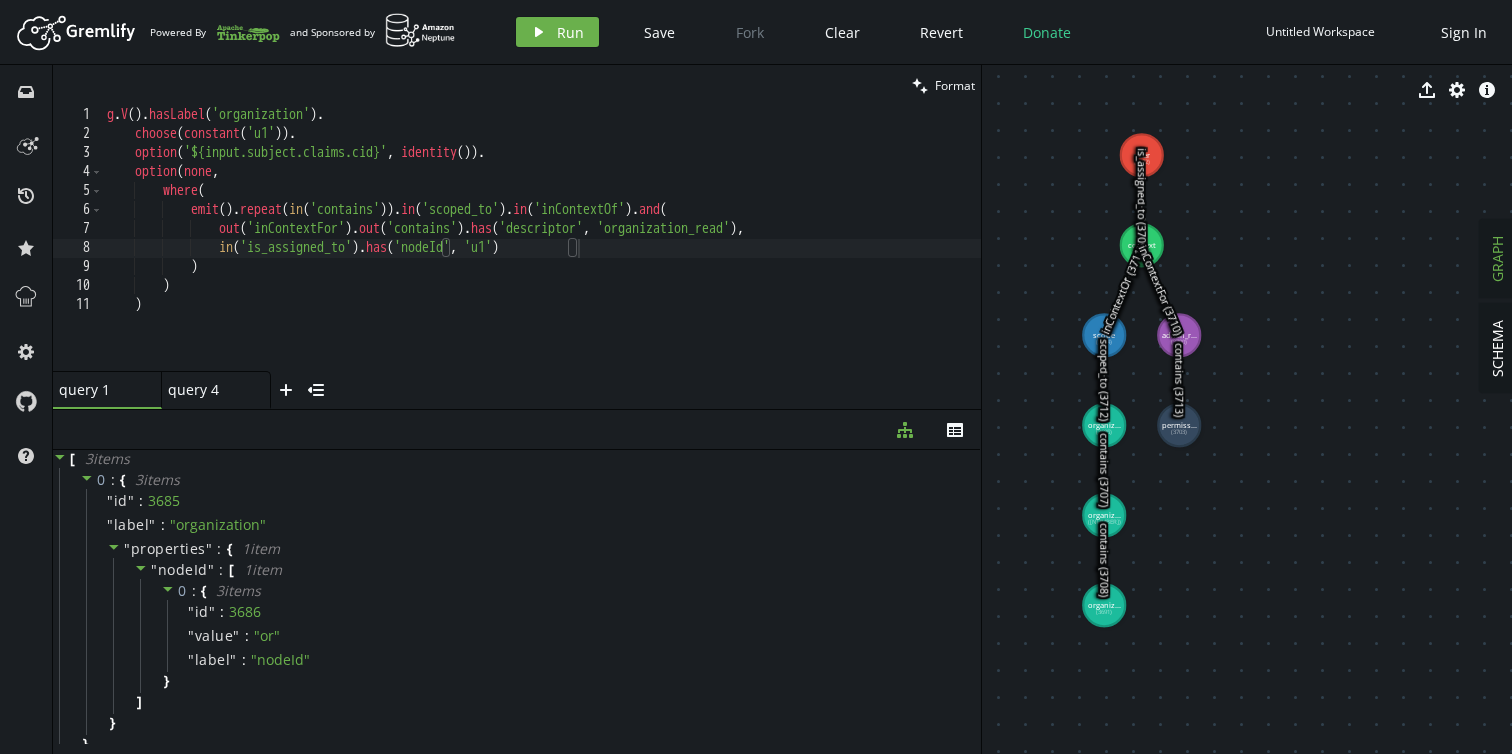 scroll, scrollTop: 0, scrollLeft: 0, axis: both 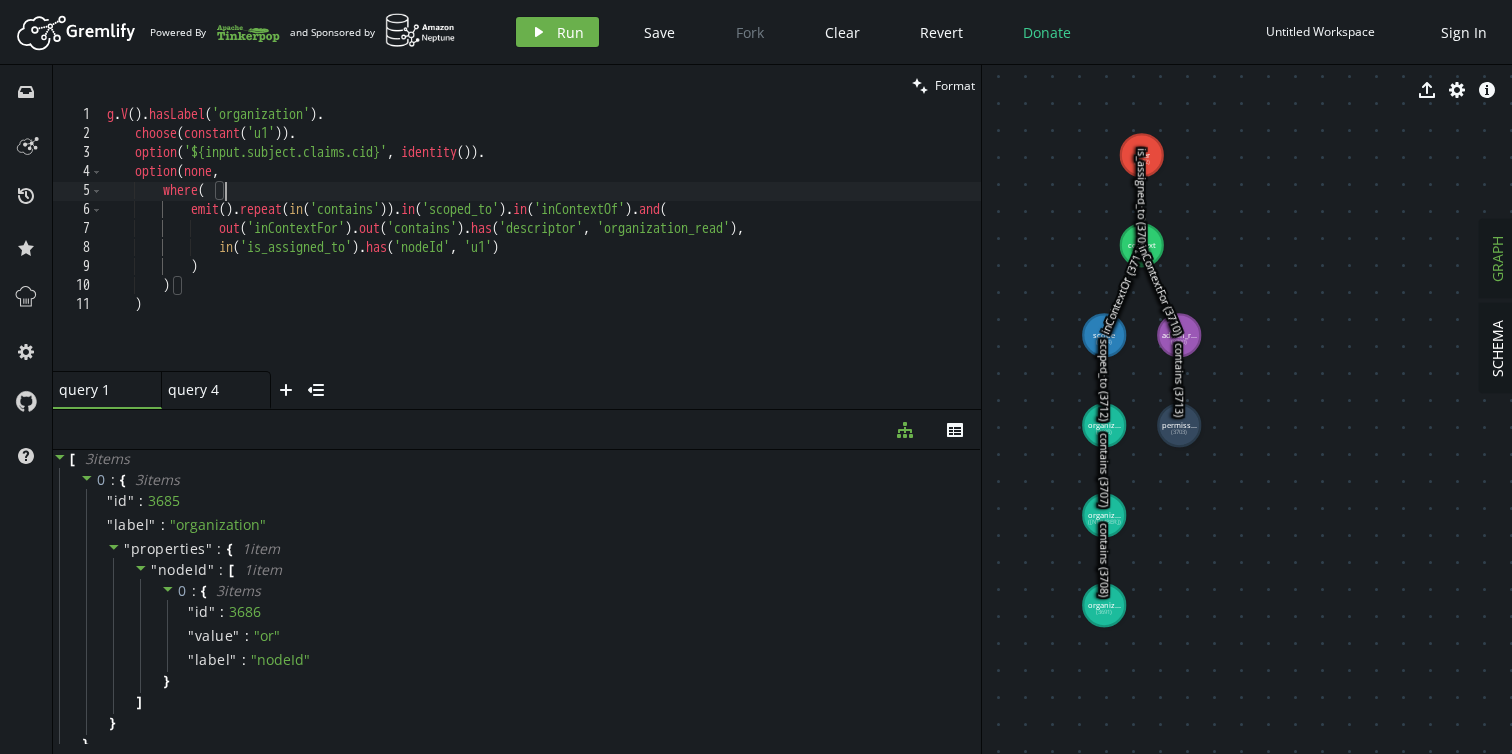 click on "g . V ( ) . hasLabel ( 'organization' ) .      choose ( constant ( 'u1' )) .      option ( '${input.subject.claims.cid}' ,   identity ( )) .      option ( none ,             where (                emit ( ) . repeat ( in ( 'contains' )) . in ( 'scoped_to' ) . in ( 'inContextOf' ) . and (                     out ( 'inContextFor' ) . out ( 'contains' ) . has ( 'descriptor' ,   'organization_read' ) ,                     in ( 'is_assigned_to' ) . has ( 'nodeId' ,   'u1' )                )           )      )" at bounding box center (542, 253) 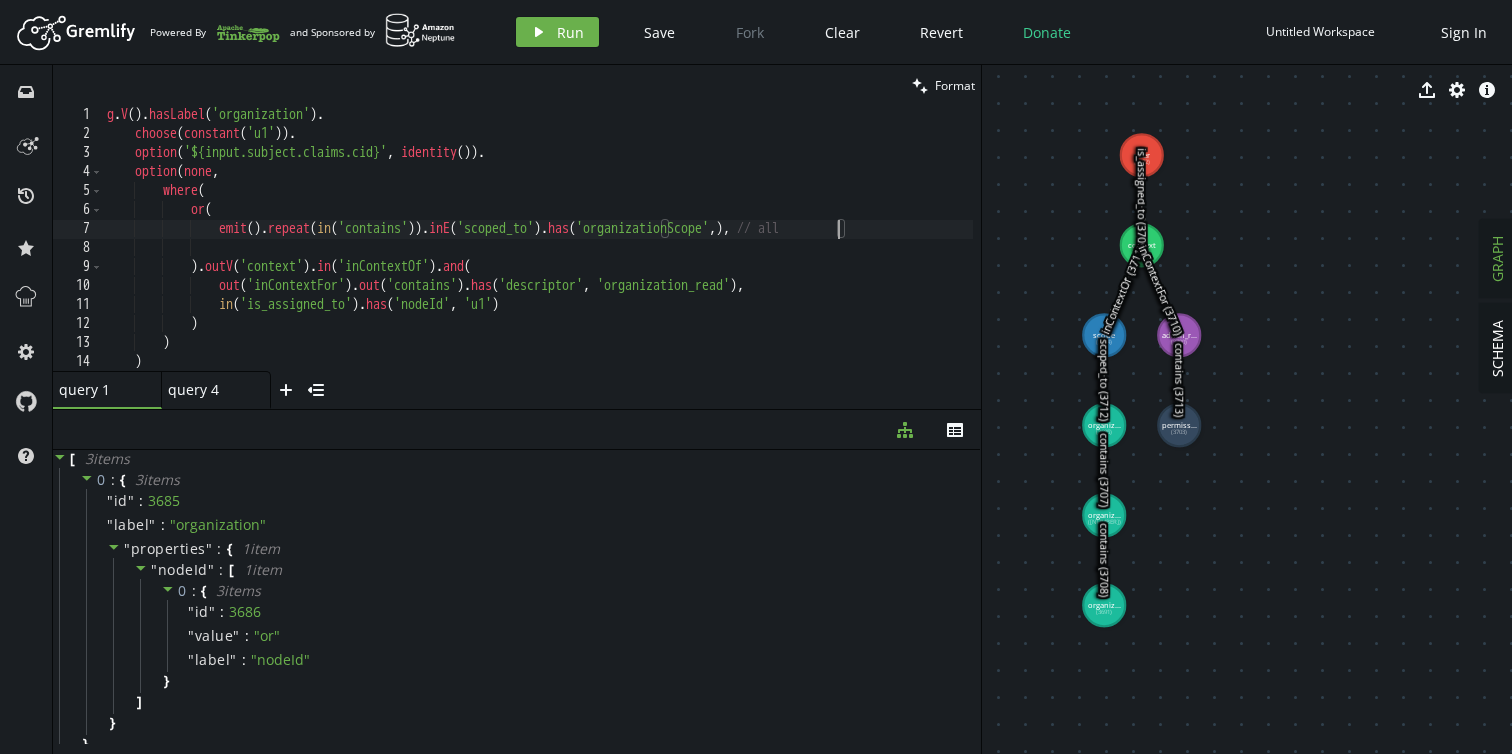 scroll, scrollTop: 0, scrollLeft: 739, axis: horizontal 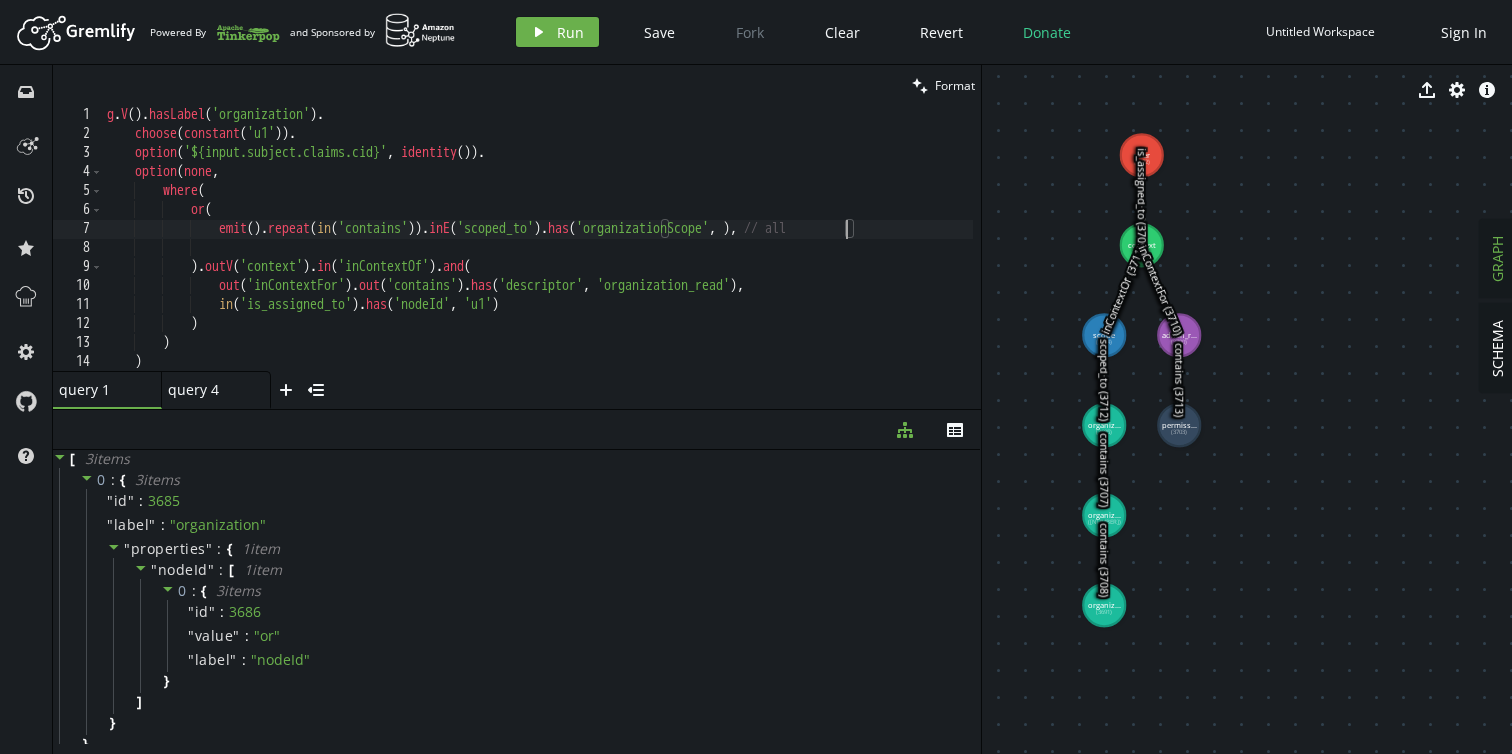 type on "emit().repeat(in('contains')).inE('scoped_to').has('organizationScope', ), // all" 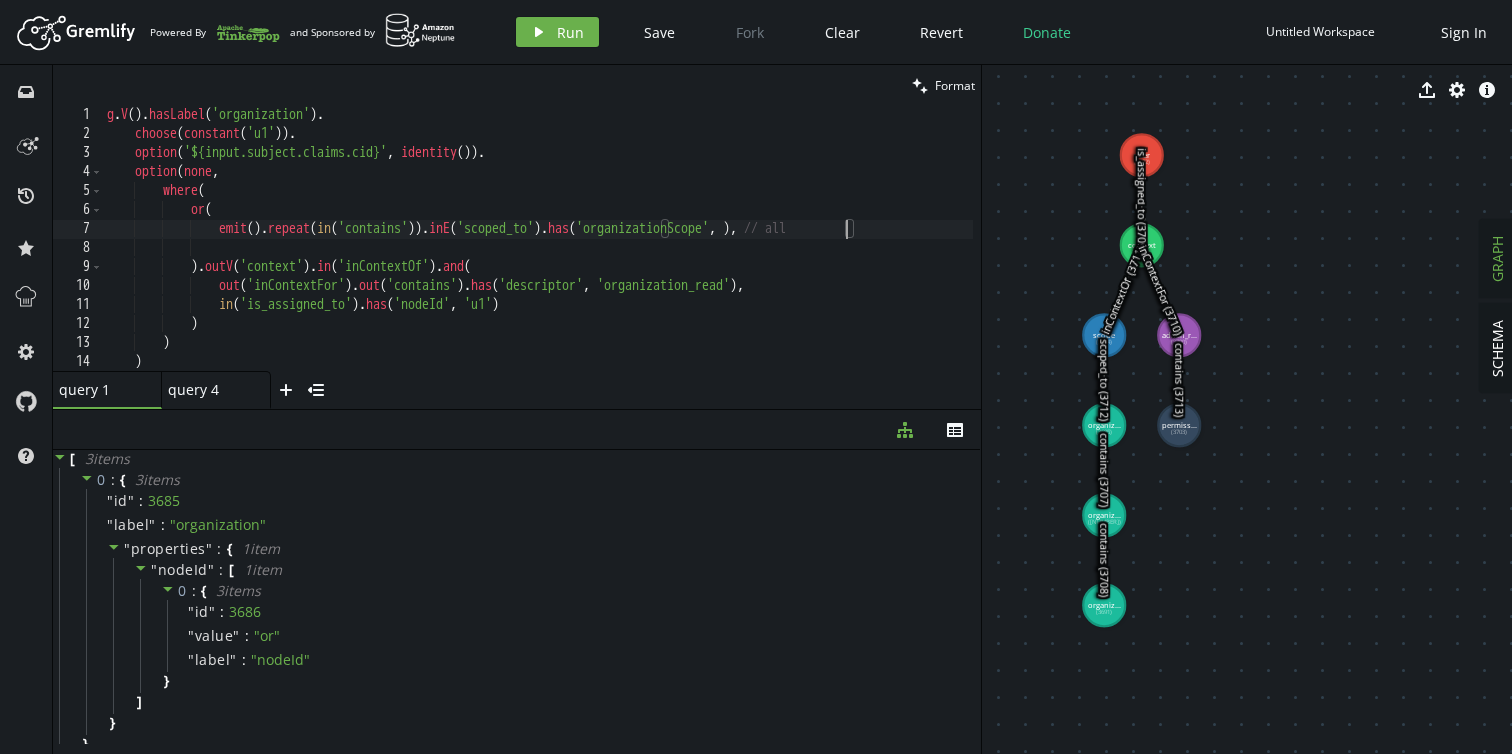 scroll, scrollTop: 0, scrollLeft: 747, axis: horizontal 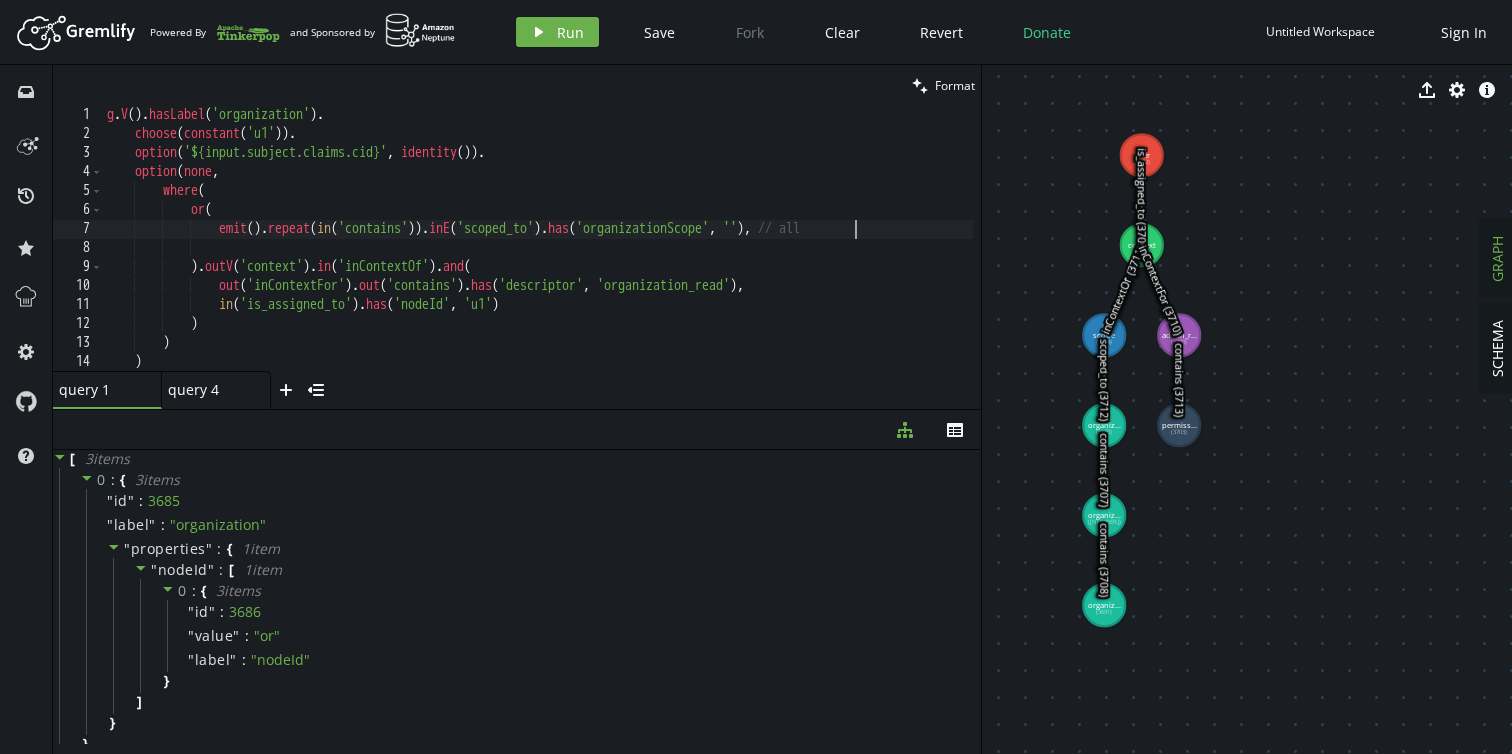 paste on "includeAll'" 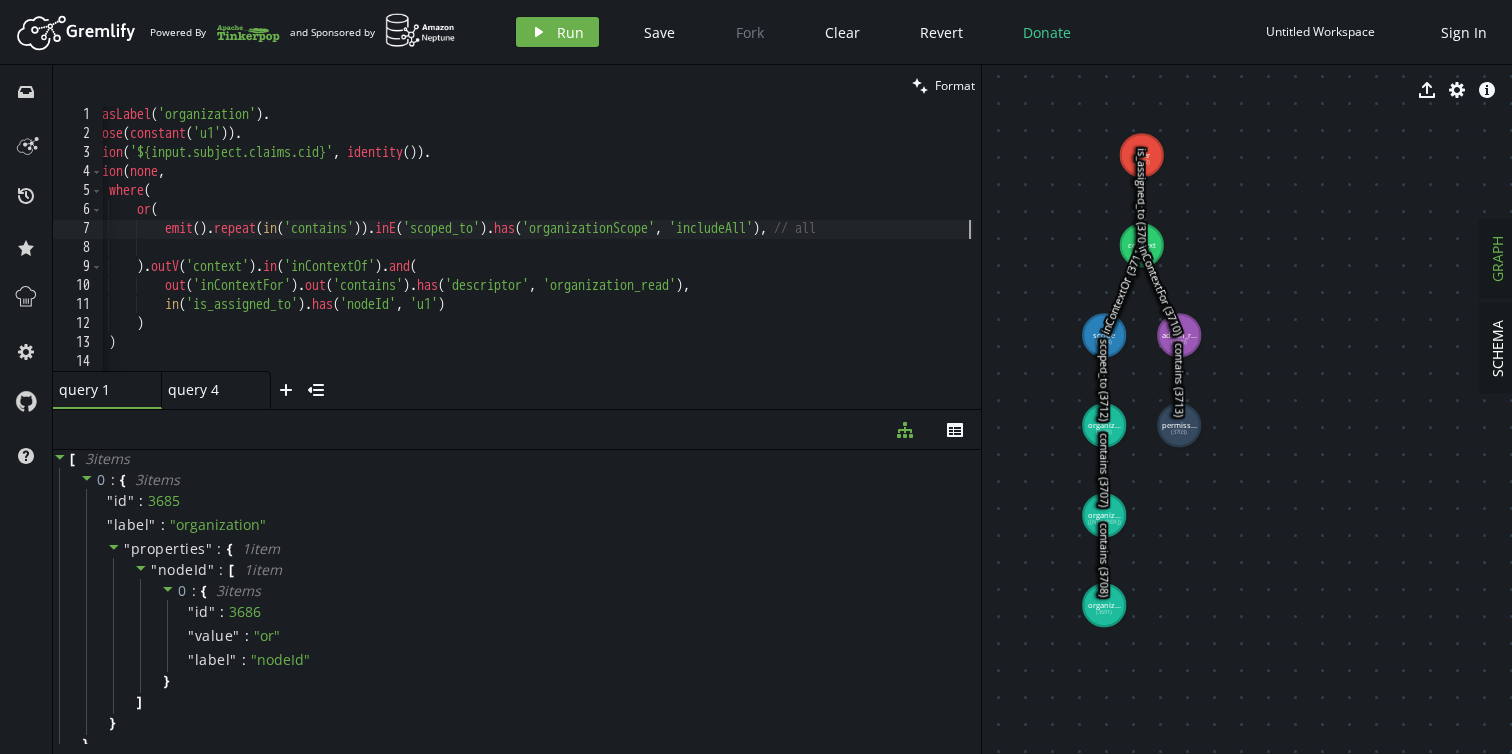 scroll, scrollTop: 0, scrollLeft: 54, axis: horizontal 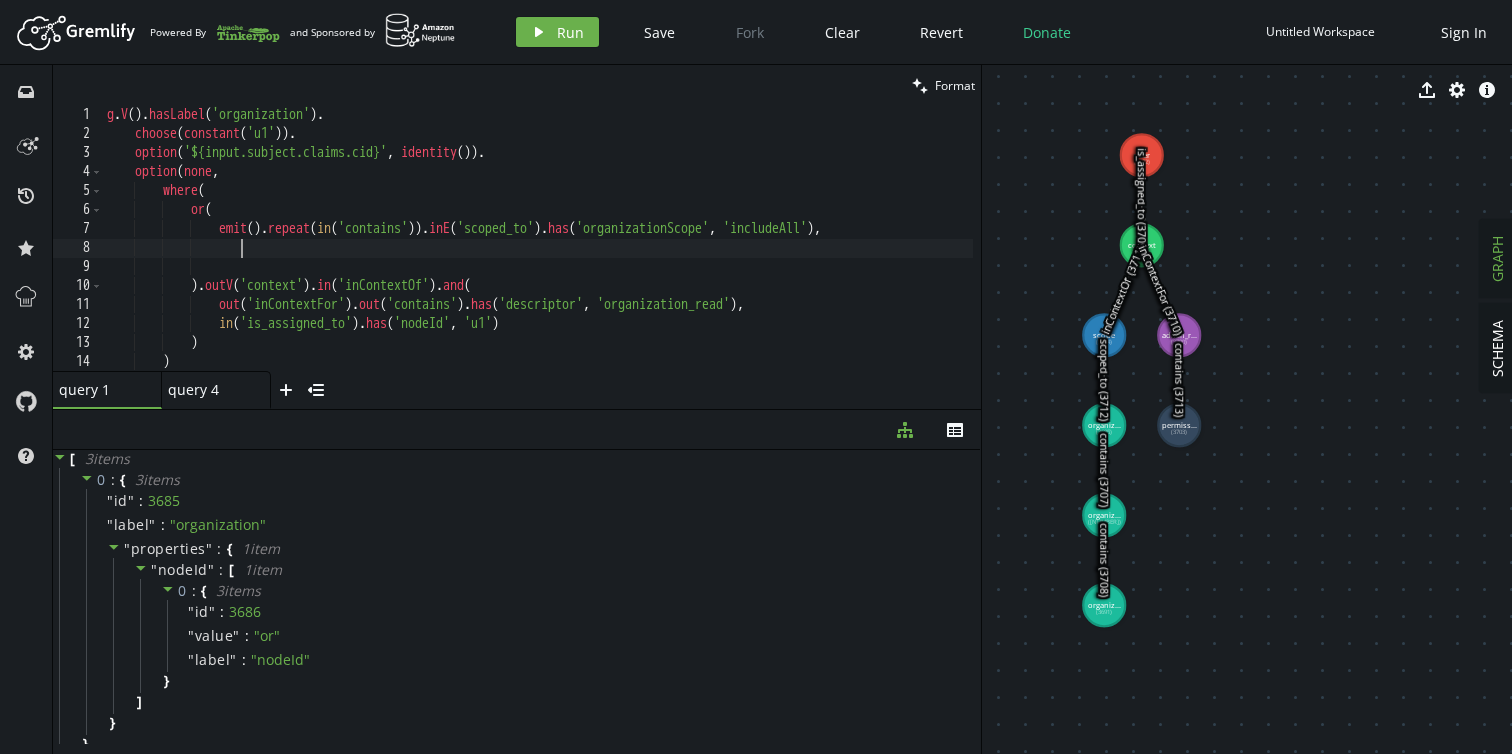 paste on "emit().repeat(in('contains')).inE('scoped_to').has('organizationScope', 'includeAll')," 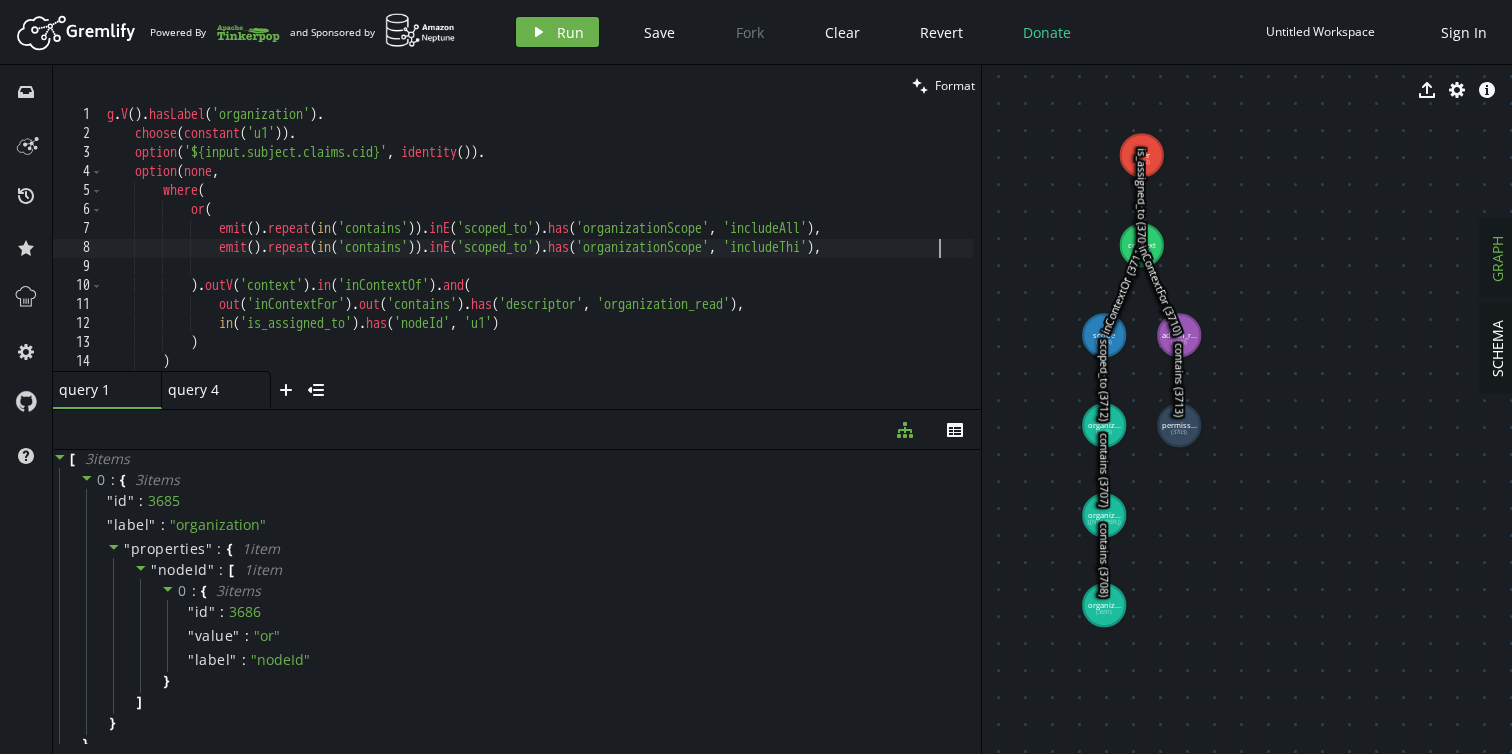 scroll, scrollTop: 0, scrollLeft: 839, axis: horizontal 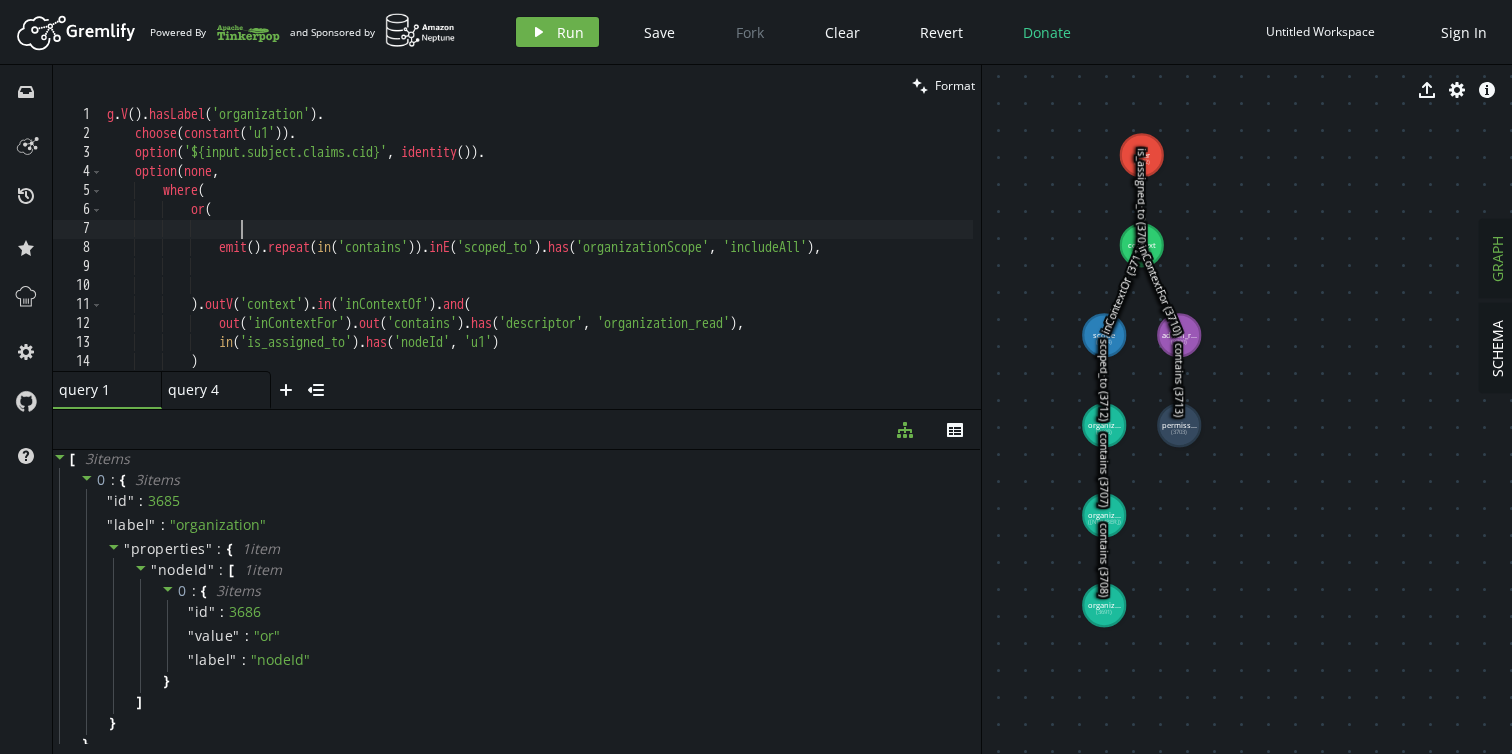 paste on "inE('scoped_to').has('organizationScope', 'includeThis')," 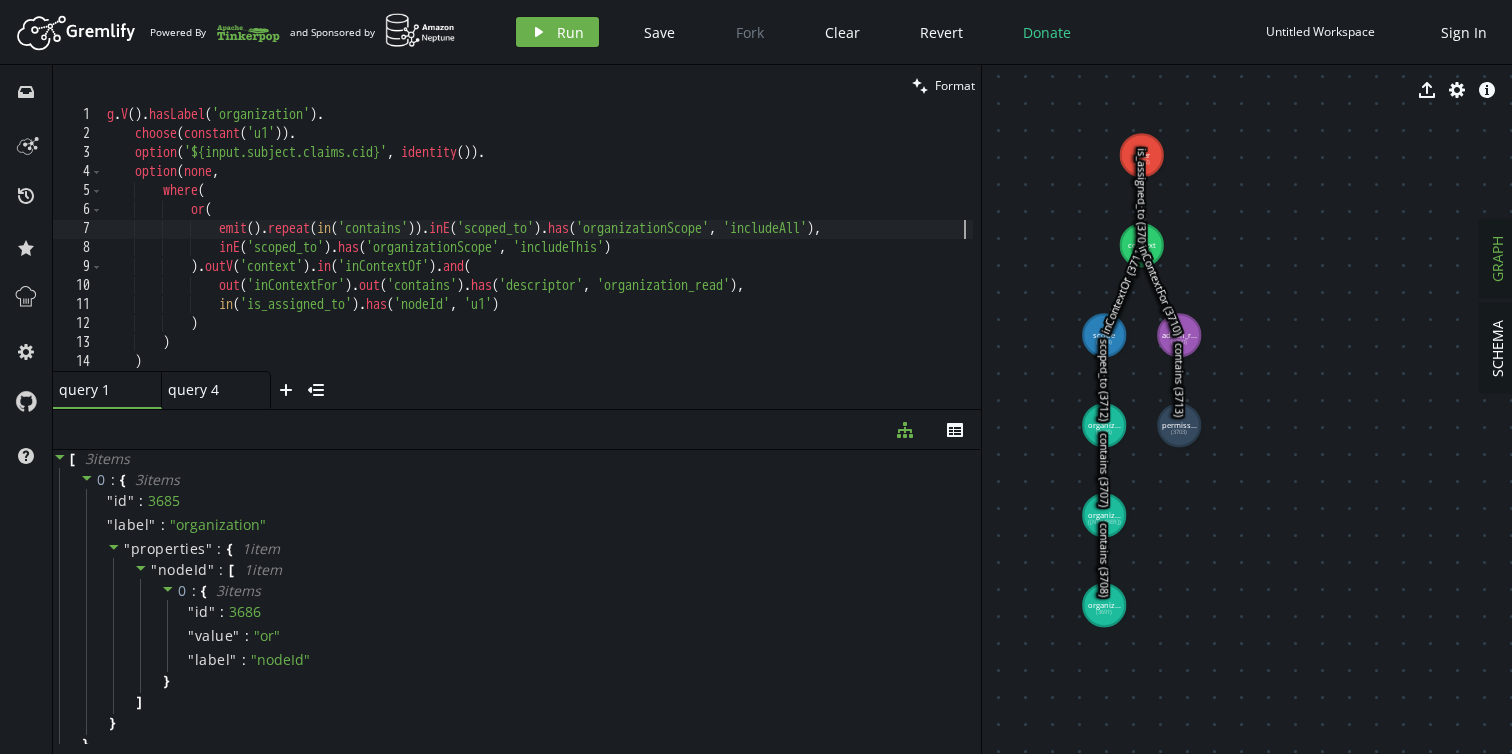 scroll, scrollTop: 0, scrollLeft: 133, axis: horizontal 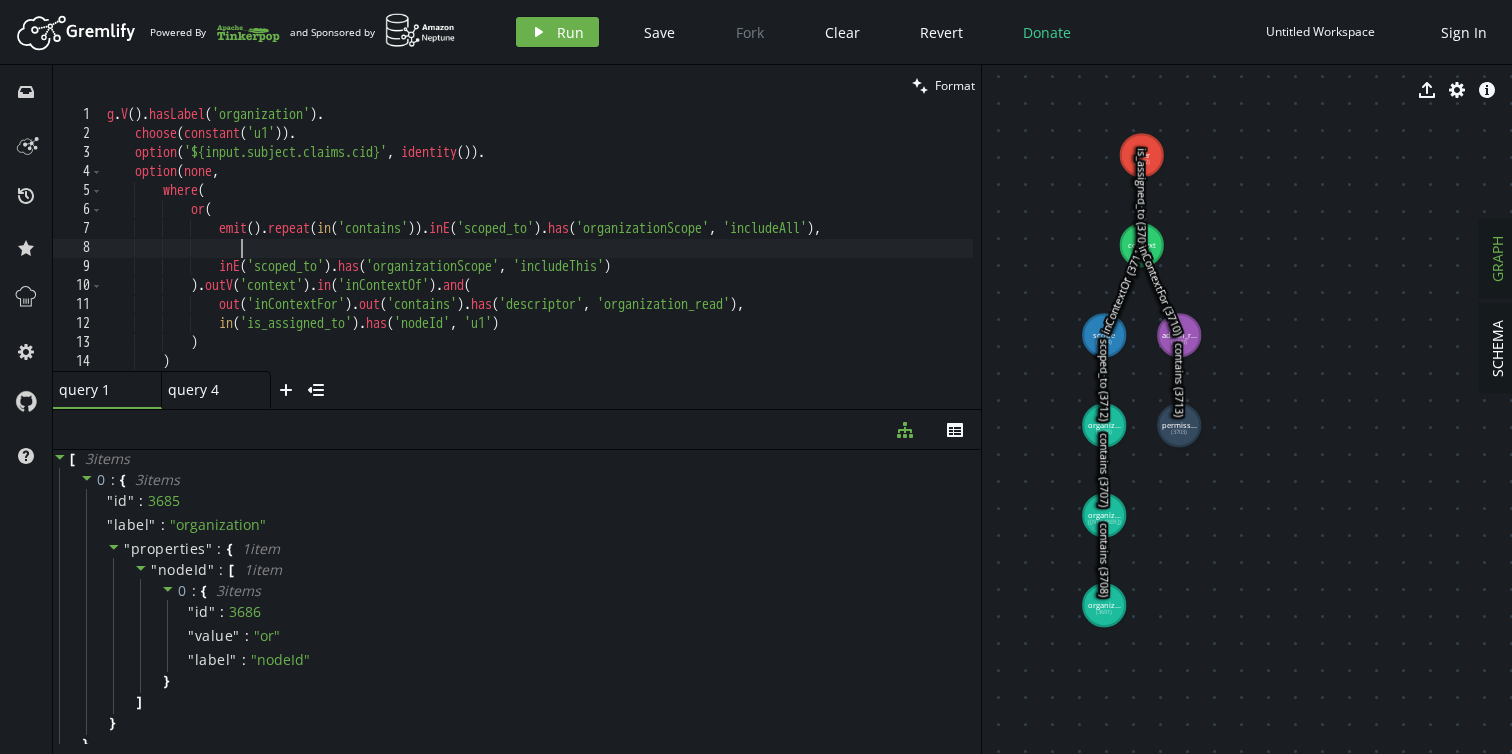 paste on "emit().repeat(in('contains')).inE('scoped_to').has('organizationScope', 'includeAll')," 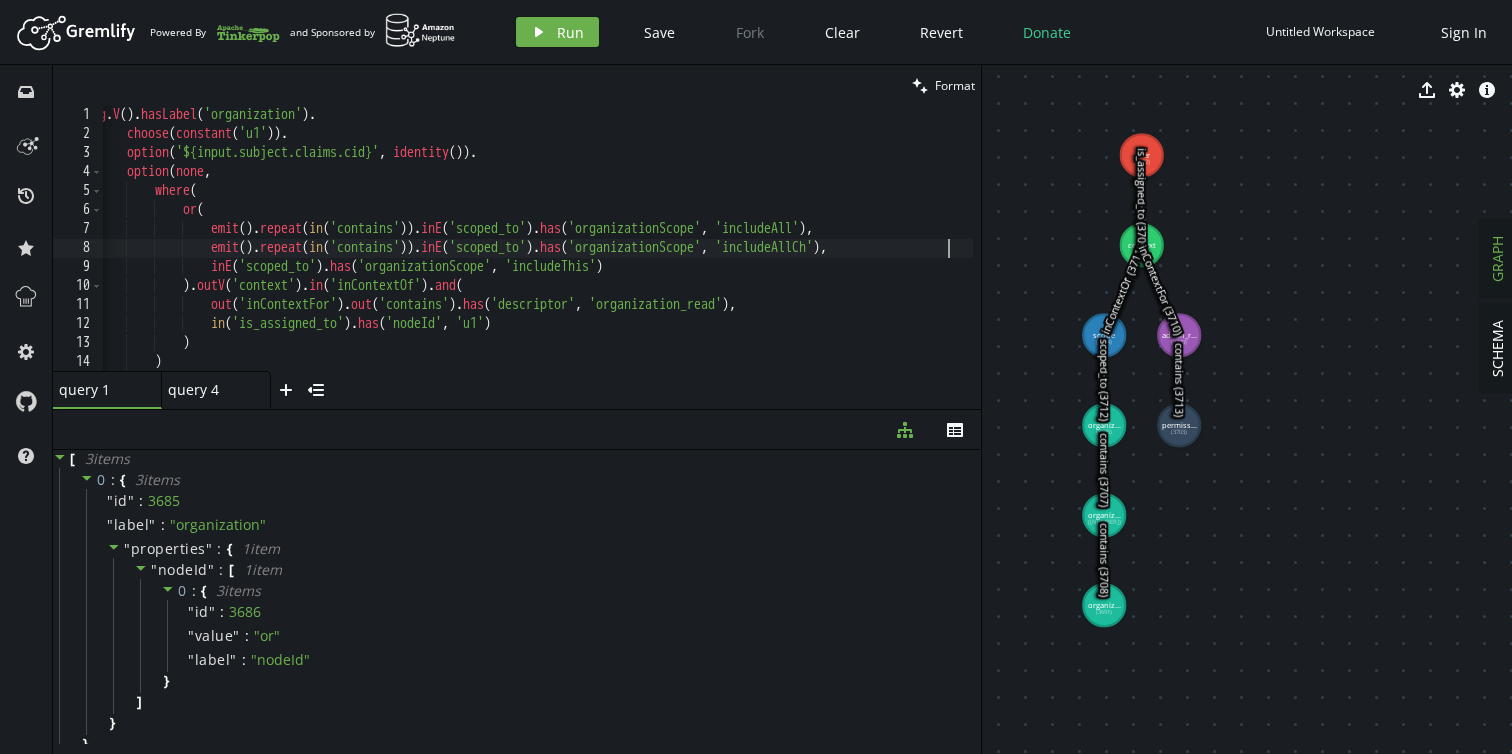 scroll, scrollTop: 0, scrollLeft: 865, axis: horizontal 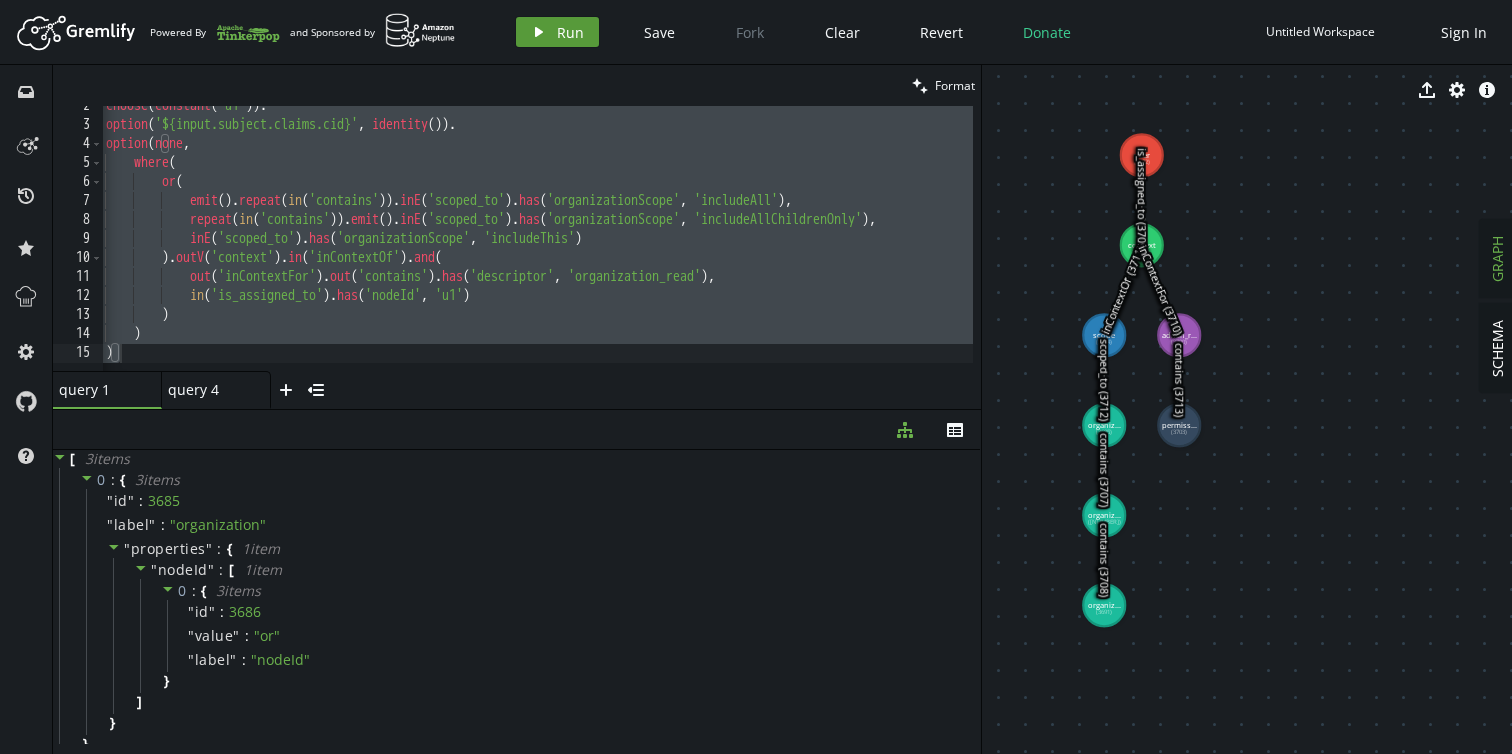 click on "Run" at bounding box center [570, 32] 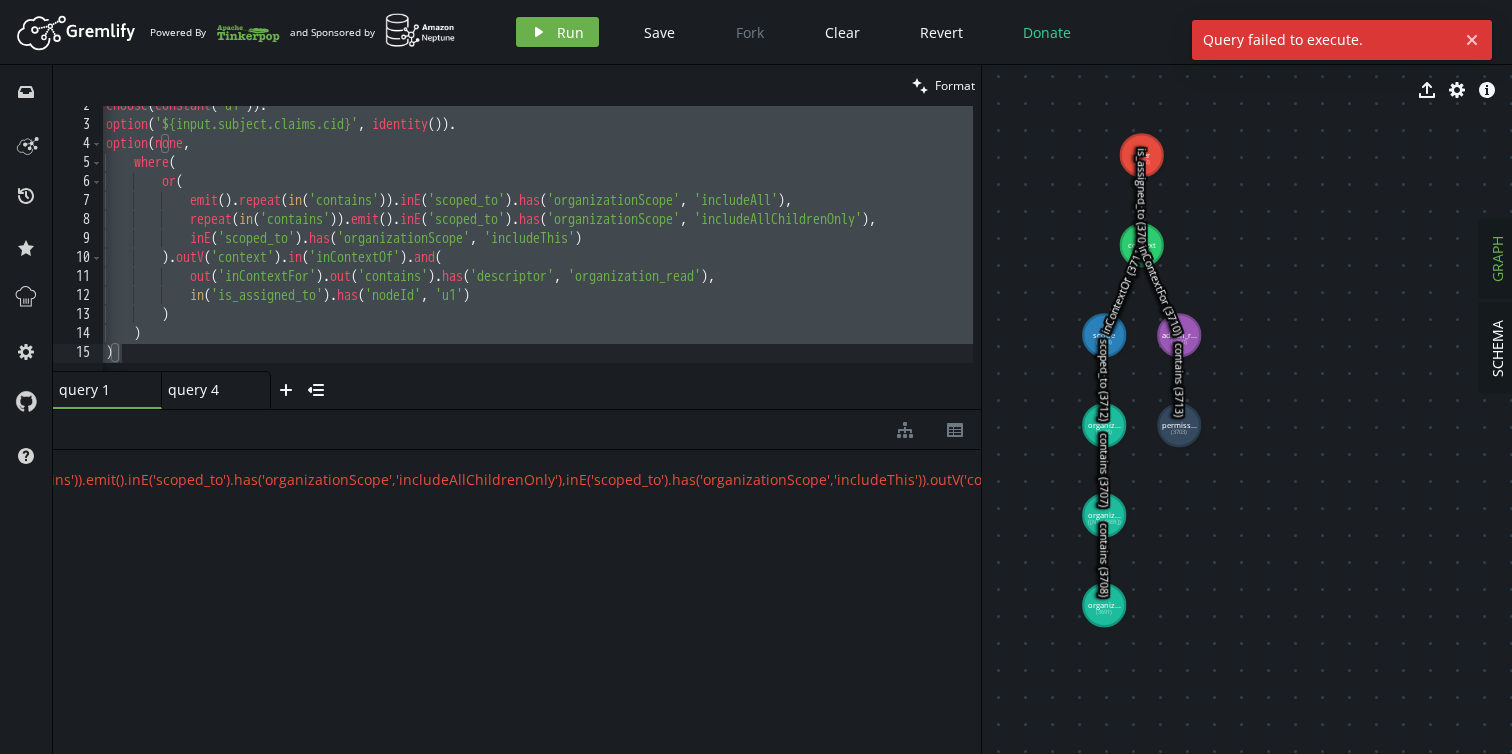 scroll, scrollTop: 0, scrollLeft: 1711, axis: horizontal 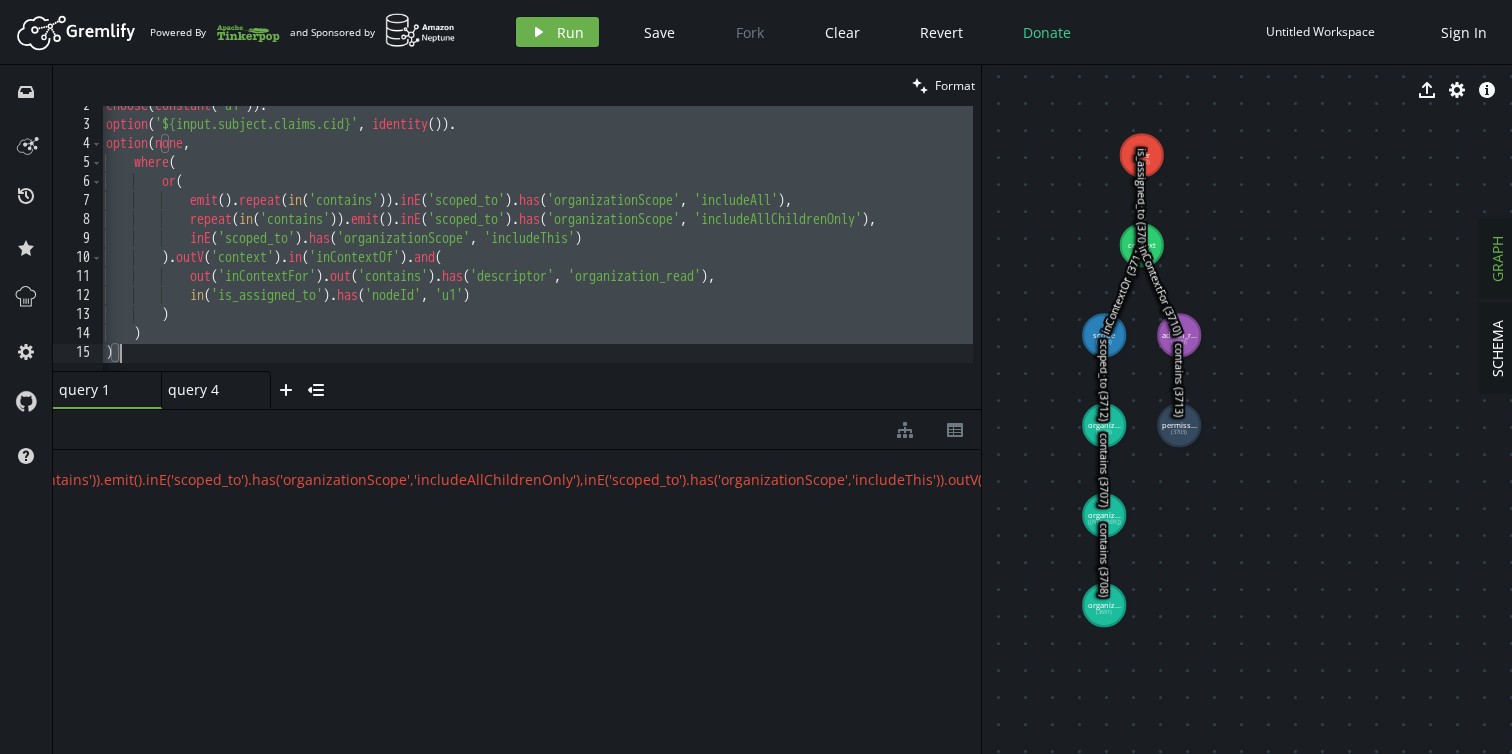 click on "choose ( constant ( 'u1' )) .      option ( '${input.subject.claims.cid}' ,   identity ( )) .      option ( none ,             where (                or (                     emit ( ) . repeat ( in ( 'contains' )) . inE ( 'scoped_to' ) . has ( 'organizationScope' ,   'includeAll' ) ,                     repeat ( in ( 'contains' )) . emit ( ) . inE ( 'scoped_to' ) . has ( 'organizationScope' ,   'includeAllChildrenOnly' ) ,                     inE ( 'scoped_to' ) . has ( 'organizationScope' ,   'includeThis' )                ) . outV ( 'context' ) . in ( 'inContextOf' ) . and (                     out ( 'inContextFor' ) . out ( 'contains' ) . has ( 'descriptor' ,   'organization_read' ) ,                     in ( 'is_assigned_to' ) . has ( 'nodeId' ,   'u1' )                )           )" at bounding box center [557, 244] 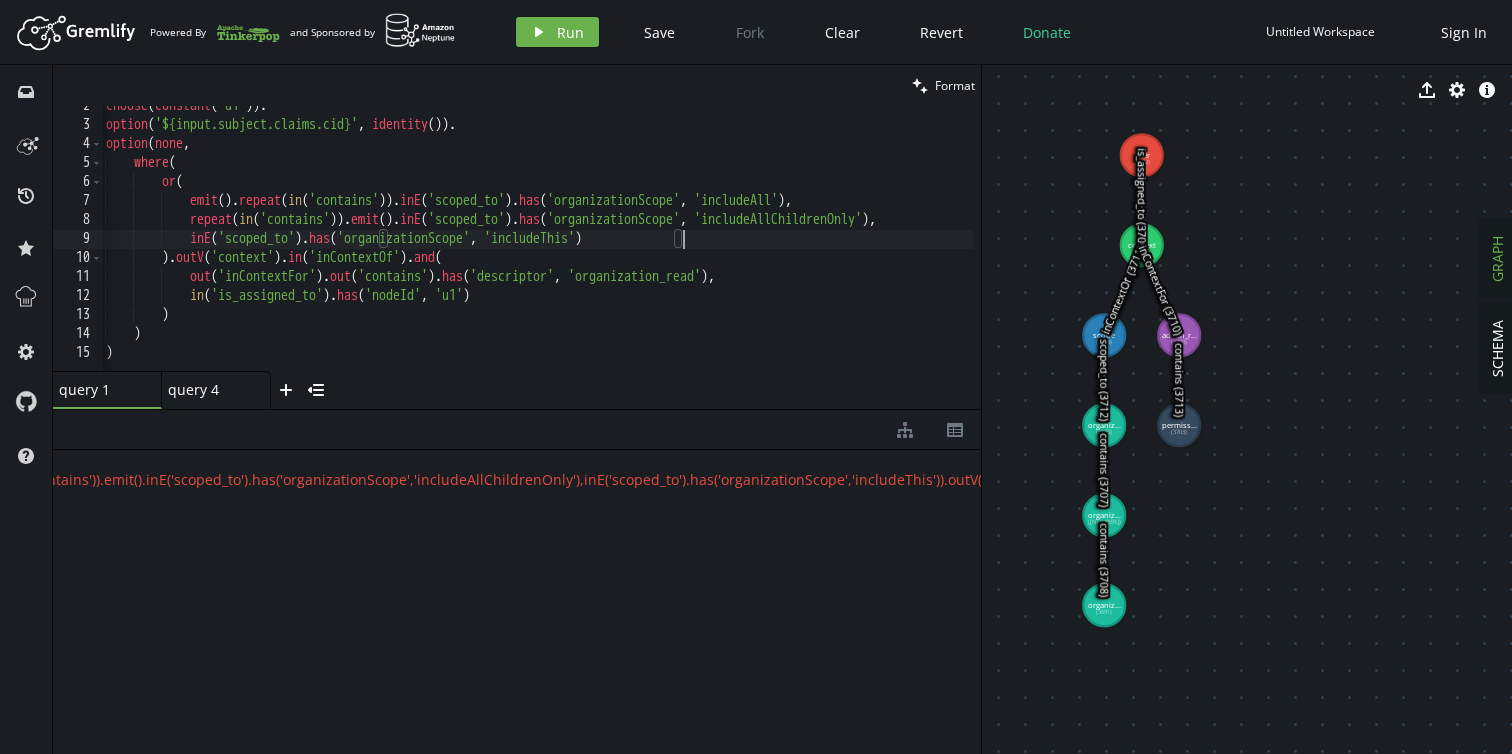 click on "choose ( constant ( 'u1' )) .      option ( '${input.subject.claims.cid}' ,   identity ( )) .      option ( none ,             where (                or (                     emit ( ) . repeat ( in ( 'contains' )) . inE ( 'scoped_to' ) . has ( 'organizationScope' ,   'includeAll' ) ,                     repeat ( in ( 'contains' )) . emit ( ) . inE ( 'scoped_to' ) . has ( 'organizationScope' ,   'includeAllChildrenOnly' ) ,                     inE ( 'scoped_to' ) . has ( 'organizationScope' ,   'includeThis' )                ) . outV ( 'context' ) . in ( 'inContextOf' ) . and (                     out ( 'inContextFor' ) . out ( 'contains' ) . has ( 'descriptor' ,   'organization_read' ) ,                     in ( 'is_assigned_to' ) . has ( 'nodeId' ,   'u1' )                )           )" at bounding box center [557, 244] 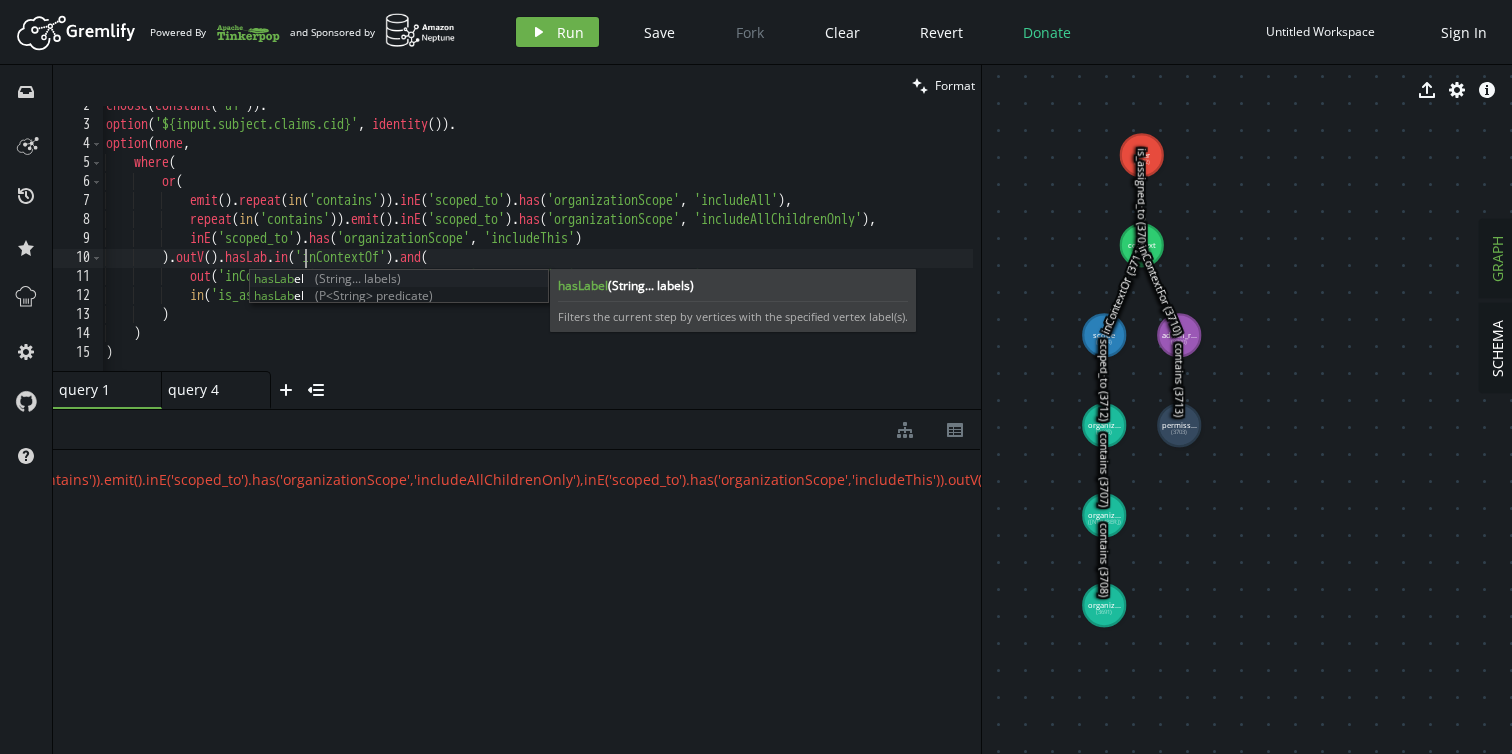 scroll 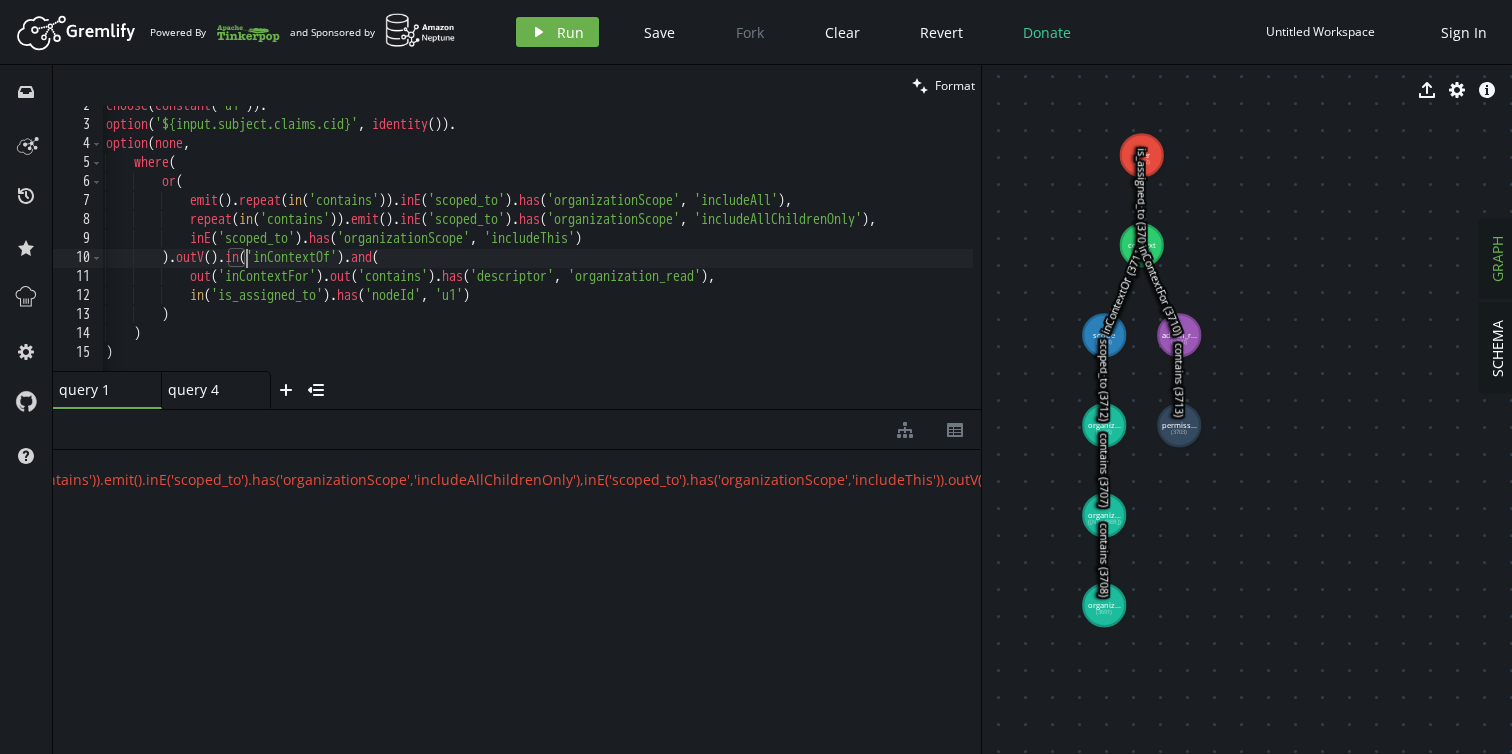 click on "choose ( constant ( 'u1' )) .      option ( '${input.subject.claims.cid}' ,   identity ( )) .      option ( none ,             where (                or (                     emit ( ) . repeat ( in ( 'contains' )) . inE ( 'scoped_to' ) . has ( 'organizationScope' ,   'includeAll' ) ,                     repeat ( in ( 'contains' )) . emit ( ) . inE ( 'scoped_to' ) . has ( 'organizationScope' ,   'includeAllChildrenOnly' ) ,                     inE ( 'scoped_to' ) . has ( 'organizationScope' ,   'includeThis' )                ) . outV ( ) . in ( 'inContextOf' ) . and (                     out ( 'inContextFor' ) . out ( 'contains' ) . has ( 'descriptor' ,   'organization_read' ) ,                     in ( 'is_assigned_to' ) . has ( 'nodeId' ,   'u1' )                )           )      )" at bounding box center [557, 244] 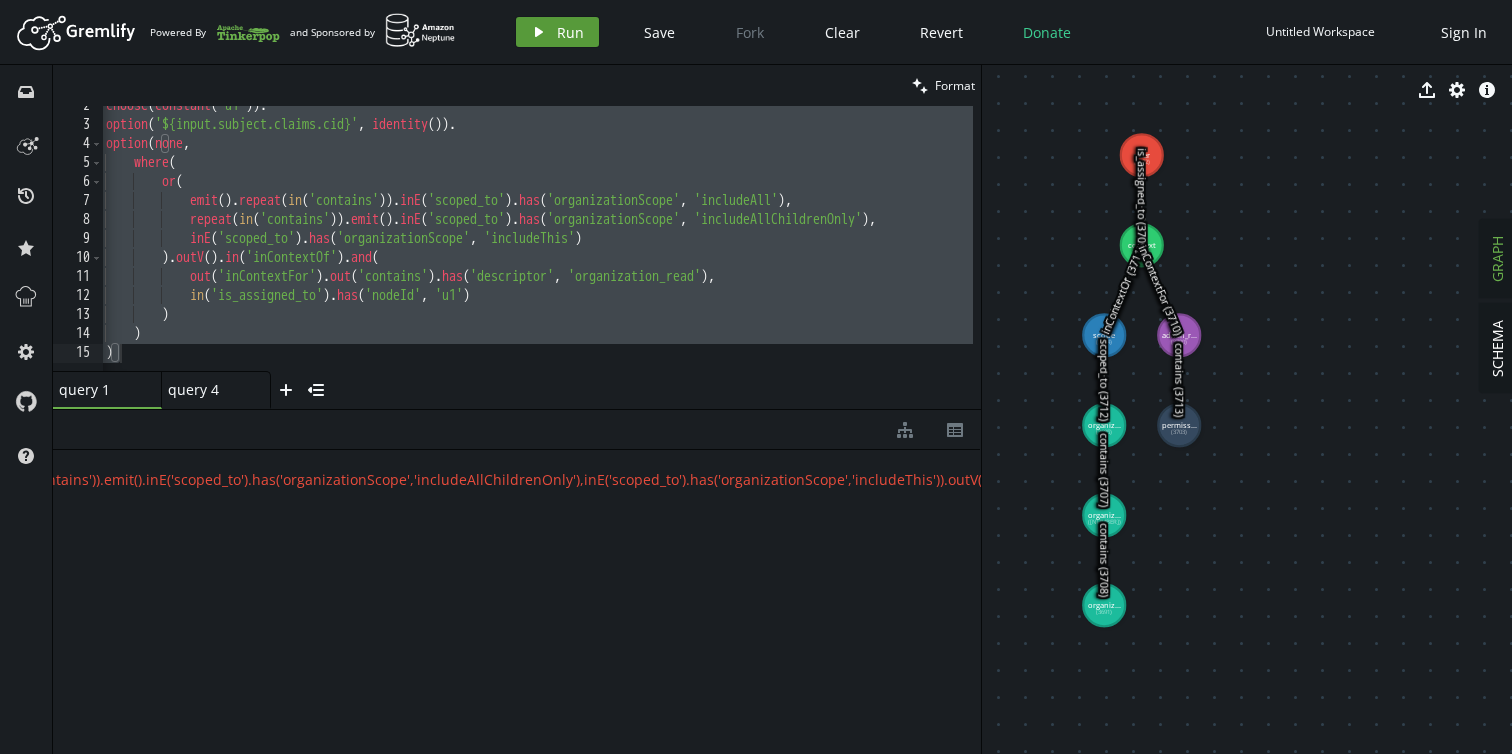 click on "Run" at bounding box center (570, 32) 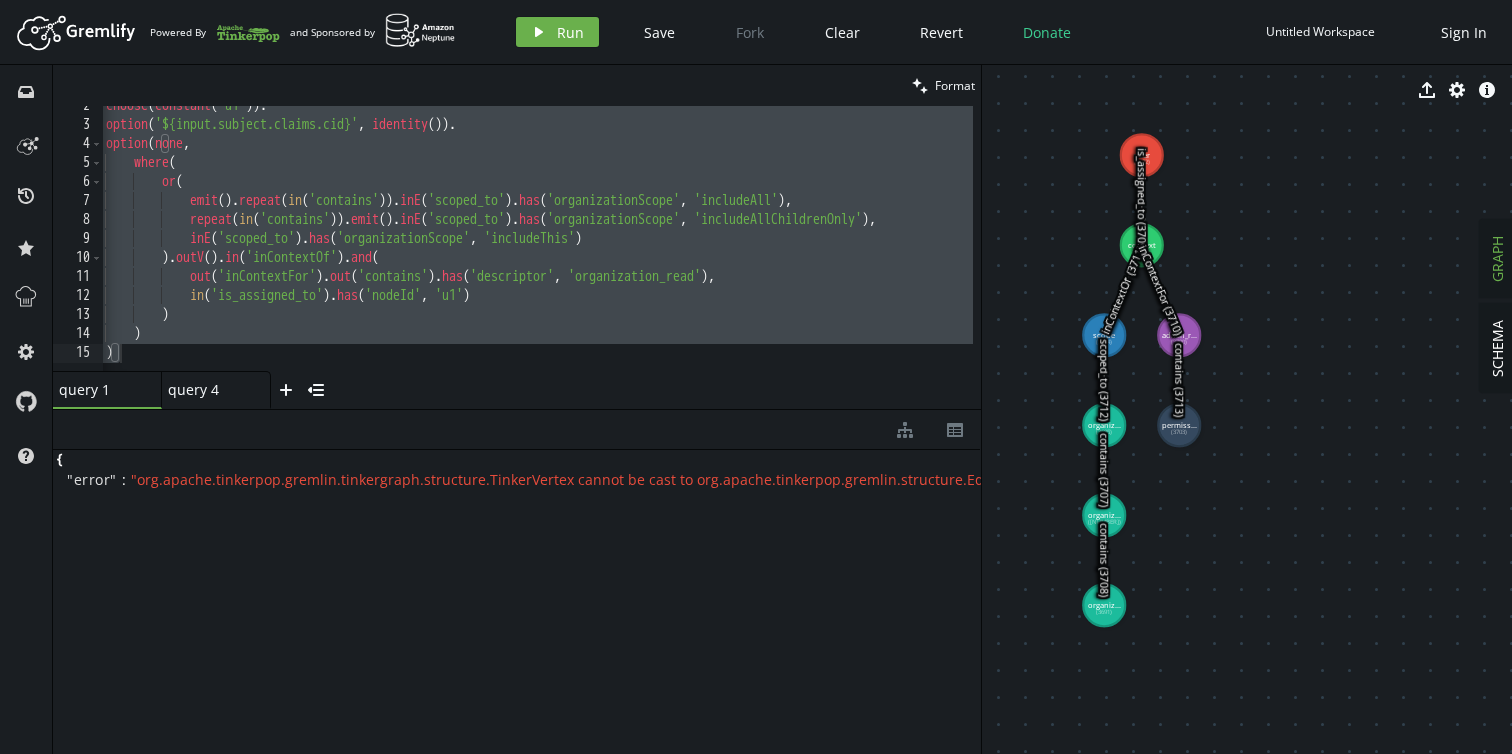 click on "choose ( constant ( 'u1' )) .      option ( '${input.subject.claims.cid}' ,   identity ( )) .      option ( none ,             where (                or (                     emit ( ) . repeat ( in ( 'contains' )) . inE ( 'scoped_to' ) . has ( 'organizationScope' ,   'includeAll' ) ,                     repeat ( in ( 'contains' )) . emit ( ) . inE ( 'scoped_to' ) . has ( 'organizationScope' ,   'includeAllChildrenOnly' ) ,                     inE ( 'scoped_to' ) . has ( 'organizationScope' ,   'includeThis' )                ) . outV ( ) . in ( 'inContextOf' ) . and (                     out ( 'inContextFor' ) . out ( 'contains' ) . has ( 'descriptor' ,   'organization_read' ) ,                     in ( 'is_assigned_to' ) . has ( 'nodeId' ,   'u1' )                )           )      )" at bounding box center (557, 244) 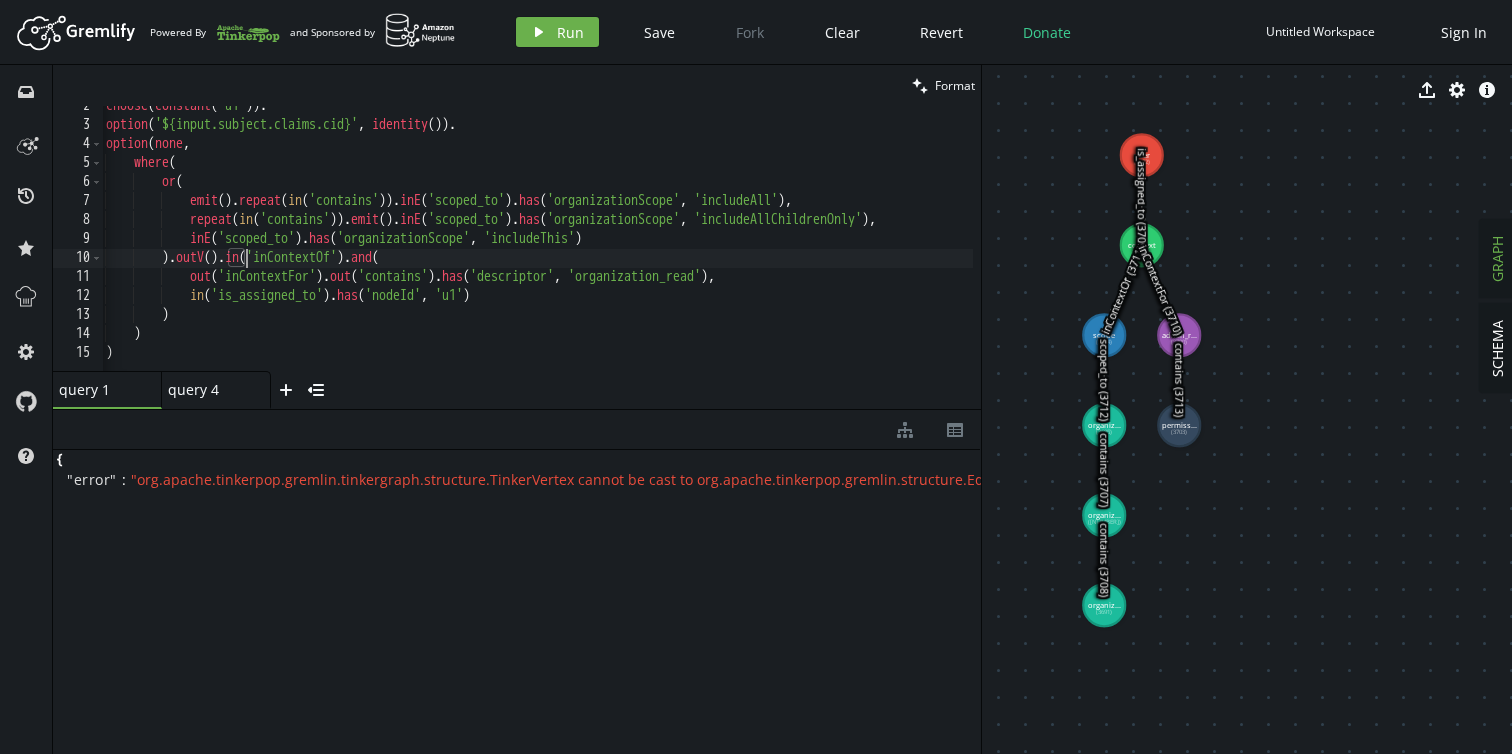scroll, scrollTop: 0, scrollLeft: 96, axis: horizontal 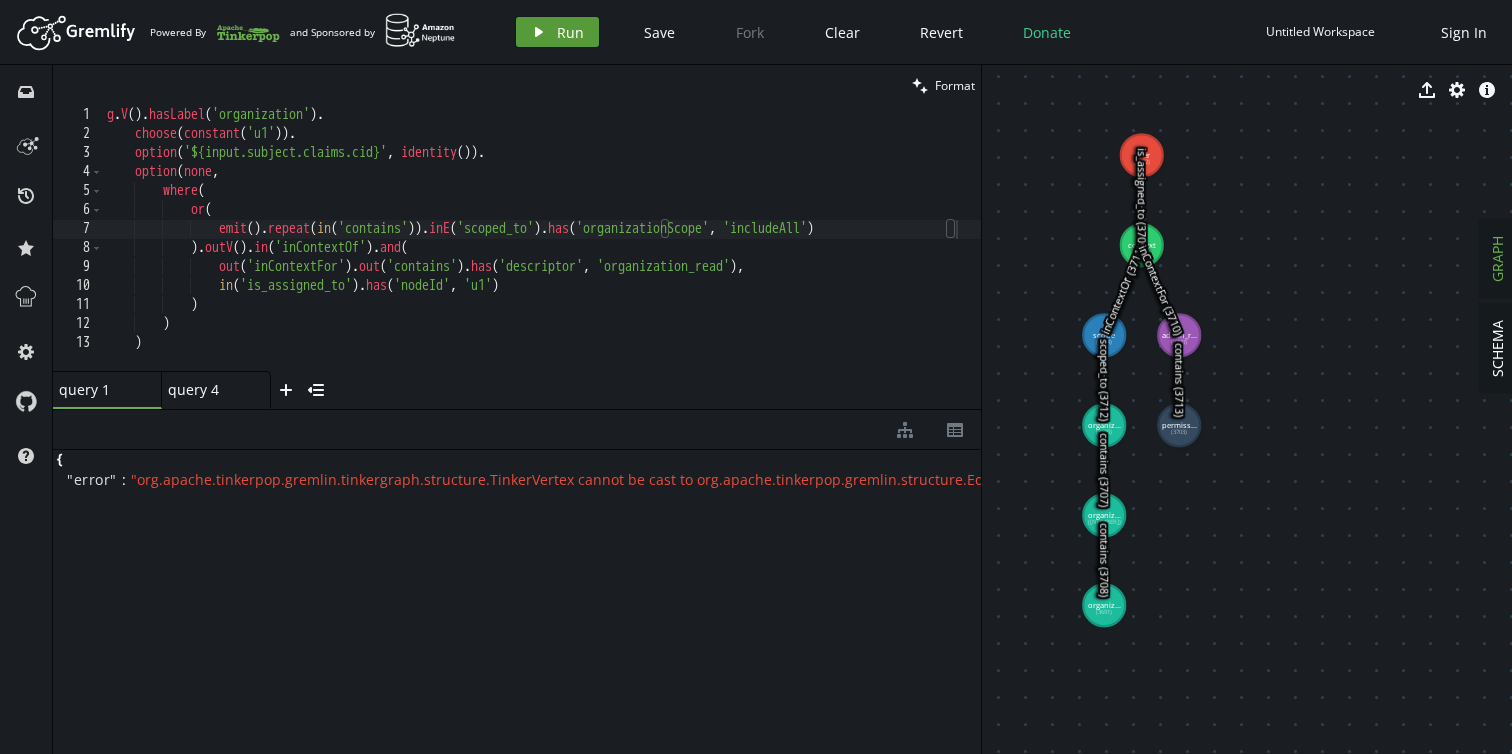 click on "Run" at bounding box center [570, 32] 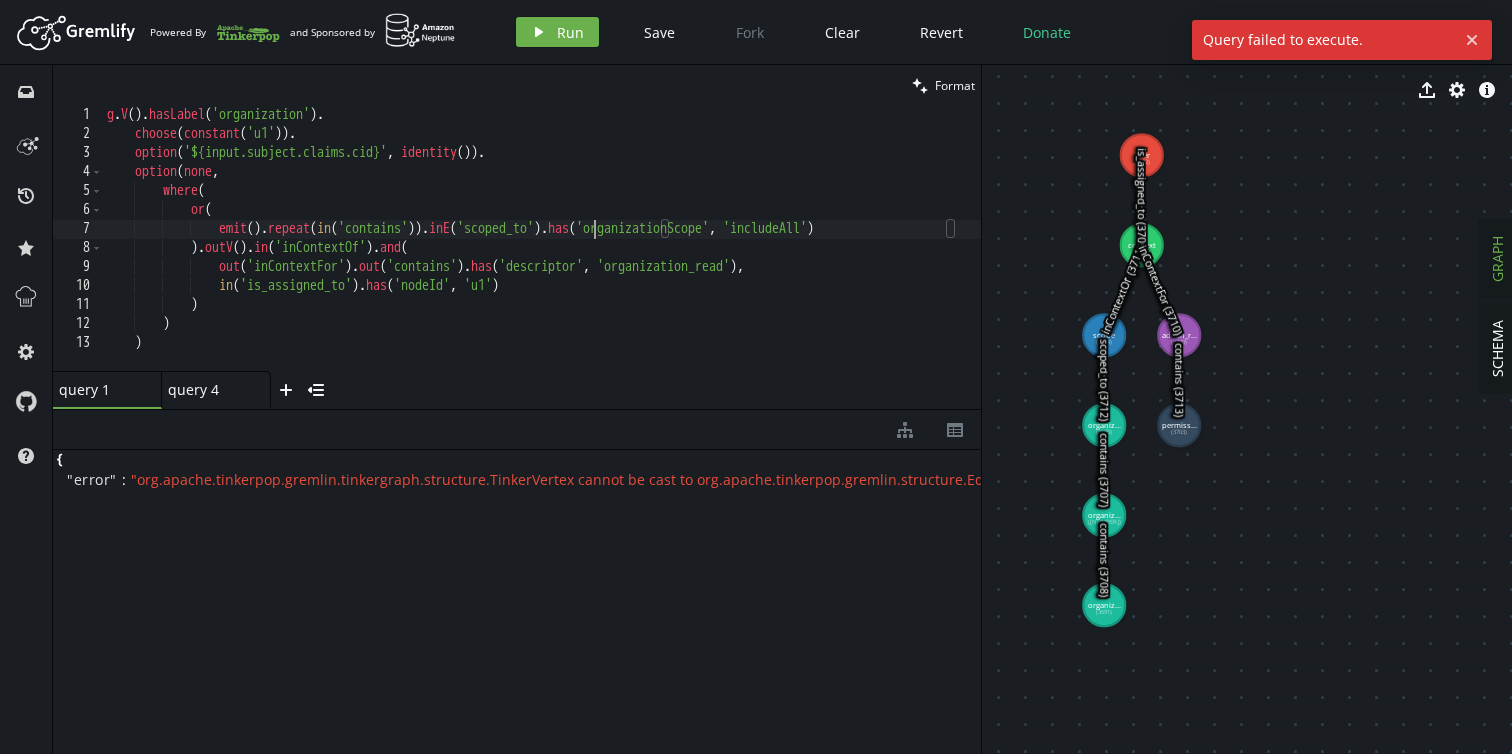 click on "g . V ( ) . hasLabel ( 'organization' ) .      choose ( constant ( 'u1' )) .      option ( '${input.subject.claims.cid}' ,   identity ( )) .      option ( none ,             where (                or (                     emit ( ) . repeat ( in ( 'contains' )) . inE ( 'scoped_to' ) . has ( 'organizationScope' ,   'includeAll' )                ) . outV ( ) . in ( 'inContextOf' ) . and (                     out ( 'inContextFor' ) . out ( 'contains' ) . has ( 'descriptor' ,   'organization_read' ) ,                     in ( 'is_assigned_to' ) . has ( 'nodeId' ,   'u1' )                )           )" at bounding box center (542, 257) 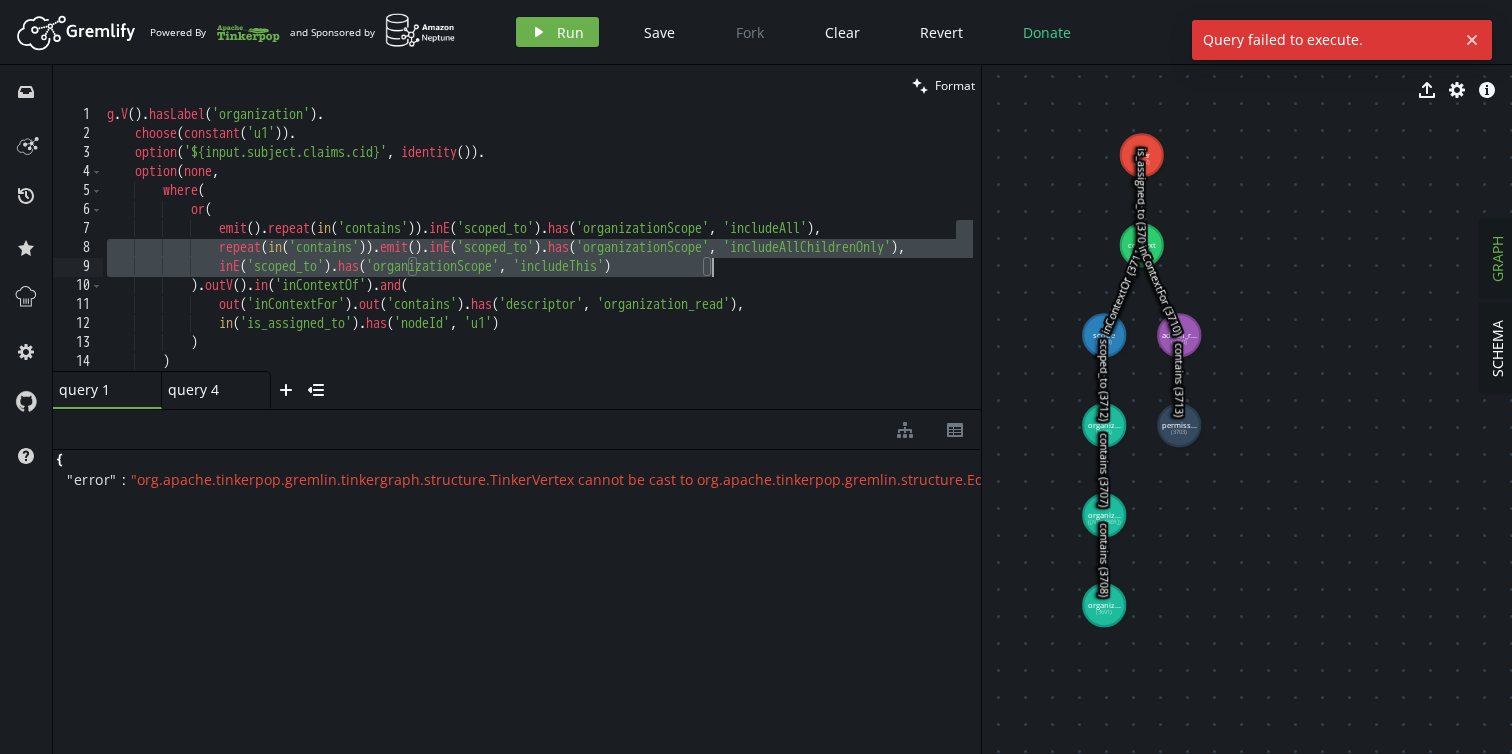 click on "g . V ( ) . hasLabel ( 'organization' ) .      choose ( constant ( 'u1' )) .      option ( '${input.subject.claims.cid}' ,   identity ( )) .      option ( none ,             where (                or (                     emit ( ) . repeat ( in ( 'contains' )) . inE ( 'scoped_to' ) . has ( 'organizationScope' ,   'includeAll' ) ,                     repeat ( in ( 'contains' )) . emit ( ) . inE ( 'scoped_to' ) . has ( 'organizationScope' ,   'includeAllChildrenOnly' ) ,                     inE ( 'scoped_to' ) . has ( 'organizationScope' ,   'includeThis' )                ) . outV ( ) . in ( 'inContextOf' ) . and (                     out ( 'inContextFor' ) . out ( 'contains' ) . has ( 'descriptor' ,   'organization_read' ) ,                     in ( 'is_assigned_to' ) . has ( 'nodeId' ,   'u1' )                )           )      )" at bounding box center (586, 253) 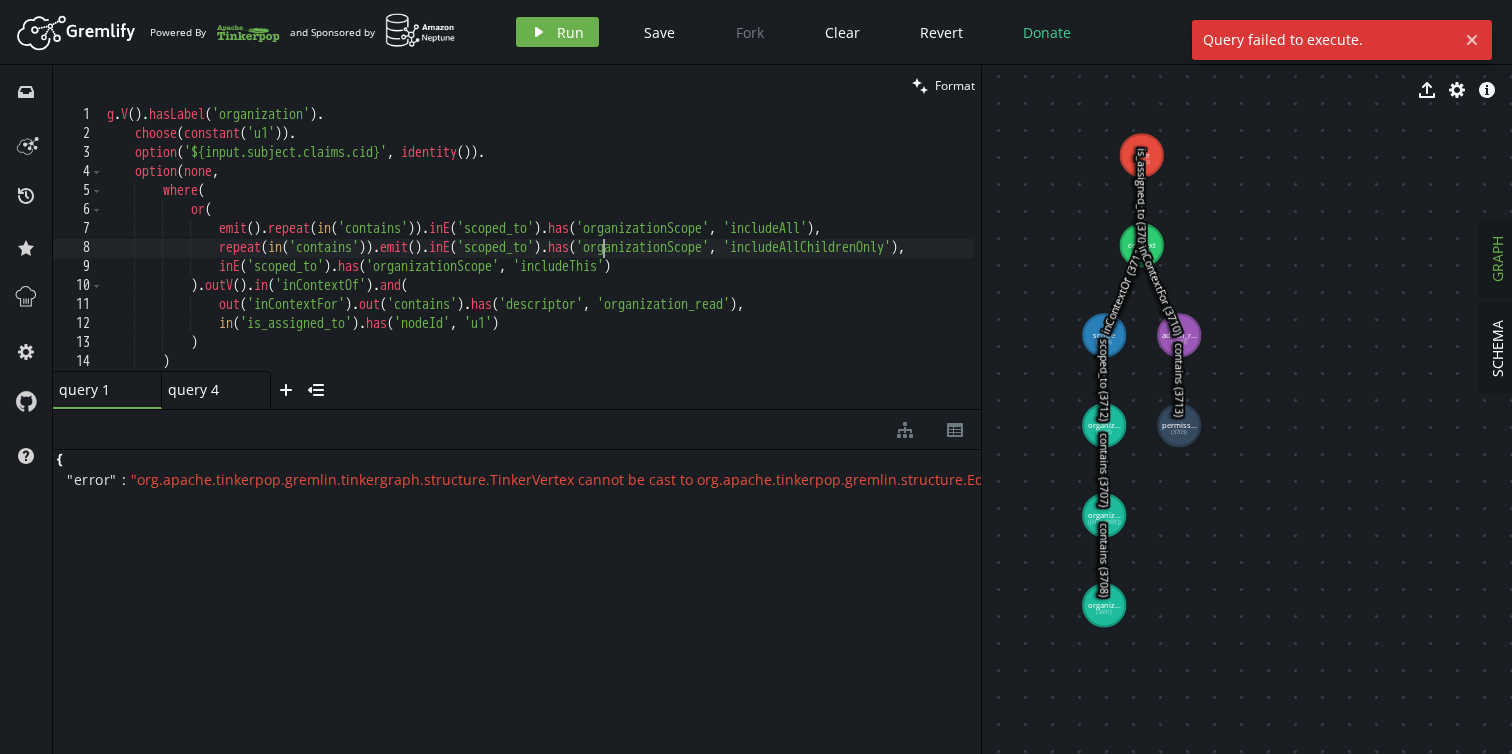 scroll, scrollTop: 0, scrollLeft: 96, axis: horizontal 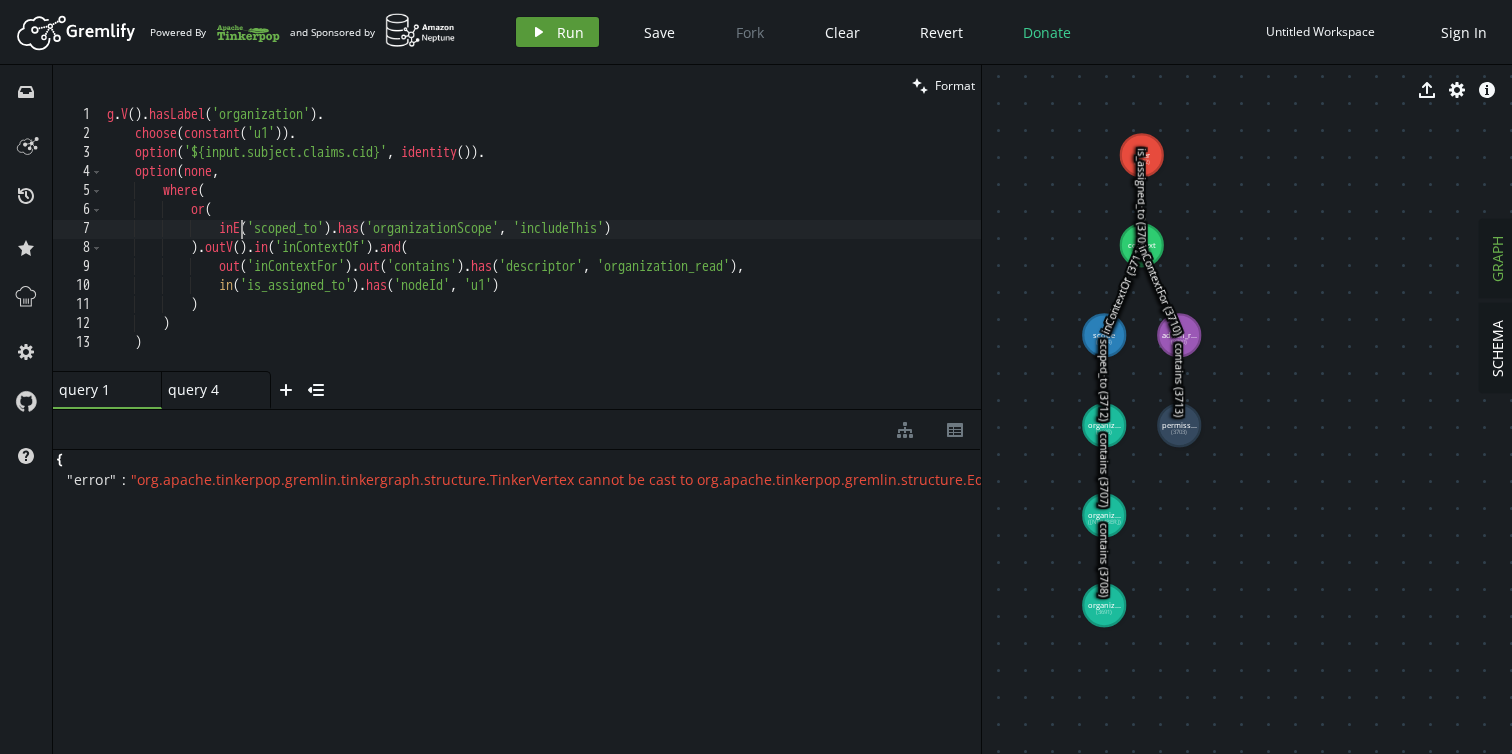 click on "Run" at bounding box center [570, 32] 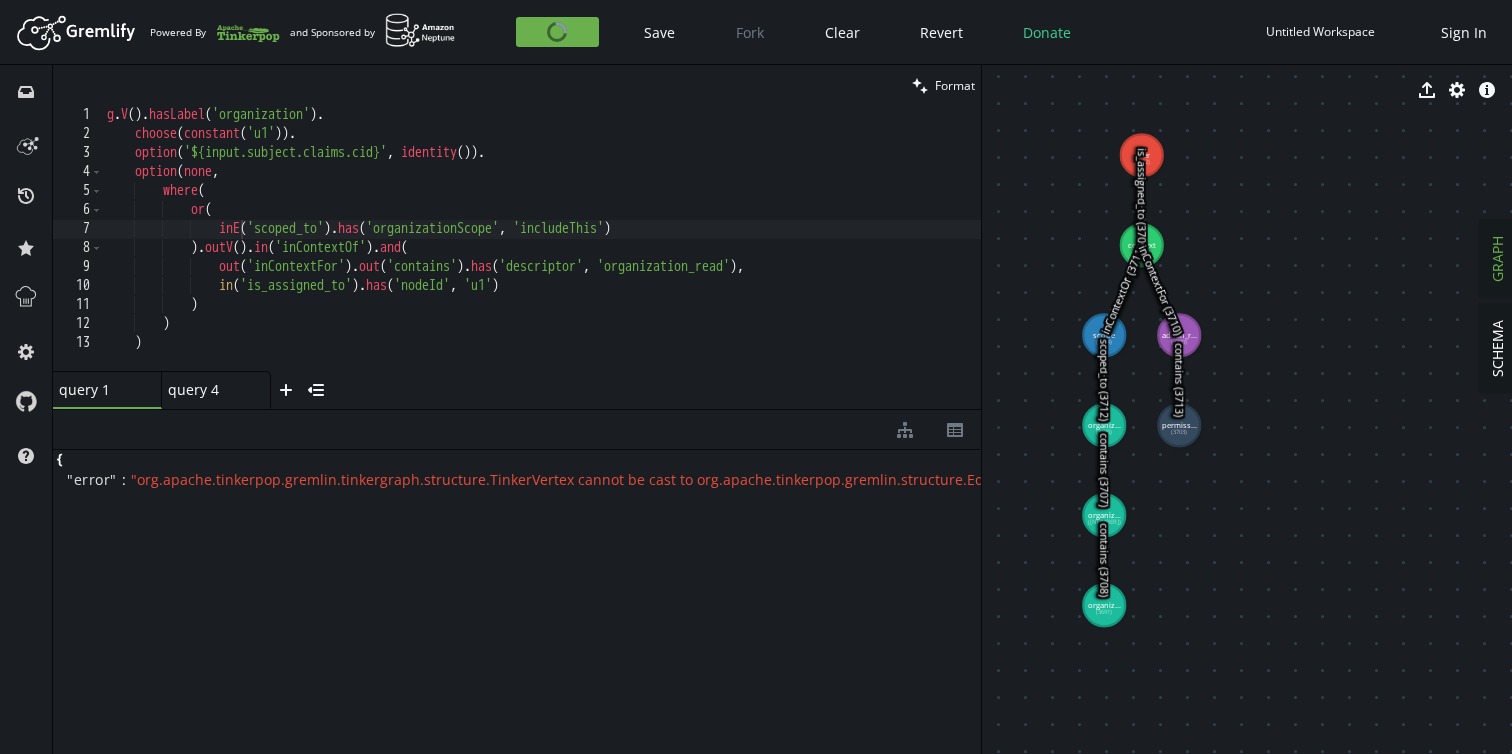 scroll, scrollTop: 0, scrollLeft: 0, axis: both 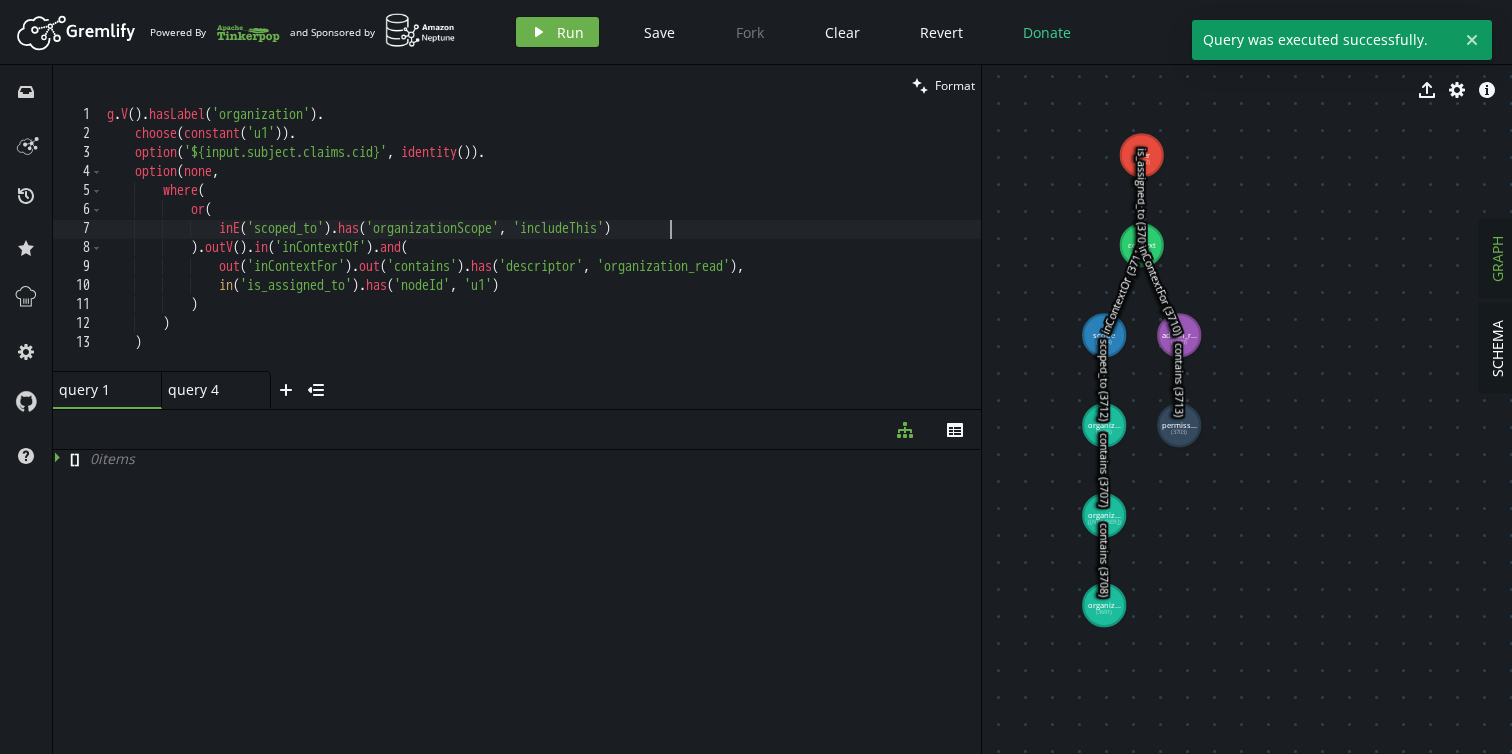 click on "g . V ( ) . hasLabel ( 'organization' ) .      choose ( constant ( 'u1' )) .      option ( '${input.subject.claims.cid}' ,   identity ( )) .      option ( none ,             where (                or (                     inE ( 'scoped_to' ) . has ( 'organizationScope' ,   'includeThis' )                ) . outV ( ) . in ( 'inContextOf' ) . and (                     out ( 'inContextFor' ) . out ( 'contains' ) . has ( 'descriptor' ,   'organization_read' ) ,                     in ( 'is_assigned_to' ) . has ( 'nodeId' ,   'u1' )                )           )" at bounding box center (542, 257) 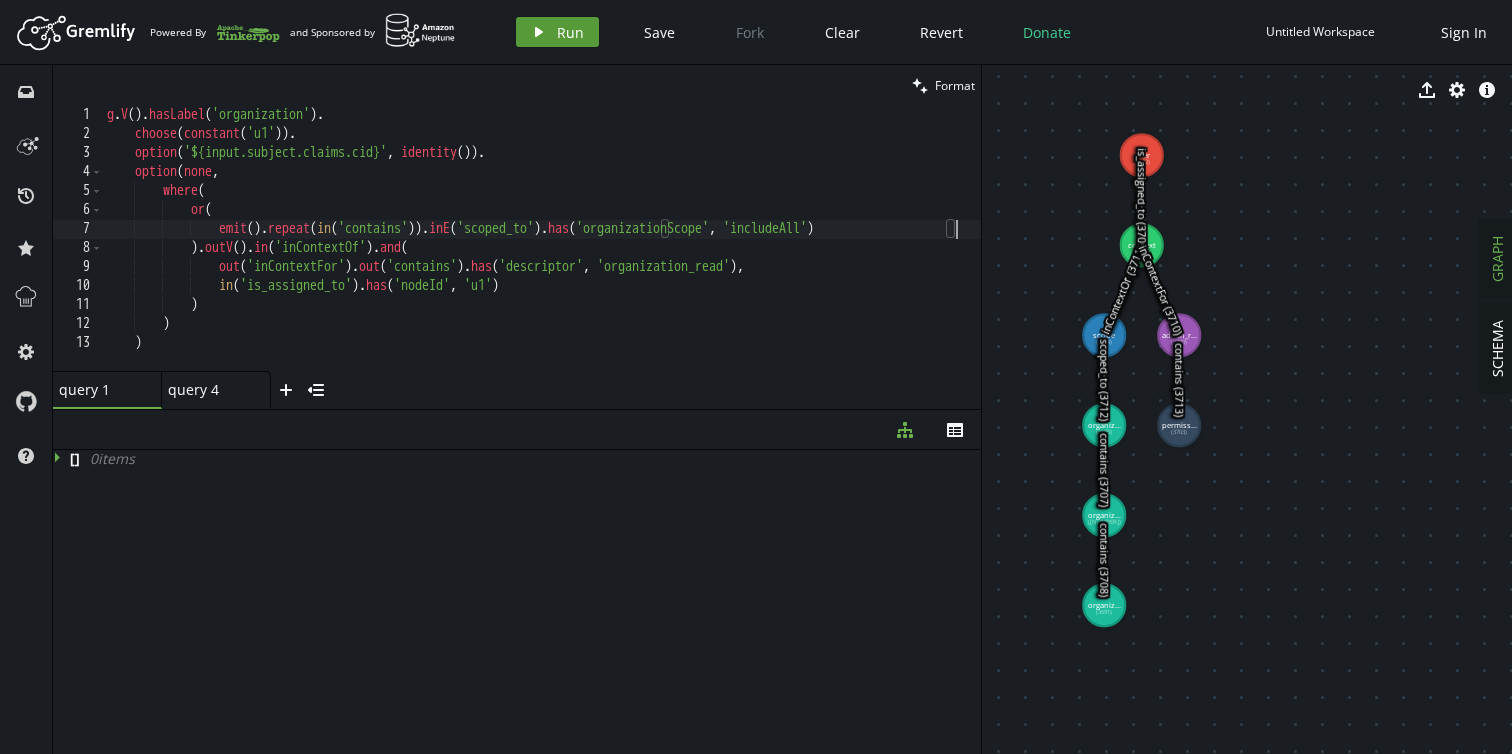 click on "Run" at bounding box center (570, 32) 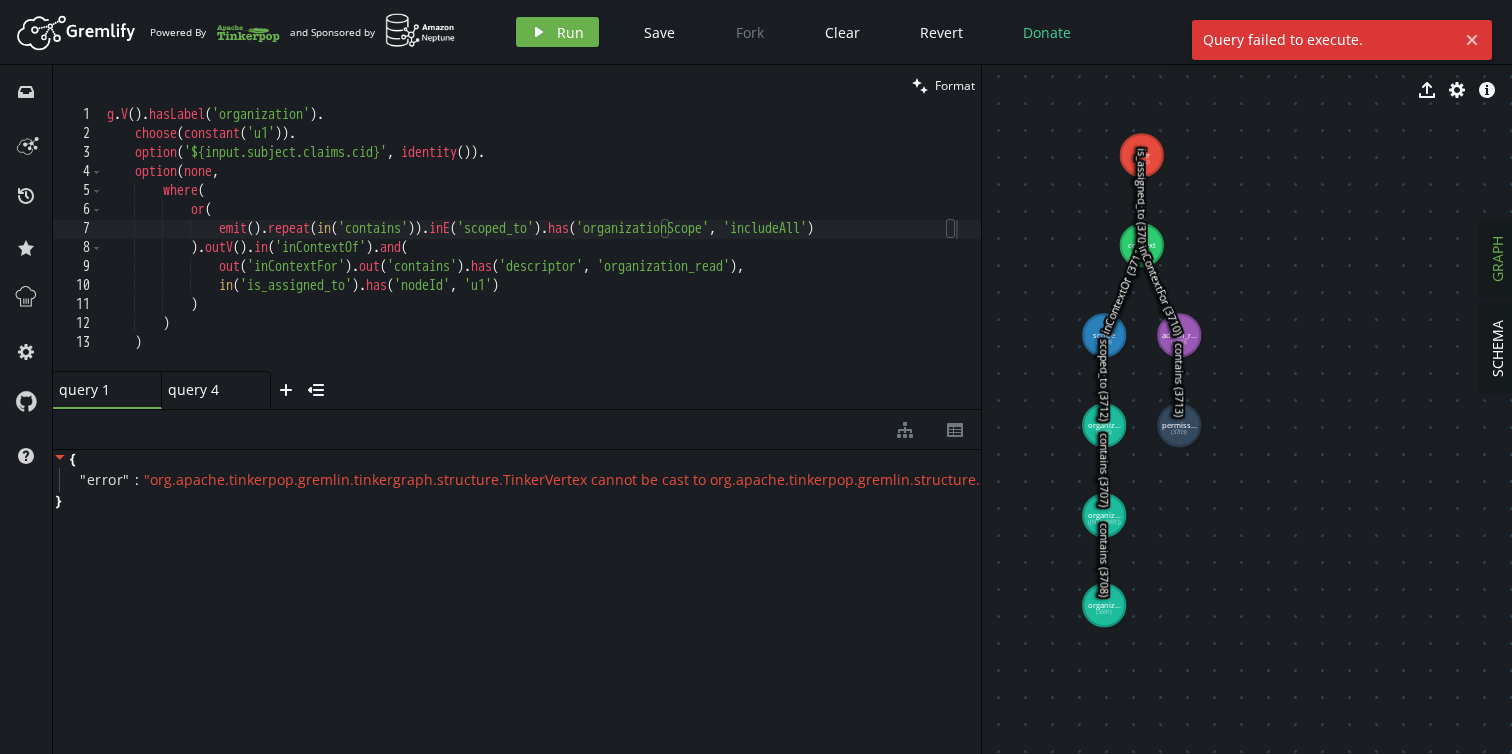click on "g . V ( ) . hasLabel ( 'organization' ) .      choose ( constant ( 'u1' )) .      option ( '${input.subject.claims.cid}' ,   identity ( )) .      option ( none ,             where (                or (                     emit ( ) . repeat ( in ( 'contains' )) . inE ( 'scoped_to' ) . has ( 'organizationScope' ,   'includeAll' )                ) . outV ( ) . in ( 'inContextOf' ) . and (                     out ( 'inContextFor' ) . out ( 'contains' ) . has ( 'descriptor' ,   'organization_read' ) ,                     in ( 'is_assigned_to' ) . has ( 'nodeId' ,   'u1' )                )           )" at bounding box center (542, 257) 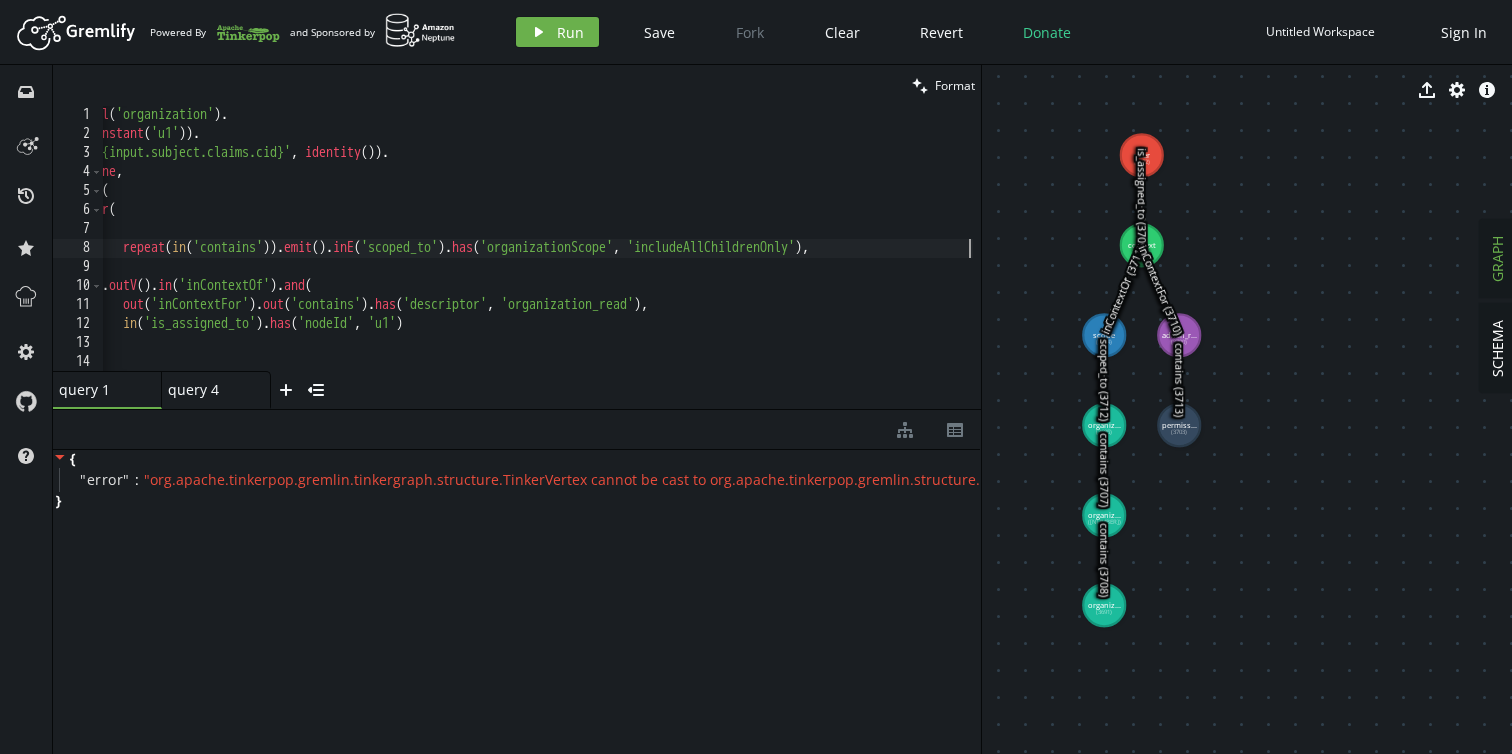 scroll, scrollTop: 0, scrollLeft: 87, axis: horizontal 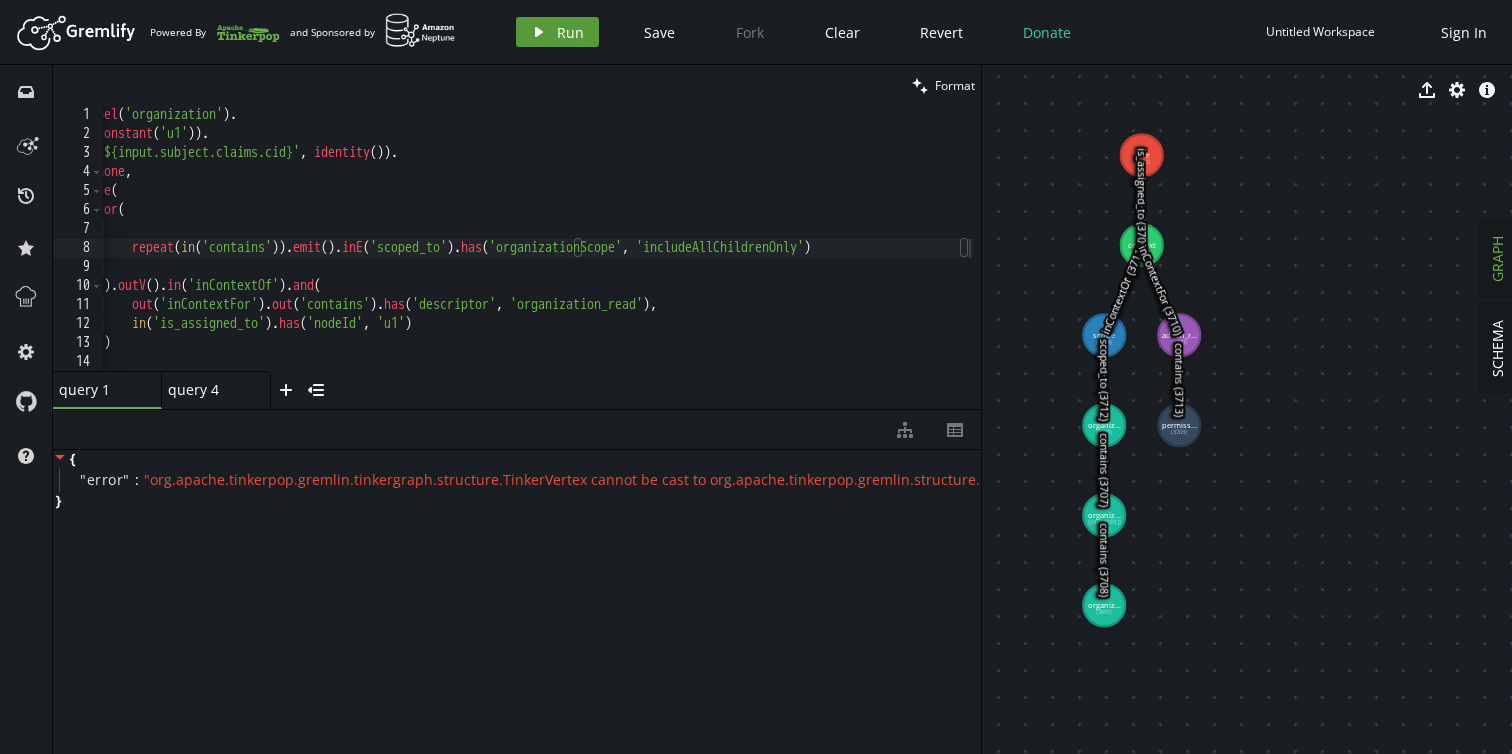 click on "Run" at bounding box center (570, 32) 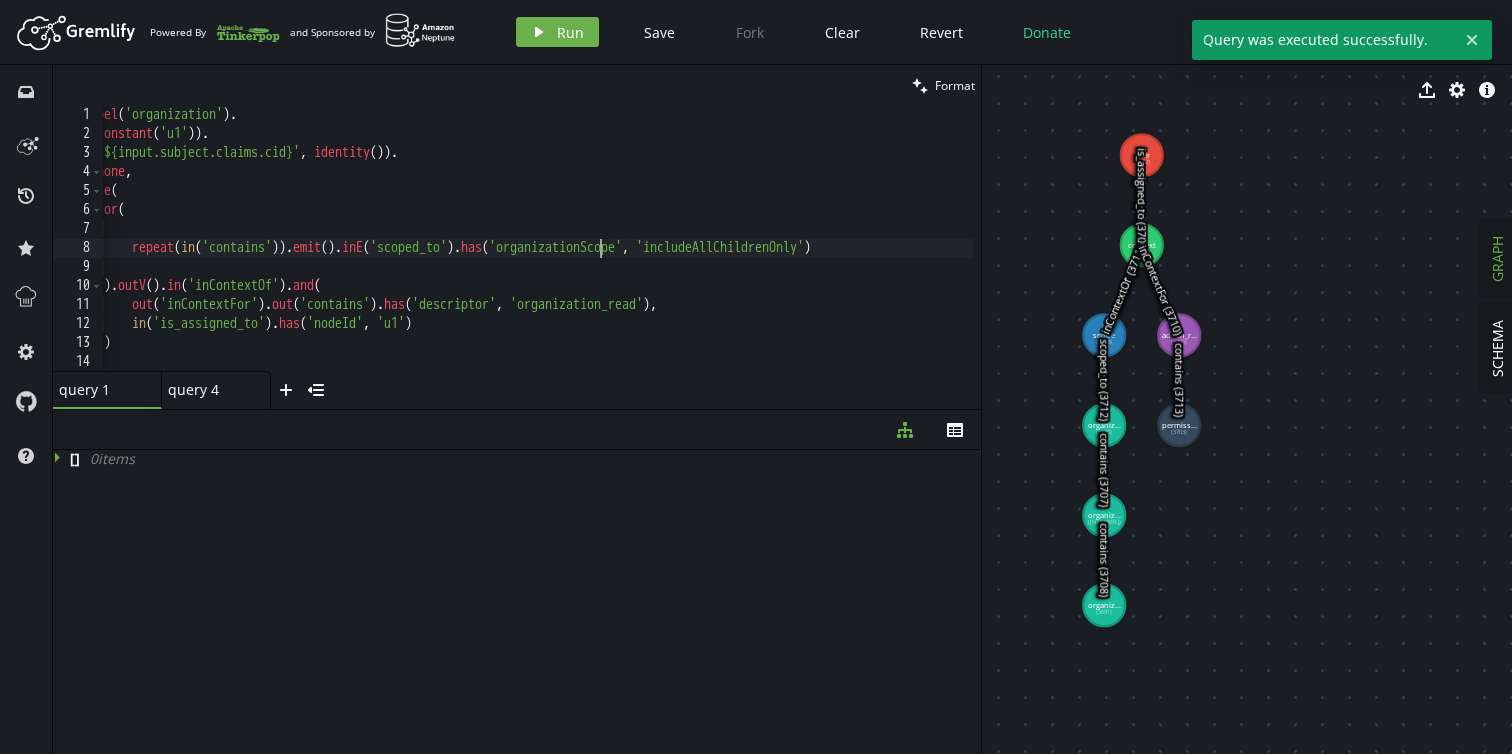 click on "g . V ( ) . hasLabel ( 'organization' ) .      choose ( constant ( 'u1' )) .      option ( '${input.subject.claims.cid}' ,   identity ( )) .      option ( none ,             where (                or (                                         repeat ( in ( 'contains' )) . emit ( ) . inE ( 'scoped_to' ) . has ( 'organizationScope' ,   'includeAllChildrenOnly' )                                    ) . outV ( ) . in ( 'inContextOf' ) . and (                     out ( 'inContextFor' ) . out ( 'contains' ) . has ( 'descriptor' ,   'organization_read' ) ,                     in ( 'is_assigned_to' ) . has ( 'nodeId' ,   'u1' )                )           )" at bounding box center [494, 253] 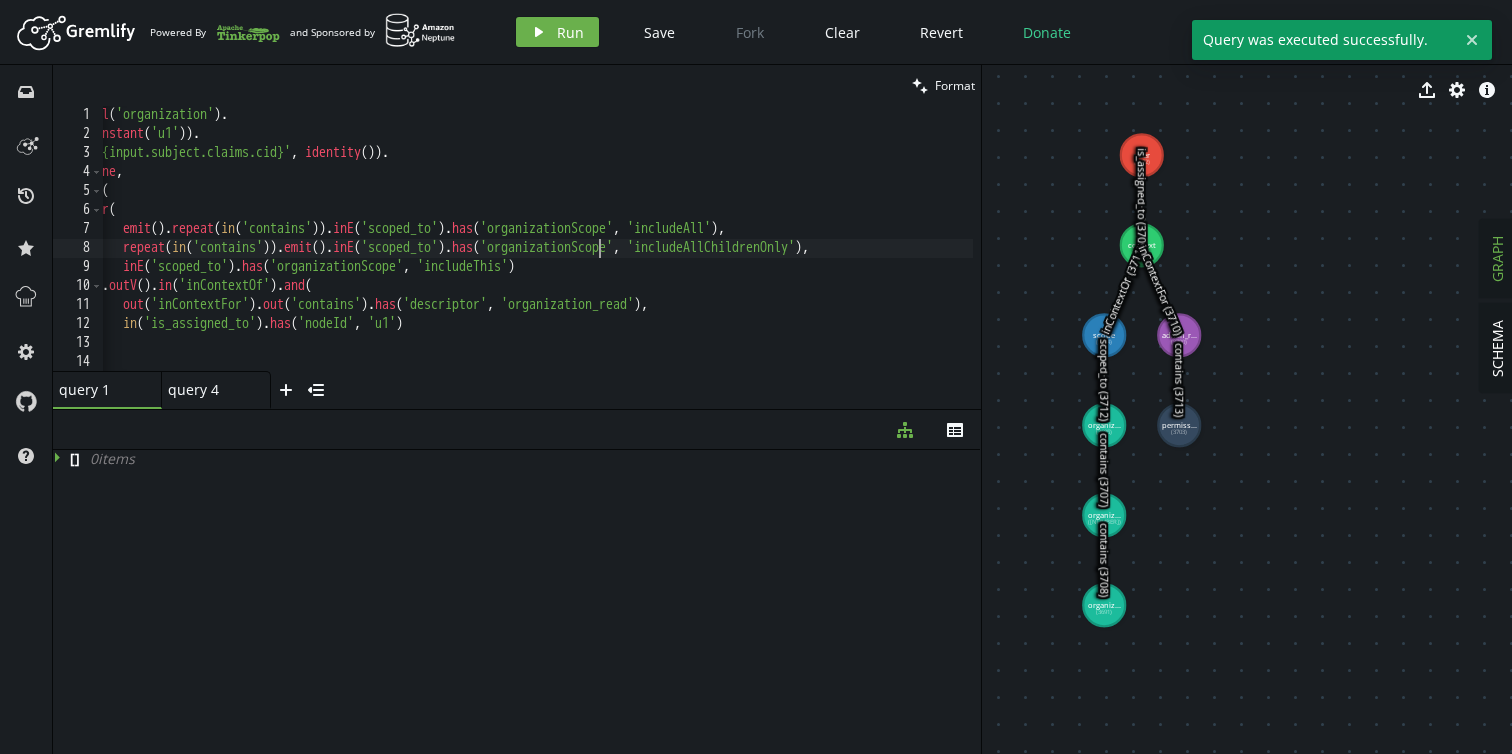 click on "g . V ( ) . hasLabel ( 'organization' ) .      choose ( constant ( 'u1' )) .      option ( '${input.subject.claims.cid}' ,   identity ( )) .      option ( none ,             where (                or (                     emit ( ) . repeat ( in ( 'contains' )) . inE ( 'scoped_to' ) . has ( 'organizationScope' ,   'includeAll' ) ,                     repeat ( in ( 'contains' )) . emit ( ) . inE ( 'scoped_to' ) . has ( 'organizationScope' ,   'includeAllChildrenOnly' ) ,                     inE ( 'scoped_to' ) . has ( 'organizationScope' ,   'includeThis' )                ) . outV ( ) . in ( 'inContextOf' ) . and (                     out ( 'inContextFor' ) . out ( 'contains' ) . has ( 'descriptor' ,   'organization_read' ) ,                     in ( 'is_assigned_to' ) . has ( 'nodeId' ,   'u1' )                )           )      )" at bounding box center [490, 253] 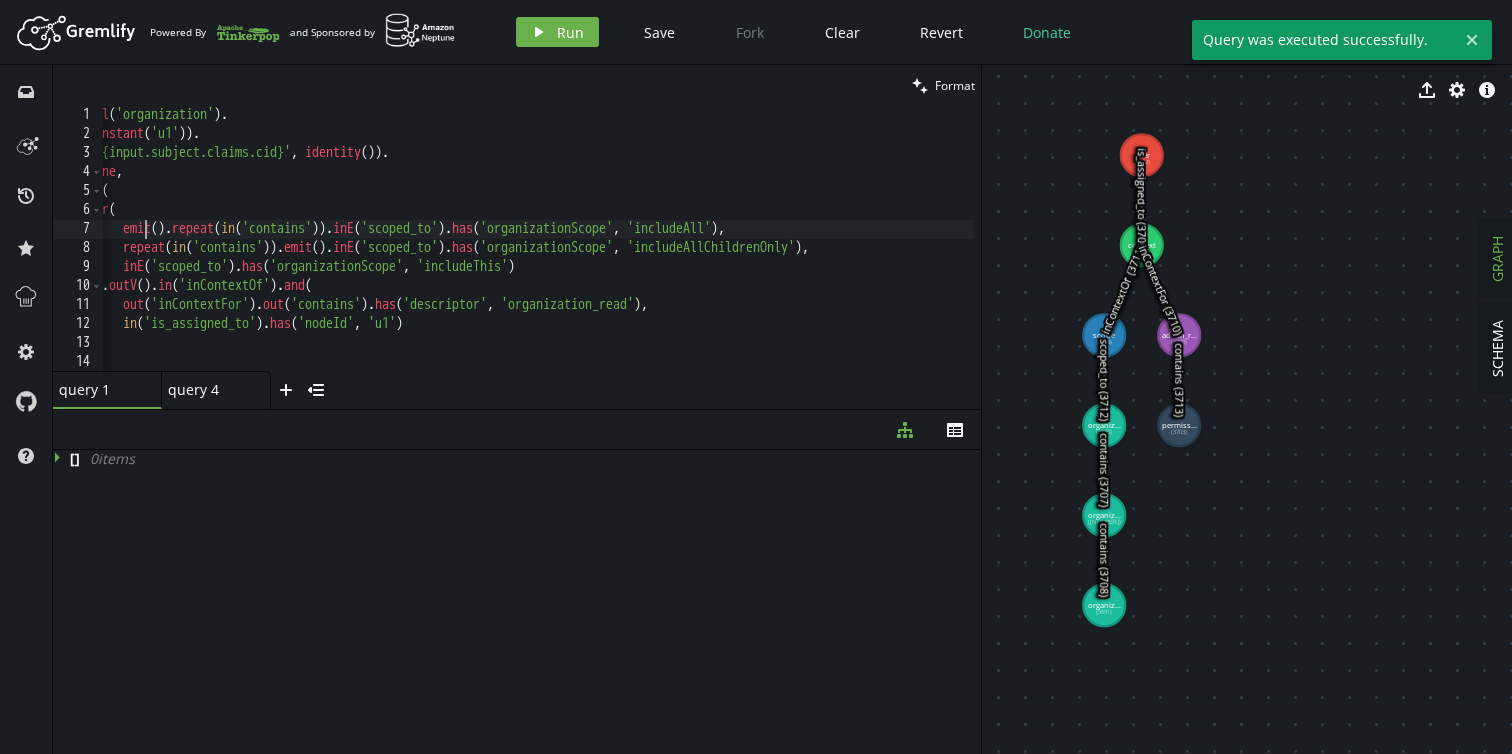 scroll, scrollTop: 0, scrollLeft: 88, axis: horizontal 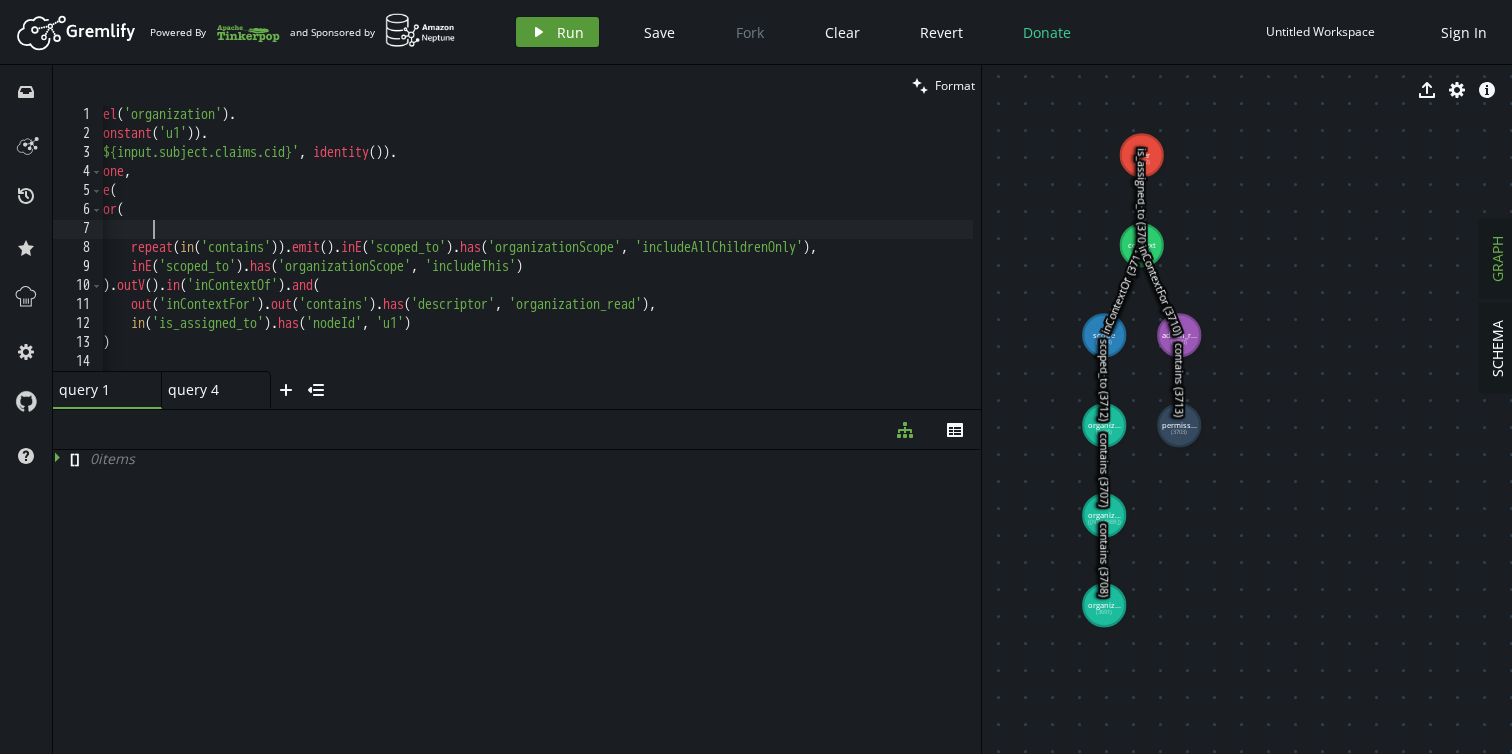 click on "play Run" at bounding box center [557, 32] 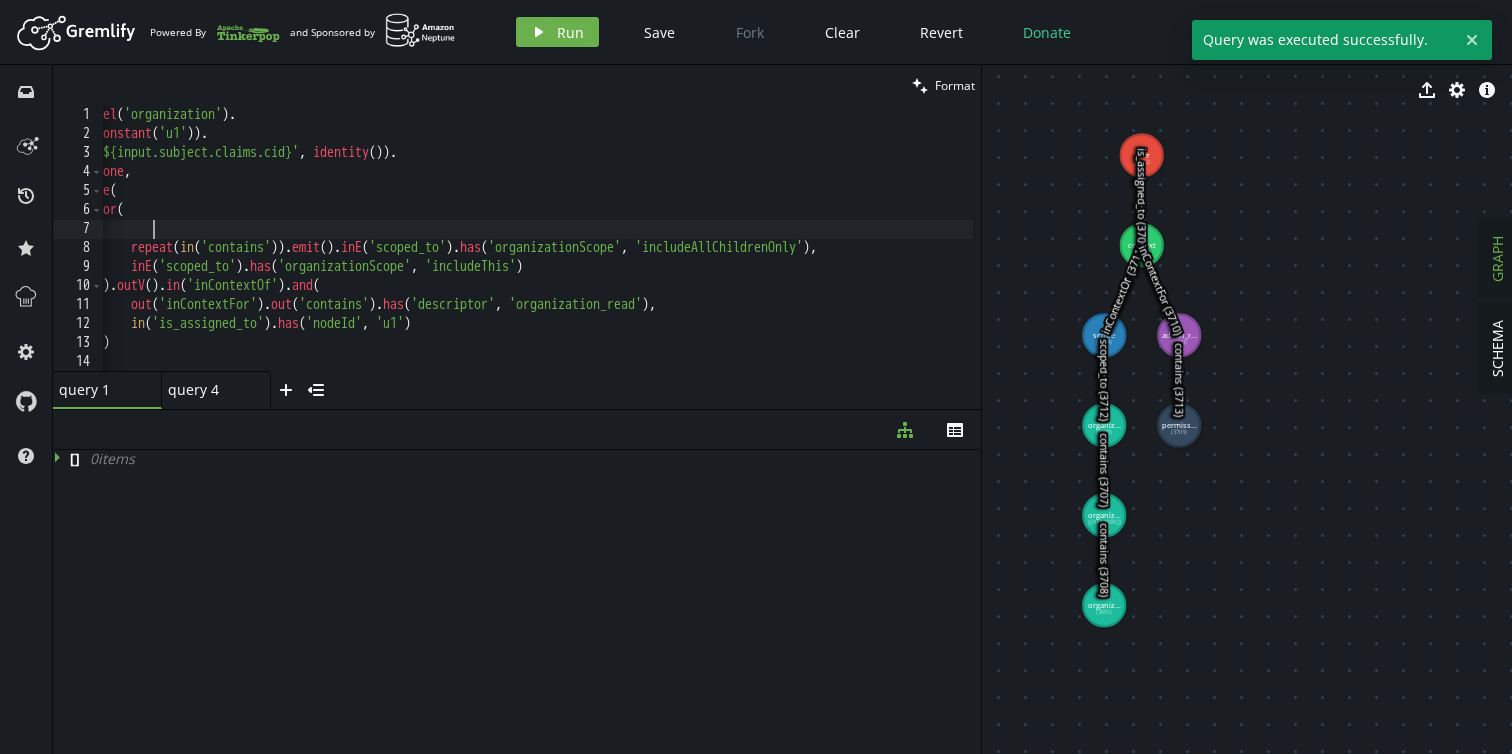 click on "g . V ( ) . hasLabel ( 'organization' ) .      choose ( constant ( 'u1' )) .      option ( '${input.subject.claims.cid}' ,   identity ( )) .      option ( none ,             where (                or (                                         repeat ( in ( 'contains' )) . emit ( ) . inE ( 'scoped_to' ) . has ( 'organizationScope' ,   'includeAllChildrenOnly' ) ,                     inE ( 'scoped_to' ) . has ( 'organizationScope' ,   'includeThis' )                ) . outV ( ) . in ( 'inContextOf' ) . and (                     out ( 'inContextFor' ) . out ( 'contains' ) . has ( 'descriptor' ,   'organization_read' ) ,                     in ( 'is_assigned_to' ) . has ( 'nodeId' ,   'u1' )                )           )      )" at bounding box center [498, 253] 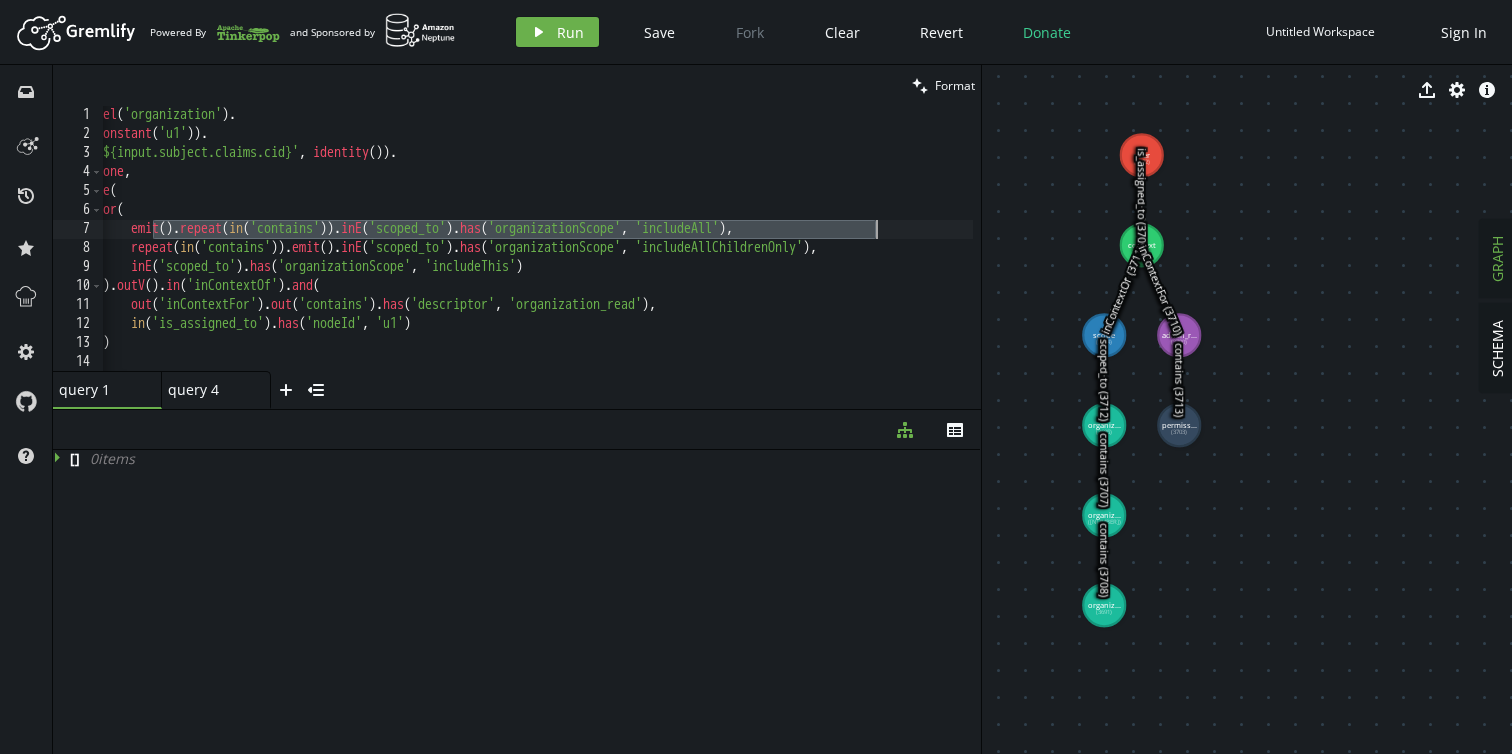 click on "g . V ( ) . hasLabel ( 'organization' ) .      choose ( constant ( 'u1' )) .      option ( '${input.subject.claims.cid}' ,   identity ( )) .      option ( none ,             where (                or (                     emit ( ) . repeat ( in ( 'contains' )) . inE ( 'scoped_to' ) . has ( 'organizationScope' ,   'includeAll' ) ,                     repeat ( in ( 'contains' )) . emit ( ) . inE ( 'scoped_to' ) . has ( 'organizationScope' ,   'includeAllChildrenOnly' ) ,                     inE ( 'scoped_to' ) . has ( 'organizationScope' ,   'includeThis' )                ) . outV ( ) . in ( 'inContextOf' ) . and (                     out ( 'inContextFor' ) . out ( 'contains' ) . has ( 'descriptor' ,   'organization_read' ) ,                     in ( 'is_assigned_to' ) . has ( 'nodeId' ,   'u1' )                )           )      )" at bounding box center (498, 253) 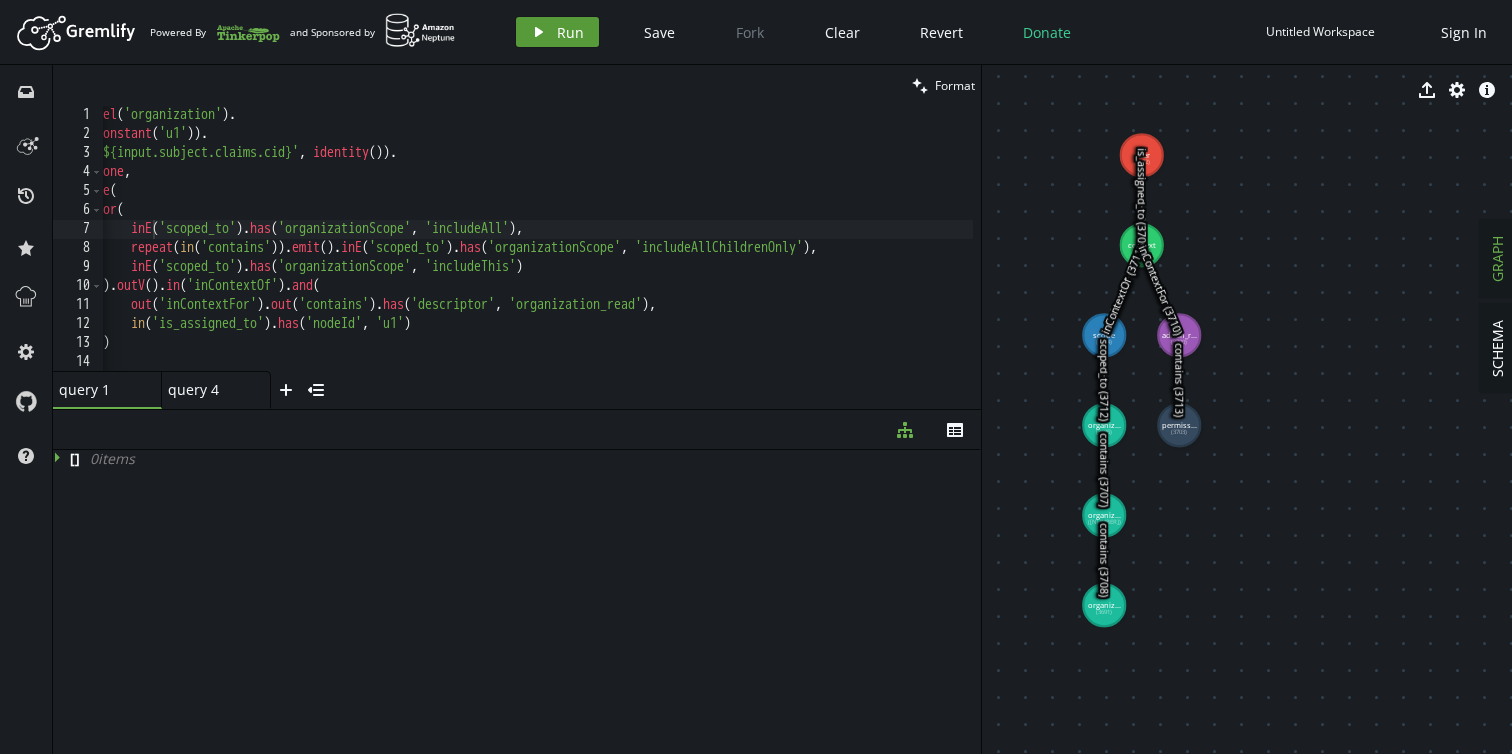 click on "Run" at bounding box center [570, 32] 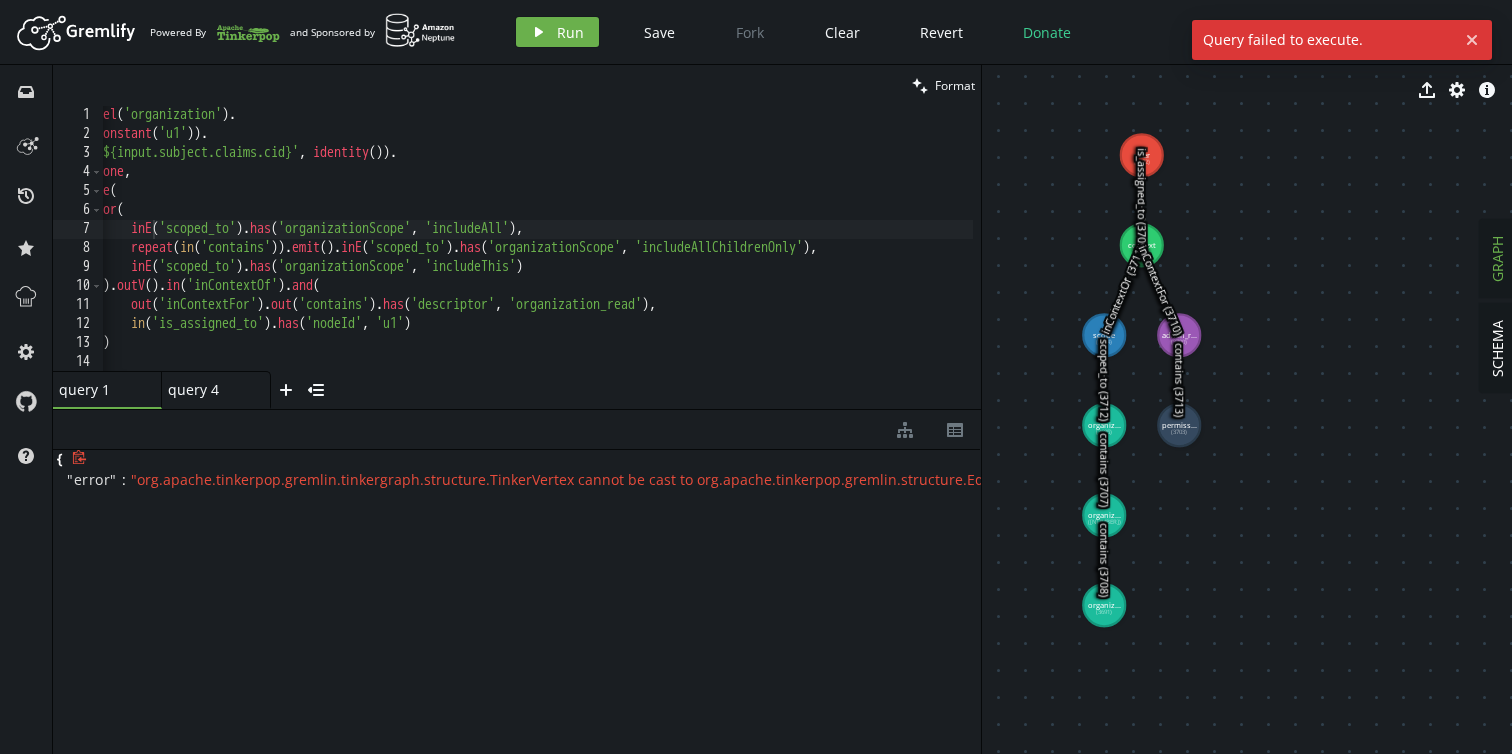 scroll, scrollTop: 0, scrollLeft: 0, axis: both 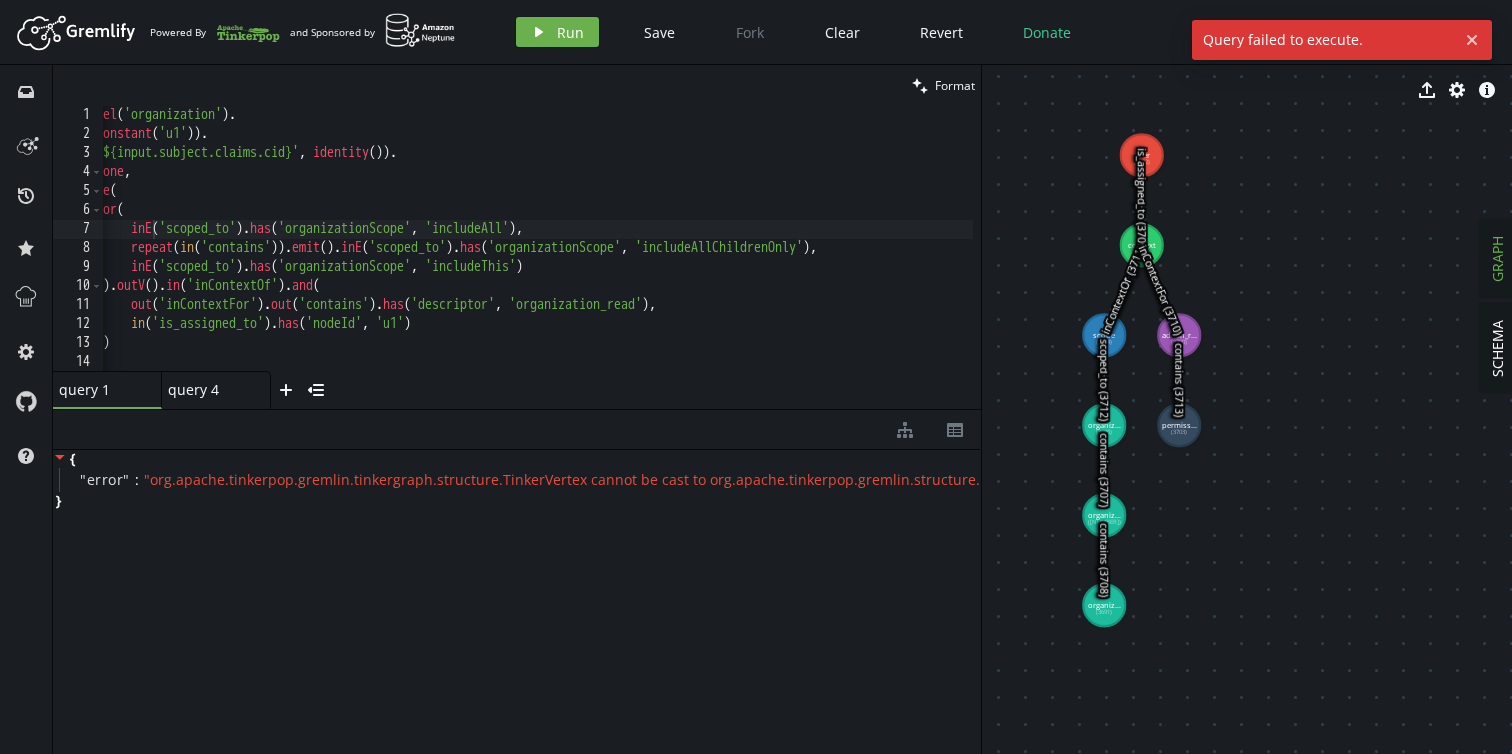 click on "g . V ( ) . hasLabel ( 'organization' ) .      choose ( constant ( 'u1' )) .      option ( '${input.subject.claims.cid}' ,   identity ( )) .      option ( none ,             where (                or (                     inE ( 'scoped_to' ) . has ( 'organizationScope' ,   'includeAll' ) ,                     repeat ( in ( 'contains' )) . emit ( ) . inE ( 'scoped_to' ) . has ( 'organizationScope' ,   'includeAllChildrenOnly' ) ,                     inE ( 'scoped_to' ) . has ( 'organizationScope' ,   'includeThis' )                ) . outV ( ) . in ( 'inContextOf' ) . and (                     out ( 'inContextFor' ) . out ( 'contains' ) . has ( 'descriptor' ,   'organization_read' ) ,                     in ( 'is_assigned_to' ) . has ( 'nodeId' ,   'u1' )                )           )" at bounding box center [498, 253] 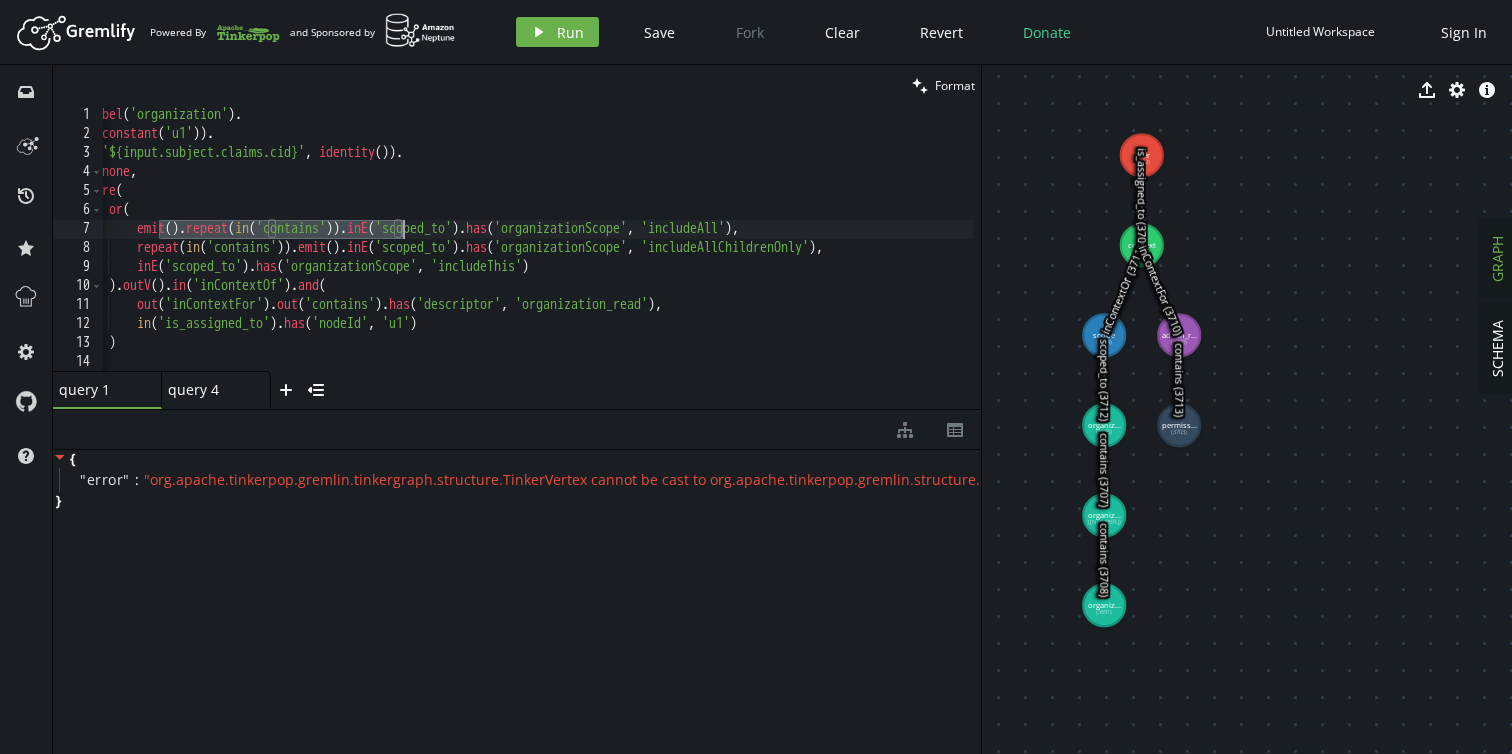 scroll, scrollTop: 0, scrollLeft: 45, axis: horizontal 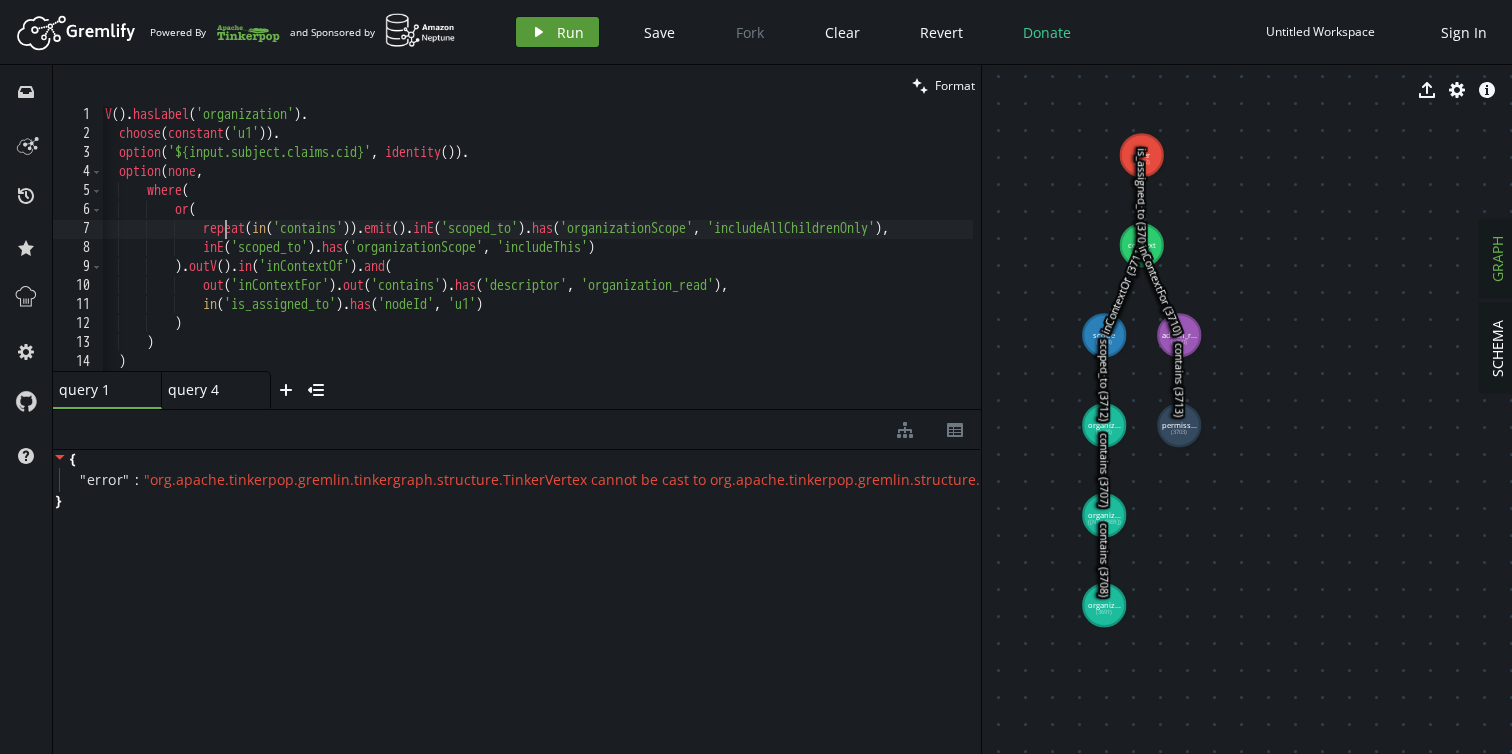 click on "Run" at bounding box center (570, 32) 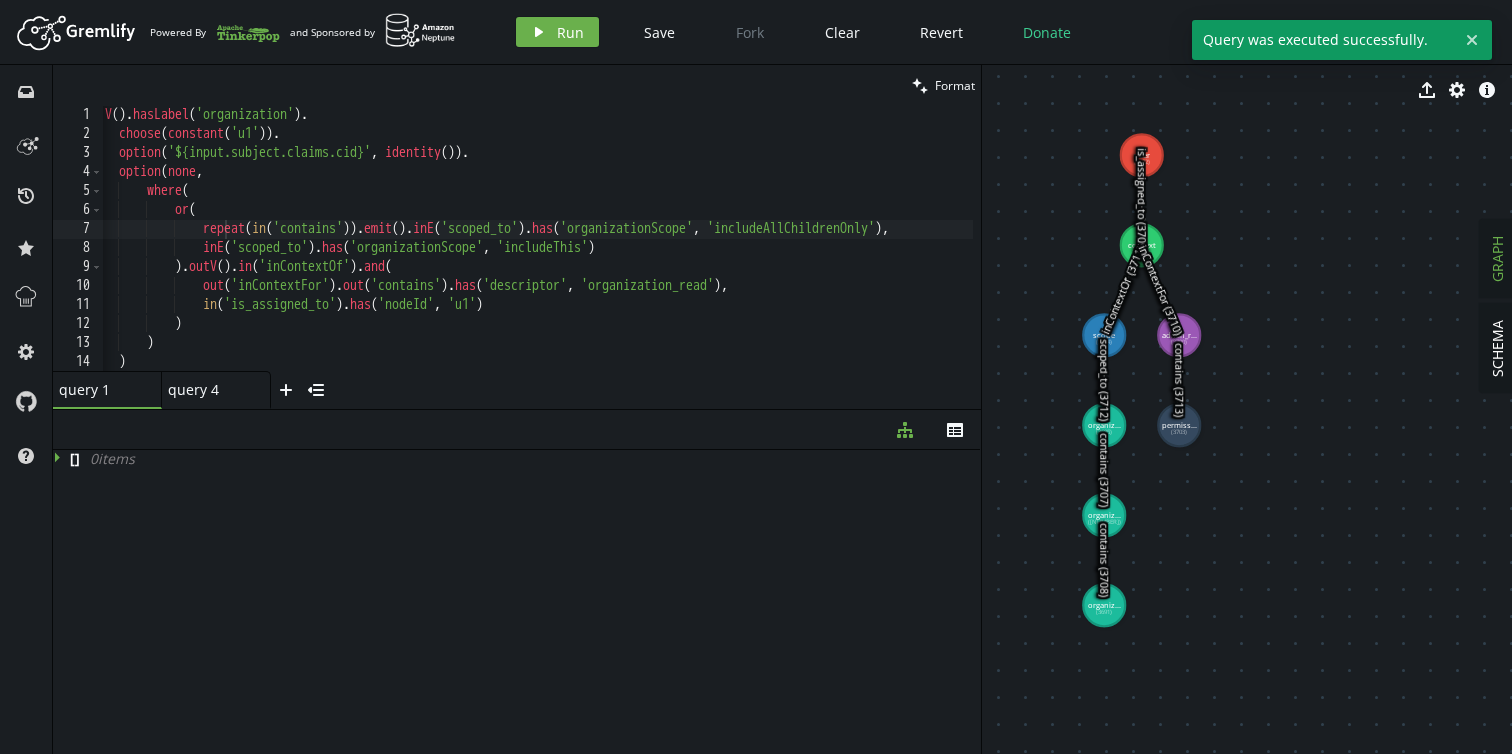click on "g . V ( ) . hasLabel ( 'organization' ) .      choose ( constant ( 'u1' )) .      option ( '${input.subject.claims.cid}' ,   identity ( )) .      option ( none ,             where (                or (                     repeat ( in ( 'contains' )) . emit ( ) . inE ( 'scoped_to' ) . has ( 'organizationScope' ,   'includeAllChildrenOnly' ) ,                     inE ( 'scoped_to' ) . has ( 'organizationScope' ,   'includeThis' )                ) . outV ( ) . in ( 'inContextOf' ) . and (                     out ( 'inContextFor' ) . out ( 'contains' ) . has ( 'descriptor' ,   'organization_read' ) ,                     in ( 'is_assigned_to' ) . has ( 'nodeId' ,   'u1' )                )           )      )" at bounding box center (570, 253) 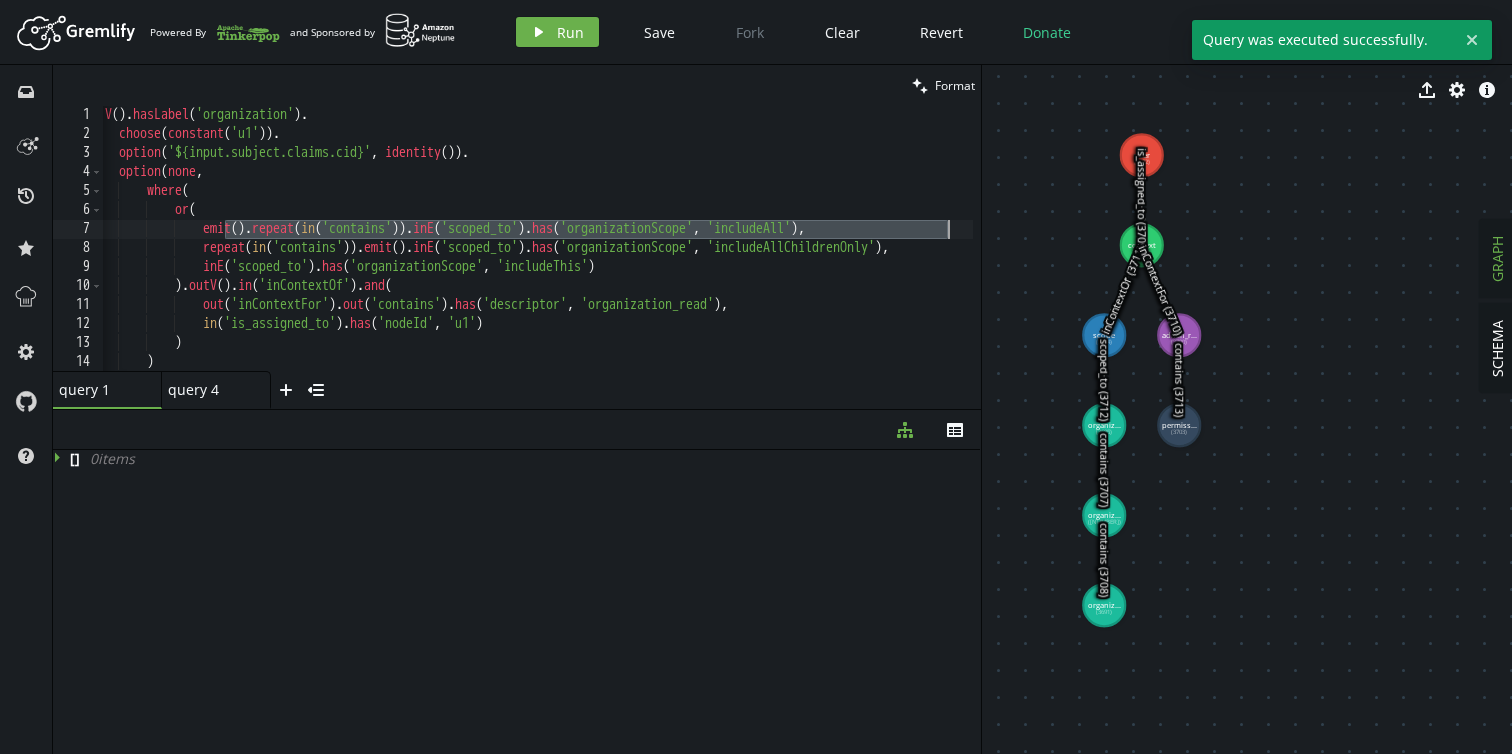 click on "g . V ( ) . hasLabel ( 'organization' ) .      choose ( constant ( 'u1' )) .      option ( '${input.subject.claims.cid}' ,   identity ( )) .      option ( none ,             where (                or (                     emit ( ) . repeat ( in ( 'contains' )) . inE ( 'scoped_to' ) . has ( 'organizationScope' ,   'includeAll' ) ,                     repeat ( in ( 'contains' )) . emit ( ) . inE ( 'scoped_to' ) . has ( 'organizationScope' ,   'includeAllChildrenOnly' ) ,                     inE ( 'scoped_to' ) . has ( 'organizationScope' ,   'includeThis' )                ) . outV ( ) . in ( 'inContextOf' ) . and (                     out ( 'inContextFor' ) . out ( 'contains' ) . has ( 'descriptor' ,   'organization_read' ) ,                     in ( 'is_assigned_to' ) . has ( 'nodeId' ,   'u1' )                )           )      )" at bounding box center (570, 253) 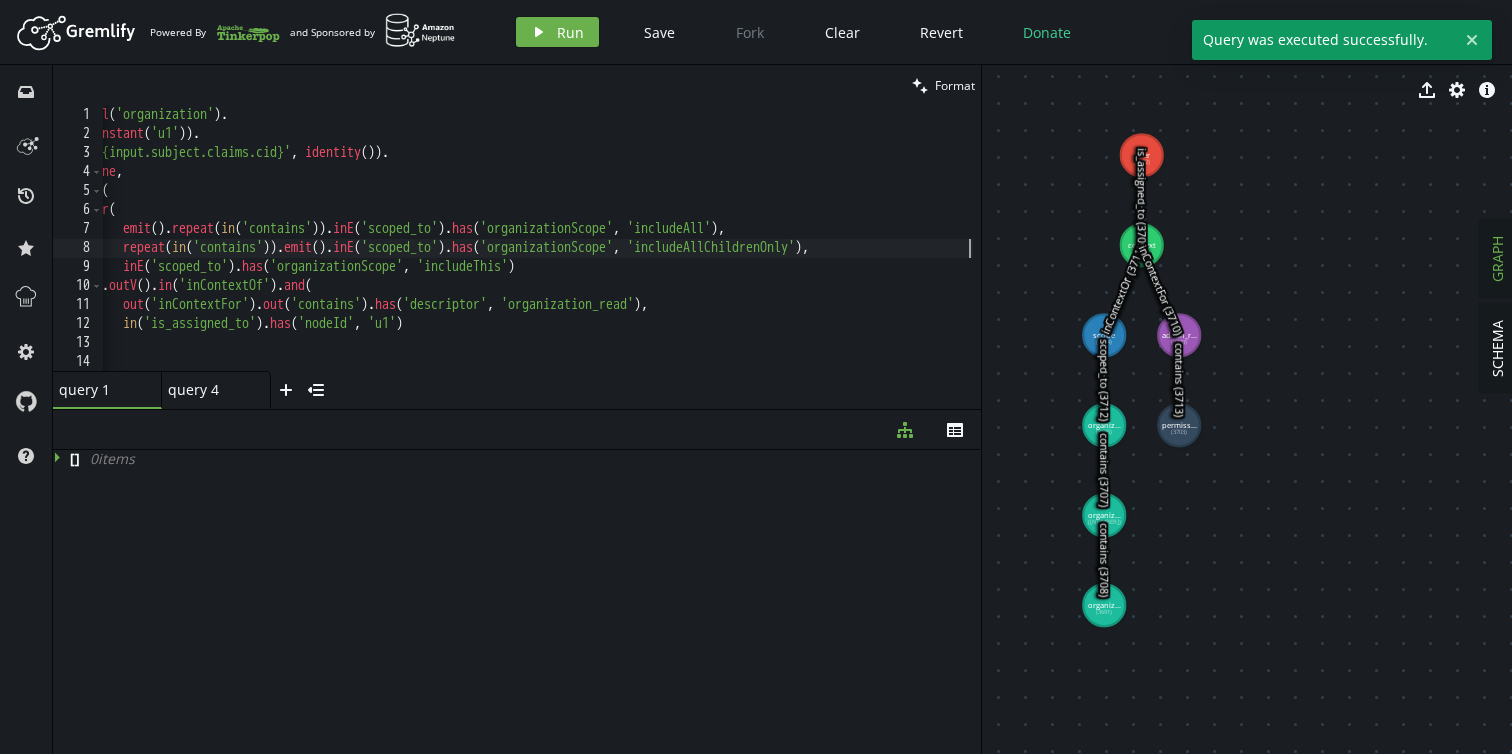 scroll, scrollTop: 0, scrollLeft: 96, axis: horizontal 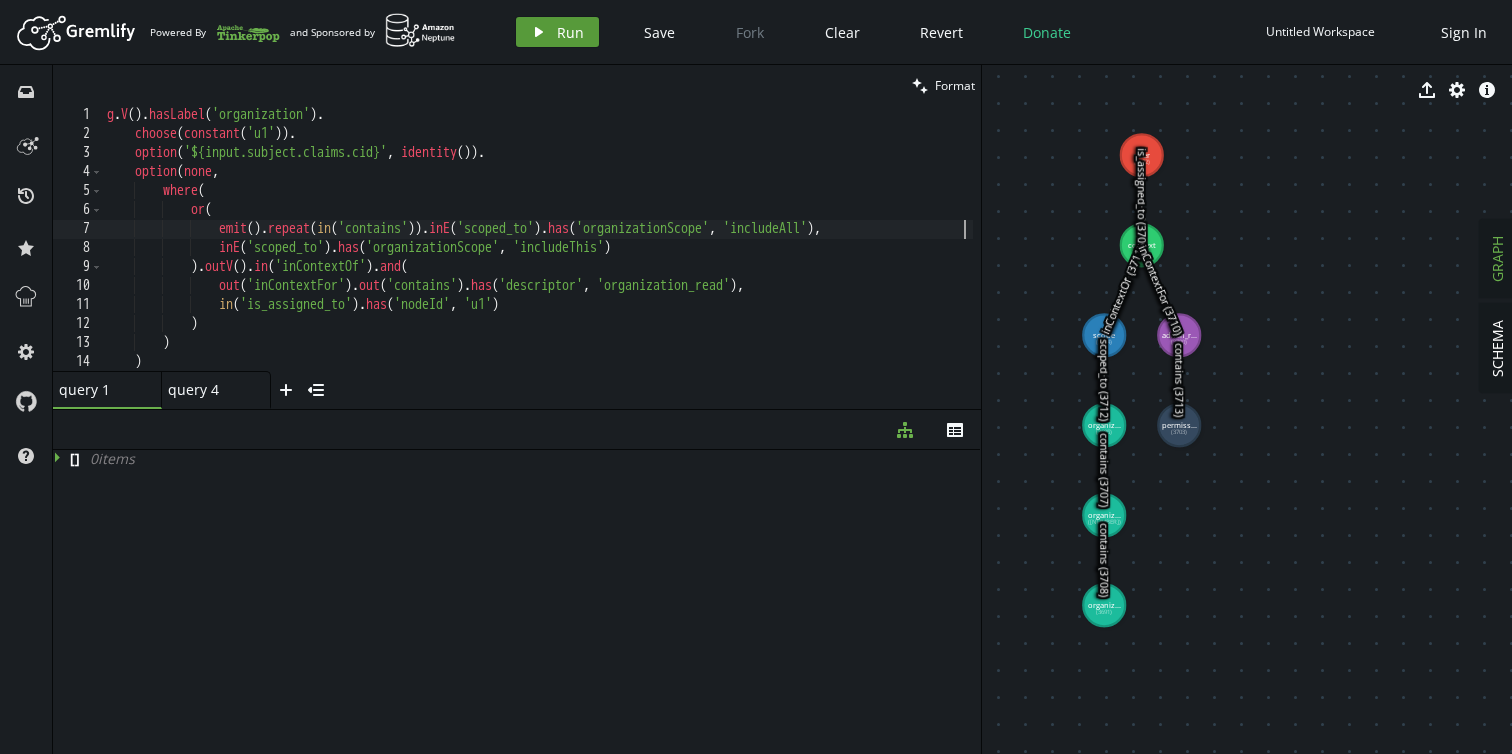 click on "Run" at bounding box center [570, 32] 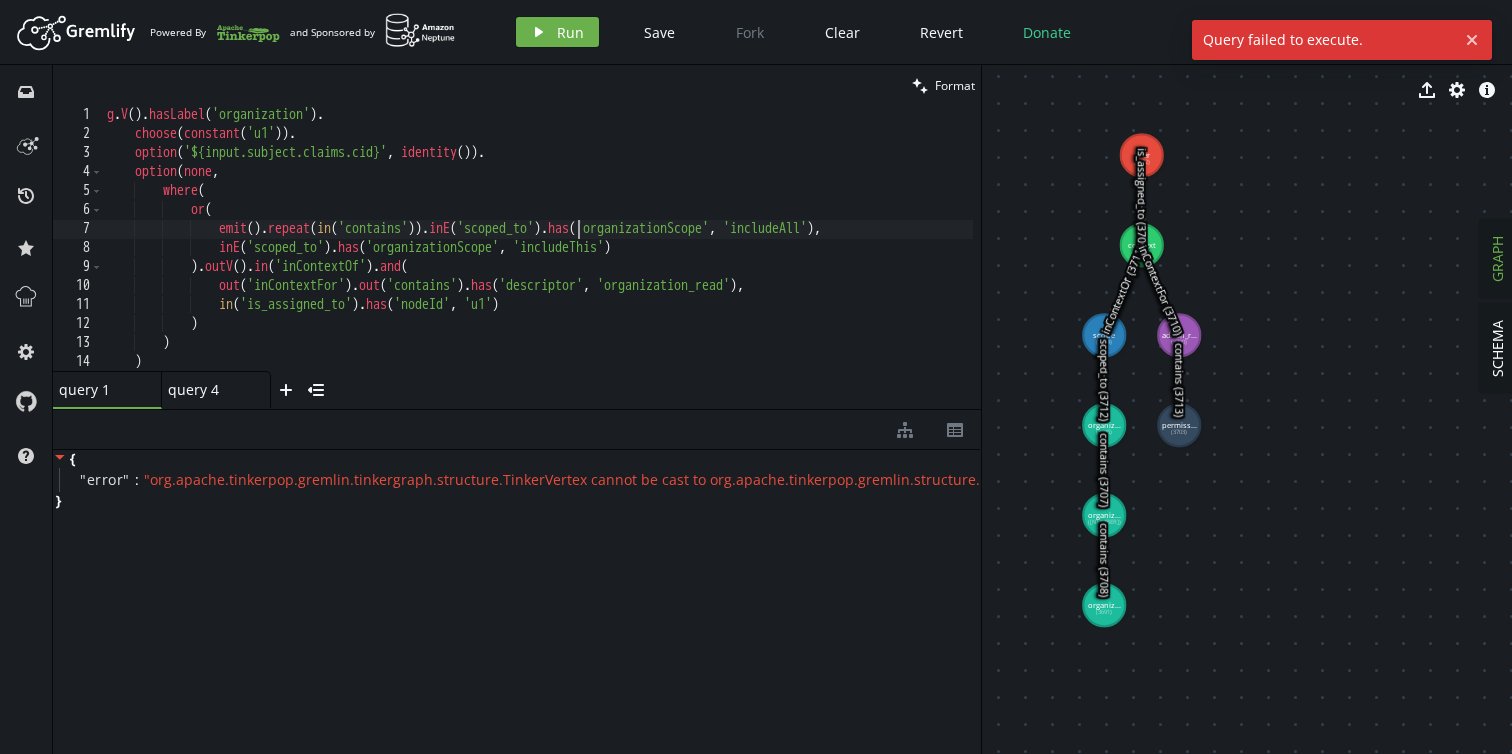 click on "g . V ( ) . hasLabel ( 'organization' ) .      choose ( constant ( 'u1' )) .      option ( '${input.subject.claims.cid}' ,   identity ( )) .      option ( none ,             where (                or (                     emit ( ) . repeat ( in ( 'contains' )) . inE ( 'scoped_to' ) . has ( 'organizationScope' ,   'includeAll' ) ,                     inE ( 'scoped_to' ) . has ( 'organizationScope' ,   'includeThis' )                ) . outV ( ) . in ( 'inContextOf' ) . and (                     out ( 'inContextFor' ) . out ( 'contains' ) . has ( 'descriptor' ,   'organization_read' ) ,                     in ( 'is_assigned_to' ) . has ( 'nodeId' ,   'u1' )                )           )" at bounding box center [538, 257] 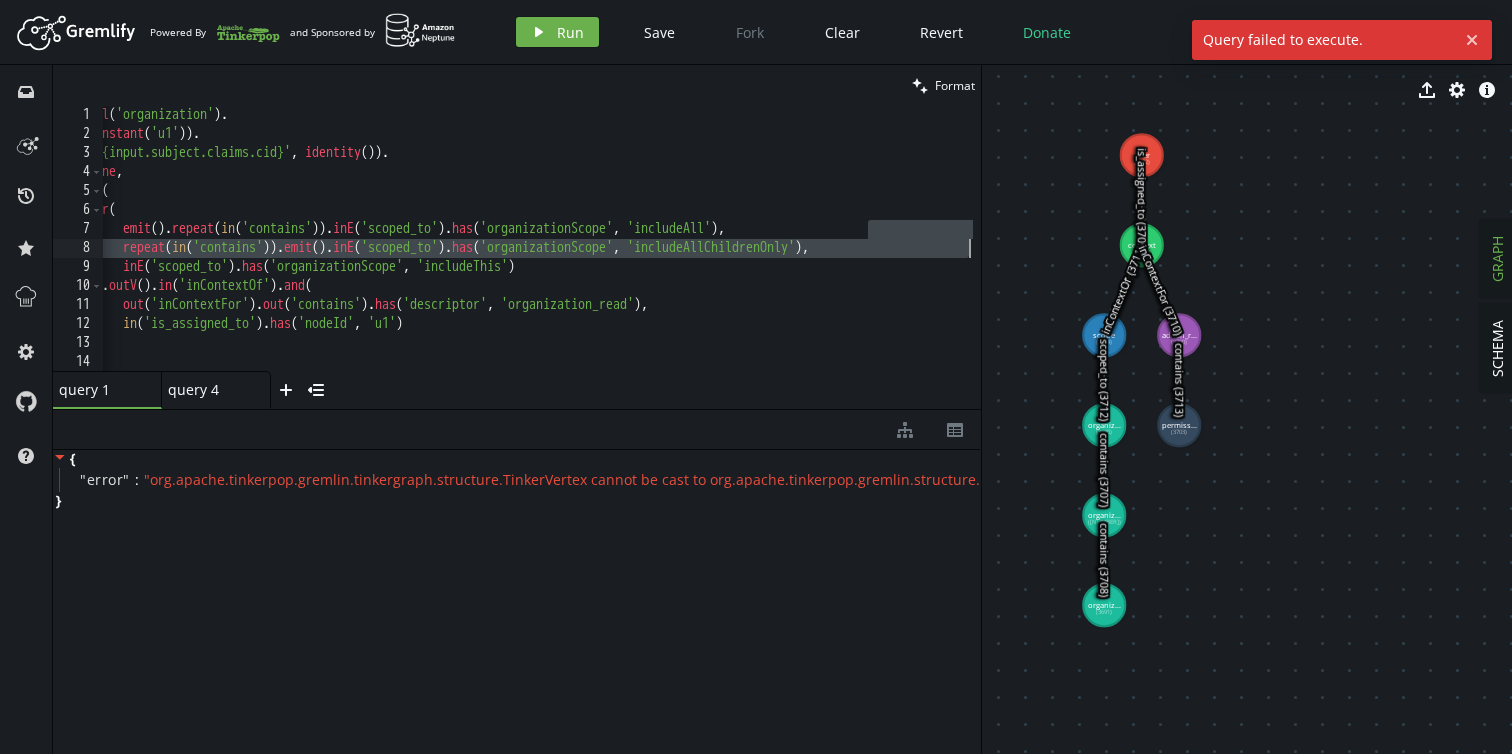 click on "g . V ( ) . hasLabel ( 'organization' ) .      choose ( constant ( 'u1' )) .      option ( '${input.subject.claims.cid}' ,   identity ( )) .      option ( none ,             where (                or (                     emit ( ) . repeat ( in ( 'contains' )) . inE ( 'scoped_to' ) . has ( 'organizationScope' ,   'includeAll' ) ,                     repeat ( in ( 'contains' )) . emit ( ) . inE ( 'scoped_to' ) . has ( 'organizationScope' ,   'includeAllChildrenOnly' ) ,                     inE ( 'scoped_to' ) . has ( 'organizationScope' ,   'includeThis' )                ) . outV ( ) . in ( 'inContextOf' ) . and (                     out ( 'inContextFor' ) . out ( 'contains' ) . has ( 'descriptor' ,   'organization_read' ) ,                     in ( 'is_assigned_to' ) . has ( 'nodeId' ,   'u1' )                )           )      )" at bounding box center [490, 257] 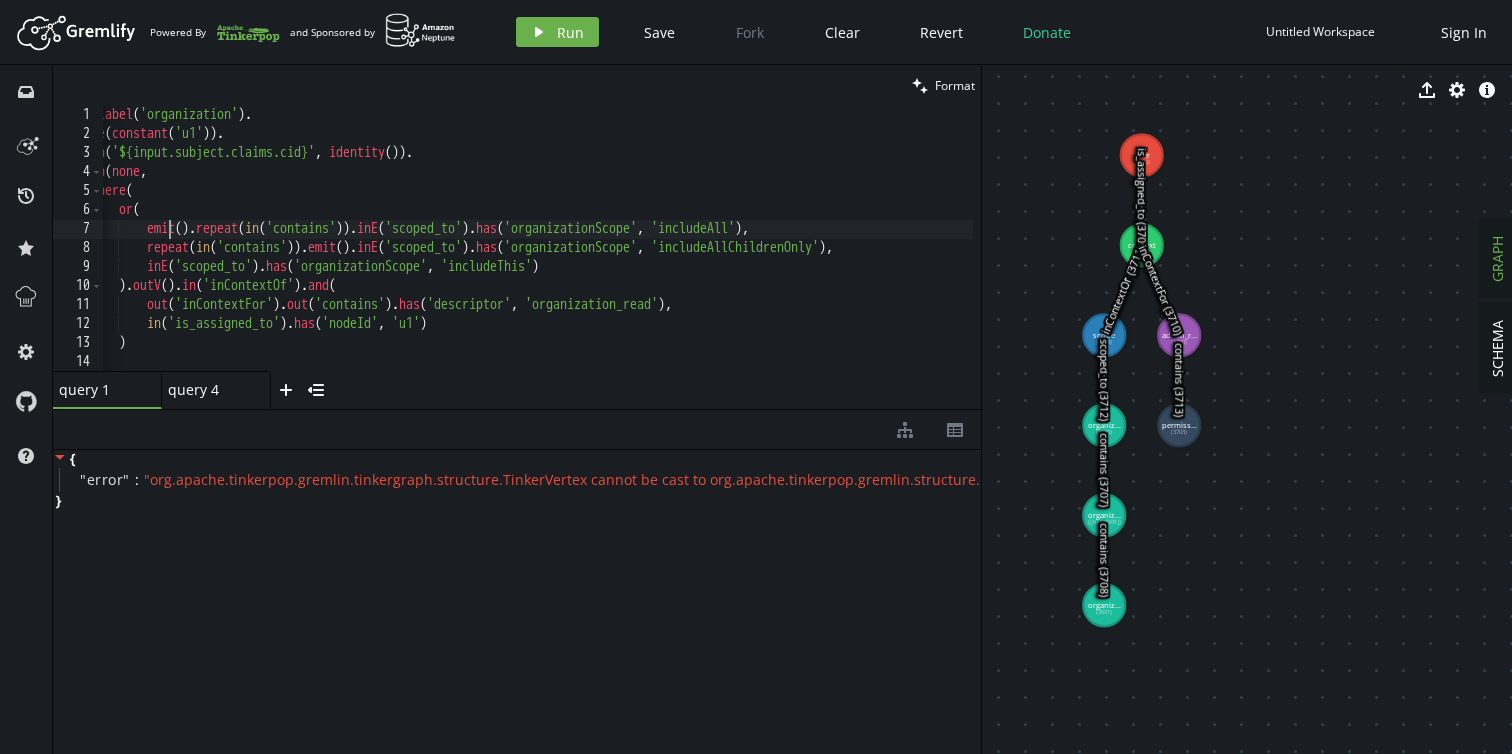 scroll, scrollTop: 0, scrollLeft: 66, axis: horizontal 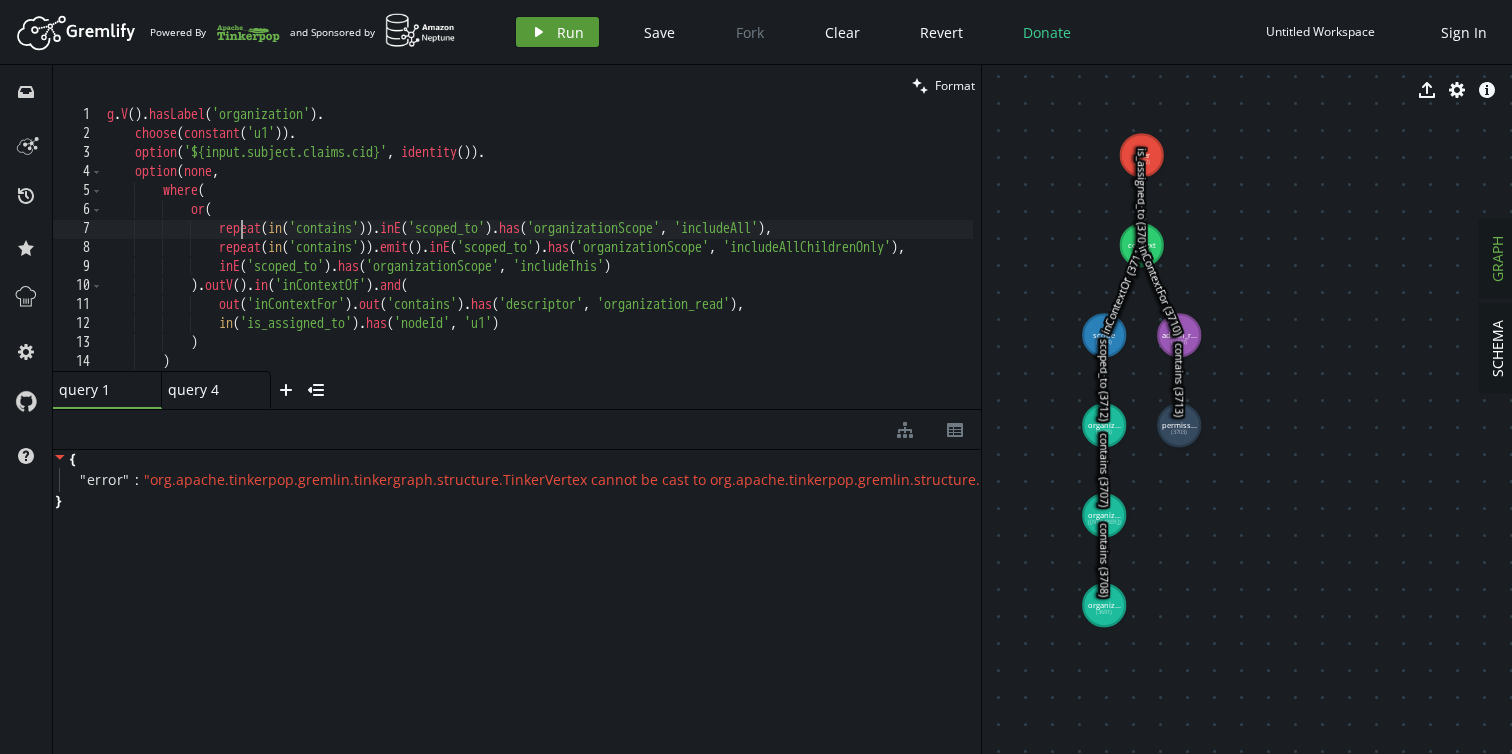 click on "Run" at bounding box center [570, 32] 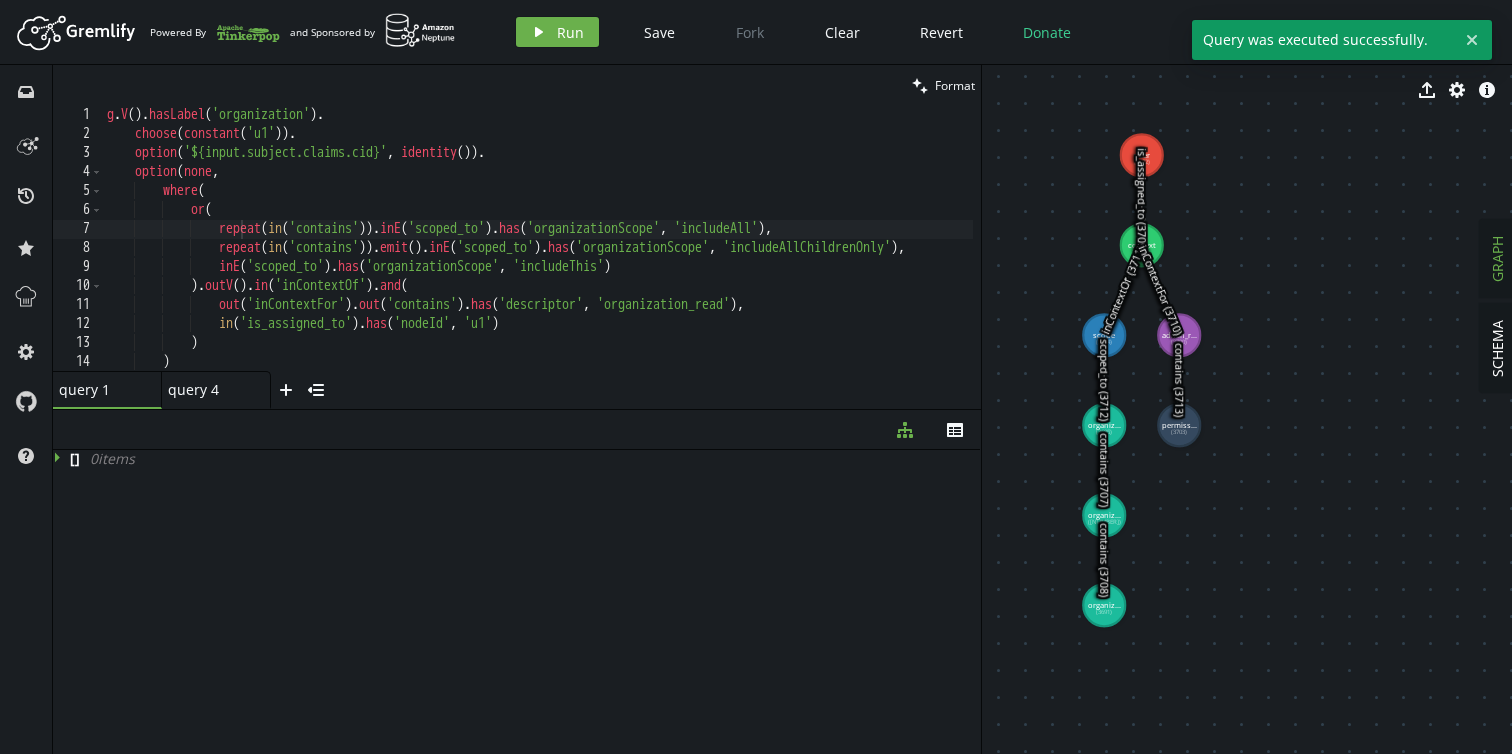 click on "g . V ( ) . hasLabel ( 'organization' ) .      choose ( constant ( 'u1' )) .      option ( '${input.subject.claims.cid}' ,   identity ( )) .      option ( none ,             where (                or (                     repeat ( in ( 'contains' )) . inE ( 'scoped_to' ) . has ( 'organizationScope' ,   'includeAll' ) ,                     repeat ( in ( 'contains' )) . emit ( ) . inE ( 'scoped_to' ) . has ( 'organizationScope' ,   'includeAllChildrenOnly' ) ,                     inE ( 'scoped_to' ) . has ( 'organizationScope' ,   'includeThis' )                ) . outV ( ) . in ( 'inContextOf' ) . and (                     out ( 'inContextFor' ) . out ( 'contains' ) . has ( 'descriptor' ,   'organization_read' ) ,                     in ( 'is_assigned_to' ) . has ( 'nodeId' ,   'u1' )                )           )" at bounding box center [586, 253] 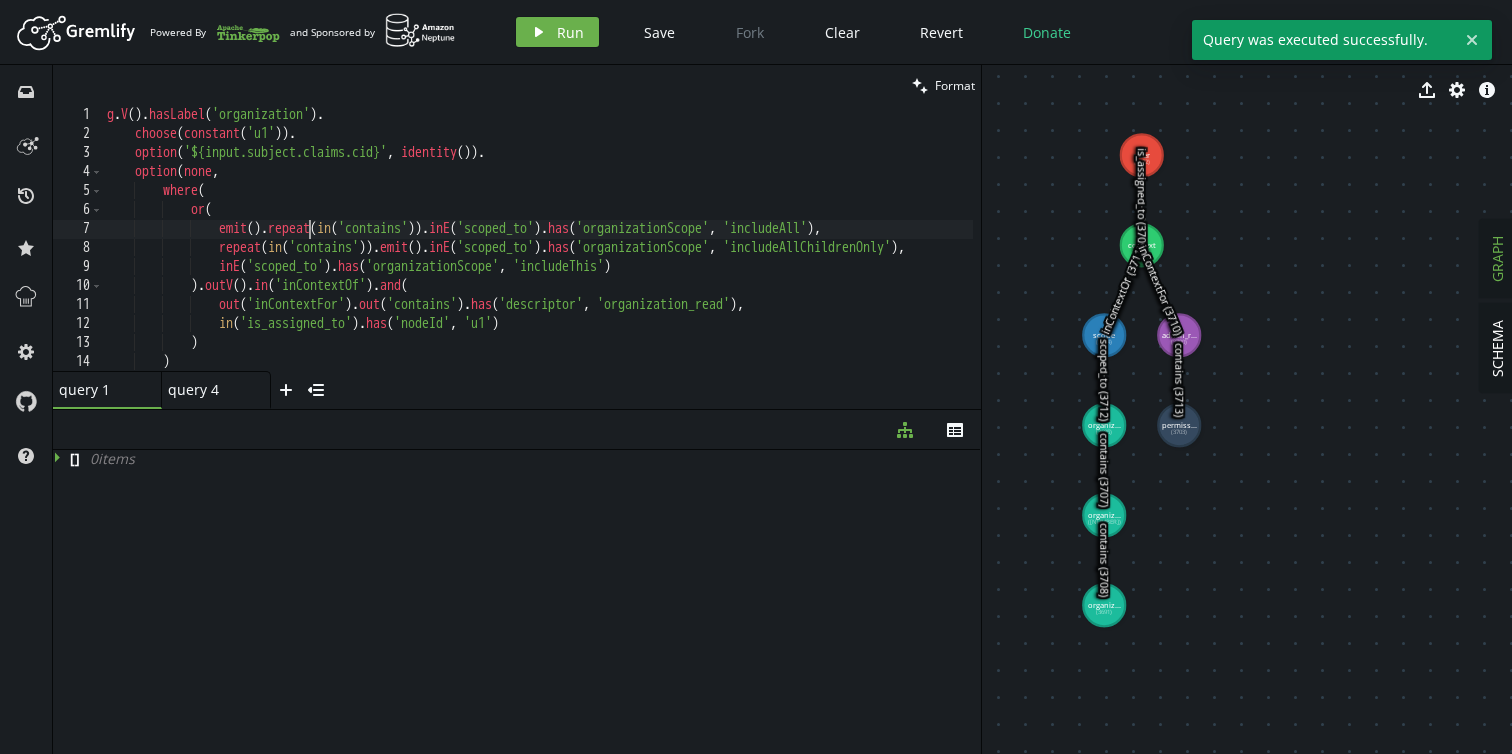 click on "g . V ( ) . hasLabel ( 'organization' ) .      choose ( constant ( 'u1' )) .      option ( '${input.subject.claims.cid}' ,   identity ( )) .      option ( none ,             where (                or (                     emit ( ) . repeat ( in ( 'contains' )) . inE ( 'scoped_to' ) . has ( 'organizationScope' ,   'includeAll' ) ,                     repeat ( in ( 'contains' )) . emit ( ) . inE ( 'scoped_to' ) . has ( 'organizationScope' ,   'includeAllChildrenOnly' ) ,                     inE ( 'scoped_to' ) . has ( 'organizationScope' ,   'includeThis' )                ) . outV ( ) . in ( 'inContextOf' ) . and (                     out ( 'inContextFor' ) . out ( 'contains' ) . has ( 'descriptor' ,   'organization_read' ) ,                     in ( 'is_assigned_to' ) . has ( 'nodeId' ,   'u1' )                )           )      )" at bounding box center (586, 253) 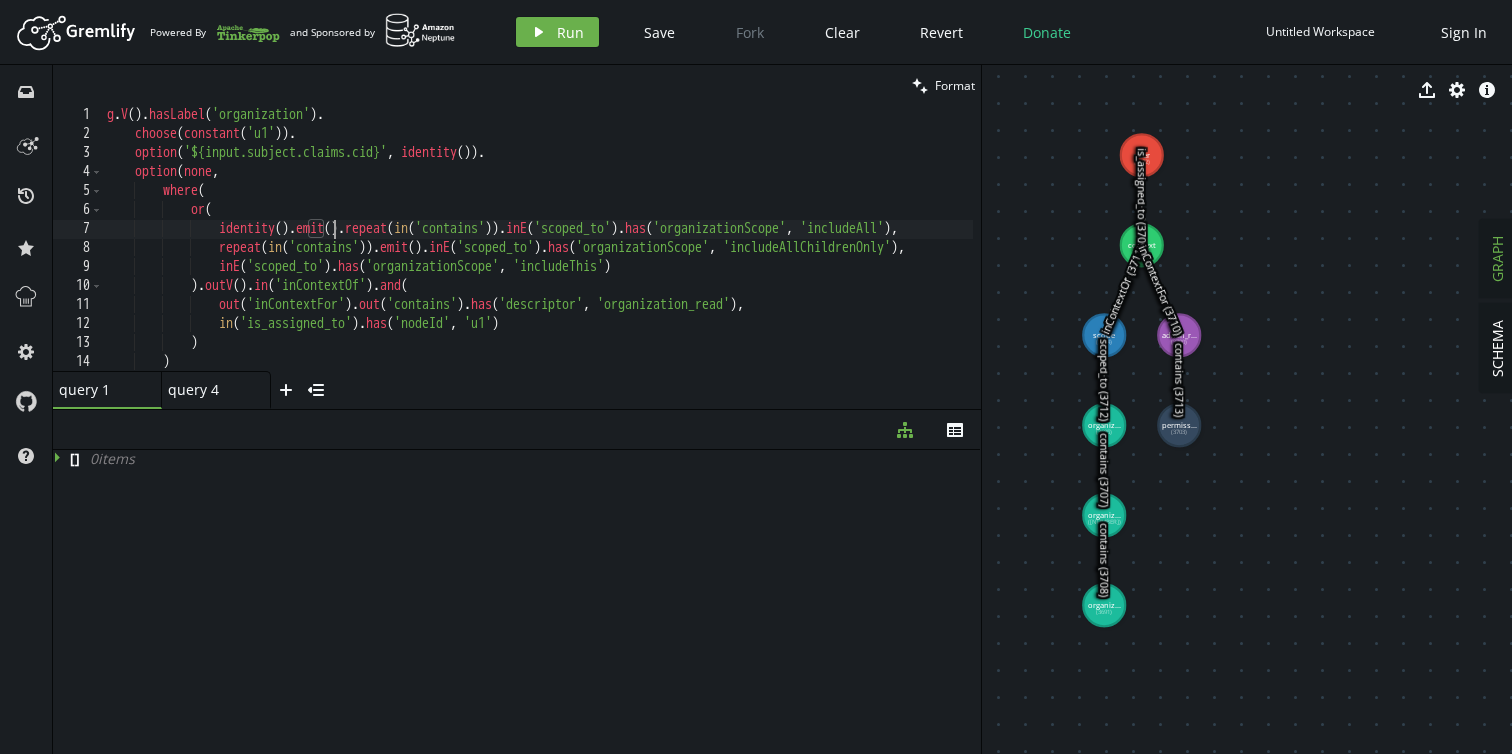 scroll, scrollTop: 0, scrollLeft: 226, axis: horizontal 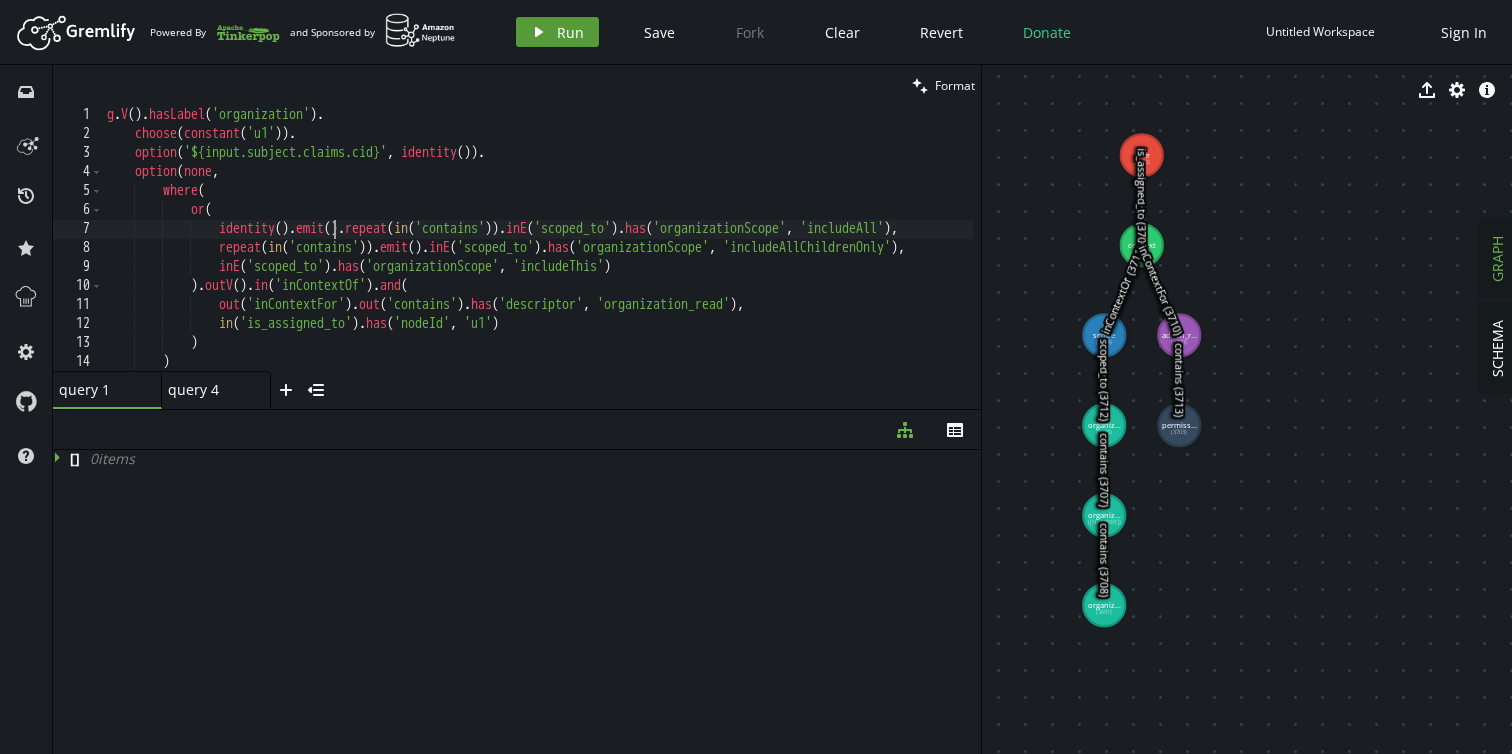 click on "play Run" at bounding box center [557, 32] 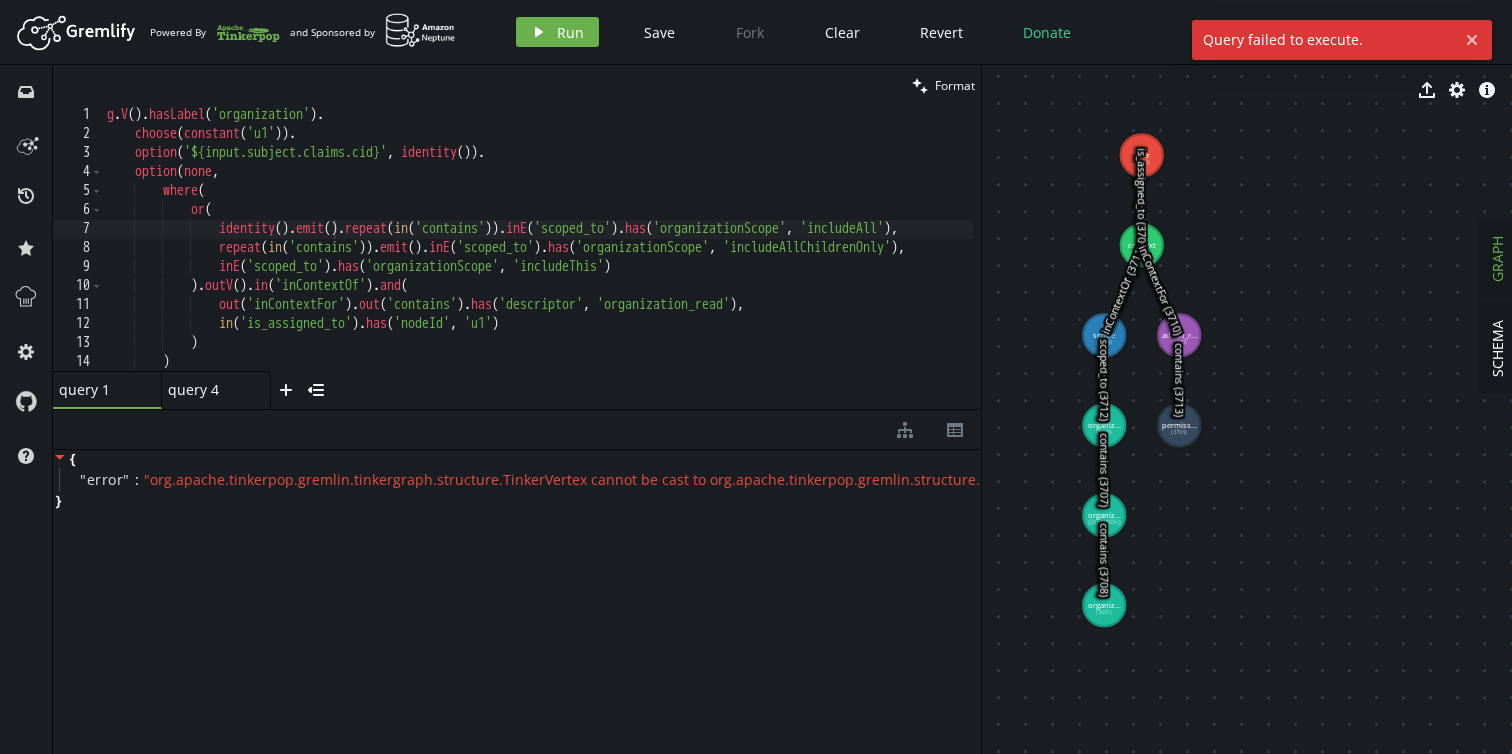 click on "g . V ( ) . hasLabel ( 'organization' ) .      choose ( constant ( 'u1' )) .      option ( '${input.subject.claims.cid}' ,   identity ( )) .      option ( none ,             where (                or (                     identity ( ) . emit ( ) . repeat ( in ( 'contains' )) . inE ( 'scoped_to' ) . has ( 'organizationScope' ,   'includeAll' ) ,                     repeat ( in ( 'contains' )) . emit ( ) . inE ( 'scoped_to' ) . has ( 'organizationScope' ,   'includeAllChildrenOnly' ) ,                     inE ( 'scoped_to' ) . has ( 'organizationScope' ,   'includeThis' )                ) . outV ( ) . in ( 'inContextOf' ) . and (                     out ( 'inContextFor' ) . out ( 'contains' ) . has ( 'descriptor' ,   'organization_read' ) ,                     in ( 'is_assigned_to' ) . has ( 'nodeId' ,   'u1' )                )           )" at bounding box center [586, 253] 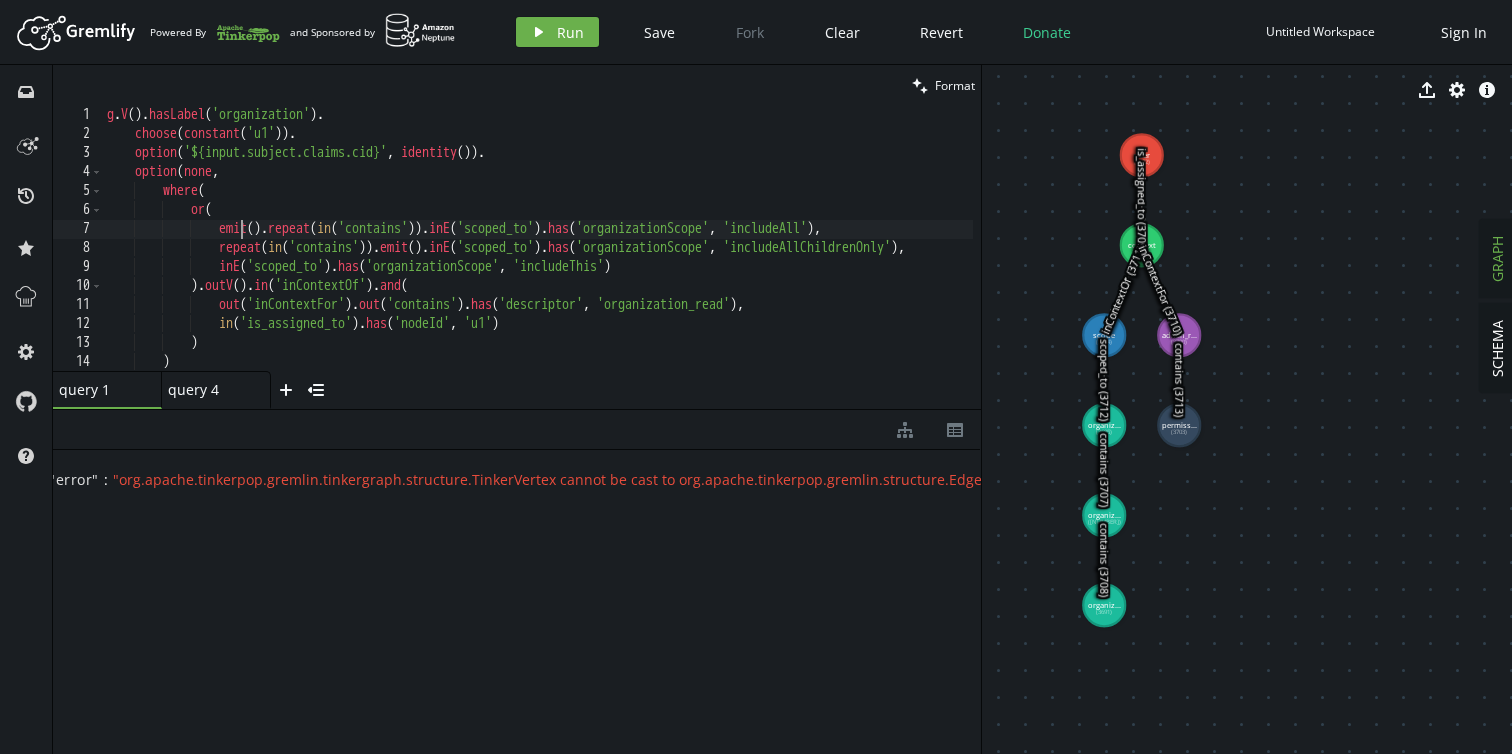 scroll, scrollTop: 0, scrollLeft: 13, axis: horizontal 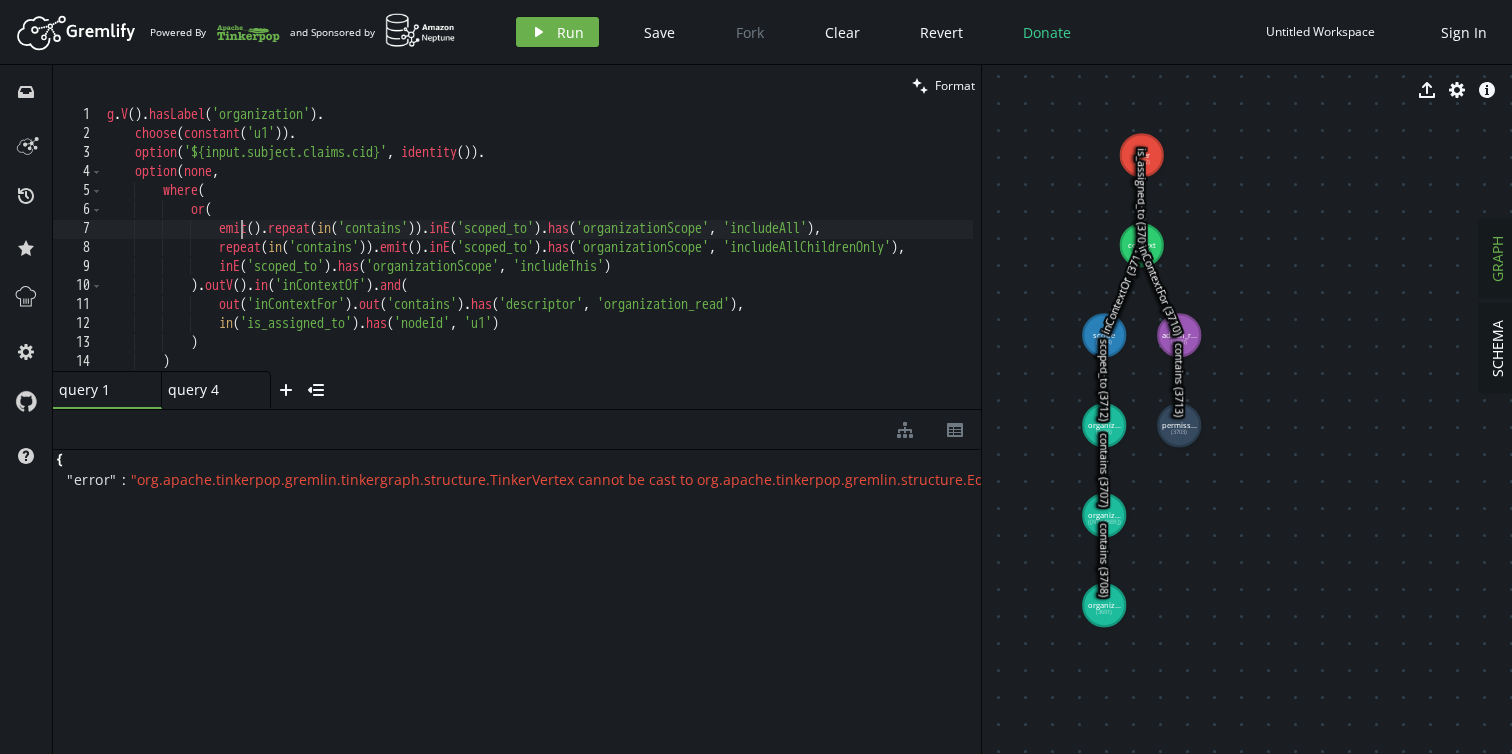 click on "query 1" at bounding box center [99, 389] 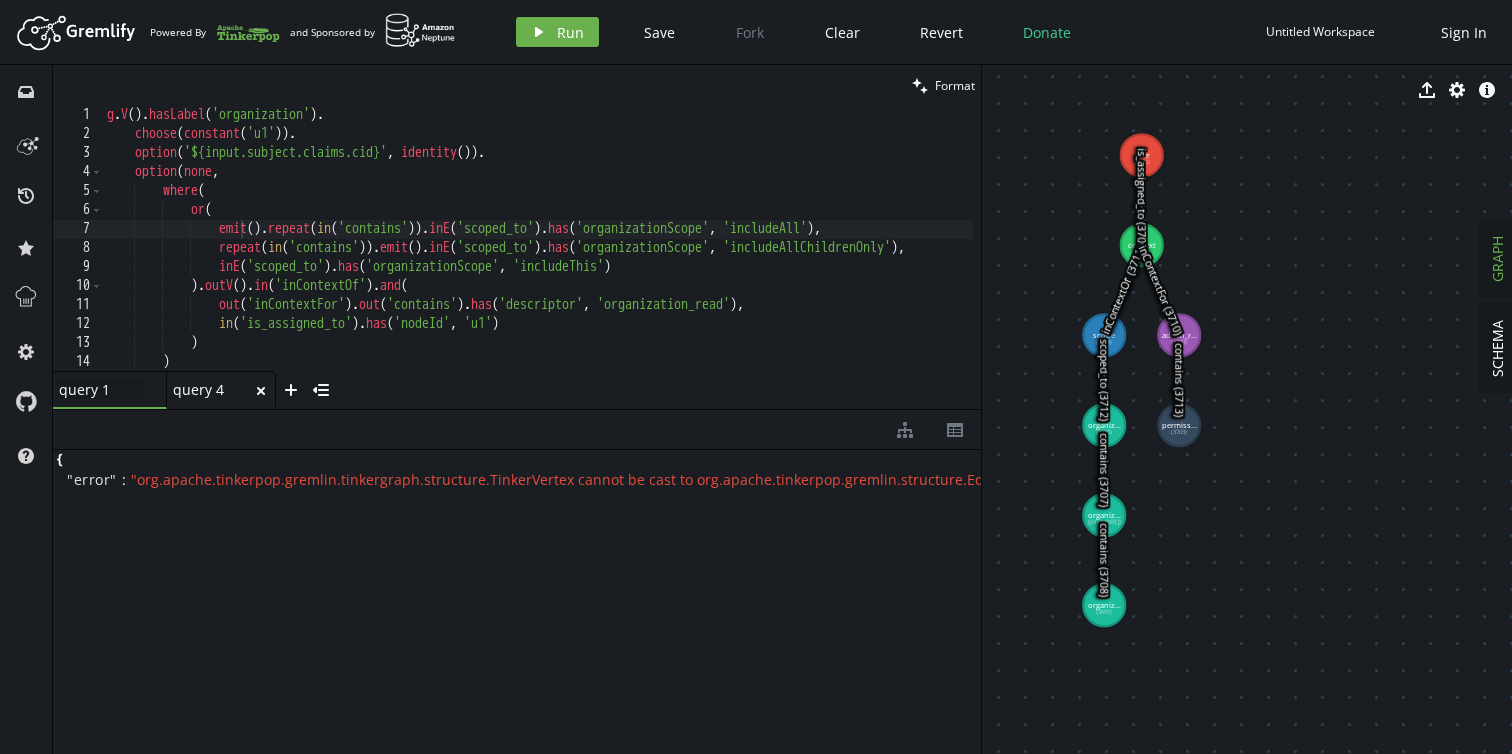click on "query 4" at bounding box center [101, 389] 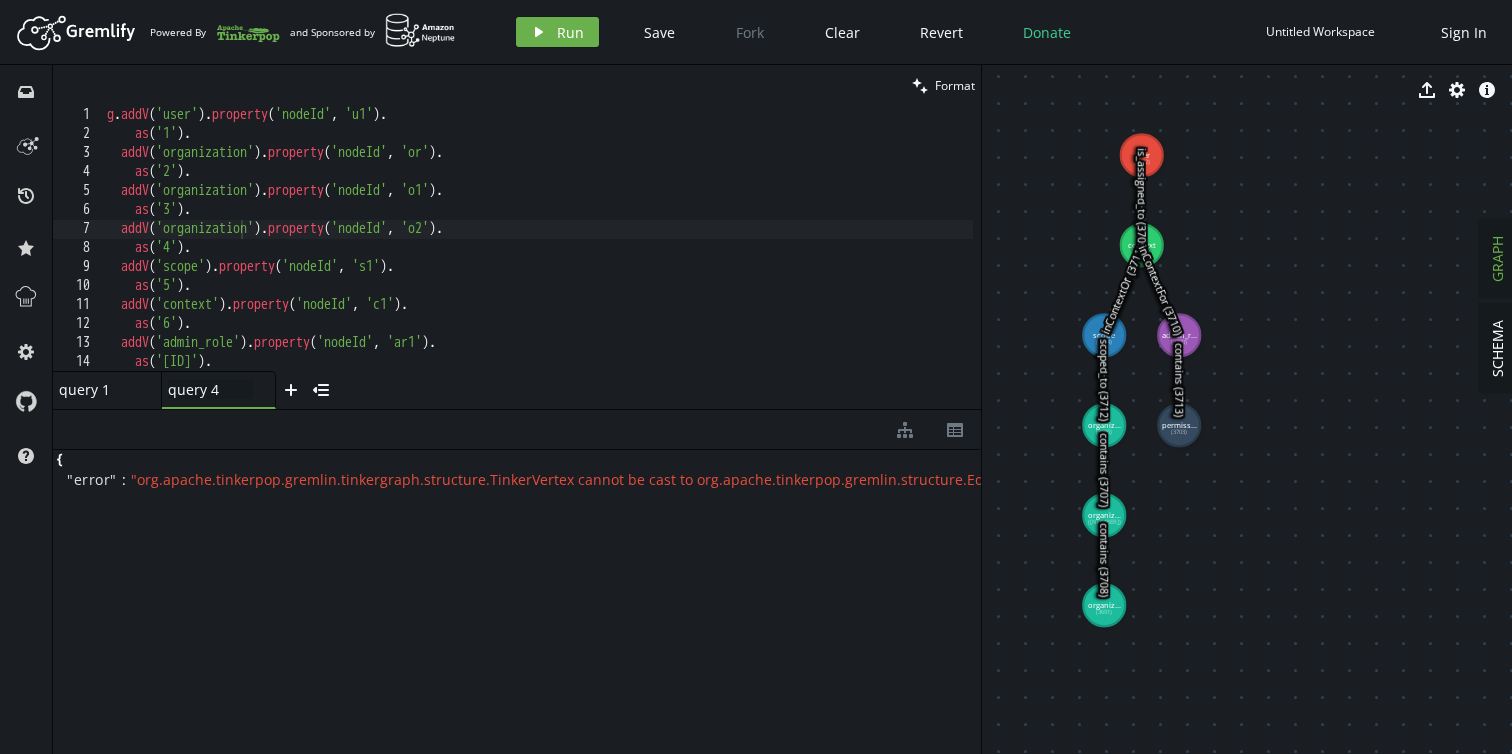 click on "query 1" at bounding box center [99, 389] 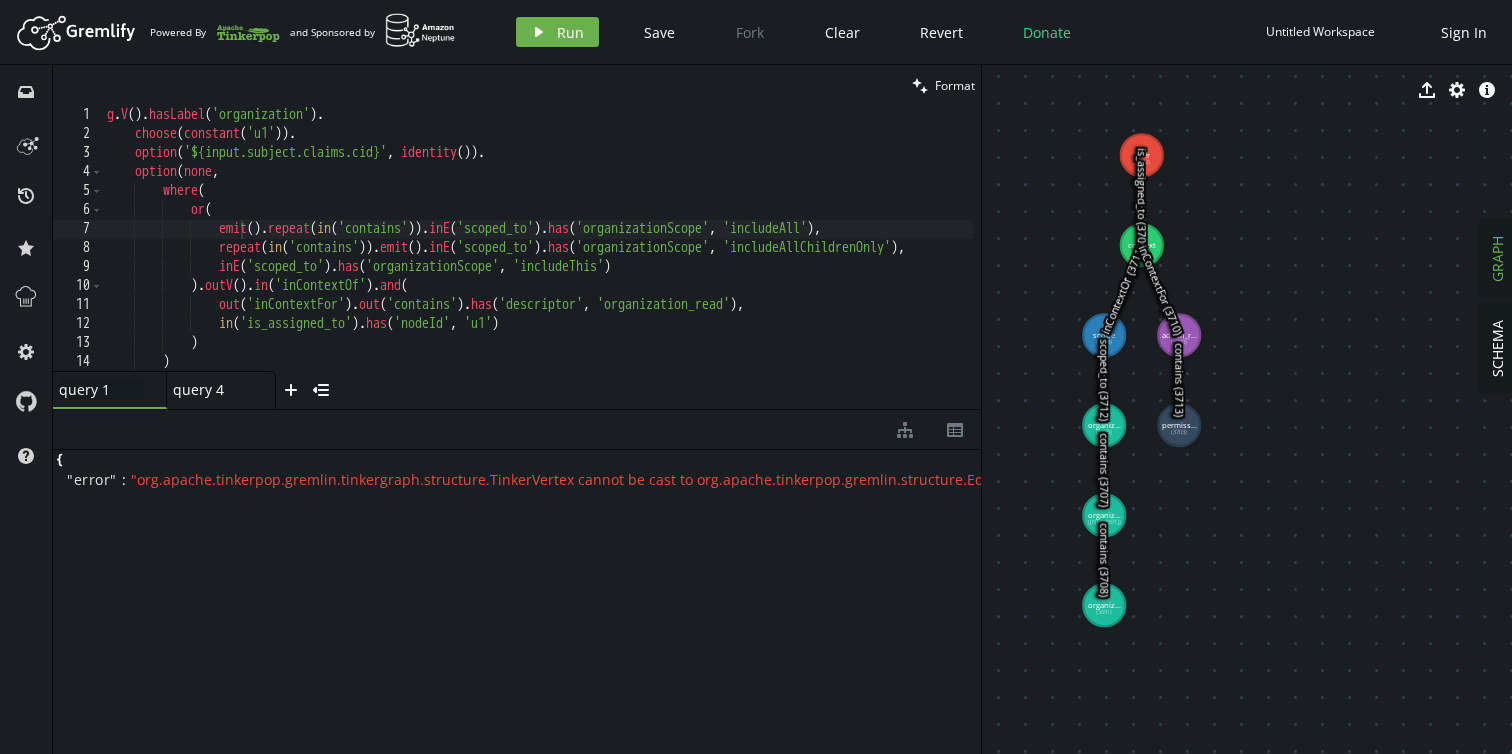 click on "g . V ( ) . hasLabel ( 'organization' ) .      choose ( constant ( 'u1' )) .      option ( '${input.subject.claims.cid}' ,   identity ( )) .      option ( none ,             where (                or (                     emit ( ) . repeat ( in ( 'contains' )) . inE ( 'scoped_to' ) . has ( 'organizationScope' ,   'includeAll' ) ,                     repeat ( in ( 'contains' )) . emit ( ) . inE ( 'scoped_to' ) . has ( 'organizationScope' ,   'includeAllChildrenOnly' ) ,                     inE ( 'scoped_to' ) . has ( 'organizationScope' ,   'includeThis' )                ) . outV ( ) . in ( 'inContextOf' ) . and (                     out ( 'inContextFor' ) . out ( 'contains' ) . has ( 'descriptor' ,   'organization_read' ) ,                     in ( 'is_assigned_to' ) . has ( 'nodeId' ,   'u1' )                )           )      )" at bounding box center (586, 257) 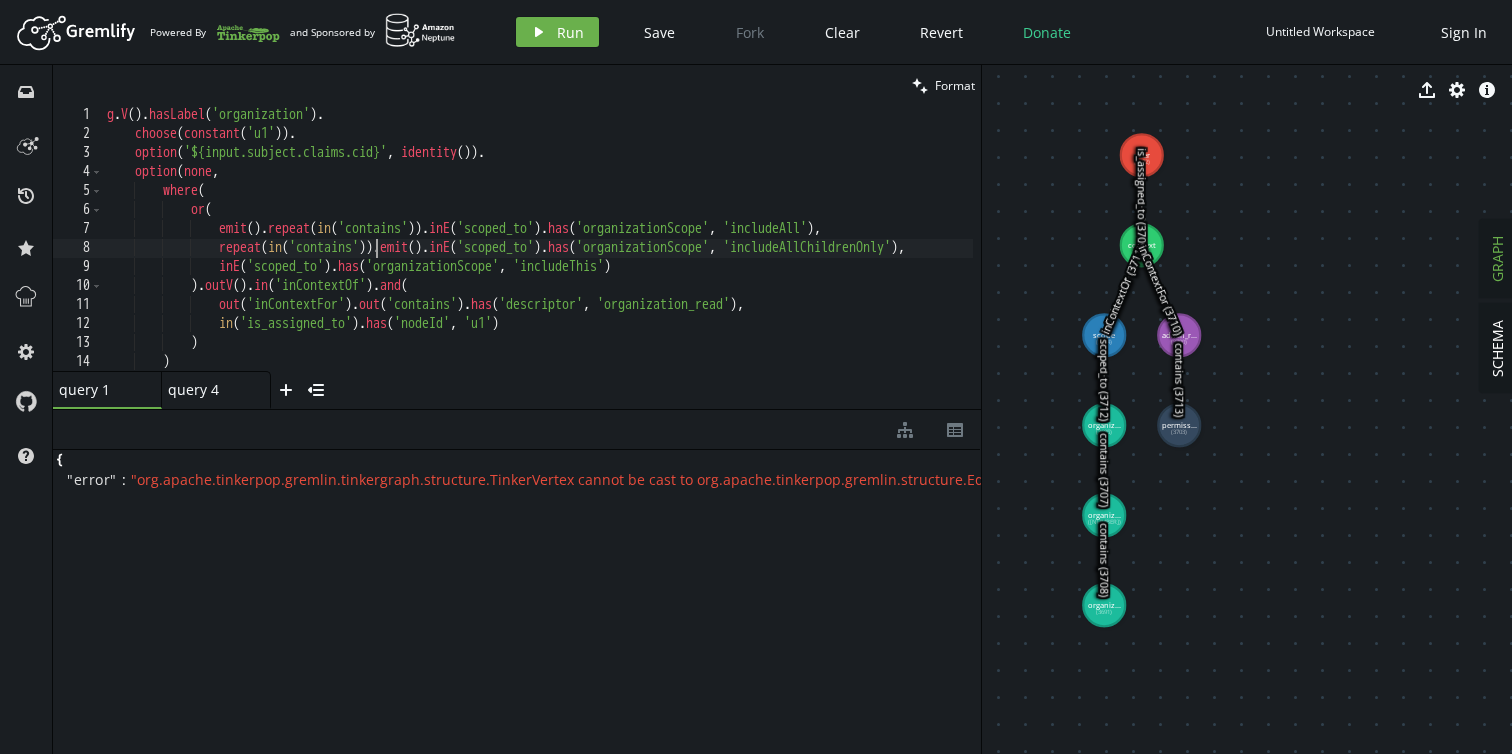 scroll, scrollTop: 0, scrollLeft: 74, axis: horizontal 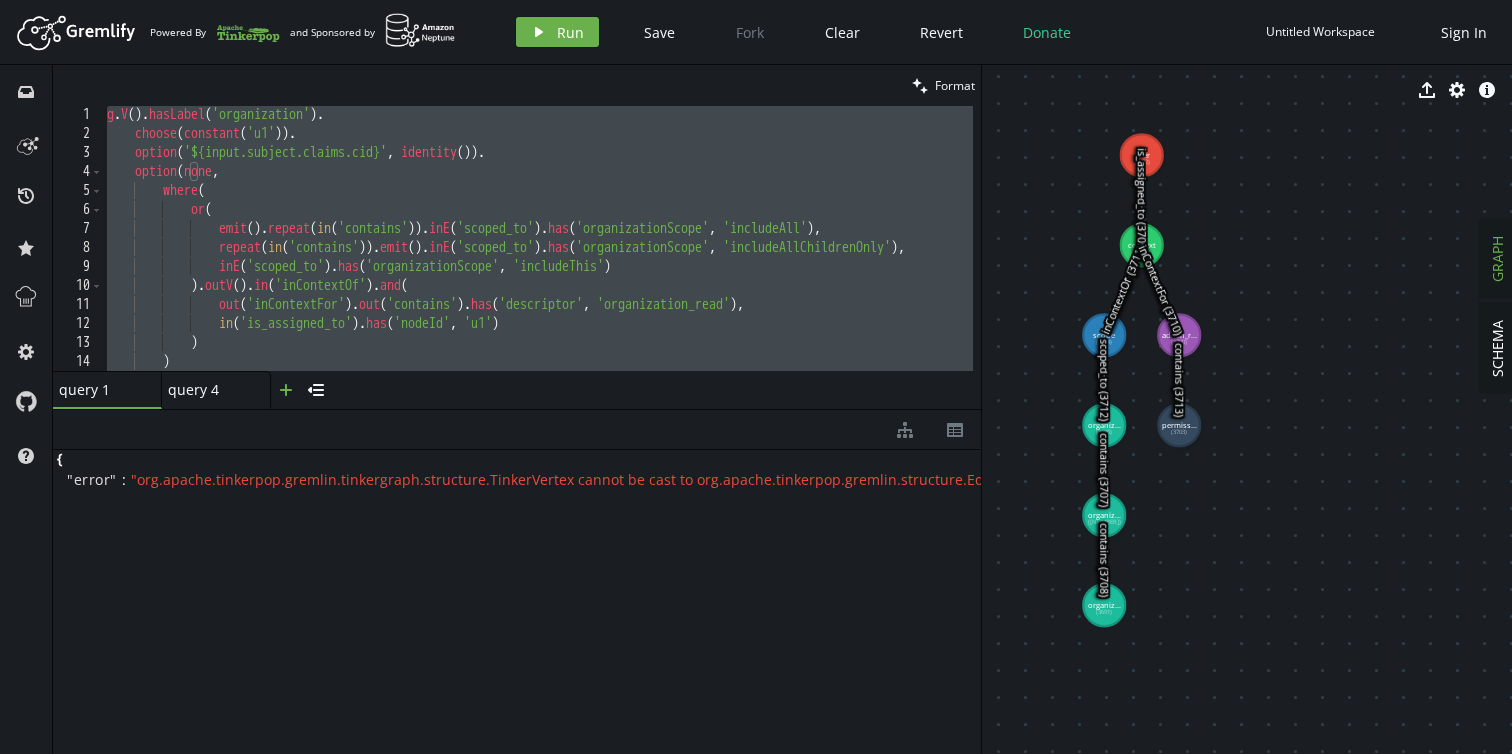click on "plus" at bounding box center [286, 390] 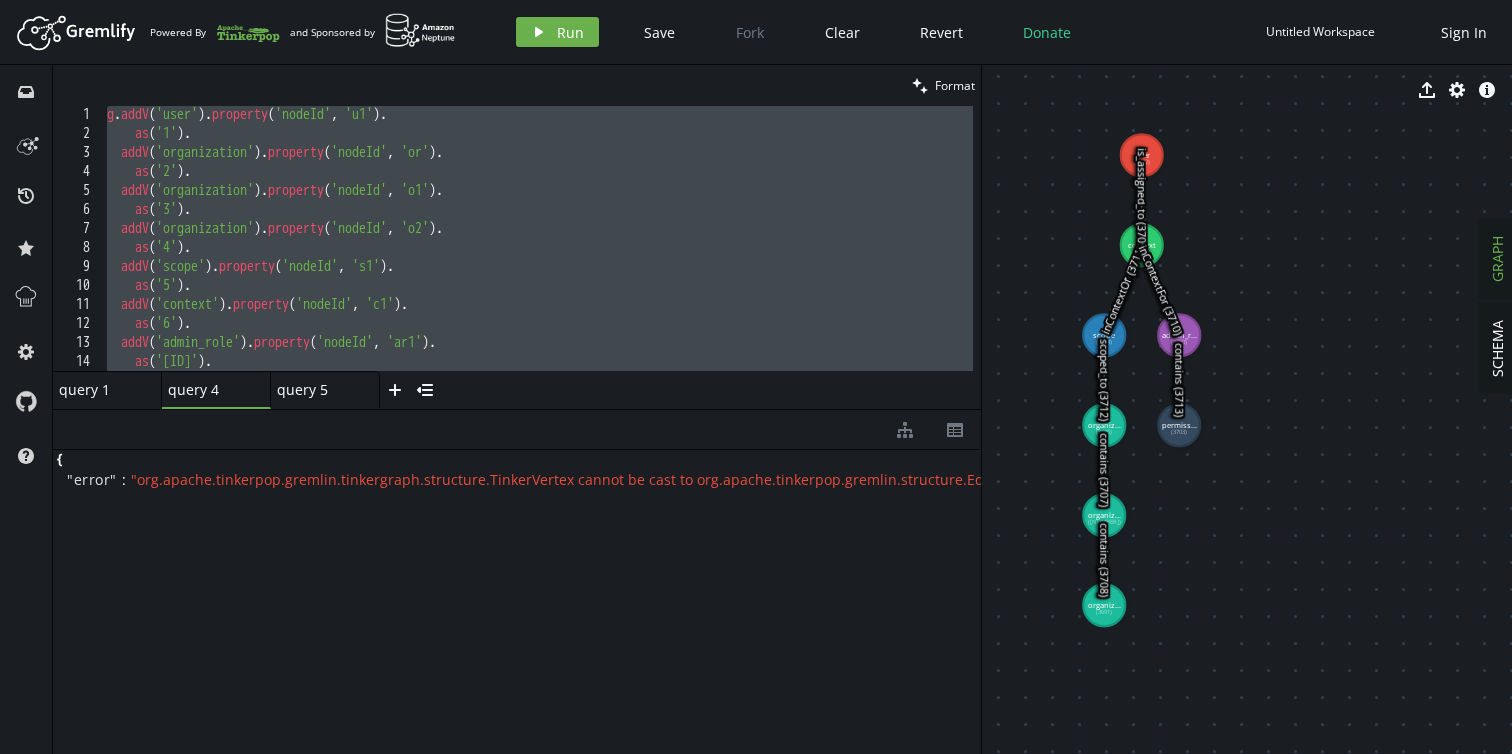 click on "g . addV ( 'user' ) . property ( 'nodeId' ,   'u1' ) .      as ( '1' ) .    addV ( 'organization' ) . property ( 'nodeId' ,   'or' ) .      as ( '2' ) .    addV ( 'organization' ) . property ( 'nodeId' ,   'o1' ) .      as ( '3' ) .    addV ( 'organization' ) . property ( 'nodeId' ,   'o2' ) .      as ( '4' ) .    addV ( 'scope' ) . property ( 'nodeId' ,   's1' ) .      as ( '5' ) .    addV ( 'context' ) . property ( 'nodeId' ,   'c1' ) .      as ( '6' ) .    addV ( 'admin_role' ) . property ( 'nodeId' ,   'ar1' ) .      as ( '7' ) .    addV ( 'permission' ) ." at bounding box center (538, 253) 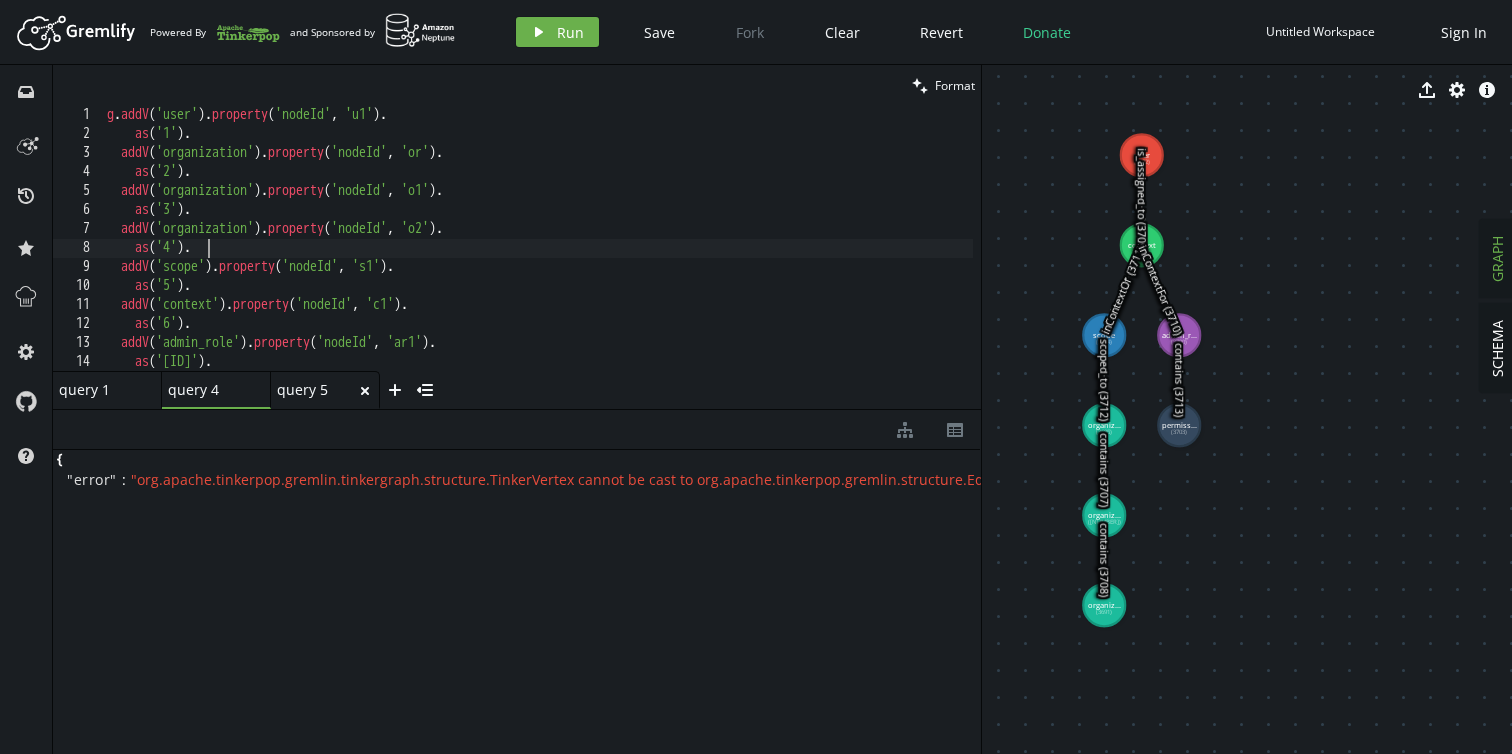 click on "query 5" at bounding box center [99, 389] 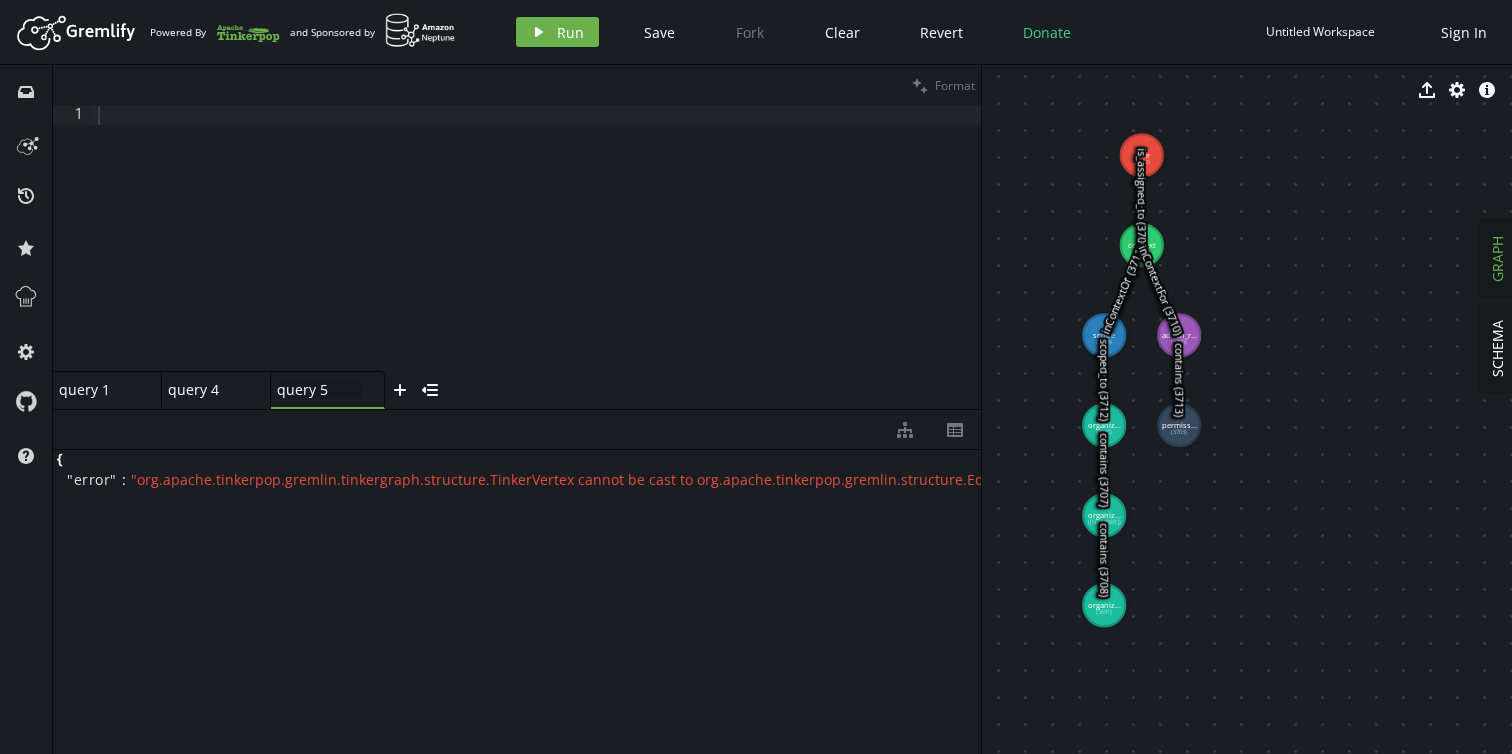 scroll, scrollTop: 0, scrollLeft: 0, axis: both 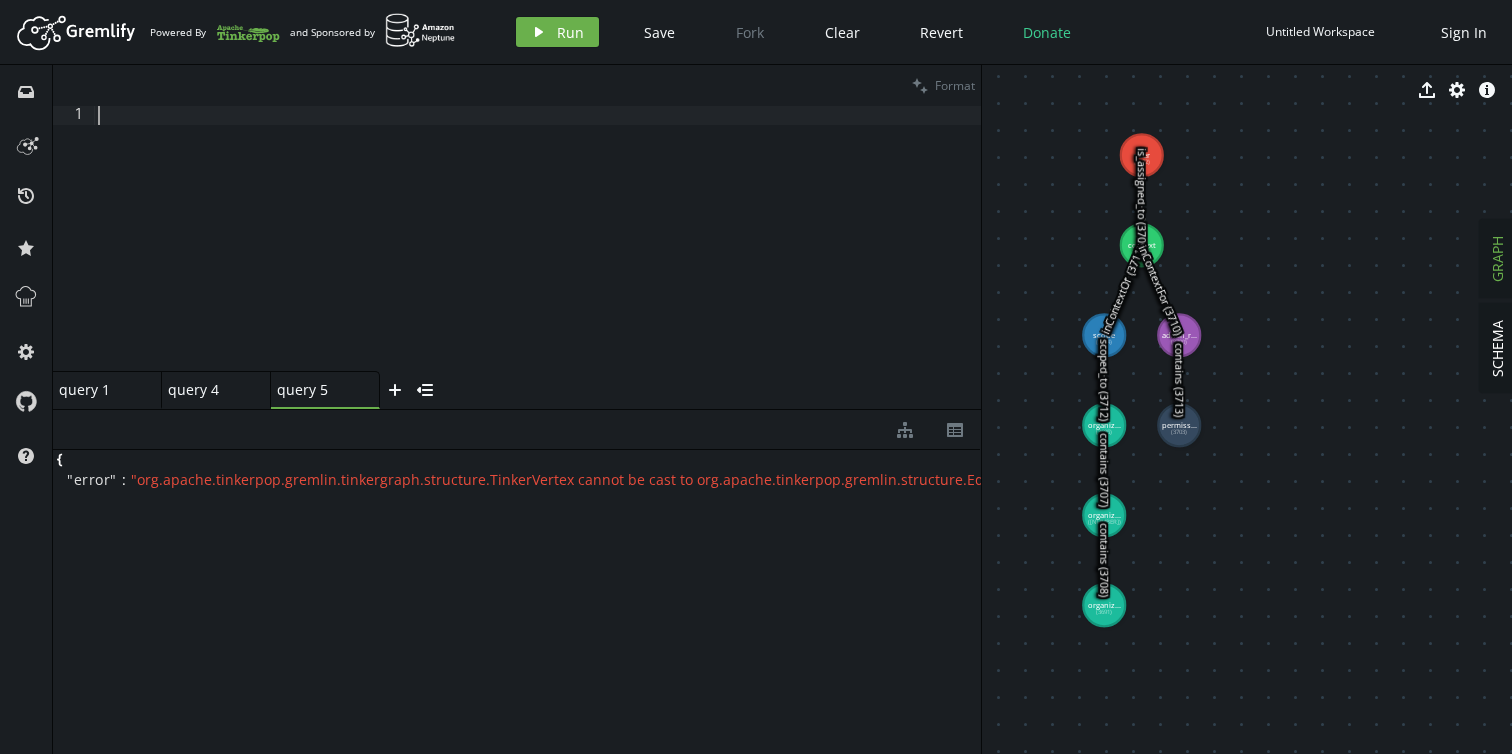 paste on ")" 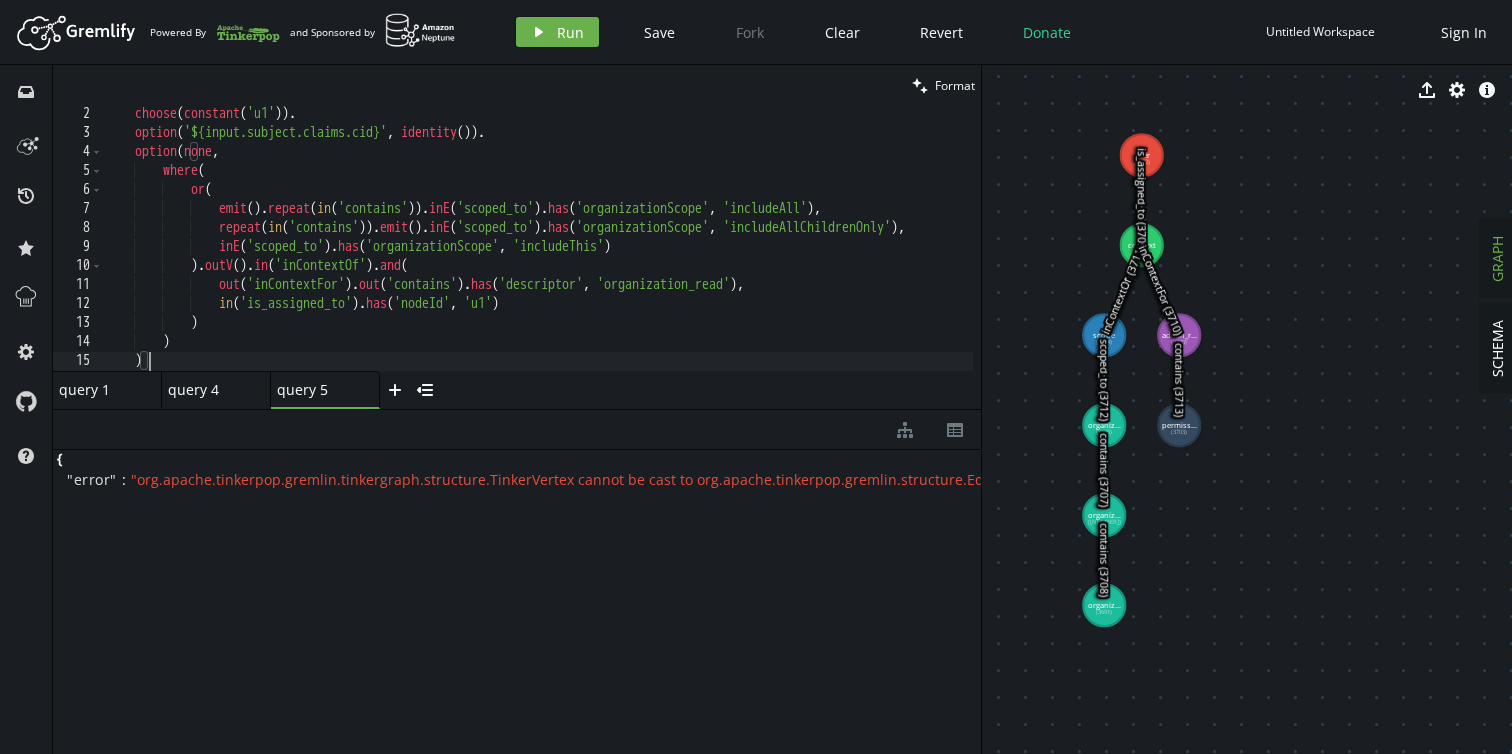 scroll, scrollTop: 20, scrollLeft: 0, axis: vertical 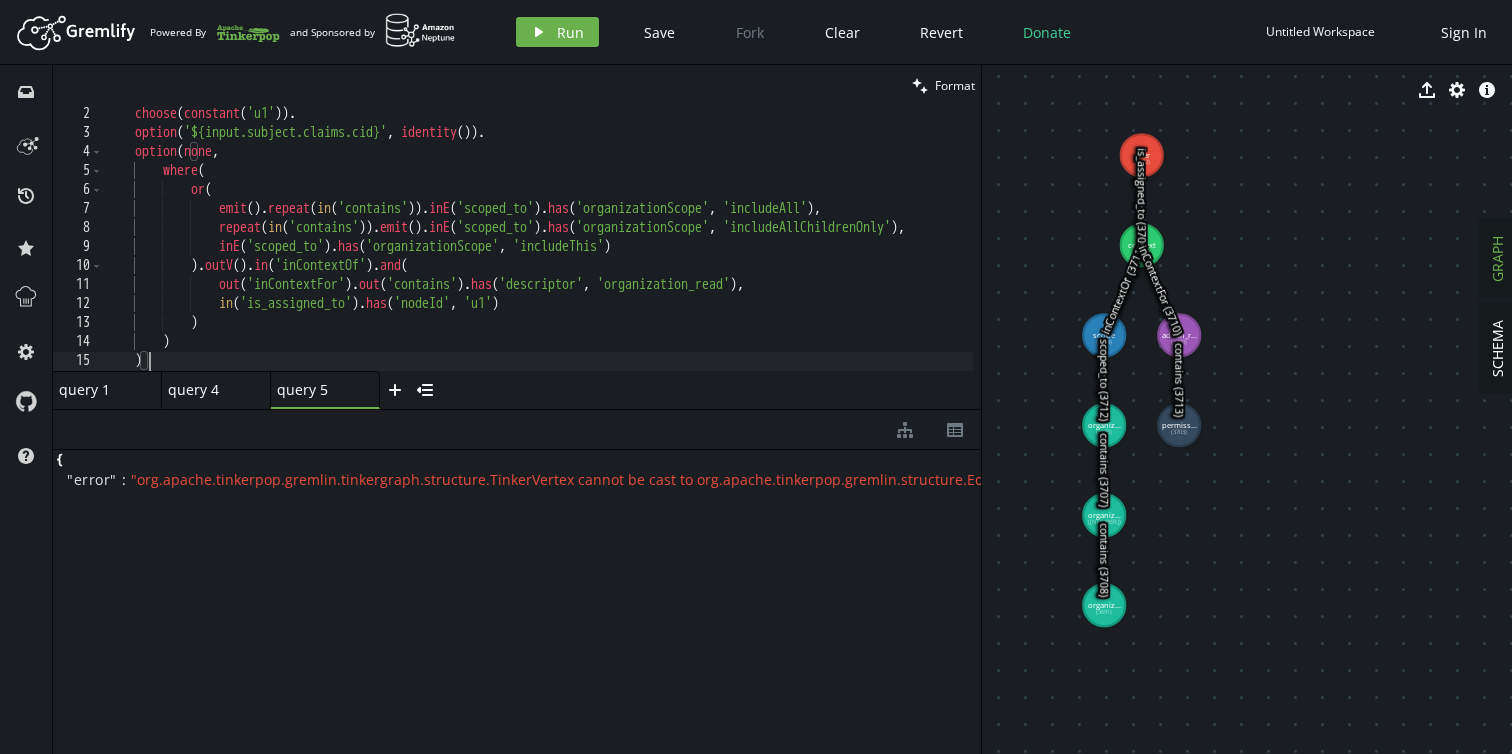 click on "choose ( constant ( 'u1' )) .      option ( '${input.subject.claims.cid}' ,   identity ( )) .      option ( none ,             where (                or (                     emit ( ) . repeat ( in ( 'contains' )) . inE ( 'scoped_to' ) . has ( 'organizationScope' ,   'includeAll' ) ,                     repeat ( in ( 'contains' )) . emit ( ) . inE ( 'scoped_to' ) . has ( 'organizationScope' ,   'includeAllChildrenOnly' ) ,                     inE ( 'scoped_to' ) . has ( 'organizationScope' ,   'includeThis' )                ) . outV ( ) . in ( 'inContextOf' ) . and (                     out ( 'inContextFor' ) . out ( 'contains' ) . has ( 'descriptor' ,   'organization_read' ) ,                     in ( 'is_assigned_to' ) . has ( 'nodeId' ,   'u1' )                )           )      )" at bounding box center [586, 252] 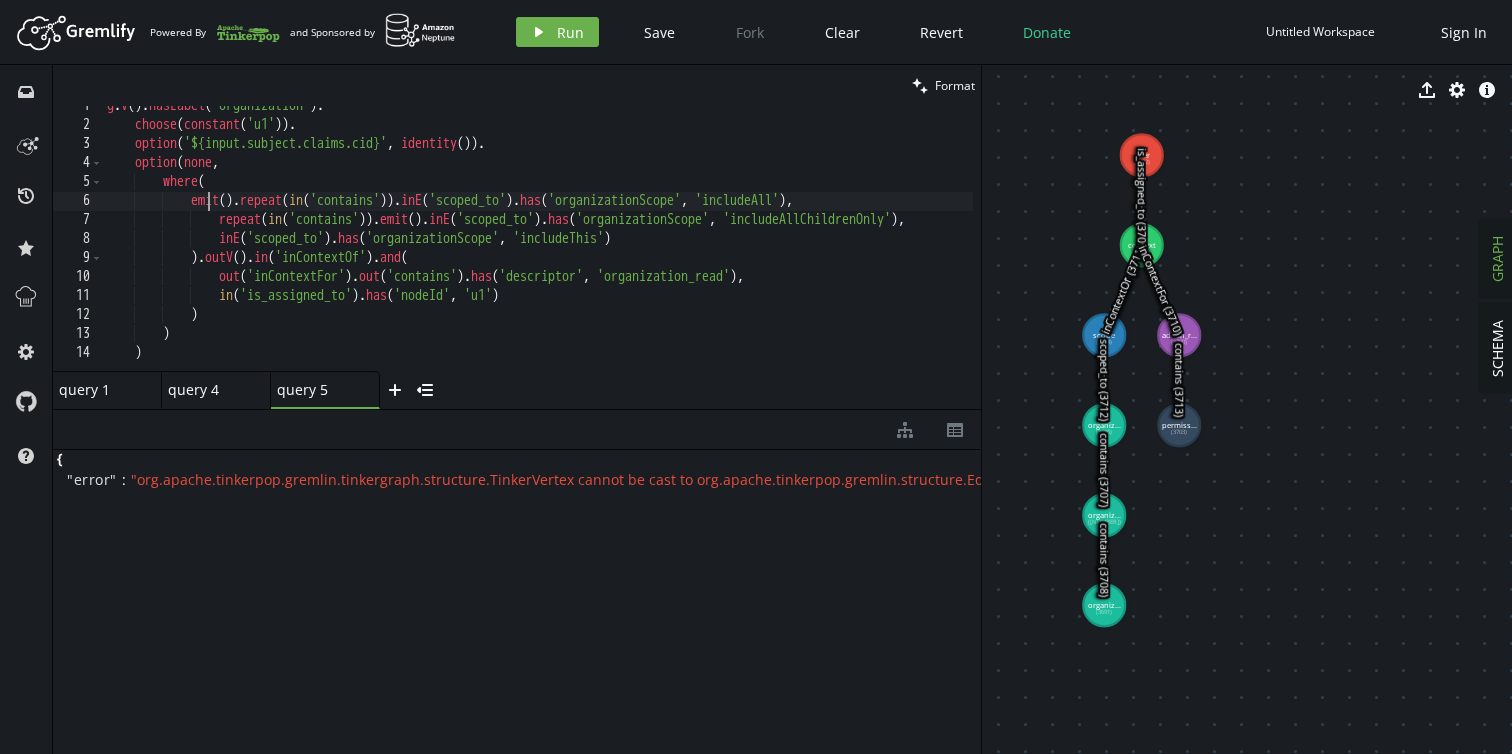 scroll, scrollTop: 9, scrollLeft: 0, axis: vertical 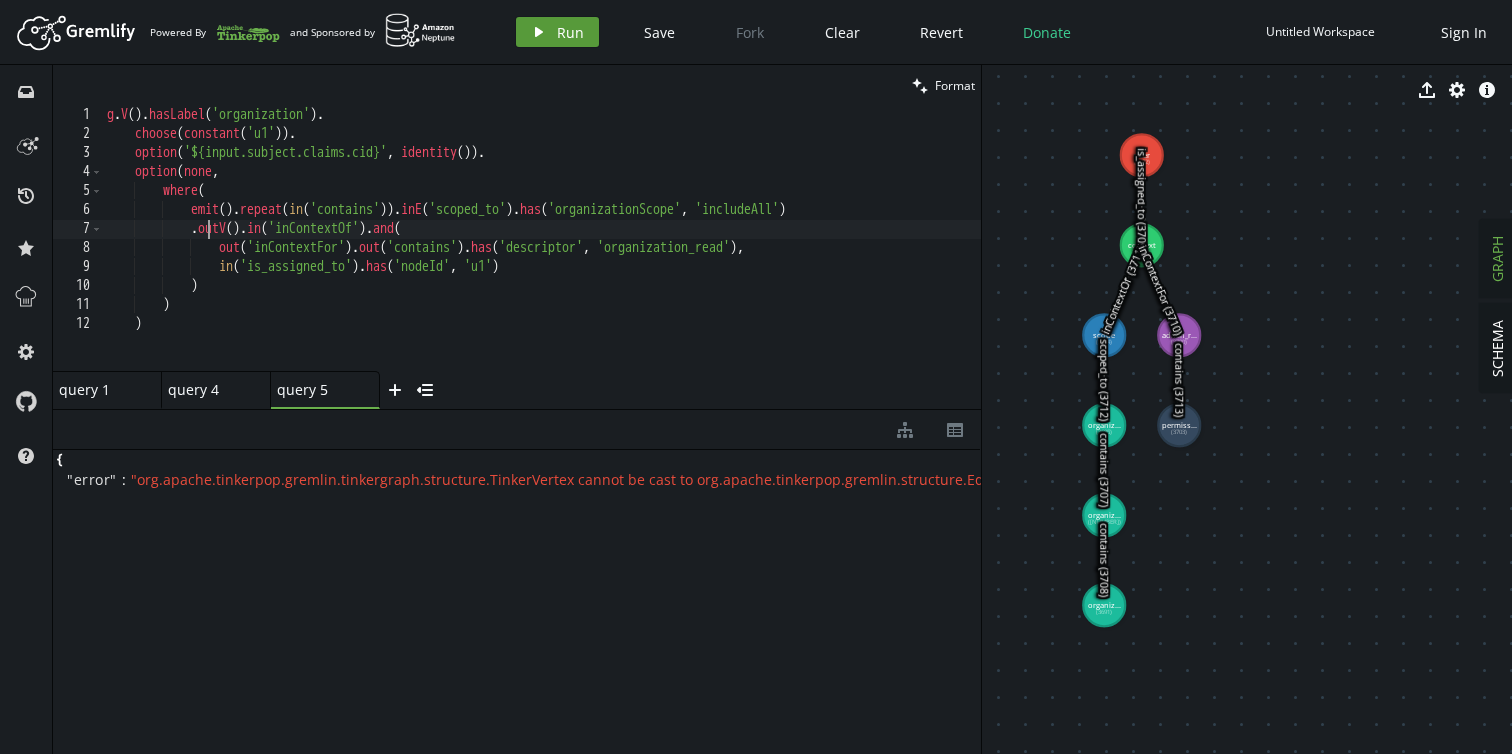 click on "Run" at bounding box center (570, 32) 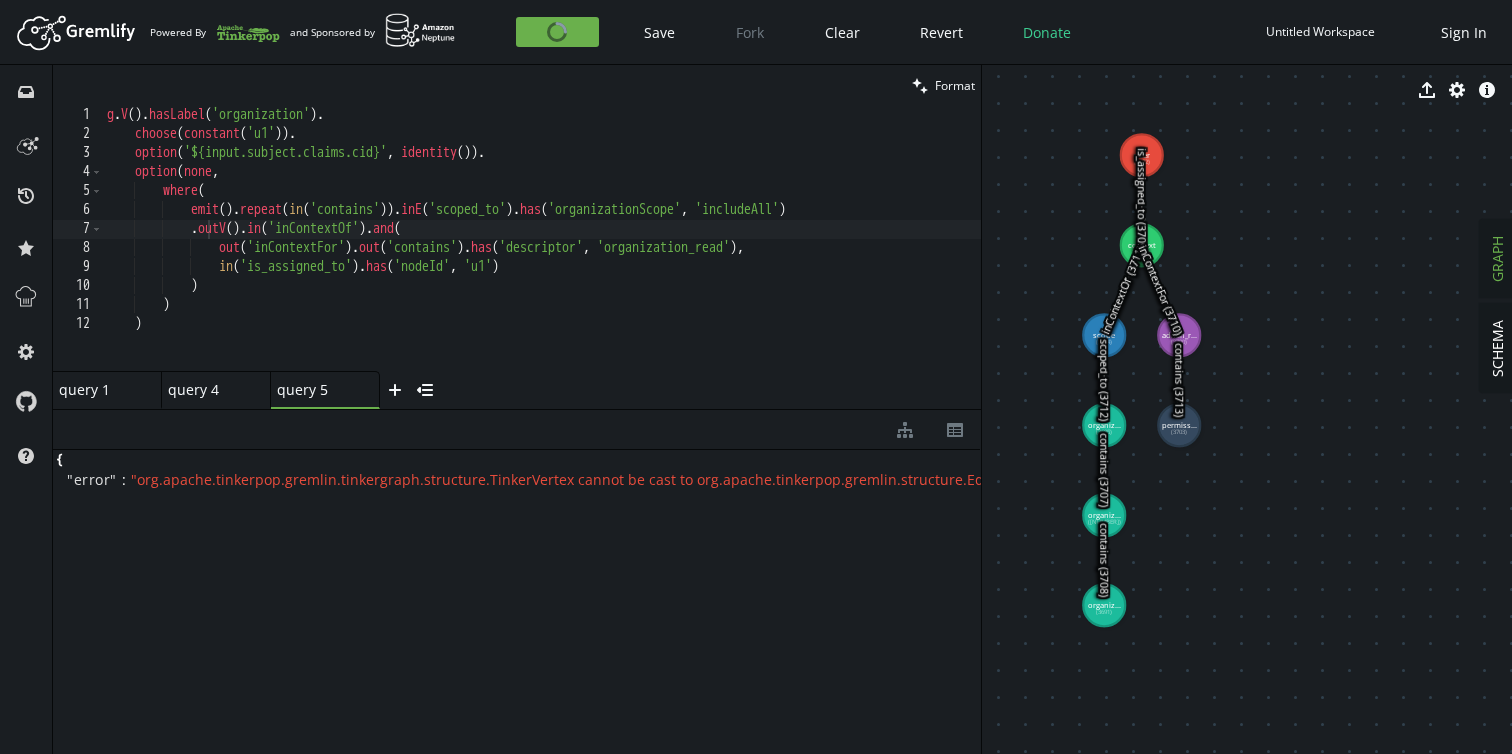 scroll, scrollTop: 0, scrollLeft: 0, axis: both 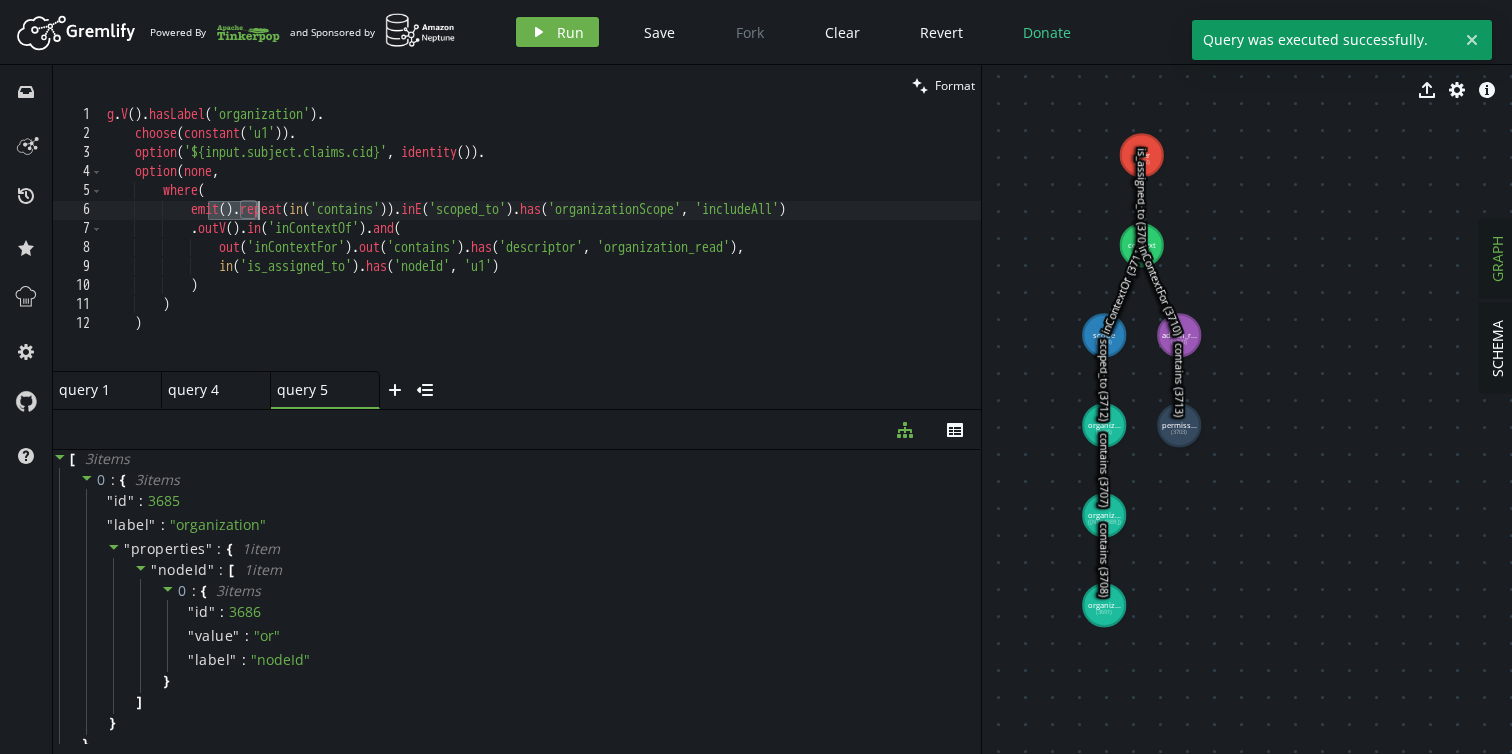 drag, startPoint x: 209, startPoint y: 213, endPoint x: 257, endPoint y: 215, distance: 48.04165 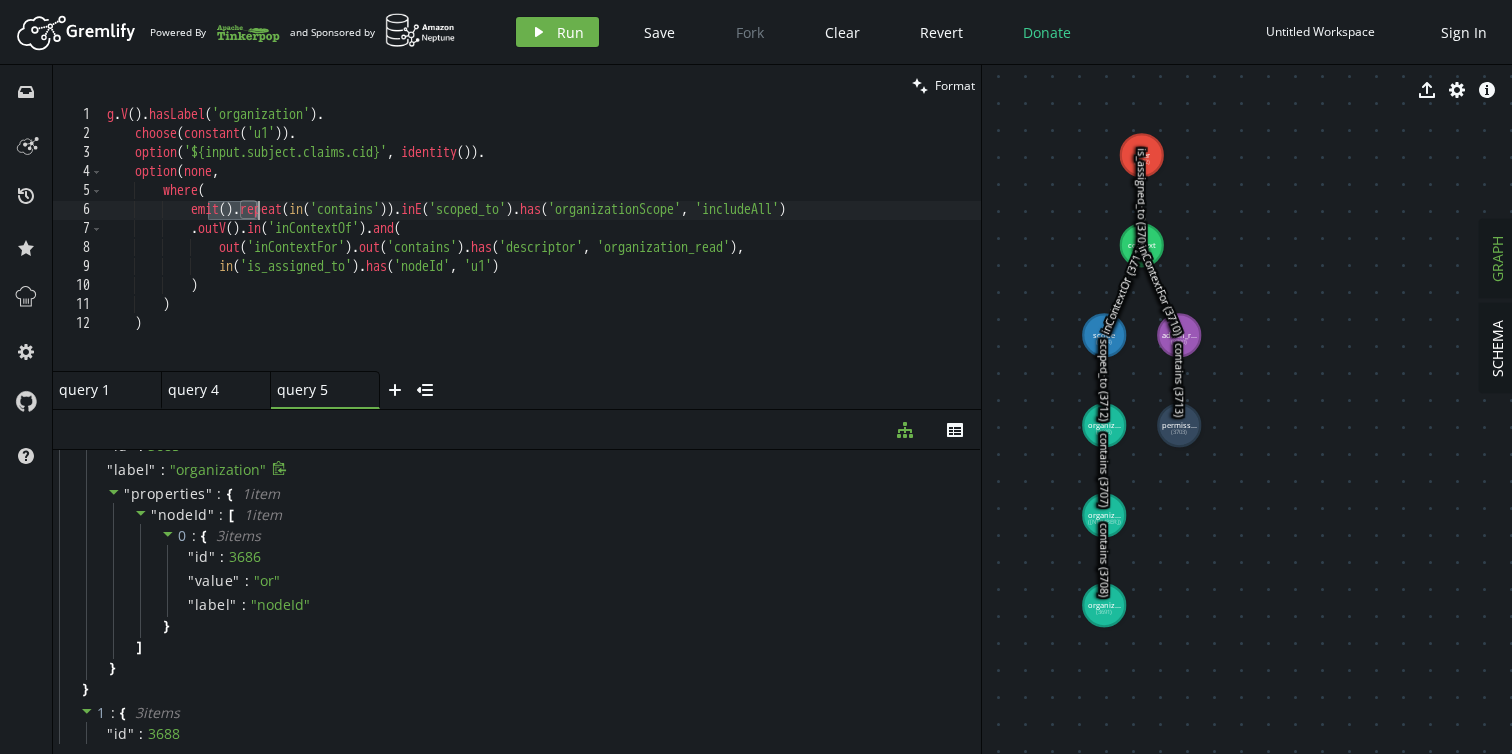 scroll, scrollTop: 0, scrollLeft: 0, axis: both 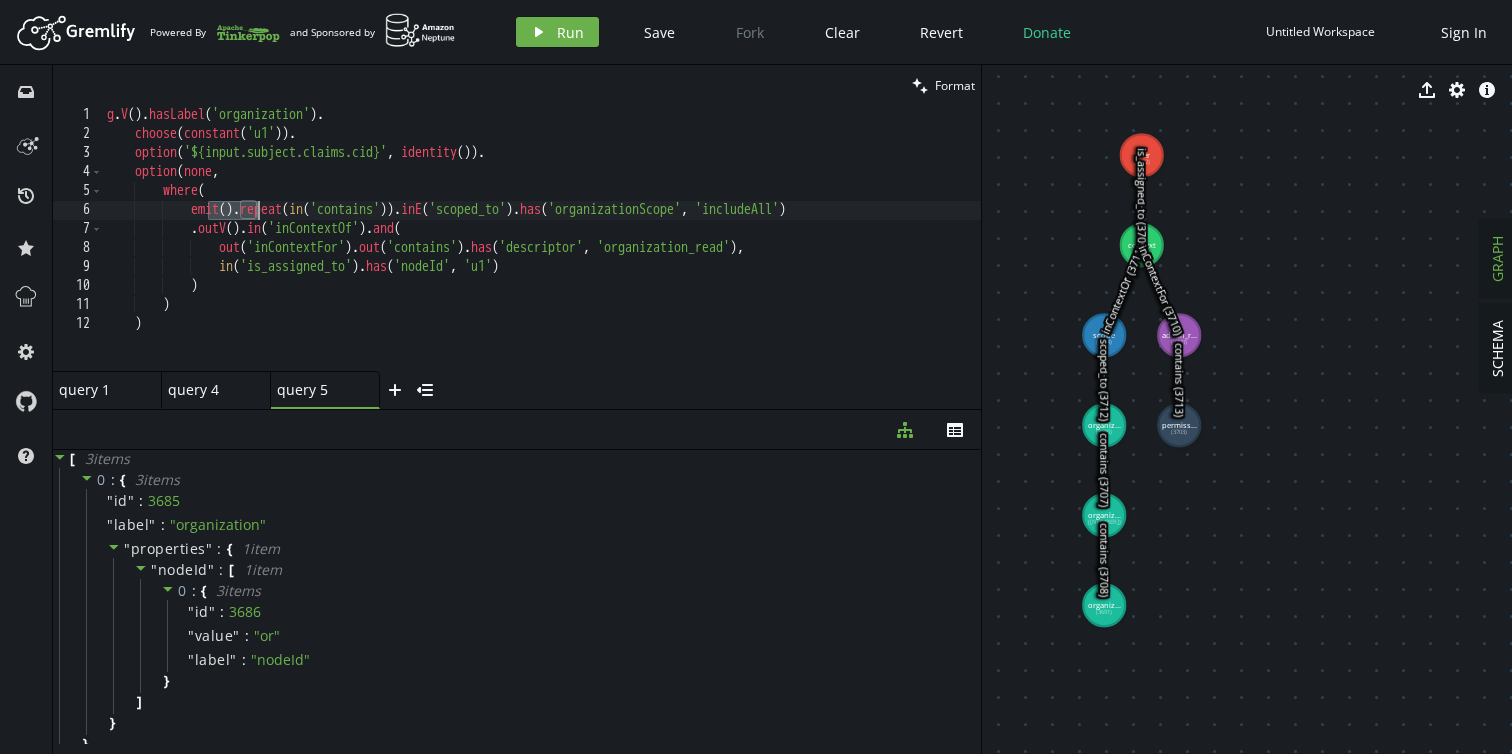 click on "query 1" at bounding box center (99, 389) 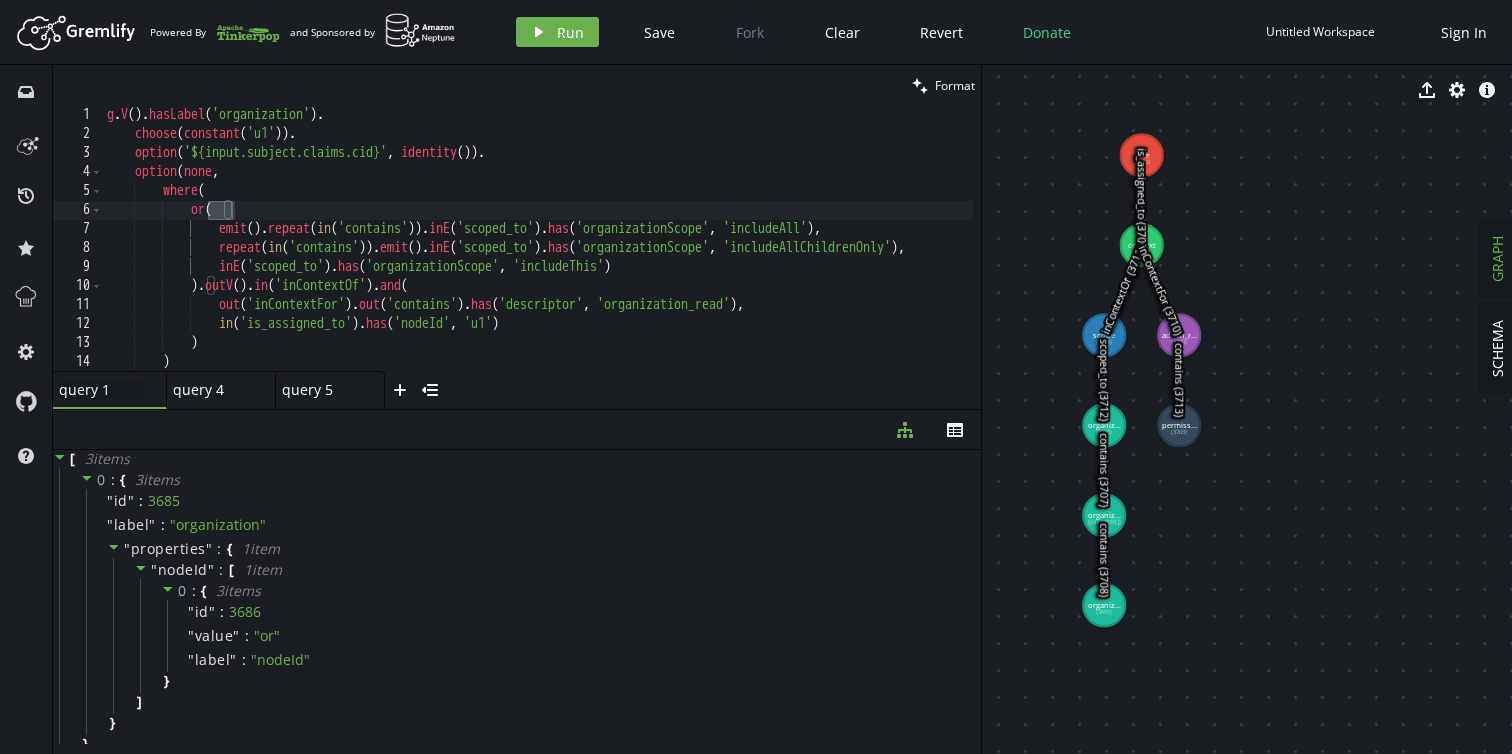 click on "g . V ( ) . hasLabel ( 'organization' ) .      choose ( constant ( 'u1' )) .      option ( '${input.subject.claims.cid}' ,   identity ( )) .      option ( none ,             where (                or (                     emit ( ) . repeat ( in ( 'contains' )) . inE ( 'scoped_to' ) . has ( 'organizationScope' ,   'includeAll' ) ,                     repeat ( in ( 'contains' )) . emit ( ) . inE ( 'scoped_to' ) . has ( 'organizationScope' ,   'includeAllChildrenOnly' ) ,                     inE ( 'scoped_to' ) . has ( 'organizationScope' ,   'includeThis' )                ) . outV ( ) . in ( 'inContextOf' ) . and (                     out ( 'inContextFor' ) . out ( 'contains' ) . has ( 'descriptor' ,   'organization_read' ) ,                     in ( 'is_assigned_to' ) . has ( 'nodeId' ,   'u1' )                )           )      )" at bounding box center [586, 253] 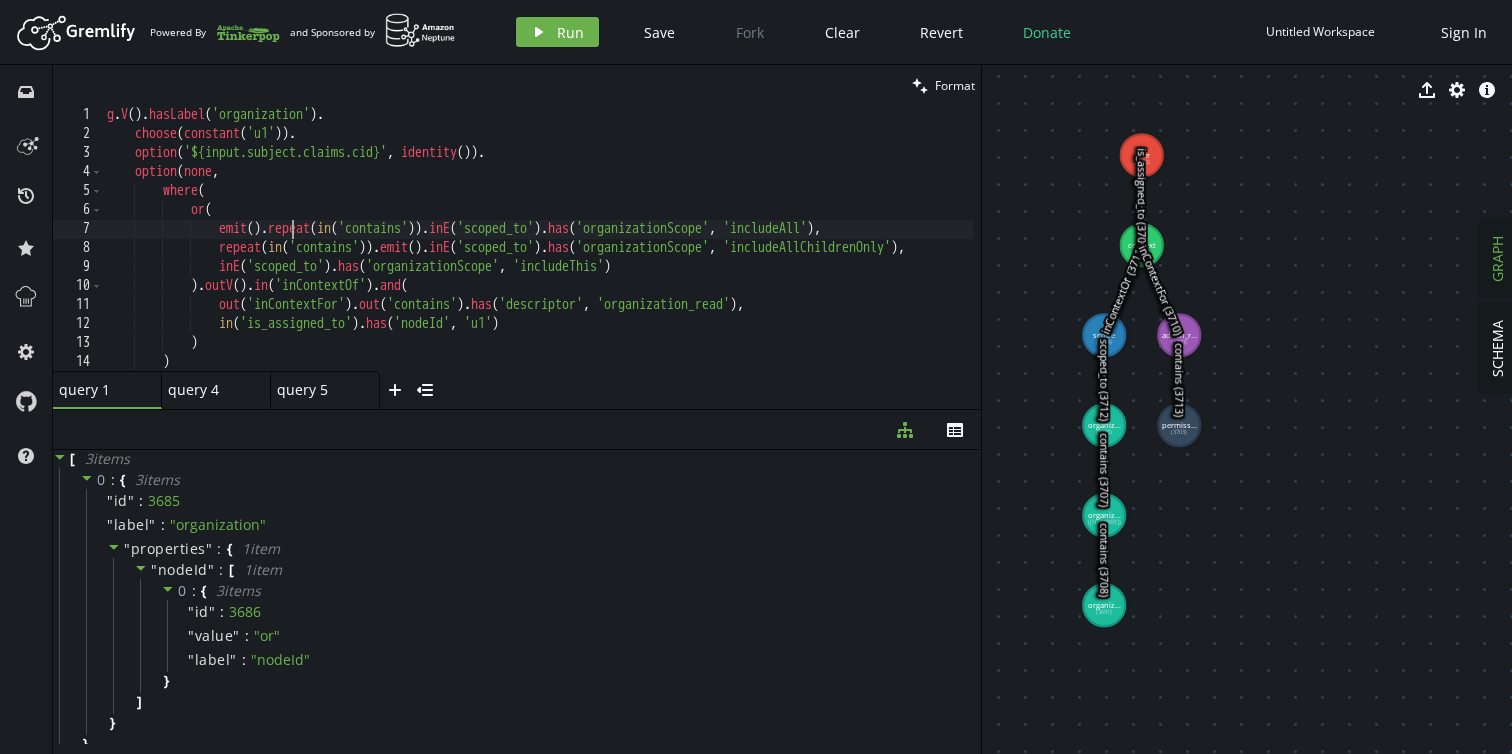 click on "g . V ( ) . hasLabel ( 'organization' ) .      choose ( constant ( 'u1' )) .      option ( '${input.subject.claims.cid}' ,   identity ( )) .      option ( none ,             where (                or (                     emit ( ) . repeat ( in ( 'contains' )) . inE ( 'scoped_to' ) . has ( 'organizationScope' ,   'includeAll' ) ,                     repeat ( in ( 'contains' )) . emit ( ) . inE ( 'scoped_to' ) . has ( 'organizationScope' ,   'includeAllChildrenOnly' ) ,                     inE ( 'scoped_to' ) . has ( 'organizationScope' ,   'includeThis' )                ) . outV ( ) . in ( 'inContextOf' ) . and (                     out ( 'inContextFor' ) . out ( 'contains' ) . has ( 'descriptor' ,   'organization_read' ) ,                     in ( 'is_assigned_to' ) . has ( 'nodeId' ,   'u1' )                )           )      )" at bounding box center (586, 253) 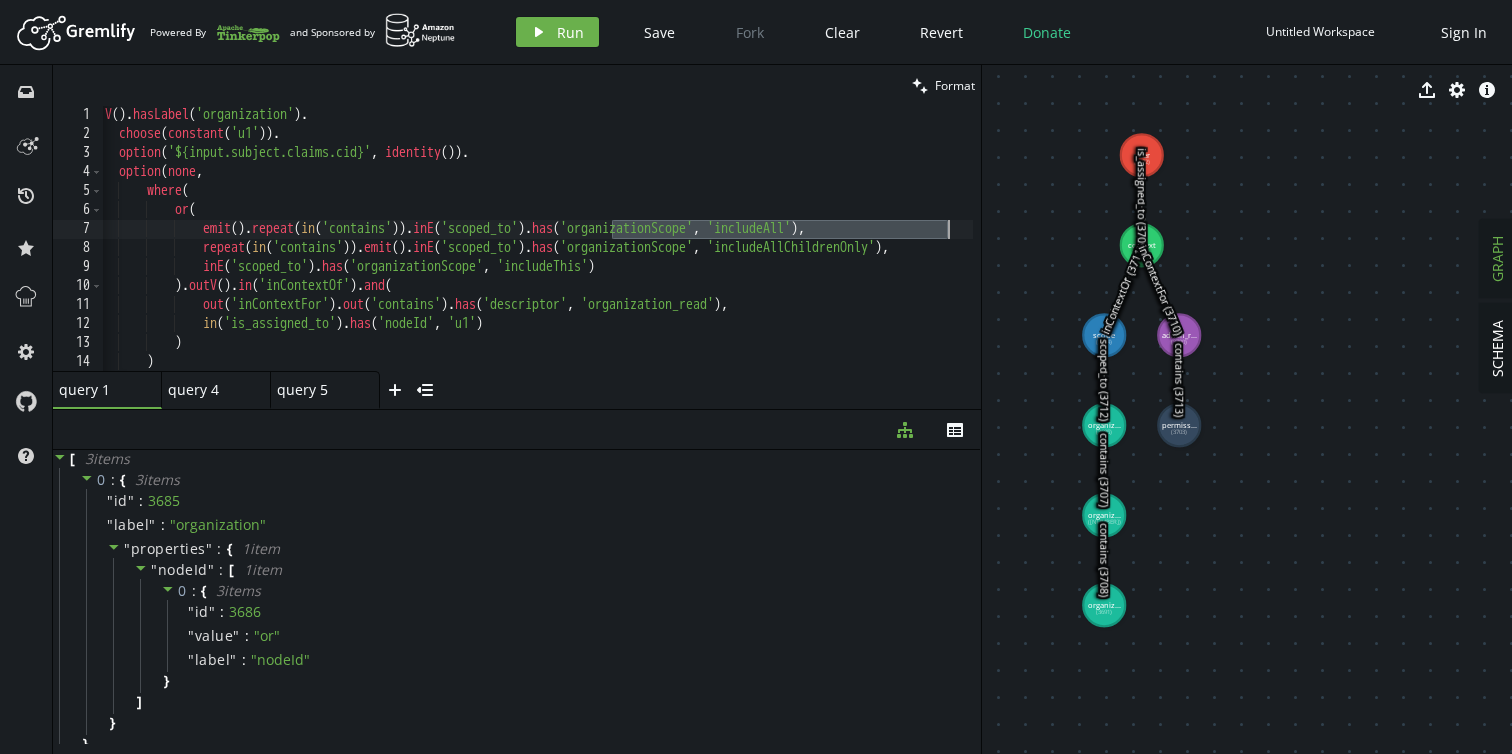 scroll, scrollTop: 0, scrollLeft: 16, axis: horizontal 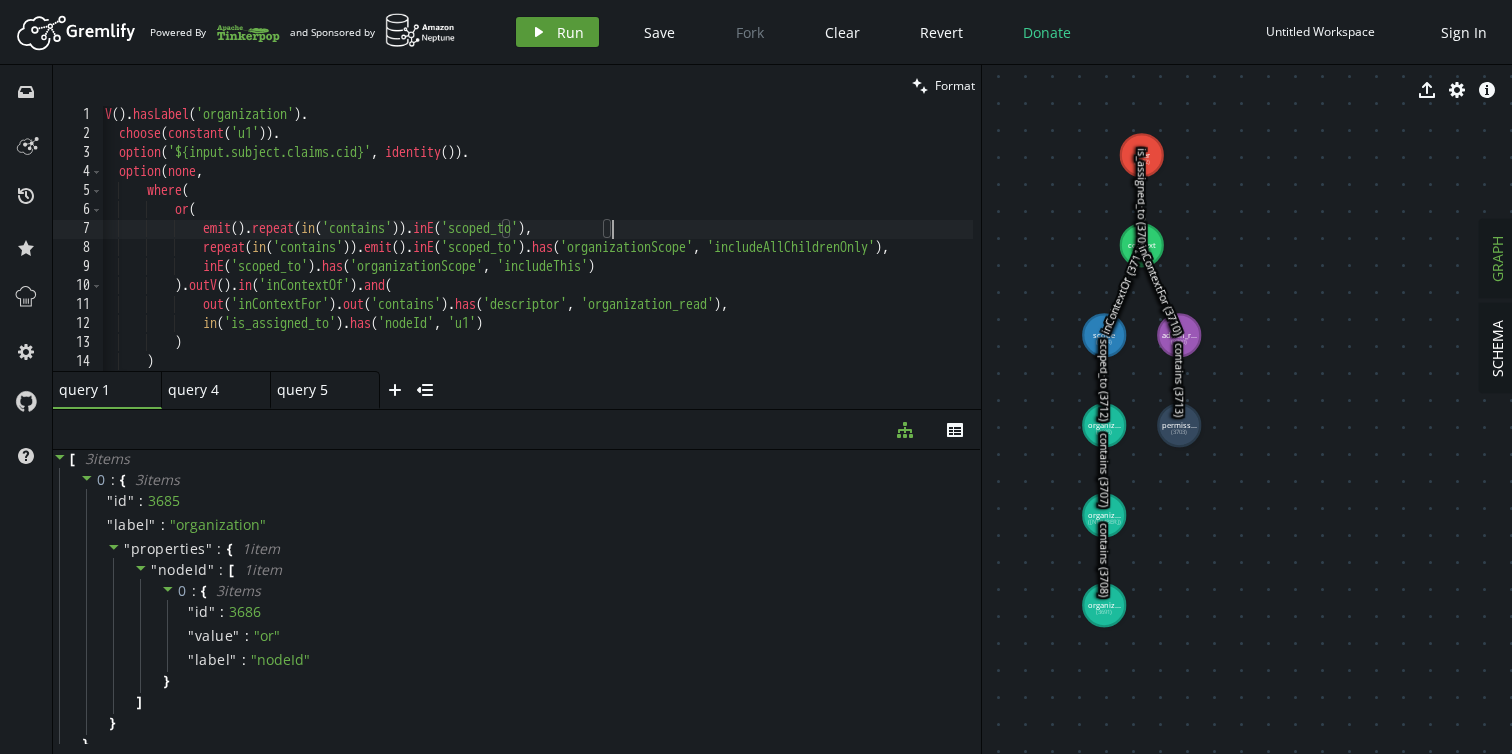 click on "Run" at bounding box center (570, 32) 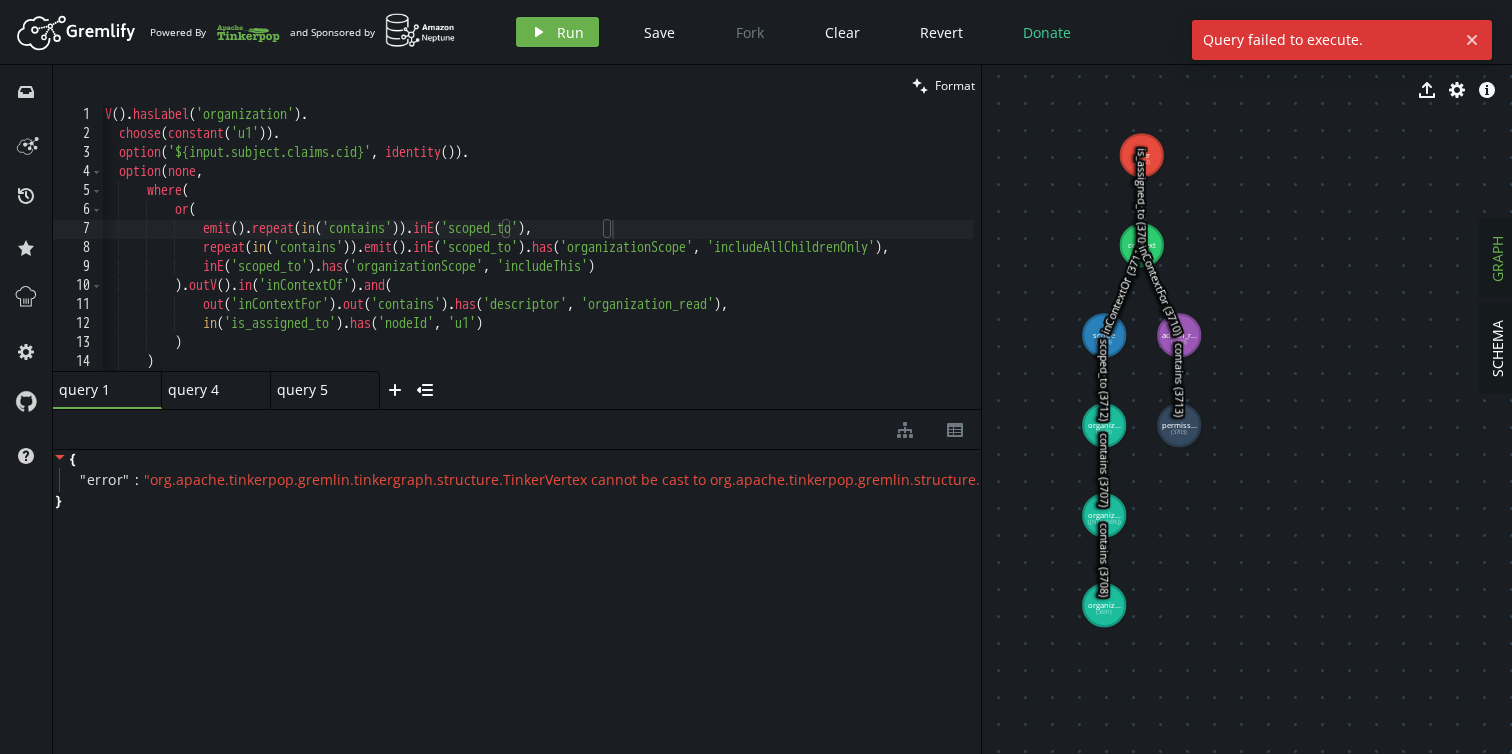 click on "g . V ( ) . hasLabel ( 'organization' ) .      choose ( constant ( 'u1' )) .      option ( '${input.subject.claims.cid}' ,   identity ( )) .      option ( none ,             where (                or (                     emit ( ) . repeat ( in ( 'contains' )) . inE ( 'scoped_to' ) ,                     repeat ( in ( 'contains' )) . emit ( ) . inE ( 'scoped_to' ) . has ( 'organizationScope' ,   'includeAllChildrenOnly' ) ,                     inE ( 'scoped_to' ) . has ( 'organizationScope' ,   'includeThis' )                ) . outV ( ) . in ( 'inContextOf' ) . and (                     out ( 'inContextFor' ) . out ( 'contains' ) . has ( 'descriptor' ,   'organization_read' ) ,                     in ( 'is_assigned_to' ) . has ( 'nodeId' ,   'u1' )                )           )      )" at bounding box center [570, 253] 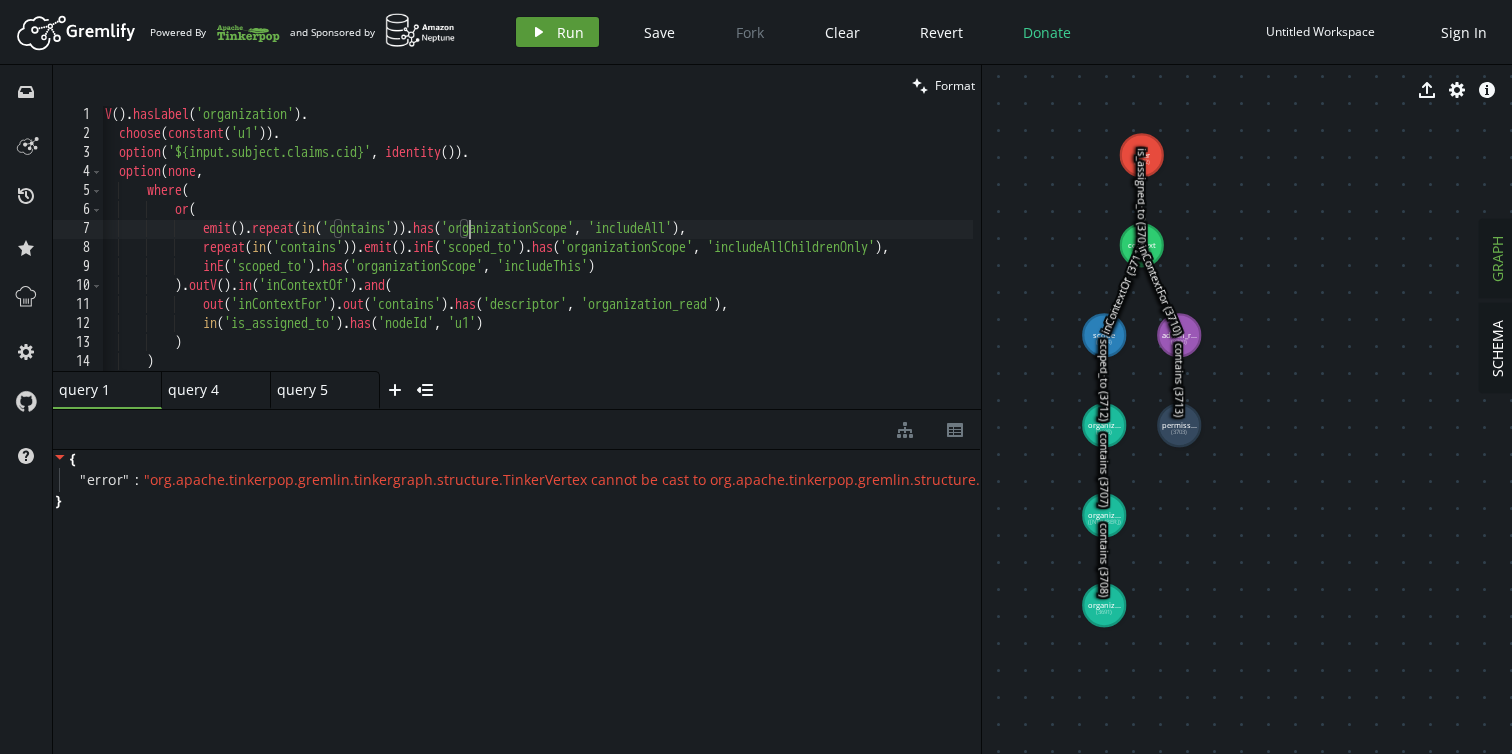 click on "play Run" at bounding box center [557, 32] 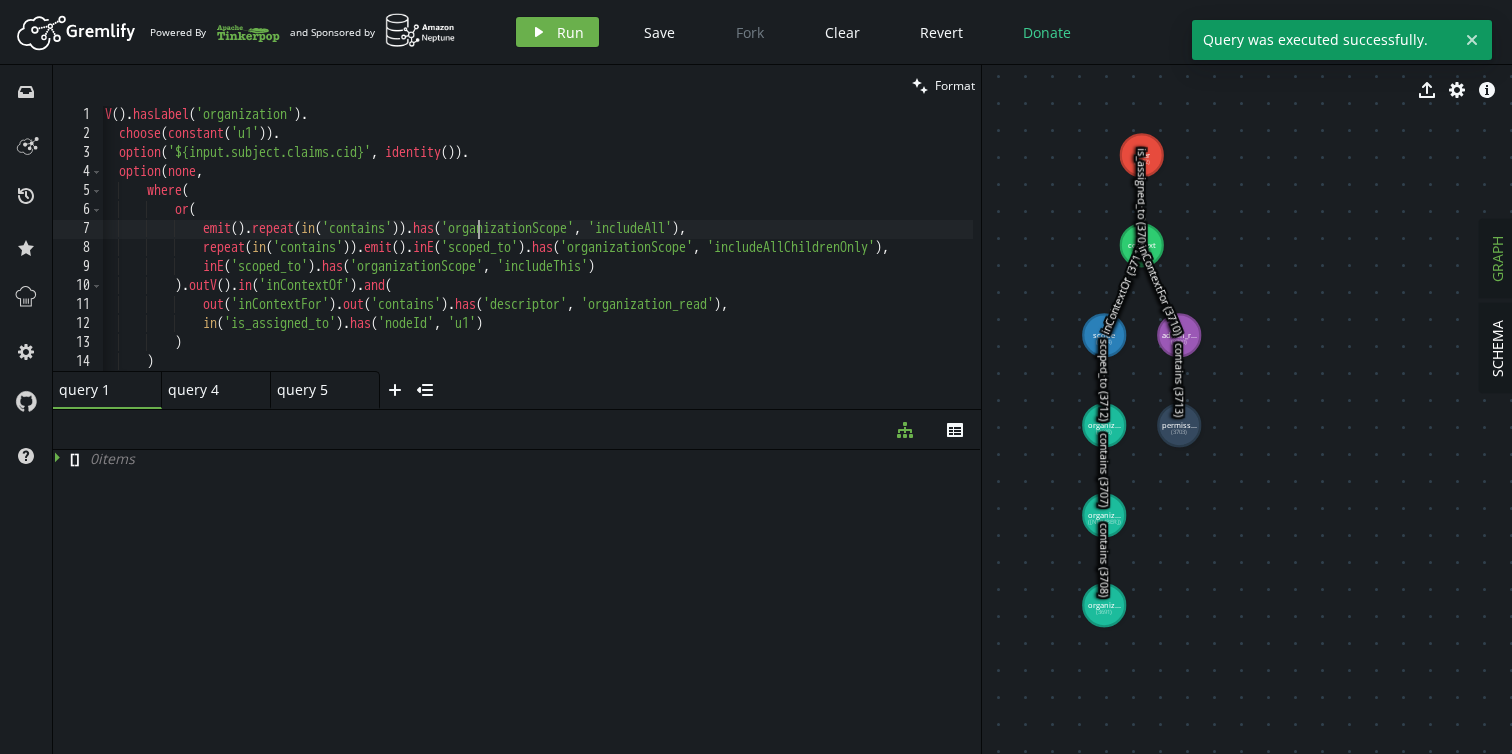 click on "g . V ( ) . hasLabel ( 'organization' ) .      choose ( constant ( 'u1' )) .      option ( '${input.subject.claims.cid}' ,   identity ( )) .      option ( none ,             where (                or (                     emit ( ) . repeat ( in ( 'contains' )) . has ( 'organizationScope' ,   'includeAll' ) ,                     repeat ( in ( 'contains' )) . emit ( ) . inE ( 'scoped_to' ) . has ( 'organizationScope' ,   'includeAllChildrenOnly' ) ,                     inE ( 'scoped_to' ) . has ( 'organizationScope' ,   'includeThis' )                ) . outV ( ) . in ( 'inContextOf' ) . and (                     out ( 'inContextFor' ) . out ( 'contains' ) . has ( 'descriptor' ,   'organization_read' ) ,                     in ( 'is_assigned_to' ) . has ( 'nodeId' ,   'u1' )                )           )" at bounding box center (570, 253) 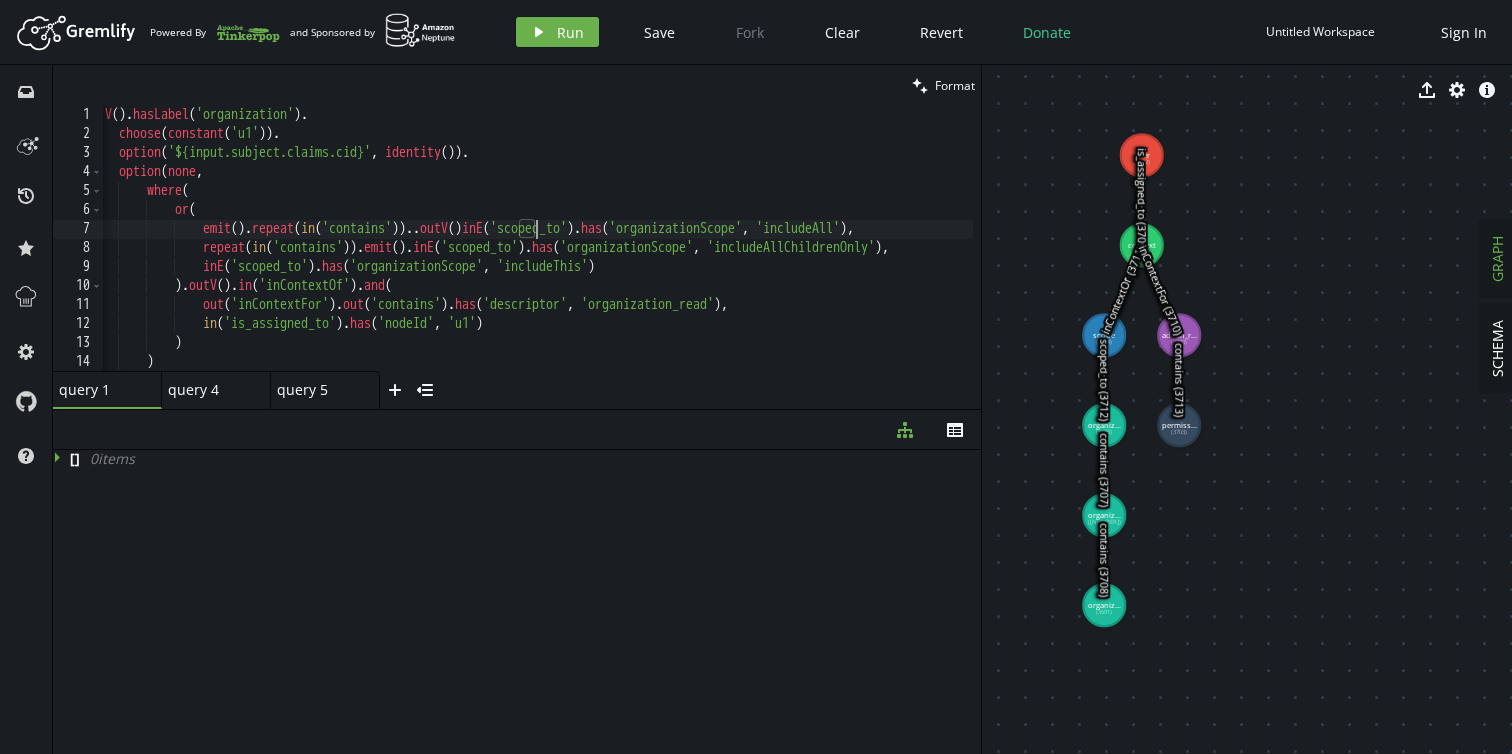 scroll, scrollTop: 0, scrollLeft: 453, axis: horizontal 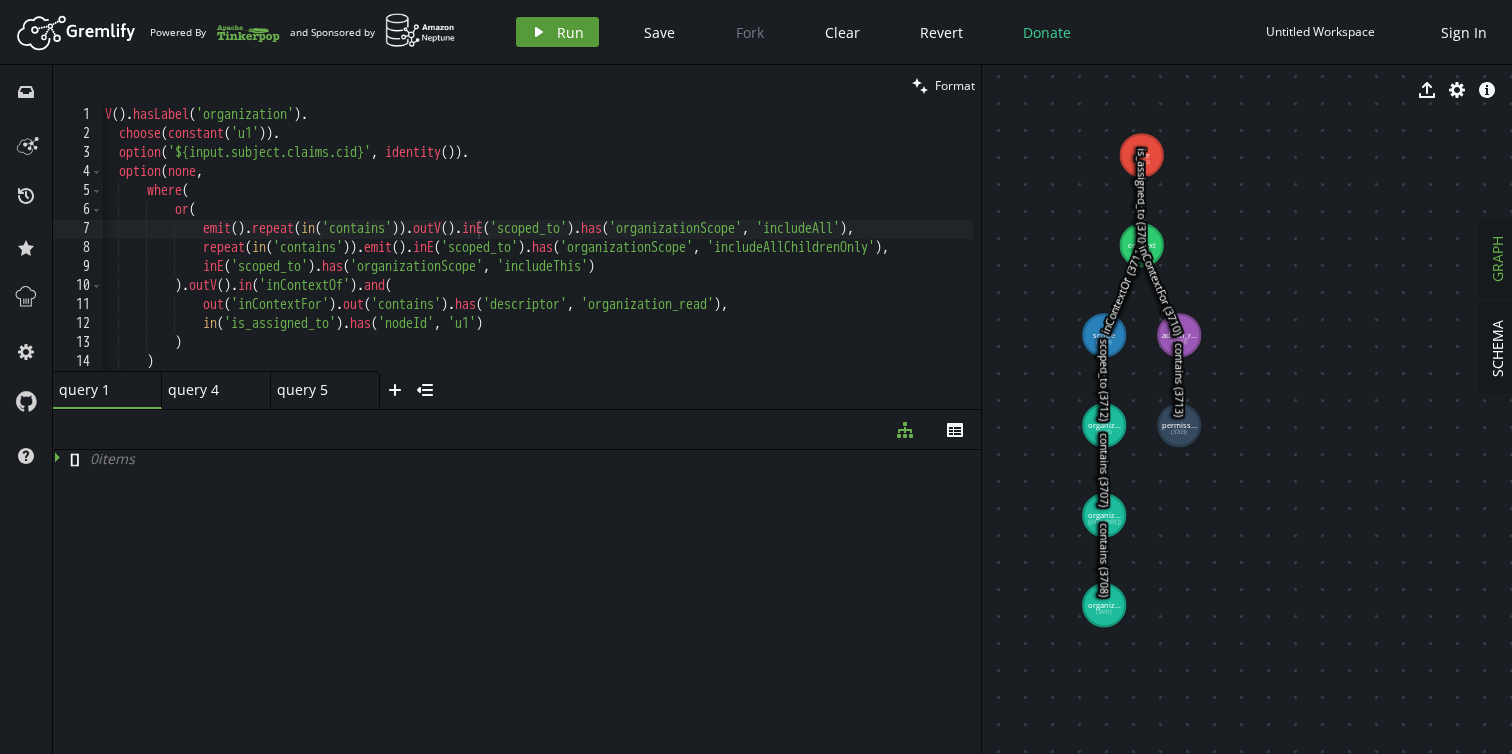 click on "Run" at bounding box center [570, 32] 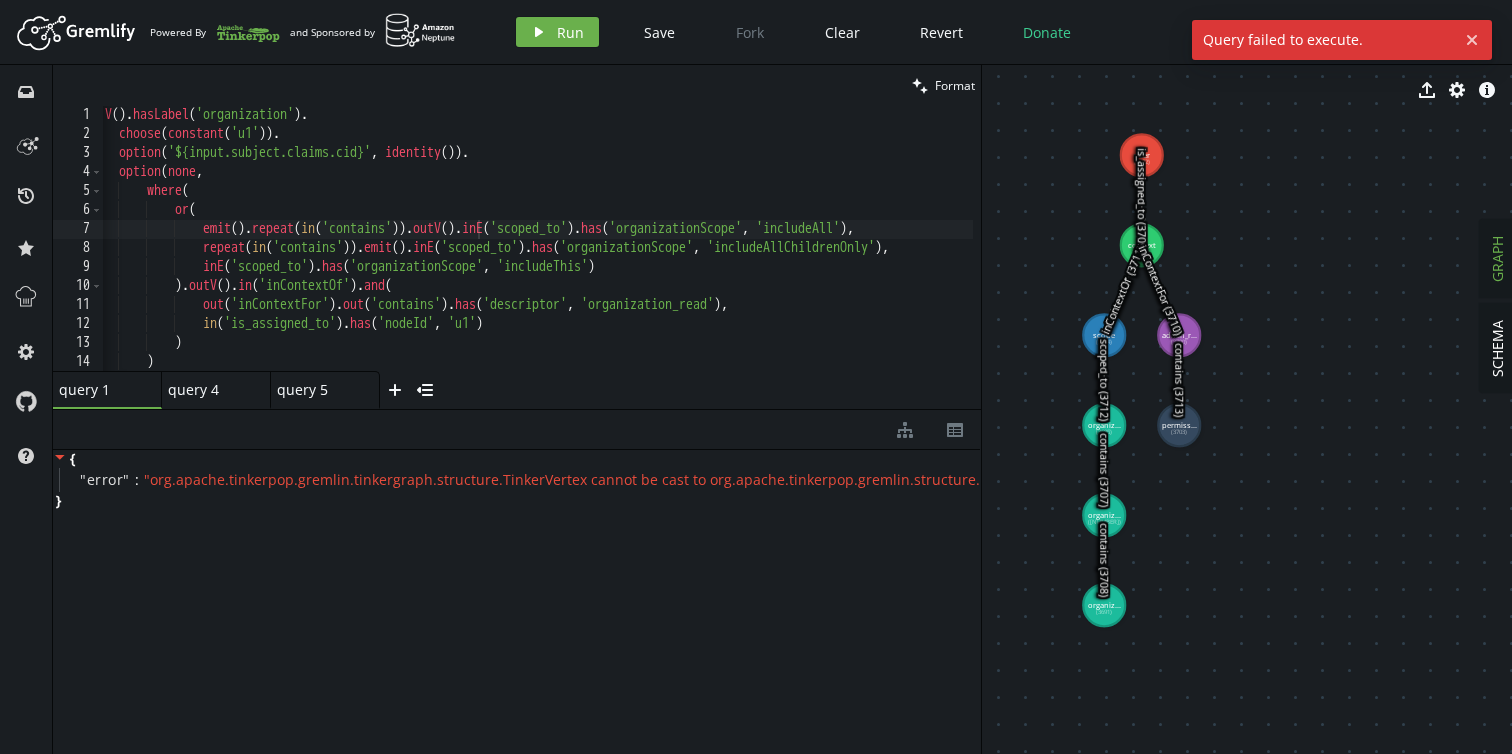 click on "g . V ( ) . hasLabel ( 'organization' ) .      choose ( constant ( 'u1' )) .      option ( '${input.subject.claims.cid}' ,   identity ( )) .      option ( none ,             where (                or (                     emit ( ) . repeat ( in ( 'contains' )) . outV ( ) . inE ( 'scoped_to' ) . has ( 'organizationScope' ,   'includeAll' ) ,                     repeat ( in ( 'contains' )) . emit ( ) . inE ( 'scoped_to' ) . has ( 'organizationScope' ,   'includeAllChildrenOnly' ) ,                     inE ( 'scoped_to' ) . has ( 'organizationScope' ,   'includeThis' )                ) . outV ( ) . in ( 'inContextOf' ) . and (                     out ( 'inContextFor' ) . out ( 'contains' ) . has ( 'descriptor' ,   'organization_read' ) ,                     in ( 'is_assigned_to' ) . has ( 'nodeId' ,   'u1' )                )           )" at bounding box center [570, 253] 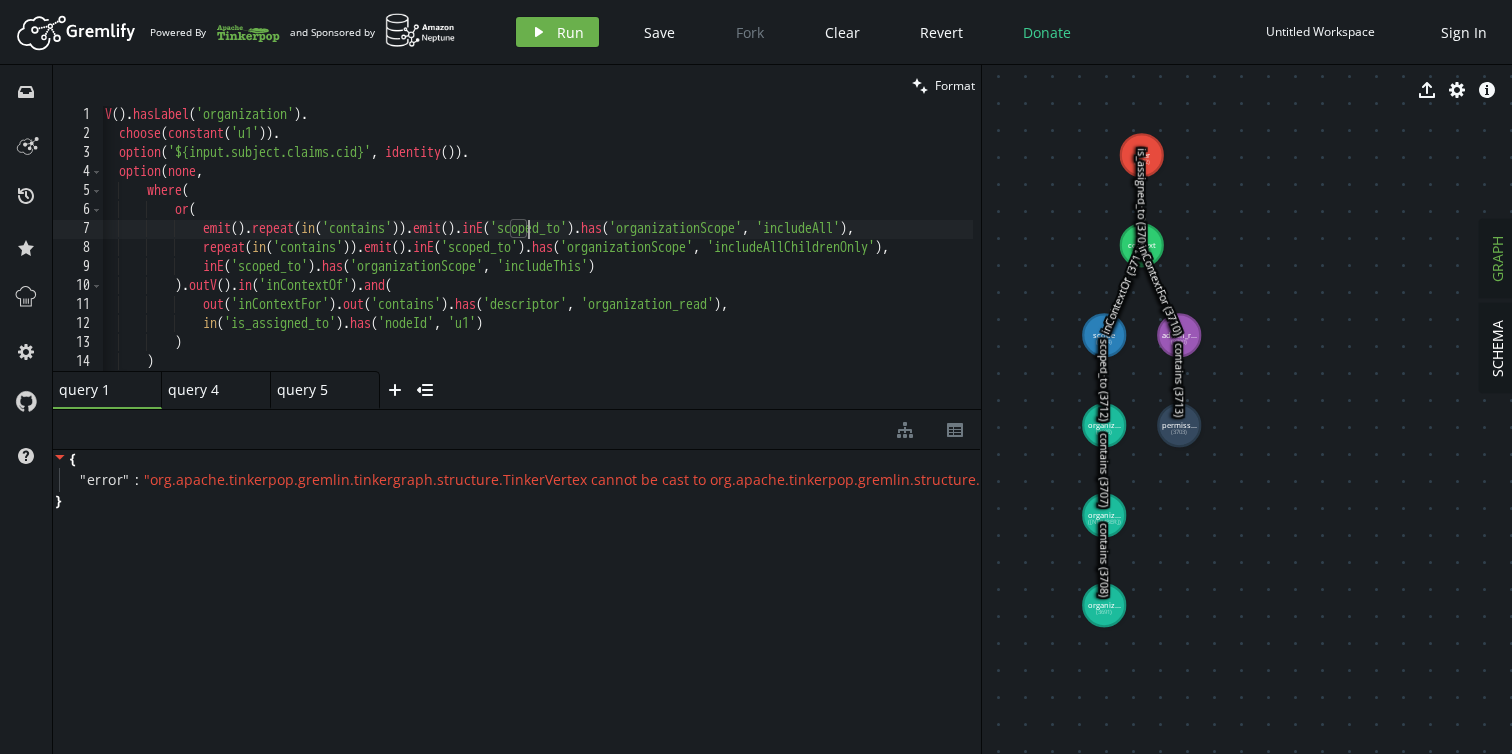 scroll, scrollTop: 0, scrollLeft: 436, axis: horizontal 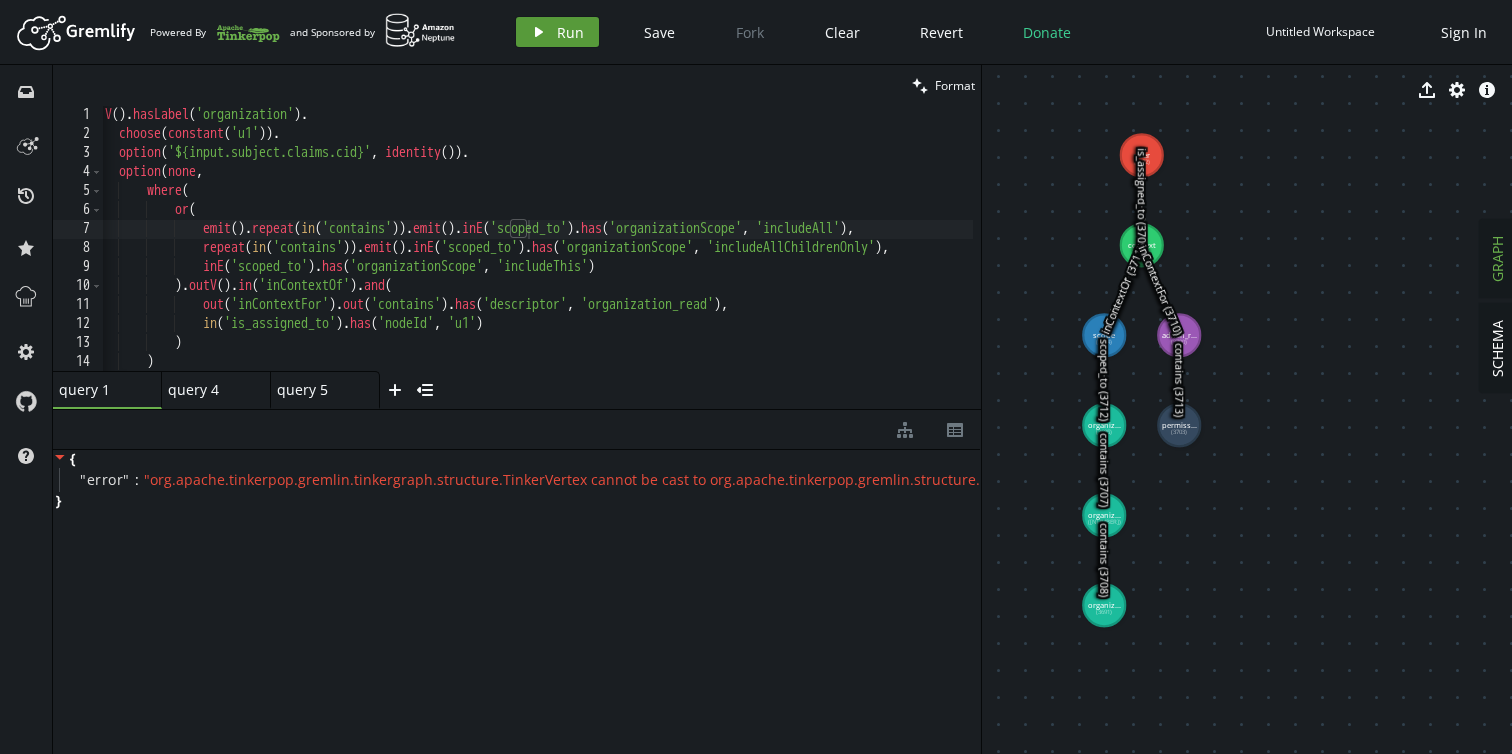 click on "Run" at bounding box center (570, 32) 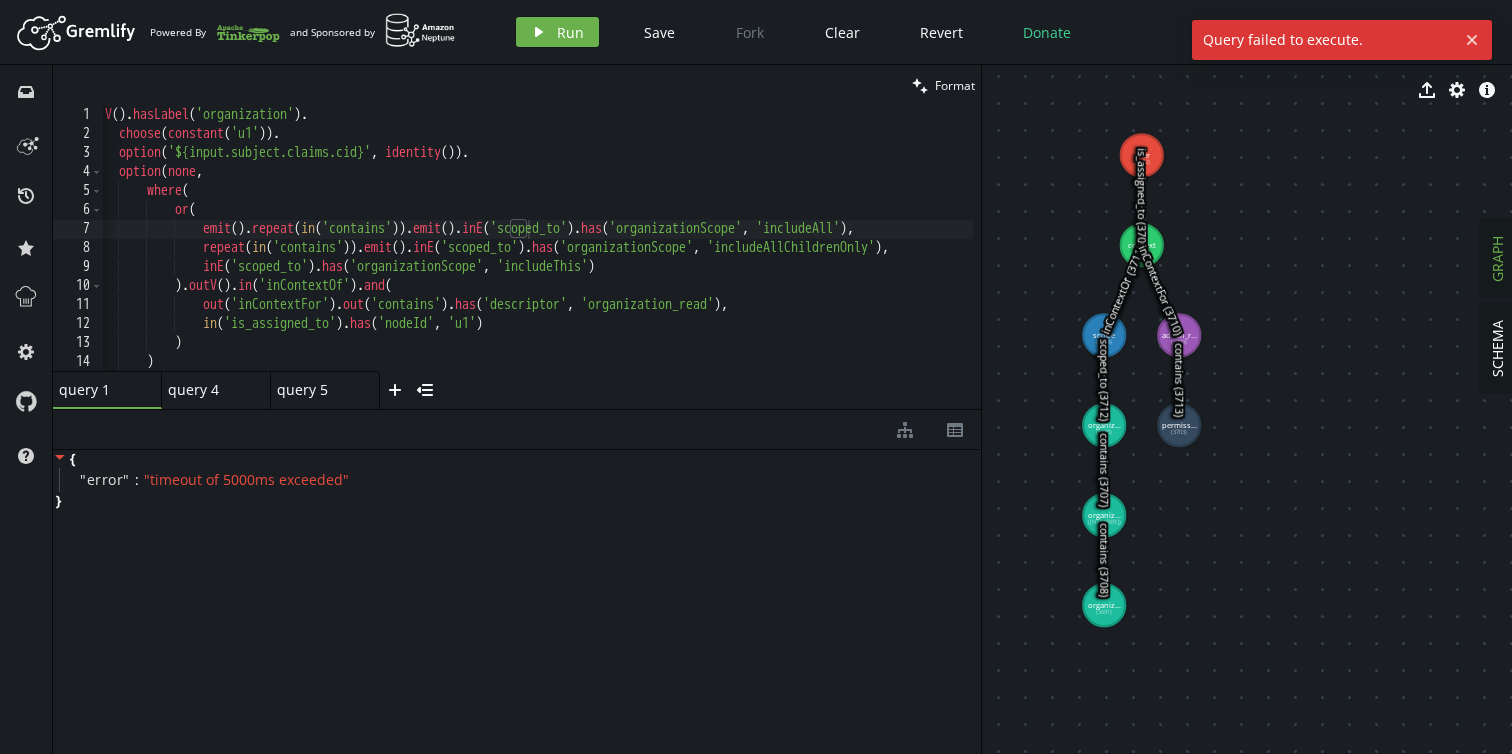 click on "g . V ( ) . hasLabel ( 'organization' ) .      choose ( constant ( 'u1' )) .      option ( '${input.subject.claims.cid}' ,   identity ( )) .      option ( none ,             where (                or (                     emit ( ) . repeat ( in ( 'contains' )) . emit ( ) . inE ( 'scoped_to' ) . has ( 'organizationScope' ,   'includeAll' ) ,                     repeat ( in ( 'contains' )) . emit ( ) . inE ( 'scoped_to' ) . has ( 'organizationScope' ,   'includeAllChildrenOnly' ) ,                     inE ( 'scoped_to' ) . has ( 'organizationScope' ,   'includeThis' )                ) . outV ( ) . in ( 'inContextOf' ) . and (                     out ( 'inContextFor' ) . out ( 'contains' ) . has ( 'descriptor' ,   'organization_read' ) ,                     in ( 'is_assigned_to' ) . has ( 'nodeId' ,   'u1' )                )           )" at bounding box center (570, 253) 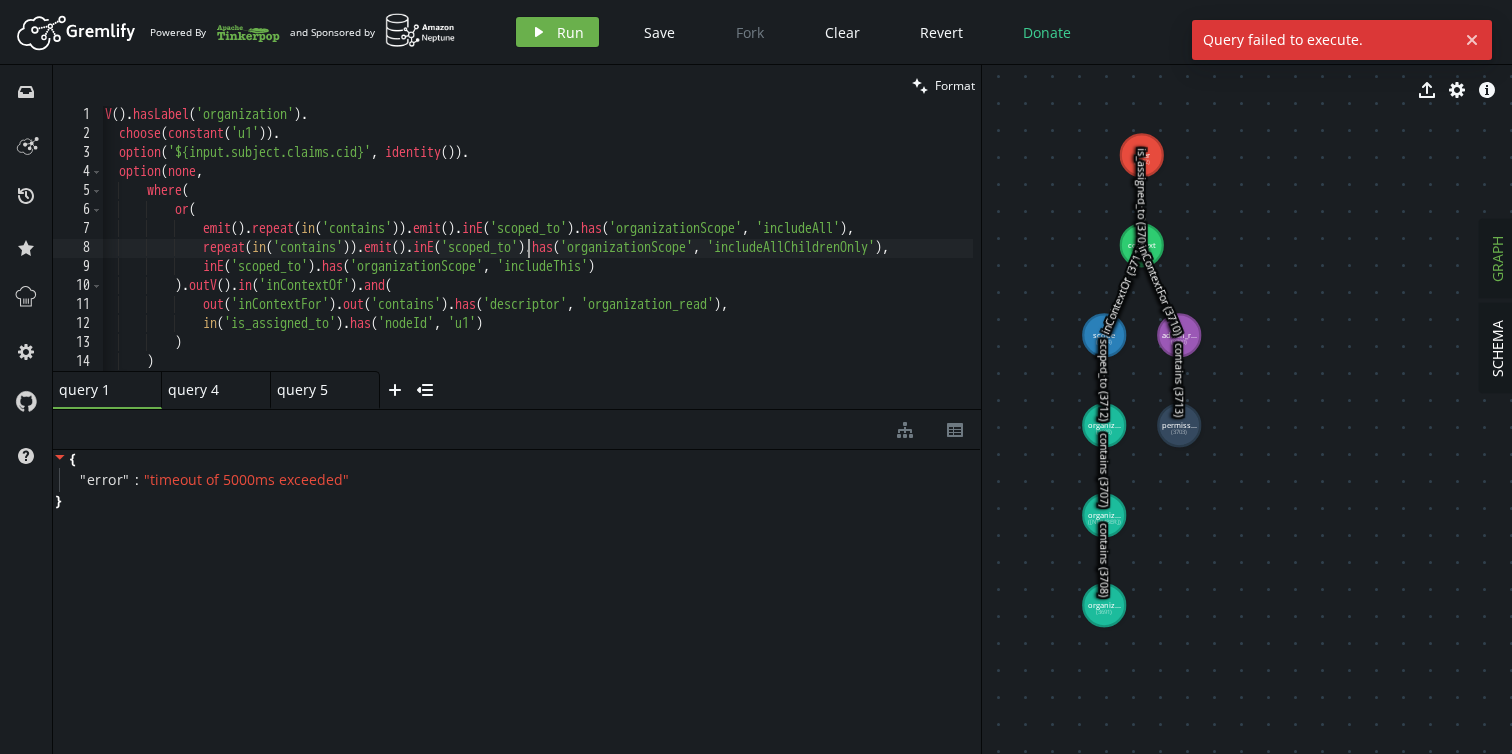 scroll, scrollTop: 0, scrollLeft: 74, axis: horizontal 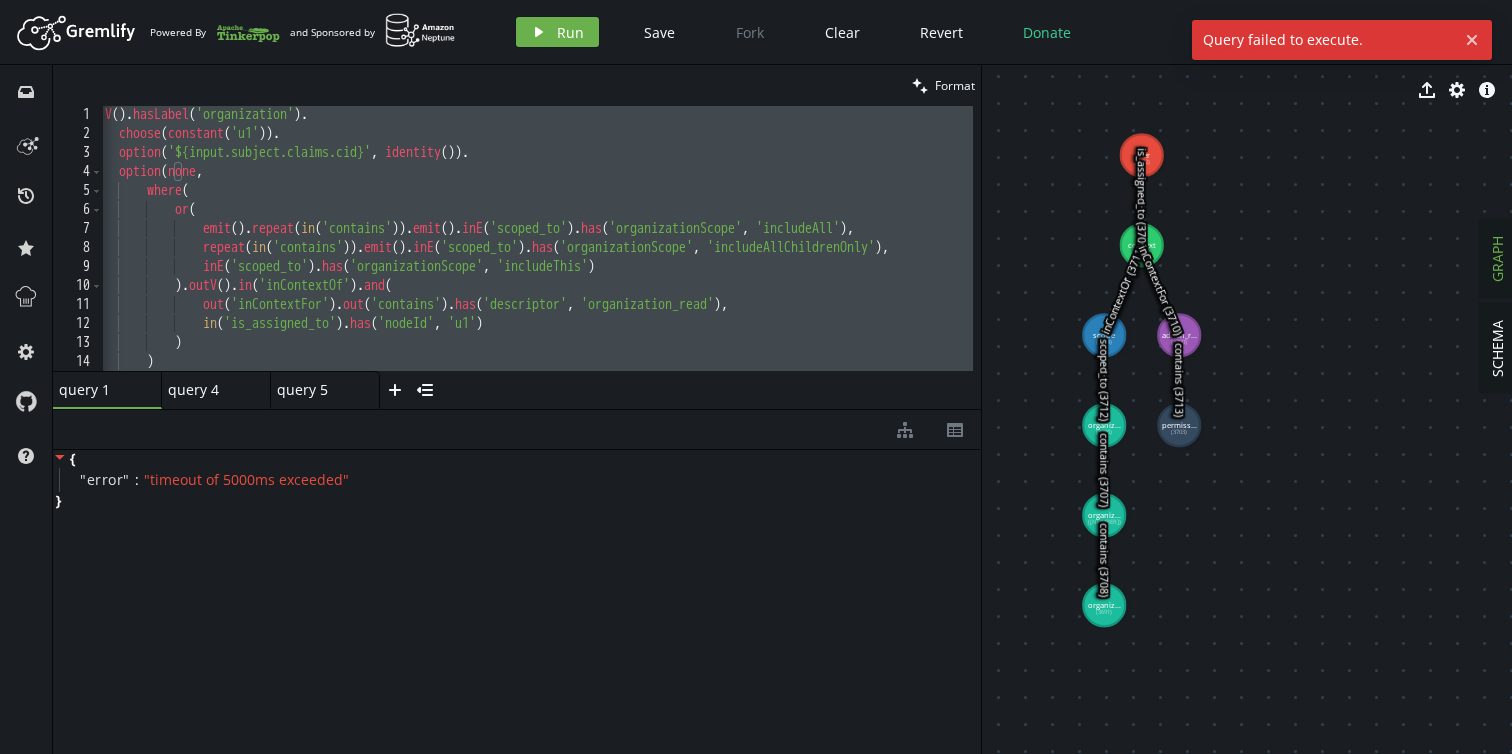click on "g . V ( ) . hasLabel ( 'organization' ) .      choose ( constant ( 'u1' )) .      option ( '${input.subject.claims.cid}' ,   identity ( )) .      option ( none ,             where (                or (                     emit ( ) . repeat ( in ( 'contains' )) . emit ( ) . inE ( 'scoped_to' ) . has ( 'organizationScope' ,   'includeAll' ) ,                     repeat ( in ( 'contains' )) . emit ( ) . inE ( 'scoped_to' ) . has ( 'organizationScope' ,   'includeAllChildrenOnly' ) ,                     inE ( 'scoped_to' ) . has ( 'organizationScope' ,   'includeThis' )                ) . outV ( ) . in ( 'inContextOf' ) . and (                     out ( 'inContextFor' ) . out ( 'contains' ) . has ( 'descriptor' ,   'organization_read' ) ,                     in ( 'is_assigned_to' ) . has ( 'nodeId' ,   'u1' )                )           )" at bounding box center [570, 253] 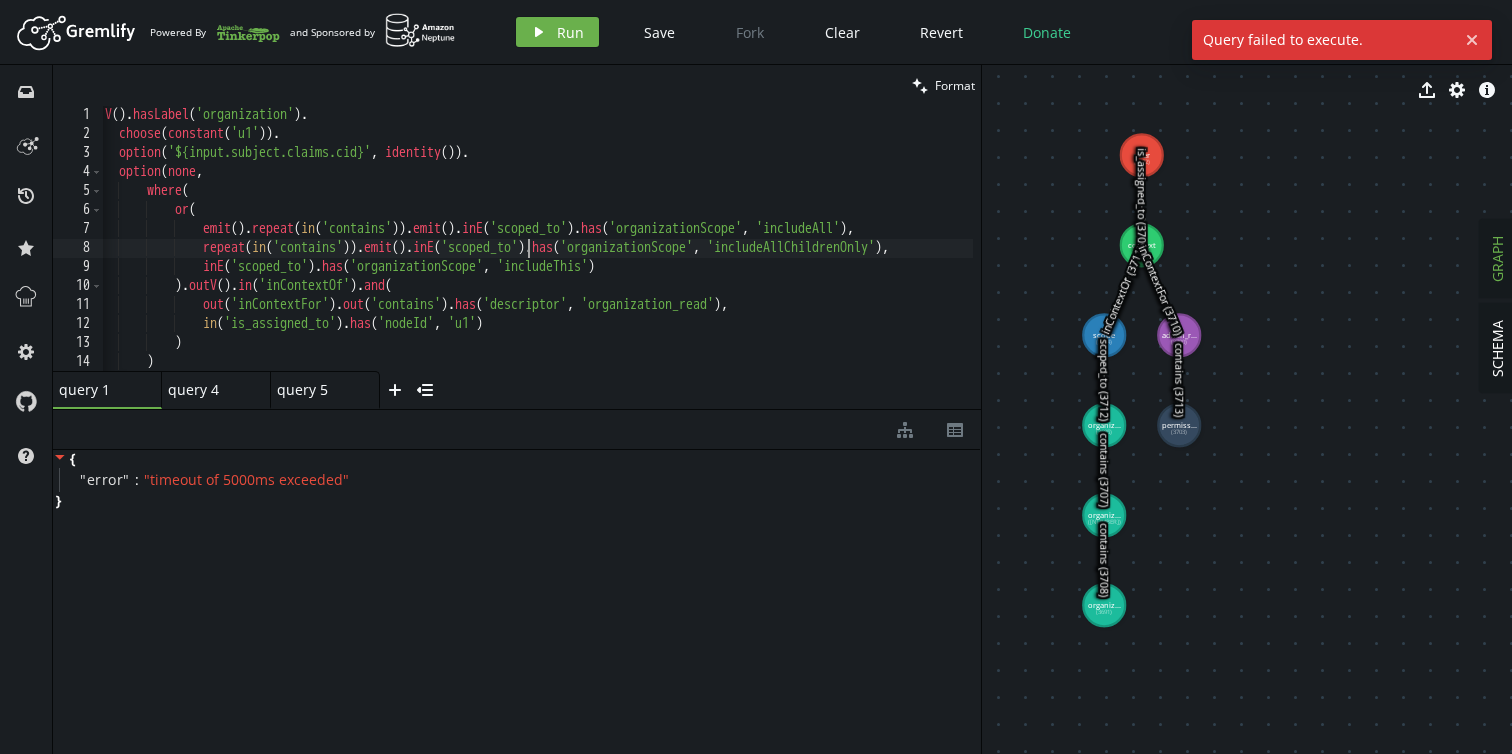 click on "g . V ( ) . hasLabel ( 'organization' ) .      choose ( constant ( 'u1' )) .      option ( '${input.subject.claims.cid}' ,   identity ( )) .      option ( none ,             where (                or (                     emit ( ) . repeat ( in ( 'contains' )) . emit ( ) . inE ( 'scoped_to' ) . has ( 'organizationScope' ,   'includeAll' ) ,                     repeat ( in ( 'contains' )) . emit ( ) . inE ( 'scoped_to' ) . has ( 'organizationScope' ,   'includeAllChildrenOnly' ) ,                     inE ( 'scoped_to' ) . has ( 'organizationScope' ,   'includeThis' )                ) . outV ( ) . in ( 'inContextOf' ) . and (                     out ( 'inContextFor' ) . out ( 'contains' ) . has ( 'descriptor' ,   'organization_read' ) ,                     in ( 'is_assigned_to' ) . has ( 'nodeId' ,   'u1' )                )           )" at bounding box center (570, 253) 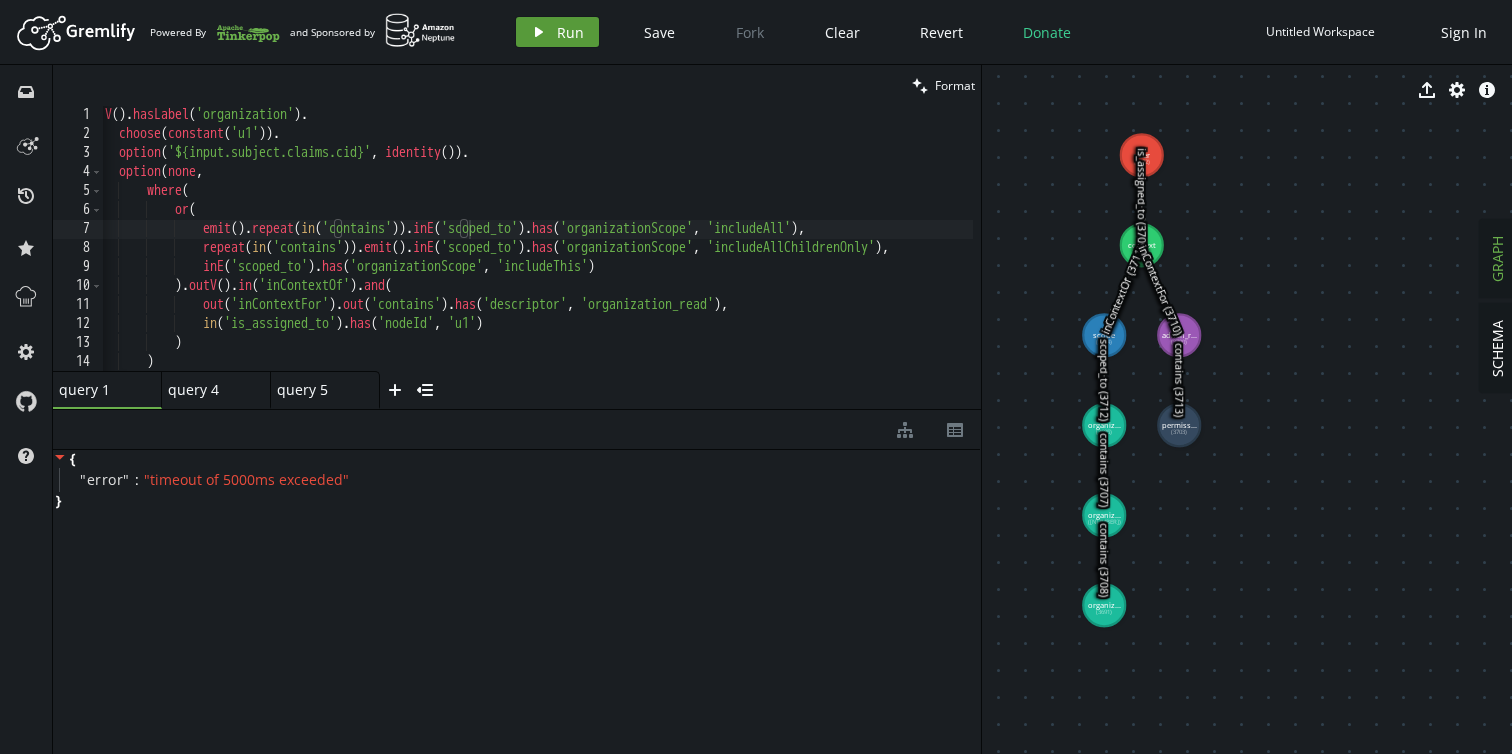 click on "play Run" at bounding box center [557, 32] 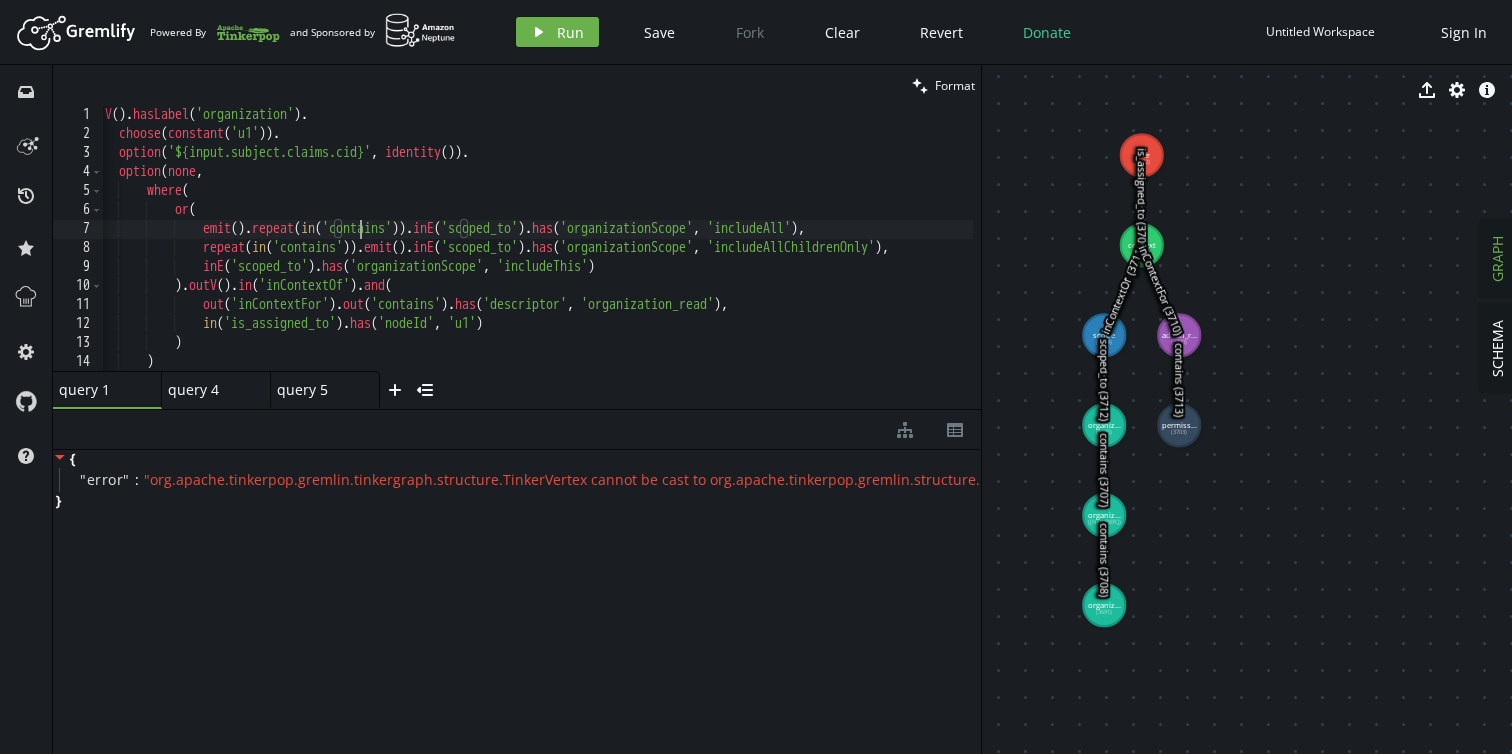 click on "g . V ( ) . hasLabel ( 'organization' ) .      choose ( constant ( 'u1' )) .      option ( '${input.subject.claims.cid}' ,   identity ( )) .      option ( none ,             where (                or (                     emit ( ) . repeat ( in ( 'contains' )) . inE ( 'scoped_to' ) . has ( 'organizationScope' ,   'includeAll' ) ,                     repeat ( in ( 'contains' )) . emit ( ) . inE ( 'scoped_to' ) . has ( 'organizationScope' ,   'includeAllChildrenOnly' ) ,                     inE ( 'scoped_to' ) . has ( 'organizationScope' ,   'includeThis' )                ) . outV ( ) . in ( 'inContextOf' ) . and (                     out ( 'inContextFor' ) . out ( 'contains' ) . has ( 'descriptor' ,   'organization_read' ) ,                     in ( 'is_assigned_to' ) . has ( 'nodeId' ,   'u1' )                )           )      )" at bounding box center [570, 253] 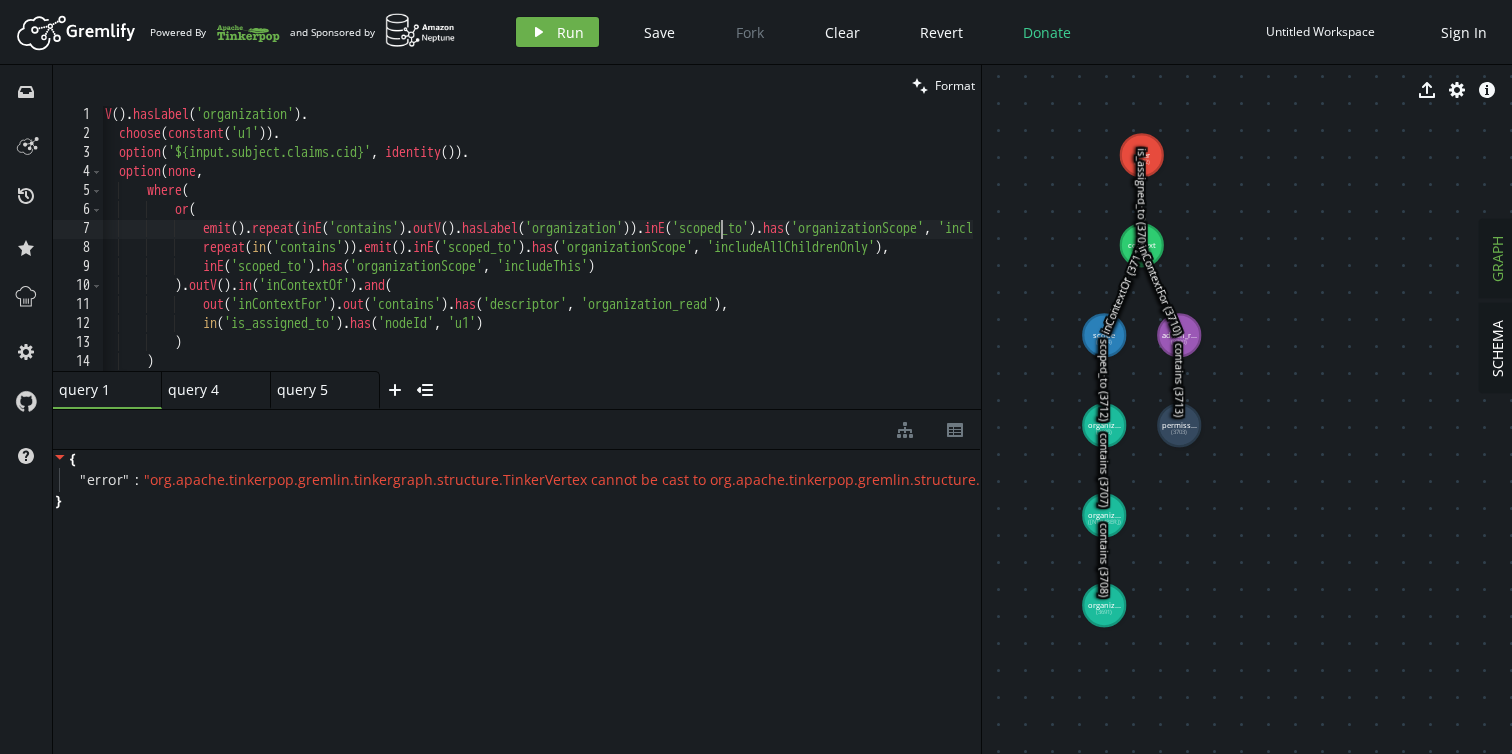scroll, scrollTop: 0, scrollLeft: 629, axis: horizontal 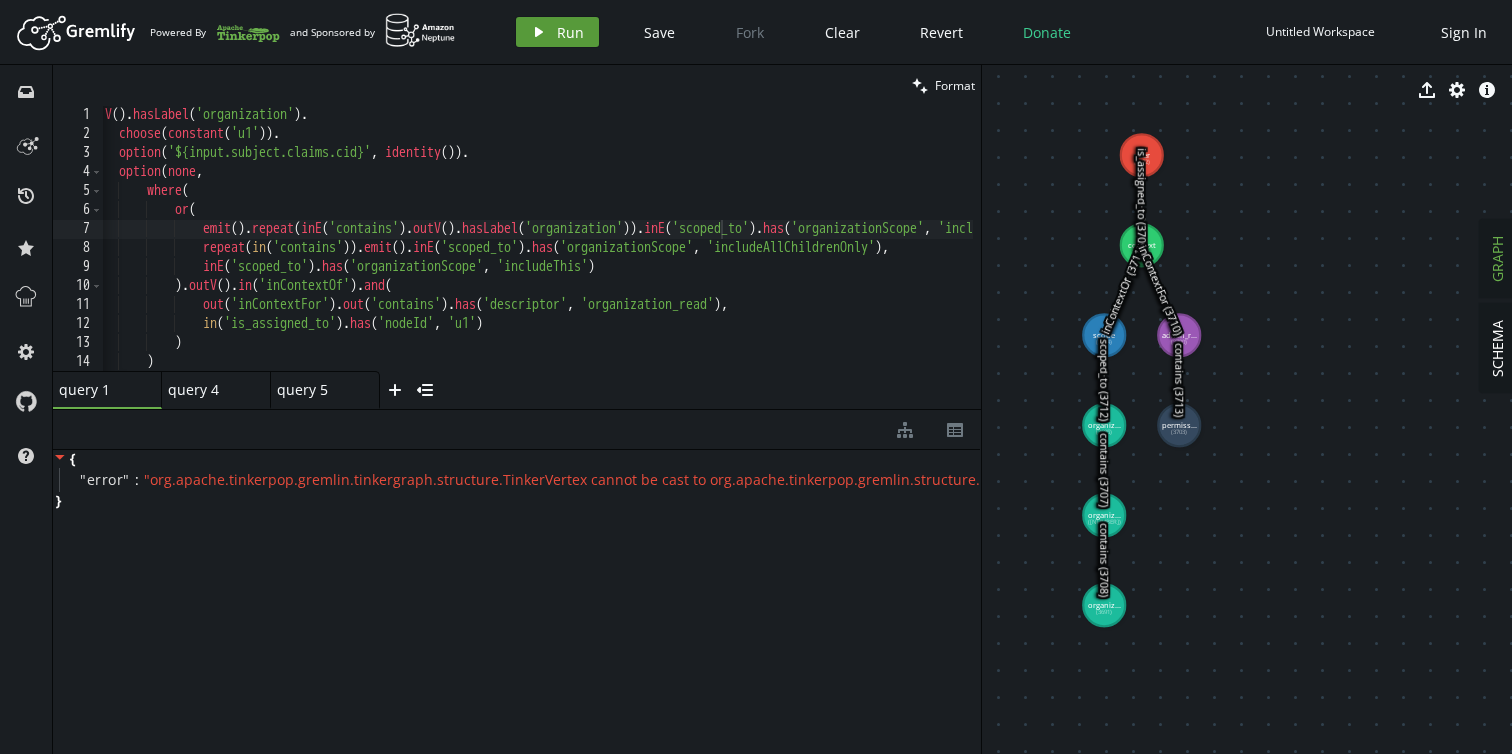 click on "play Run" at bounding box center [557, 32] 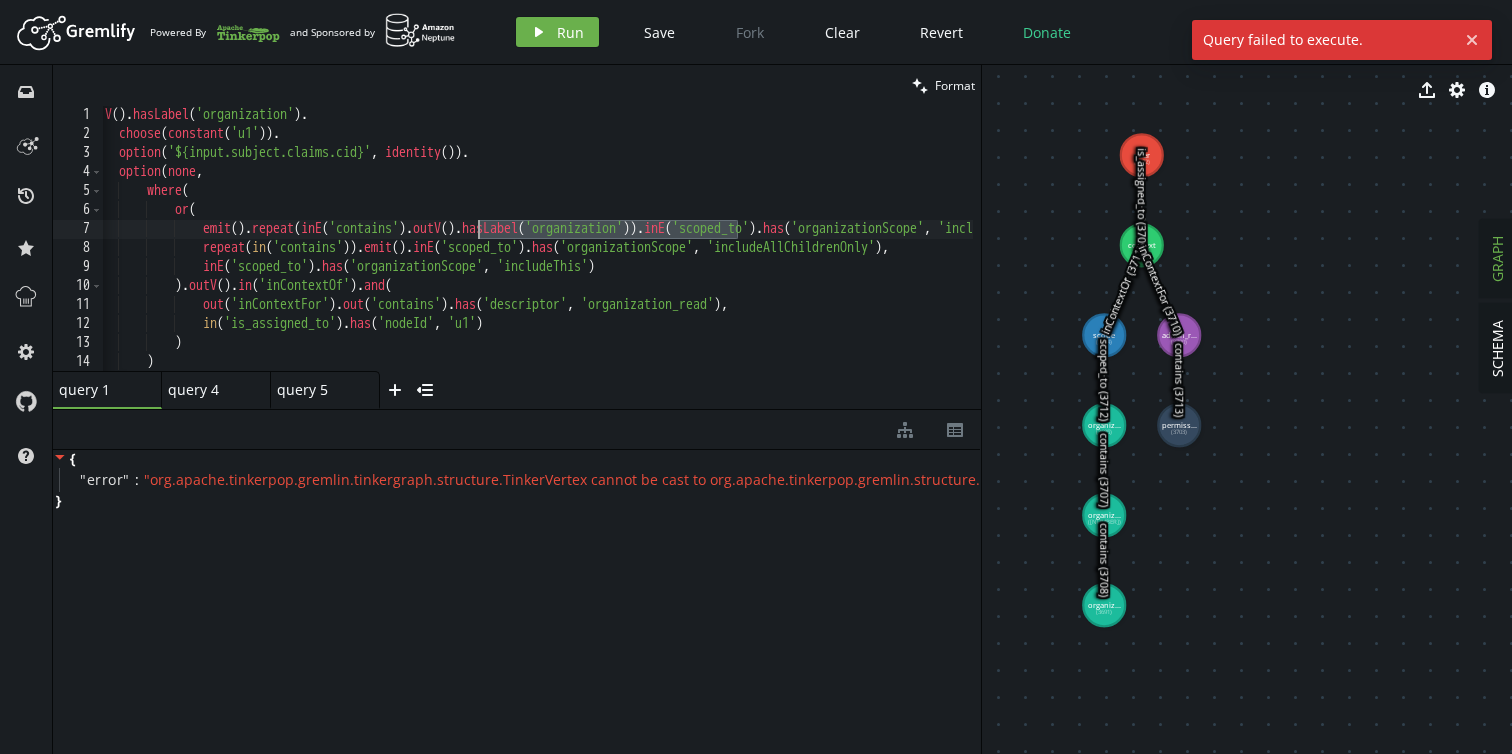 drag, startPoint x: 738, startPoint y: 228, endPoint x: 476, endPoint y: 225, distance: 262.01718 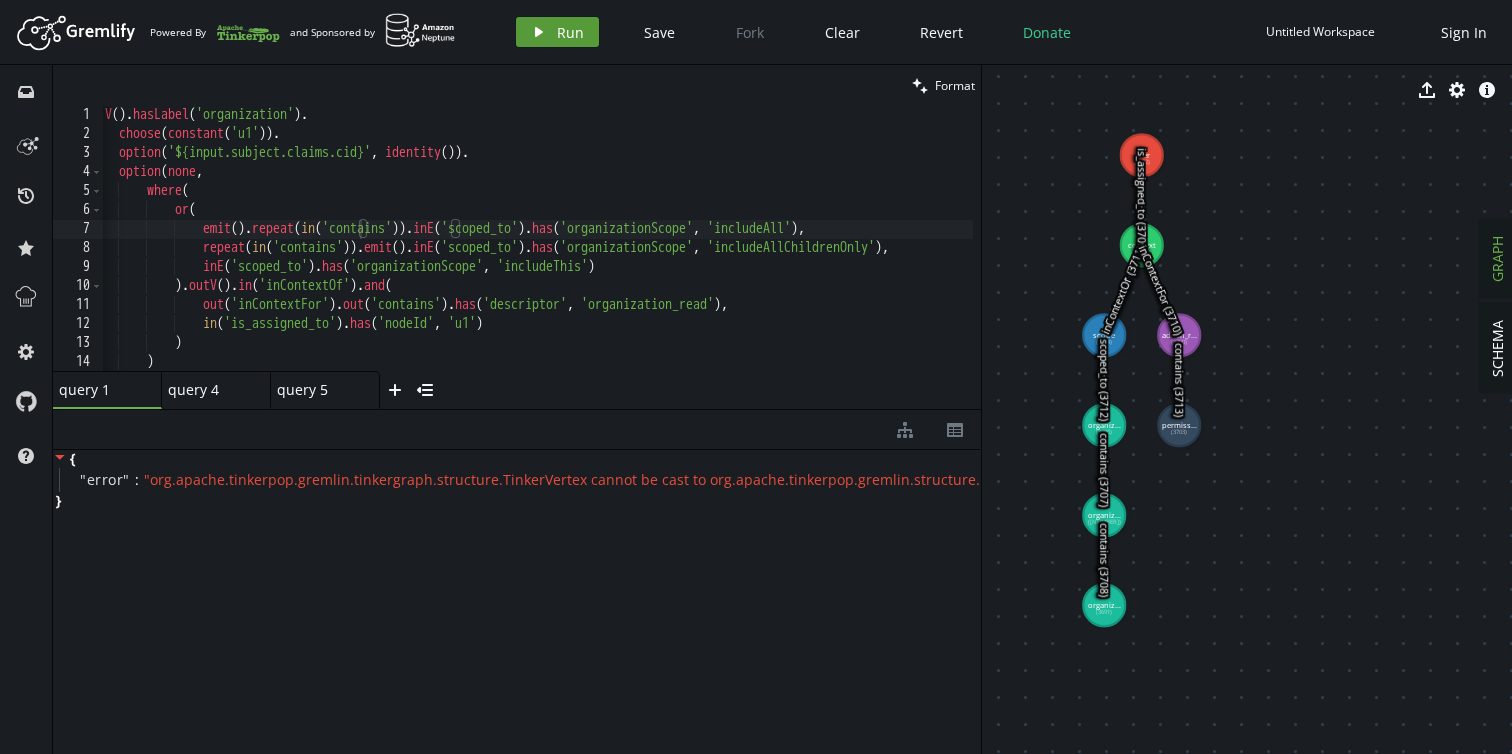 click on "Run" at bounding box center (570, 32) 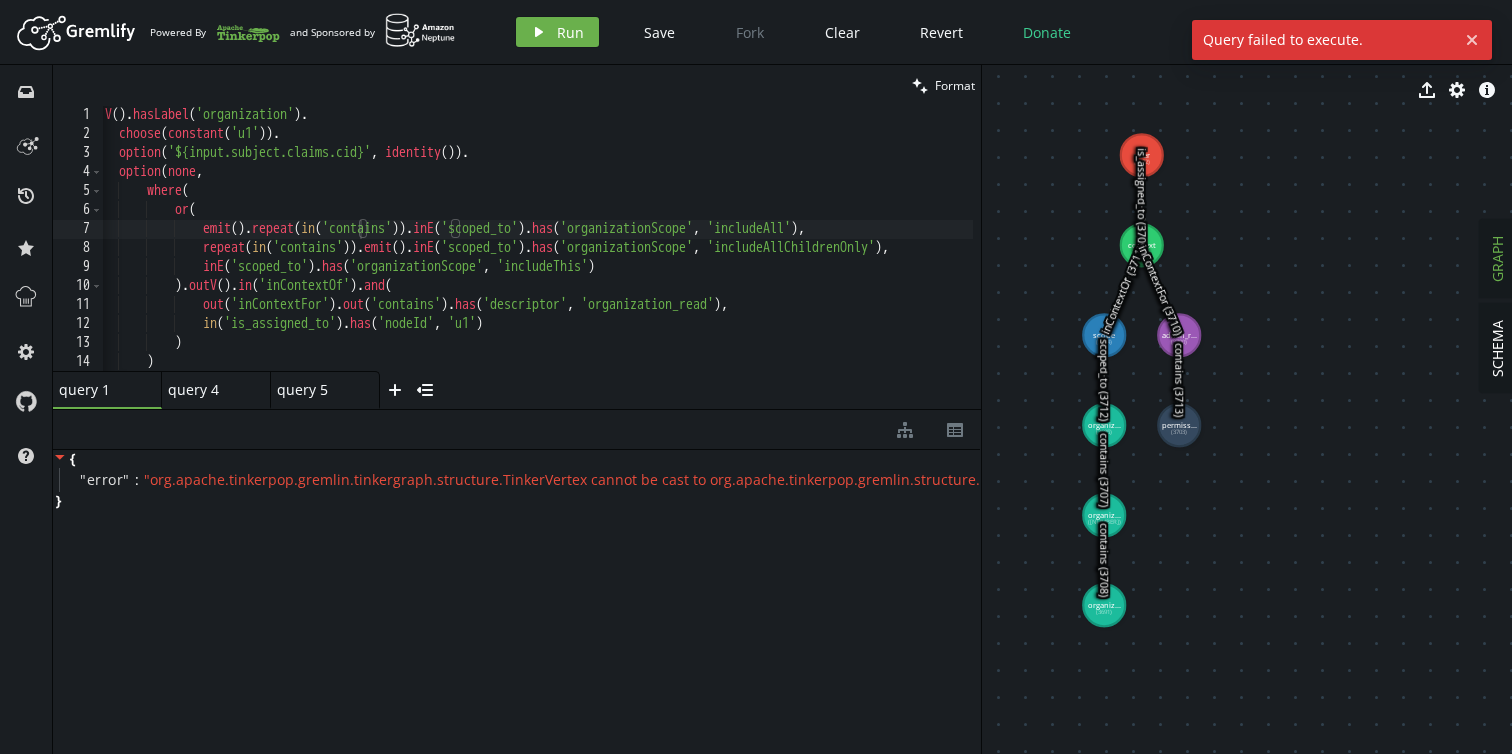 click on "g . V ( ) . hasLabel ( 'organization' ) .      choose ( constant ( 'u1' )) .      option ( '${input.subject.claims.cid}' ,   identity ( )) .      option ( none ,             where (                or (                     emit ( ) . repeat ( in ( 'contains' )) . inE ( 'scoped_to' ) . has ( 'organizationScope' ,   'includeAll' ) ,                     repeat ( in ( 'contains' )) . emit ( ) . inE ( 'scoped_to' ) . has ( 'organizationScope' ,   'includeAllChildrenOnly' ) ,                     inE ( 'scoped_to' ) . has ( 'organizationScope' ,   'includeThis' )                ) . outV ( ) . in ( 'inContextOf' ) . and (                     out ( 'inContextFor' ) . out ( 'contains' ) . has ( 'descriptor' ,   'organization_read' ) ,                     in ( 'is_assigned_to' ) . has ( 'nodeId' ,   'u1' )                )           )      )" at bounding box center [570, 253] 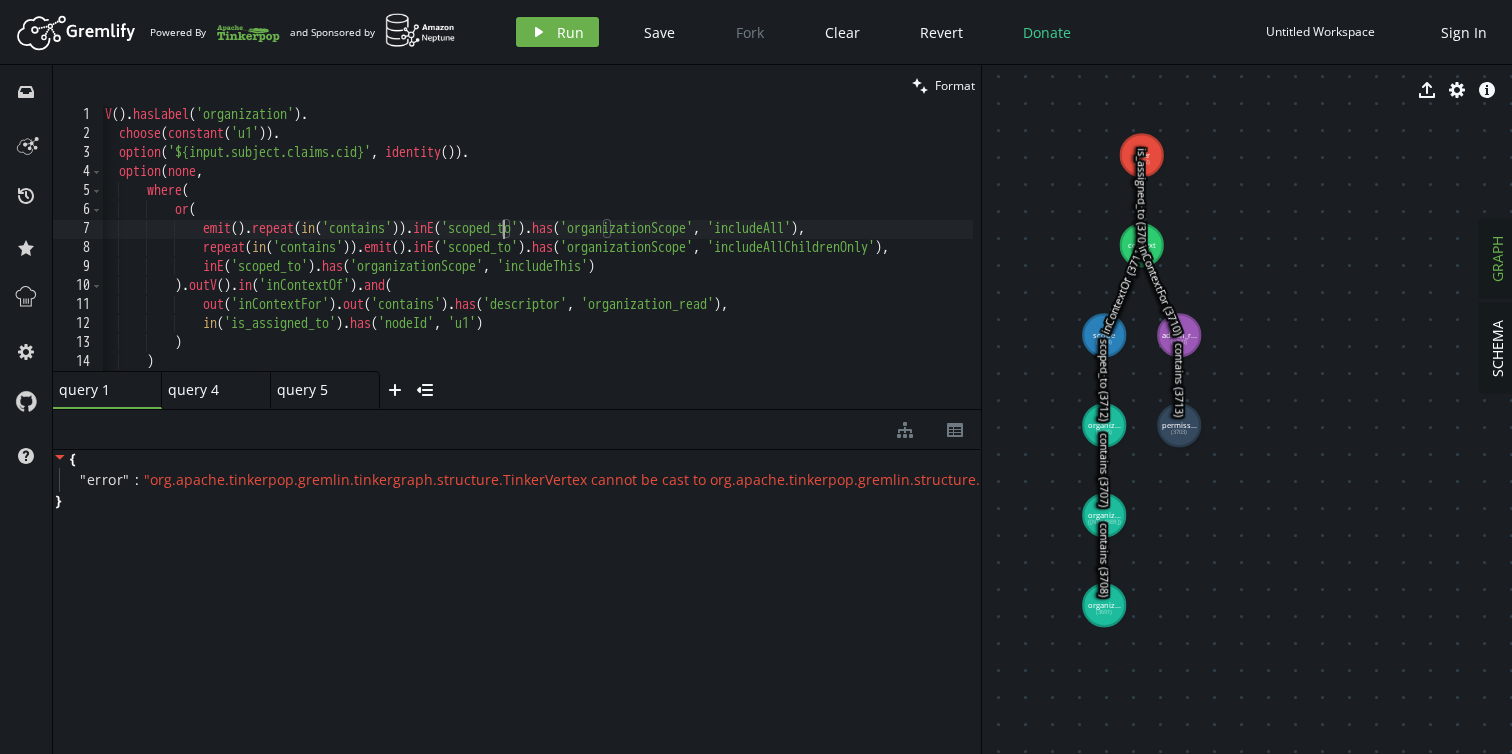 click on "g . V ( ) . hasLabel ( 'organization' ) .      choose ( constant ( 'u1' )) .      option ( '${input.subject.claims.cid}' ,   identity ( )) .      option ( none ,             where (                or (                     emit ( ) . repeat ( in ( 'contains' )) . inE ( 'scoped_to' ) . has ( 'organizationScope' ,   'includeAll' ) ,                     repeat ( in ( 'contains' )) . emit ( ) . inE ( 'scoped_to' ) . has ( 'organizationScope' ,   'includeAllChildrenOnly' ) ,                     inE ( 'scoped_to' ) . has ( 'organizationScope' ,   'includeThis' )                ) . outV ( ) . in ( 'inContextOf' ) . and (                     out ( 'inContextFor' ) . out ( 'contains' ) . has ( 'descriptor' ,   'organization_read' ) ,                     in ( 'is_assigned_to' ) . has ( 'nodeId' ,   'u1' )                )           )      )" at bounding box center (570, 253) 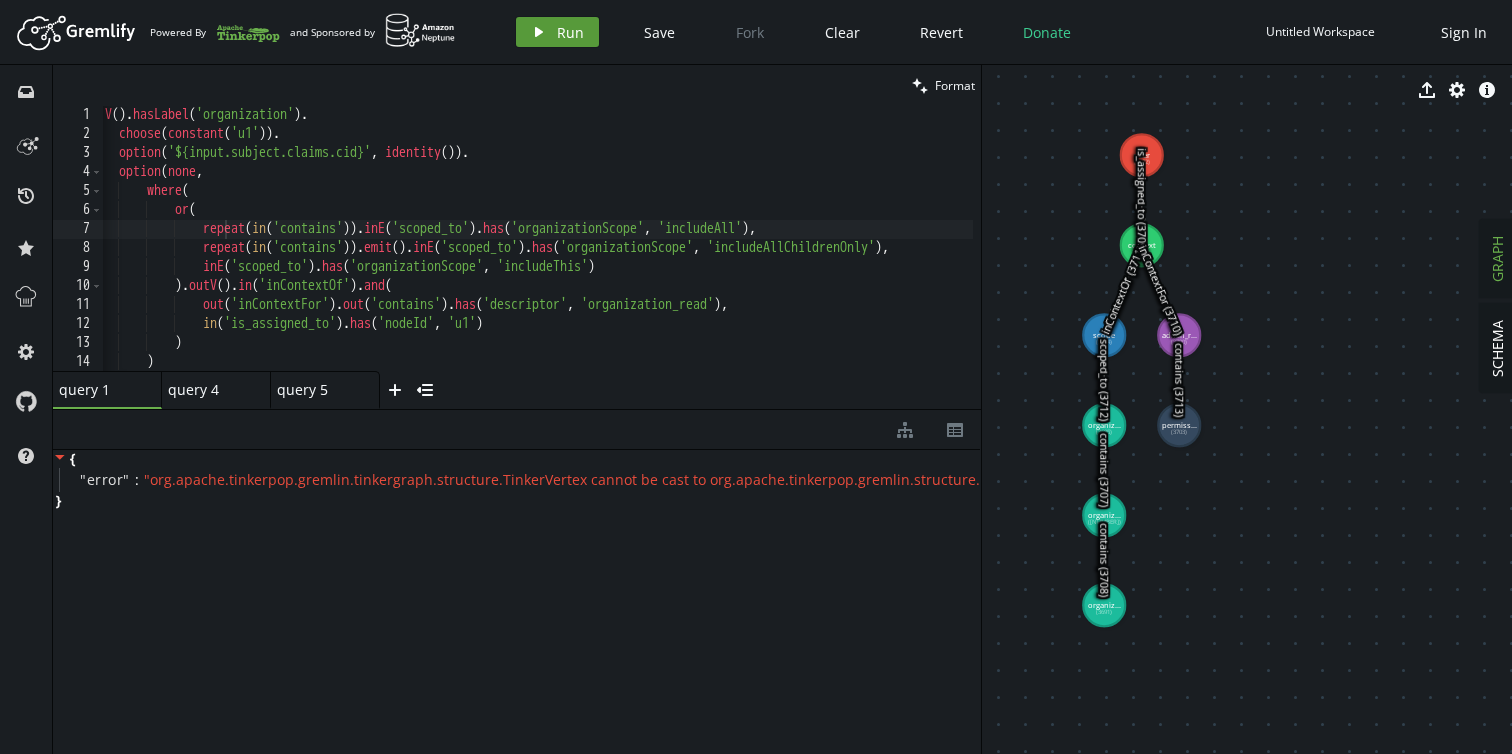 click on "Run" at bounding box center (570, 32) 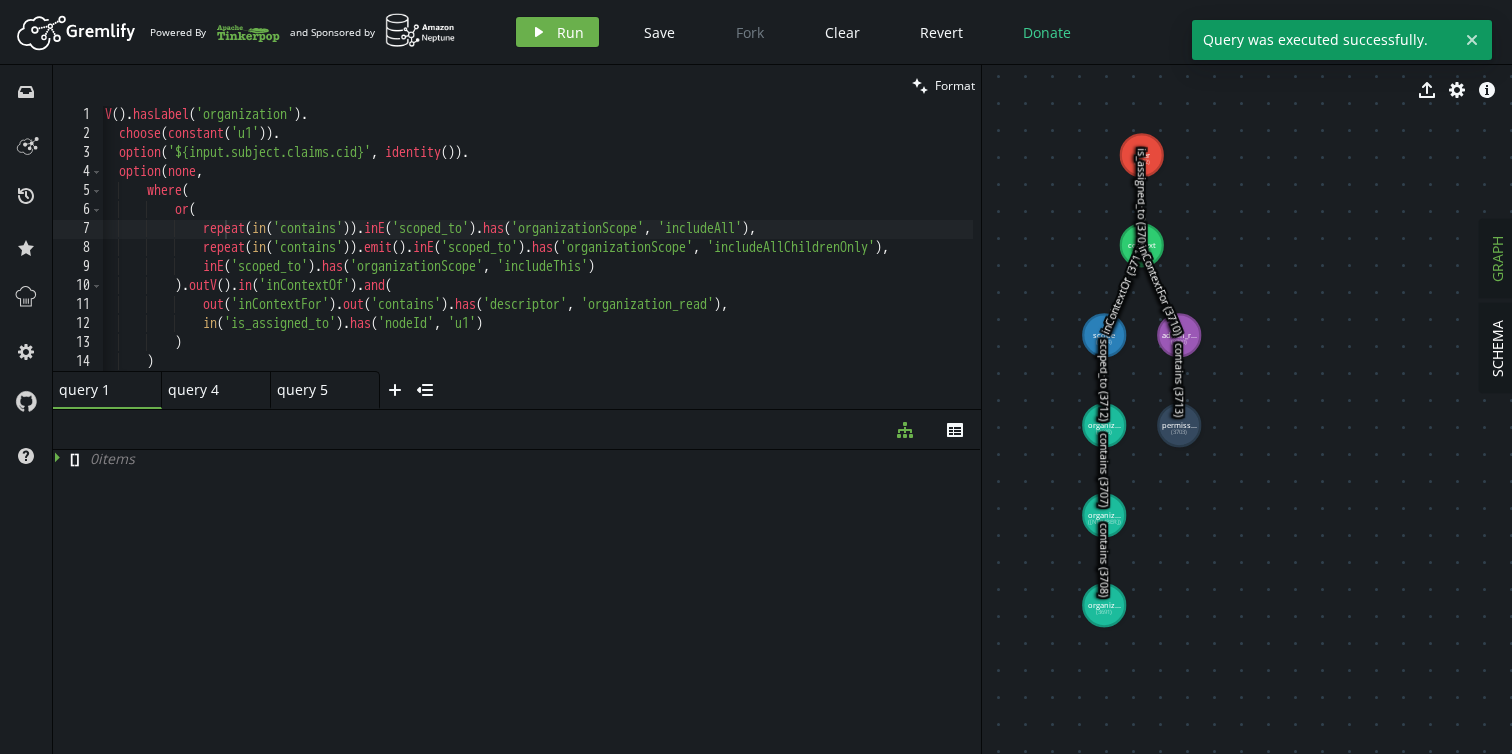 scroll, scrollTop: 0, scrollLeft: 125, axis: horizontal 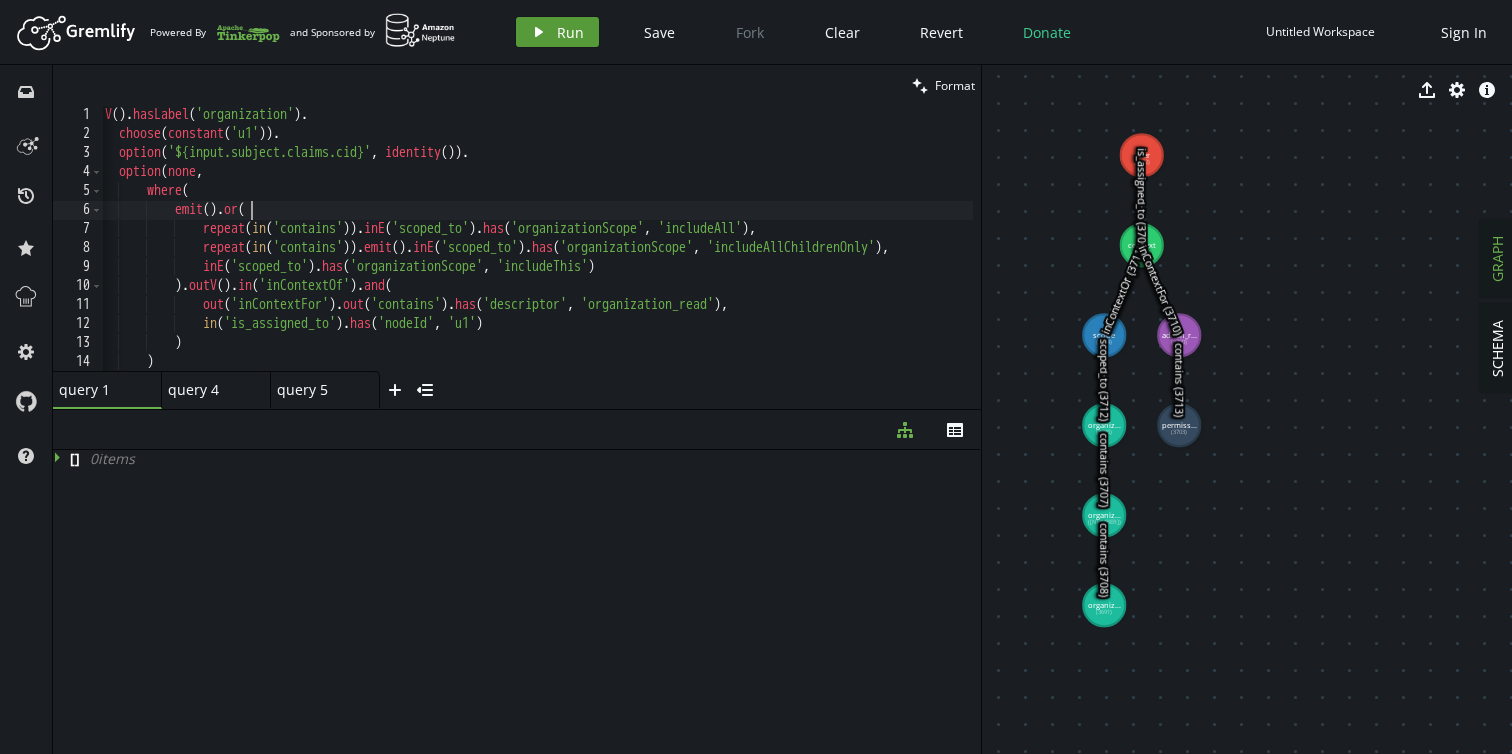 click on "play Run" at bounding box center [557, 32] 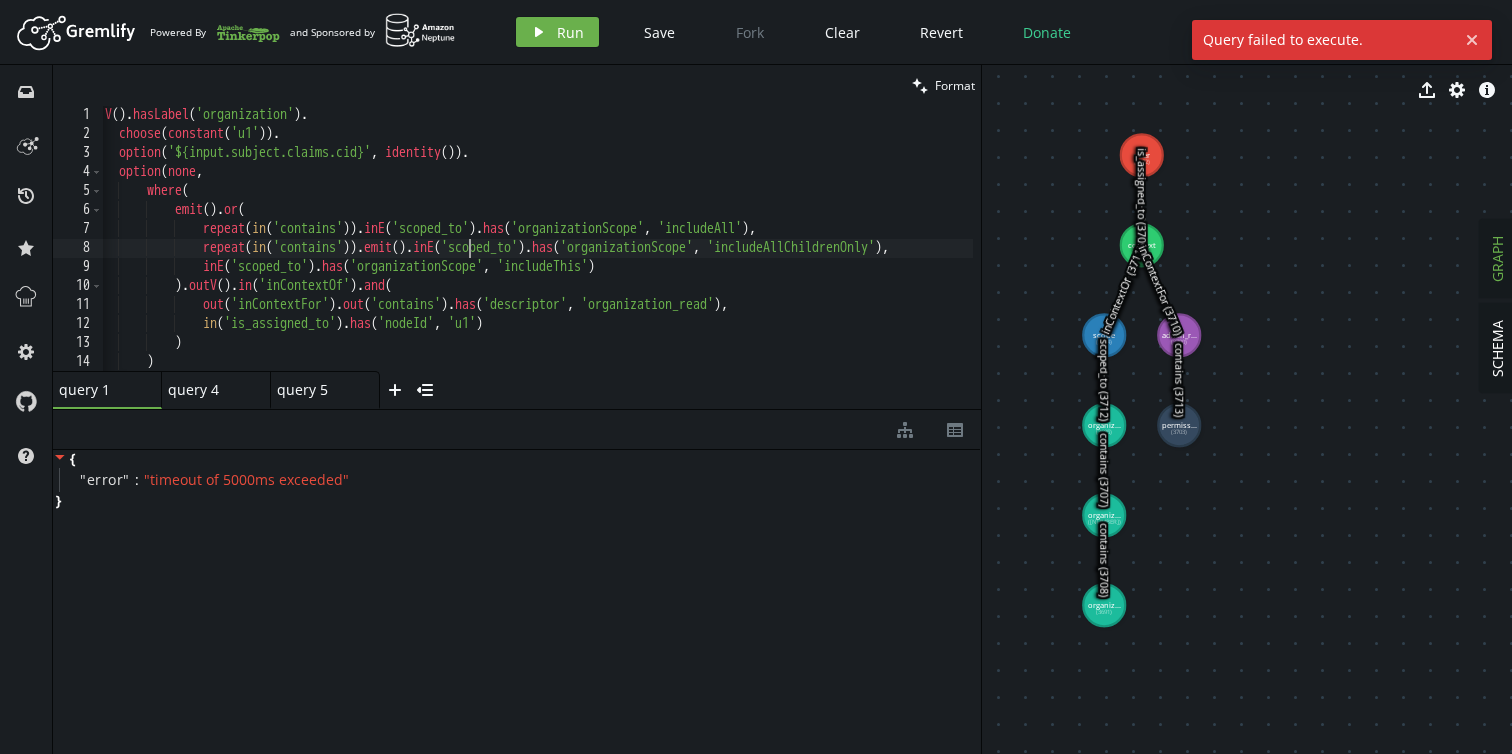 click on "g . V ( ) . hasLabel ( 'organization' ) .      choose ( constant ( 'u1' )) .      option ( '${input.subject.claims.cid}' ,   identity ( )) .      option ( none ,             where (                emit ( ) . or (                     repeat ( in ( 'contains' )) . inE ( 'scoped_to' ) . has ( 'organizationScope' ,   'includeAll' ) ,                     repeat ( in ( 'contains' )) . emit ( ) . inE ( 'scoped_to' ) . has ( 'organizationScope' ,   'includeAllChildrenOnly' ) ,                     inE ( 'scoped_to' ) . has ( 'organizationScope' ,   'includeThis' )                ) . outV ( ) . in ( 'inContextOf' ) . and (                     out ( 'inContextFor' ) . out ( 'contains' ) . has ( 'descriptor' ,   'organization_read' ) ,                     in ( 'is_assigned_to' ) . has ( 'nodeId' ,   'u1' )                )           )" at bounding box center [570, 253] 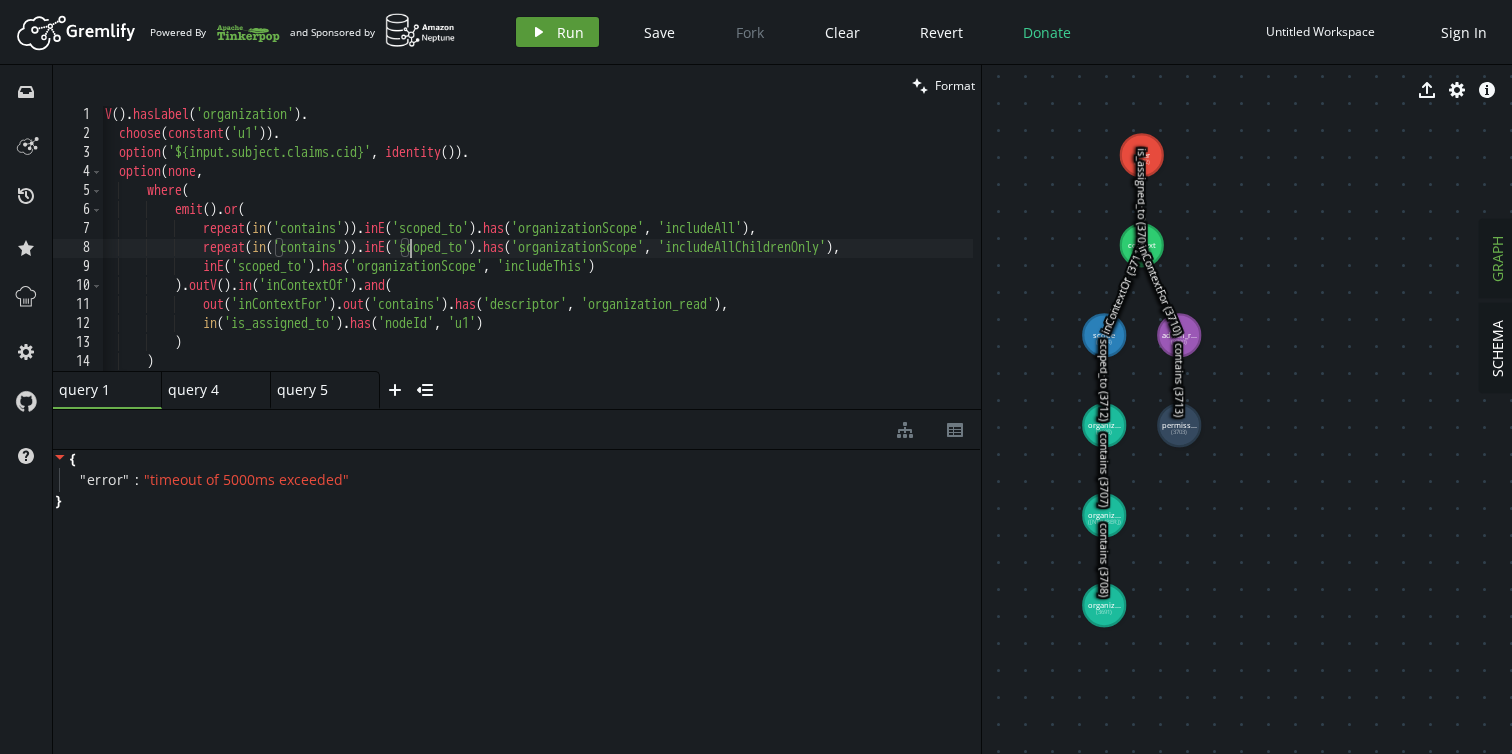 click on "play" at bounding box center (539, 32) 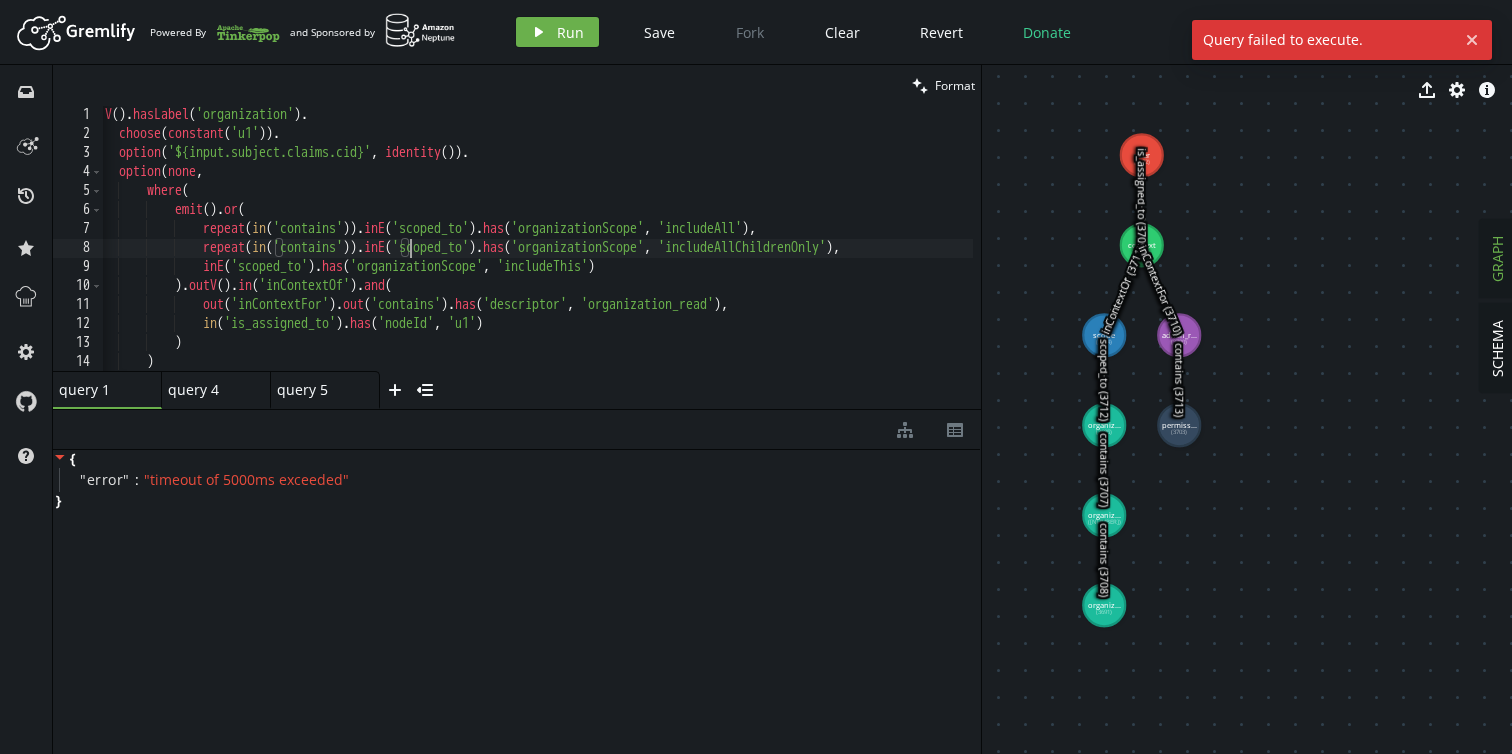 click on "g . V ( ) . hasLabel ( 'organization' ) .      choose ( constant ( 'u1' )) .      option ( '${input.subject.claims.cid}' ,   identity ( )) .      option ( none ,             where (                emit ( ) . or (                     repeat ( in ( 'contains' )) . inE ( 'scoped_to' ) . has ( 'organizationScope' ,   'includeAll' ) ,                     repeat ( in ( 'contains' )) . inE ( 'scoped_to' ) . has ( 'organizationScope' ,   'includeAllChildrenOnly' ) ,                     inE ( 'scoped_to' ) . has ( 'organizationScope' ,   'includeThis' )                ) . outV ( ) . in ( 'inContextOf' ) . and (                     out ( 'inContextFor' ) . out ( 'contains' ) . has ( 'descriptor' ,   'organization_read' ) ,                     in ( 'is_assigned_to' ) . has ( 'nodeId' ,   'u1' )                )           )      )" at bounding box center (540, 253) 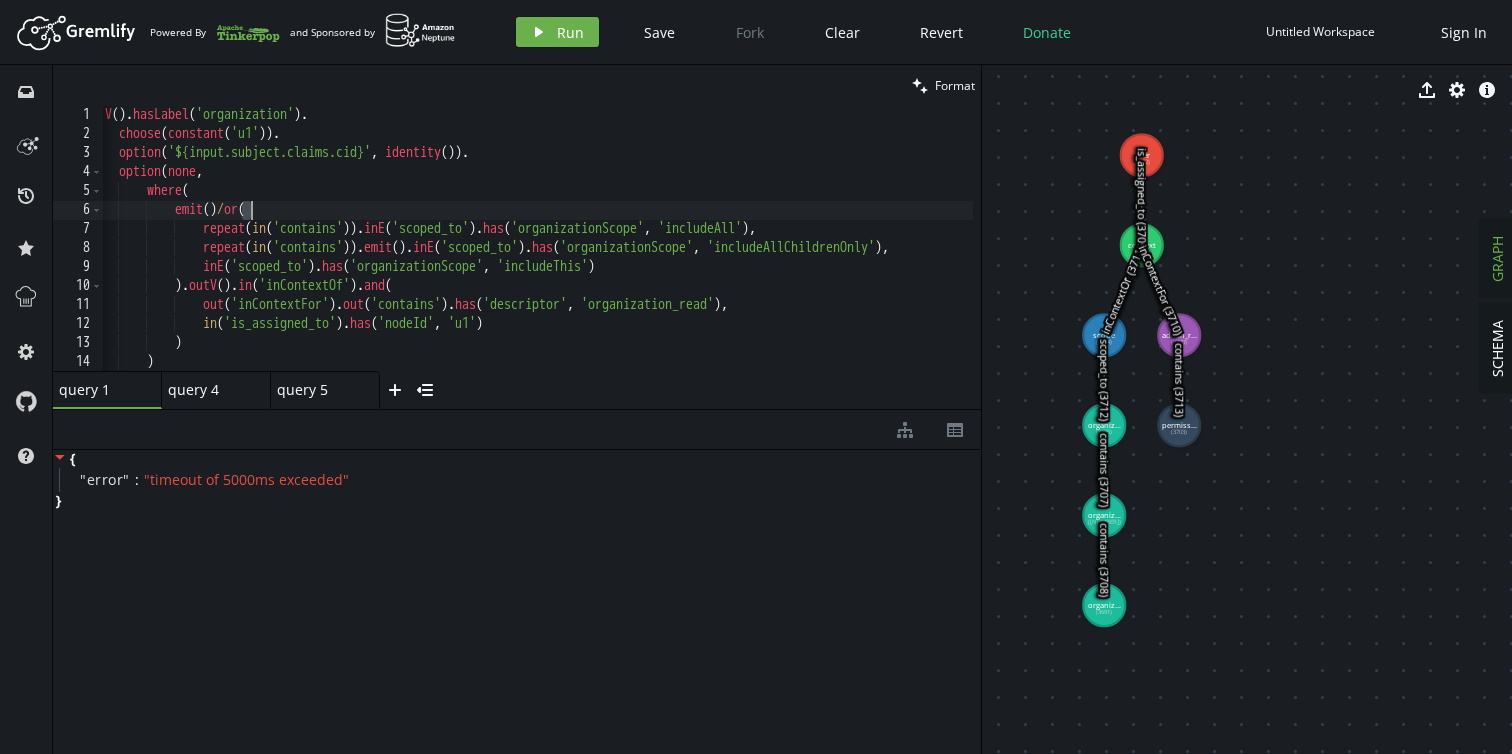 scroll, scrollTop: 0, scrollLeft: 125, axis: horizontal 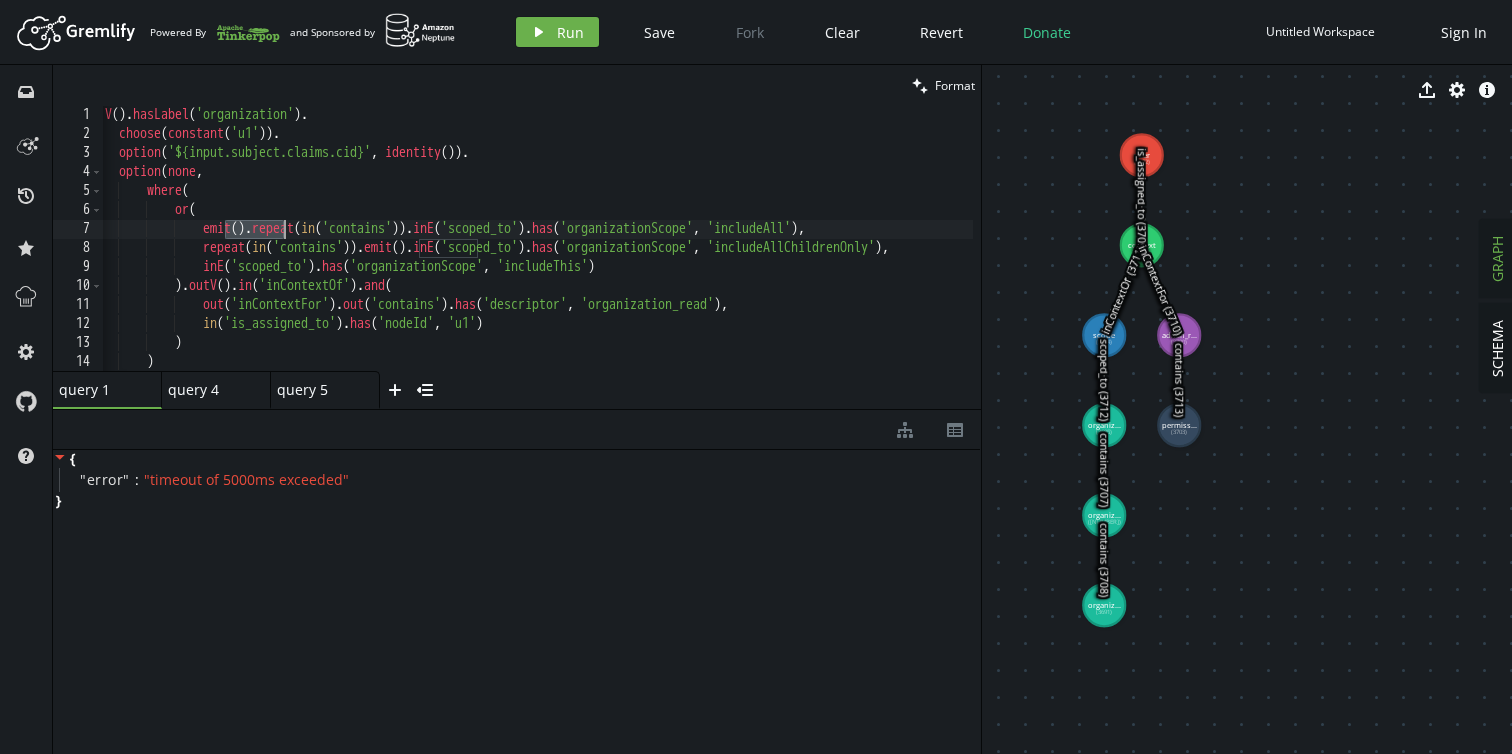 click on "g . V ( ) . hasLabel ( 'organization' ) .      choose ( constant ( 'u1' )) .      option ( '${input.subject.claims.cid}' ,   identity ( )) .      option ( none ,             where (                or (                     emit ( ) . repeat ( in ( 'contains' )) . inE ( 'scoped_to' ) . has ( 'organizationScope' ,   'includeAll' ) ,                     repeat ( in ( 'contains' )) . emit ( ) . inE ( 'scoped_to' ) . has ( 'organizationScope' ,   'includeAllChildrenOnly' ) ,                     inE ( 'scoped_to' ) . has ( 'organizationScope' ,   'includeThis' )                ) . outV ( ) . in ( 'inContextOf' ) . and (                     out ( 'inContextFor' ) . out ( 'contains' ) . has ( 'descriptor' ,   'organization_read' ) ,                     in ( 'is_assigned_to' ) . has ( 'nodeId' ,   'u1' )                )           )      )" at bounding box center (570, 253) 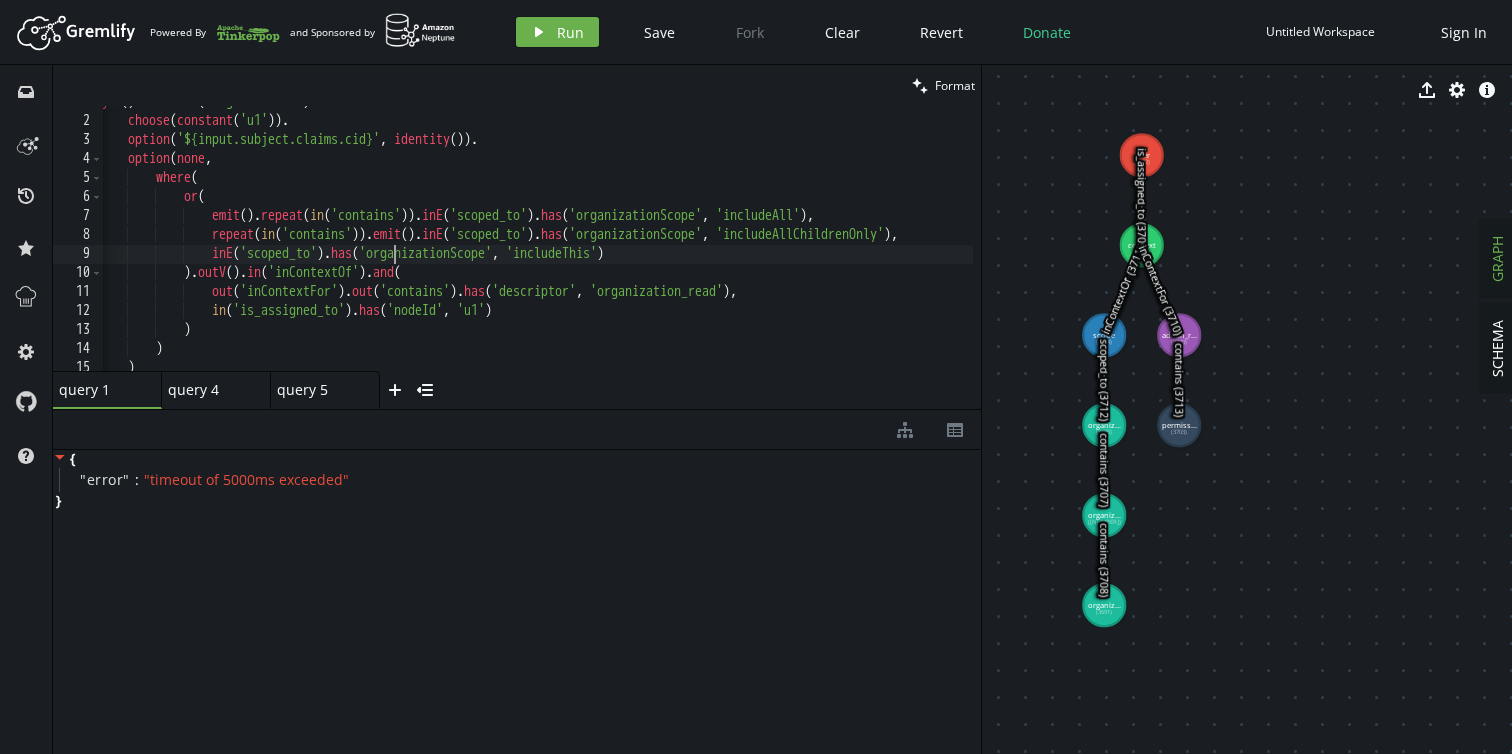 scroll, scrollTop: 26, scrollLeft: 0, axis: vertical 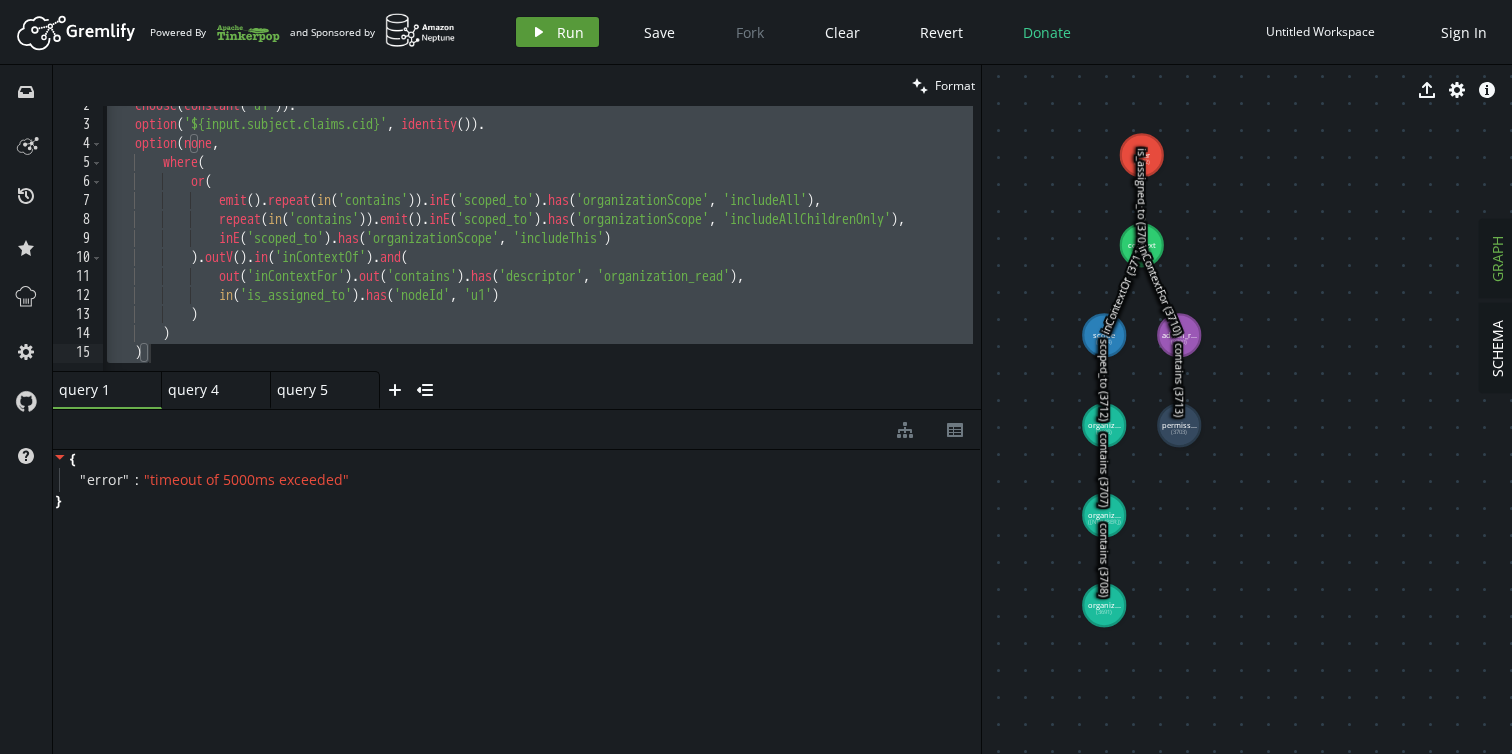 click on "Run" at bounding box center [570, 32] 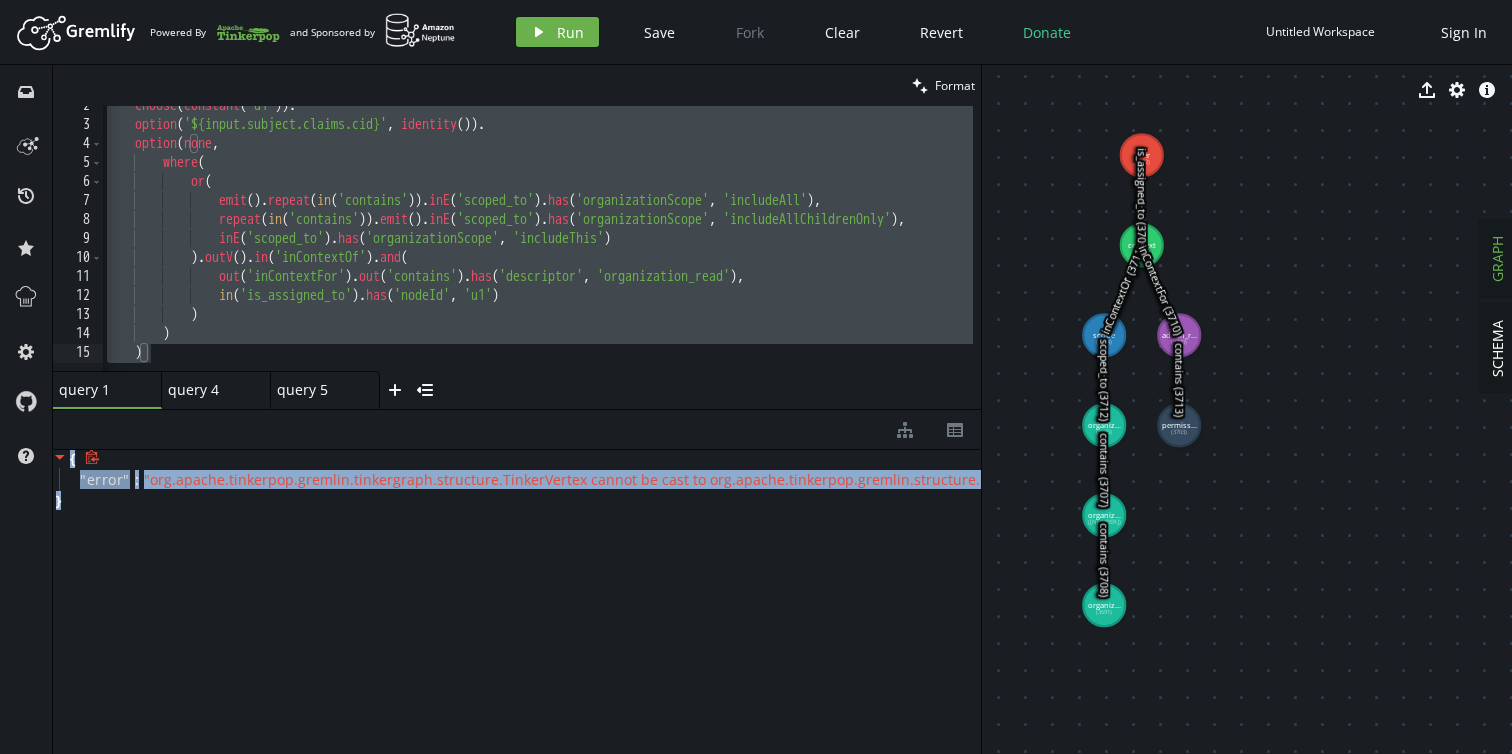 drag, startPoint x: 76, startPoint y: 507, endPoint x: 64, endPoint y: 459, distance: 49.47727 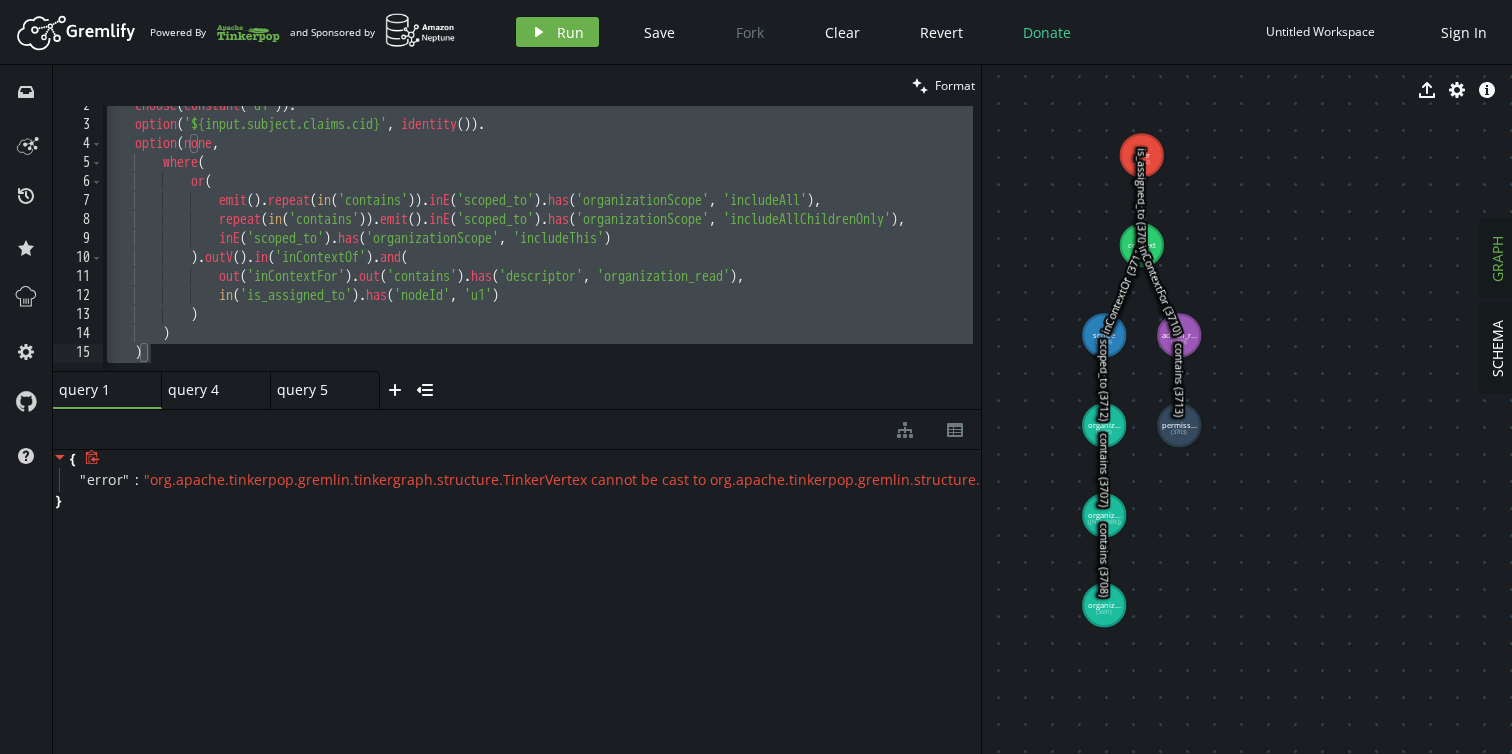 click on "choose ( constant ( 'u1' )) .      option ( '${input.subject.claims.cid}' ,   identity ( )) .      option ( none ,             where (                or (                     emit ( ) . repeat ( in ( 'contains' )) . inE ( 'scoped_to' ) . has ( 'organizationScope' ,   'includeAll' ) ,                     repeat ( in ( 'contains' )) . emit ( ) . inE ( 'scoped_to' ) . has ( 'organizationScope' ,   'includeAllChildrenOnly' ) ,                     inE ( 'scoped_to' ) . has ( 'organizationScope' ,   'includeThis' )                ) . outV ( ) . in ( 'inContextOf' ) . and (                     out ( 'inContextFor' ) . out ( 'contains' ) . has ( 'descriptor' ,   'organization_read' ) ,                     in ( 'is_assigned_to' ) . has ( 'nodeId' ,   'u1' )                )           )      )" at bounding box center (586, 244) 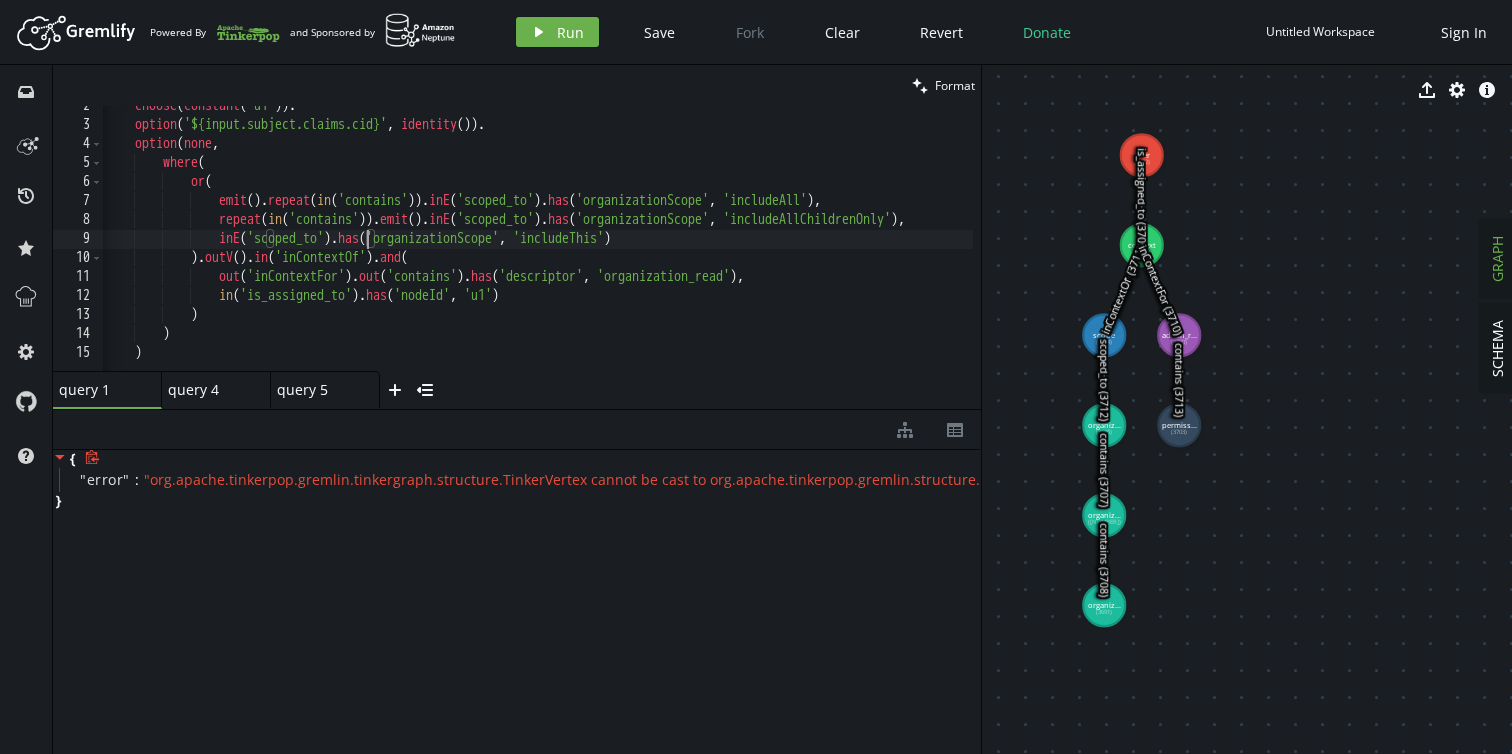 click on "choose ( constant ( 'u1' )) .      option ( '${input.subject.claims.cid}' ,   identity ( )) .      option ( none ,             where (                or (                     emit ( ) . repeat ( in ( 'contains' )) . inE ( 'scoped_to' ) . has ( 'organizationScope' ,   'includeAll' ) ,                     repeat ( in ( 'contains' )) . emit ( ) . inE ( 'scoped_to' ) . has ( 'organizationScope' ,   'includeAllChildrenOnly' ) ,                     inE ( 'scoped_to' ) . has ( 'organizationScope' ,   'includeThis' )                ) . outV ( ) . in ( 'inContextOf' ) . and (                     out ( 'inContextFor' ) . out ( 'contains' ) . has ( 'descriptor' ,   'organization_read' ) ,                     in ( 'is_assigned_to' ) . has ( 'nodeId' ,   'u1' )                )           )      )" at bounding box center (586, 244) 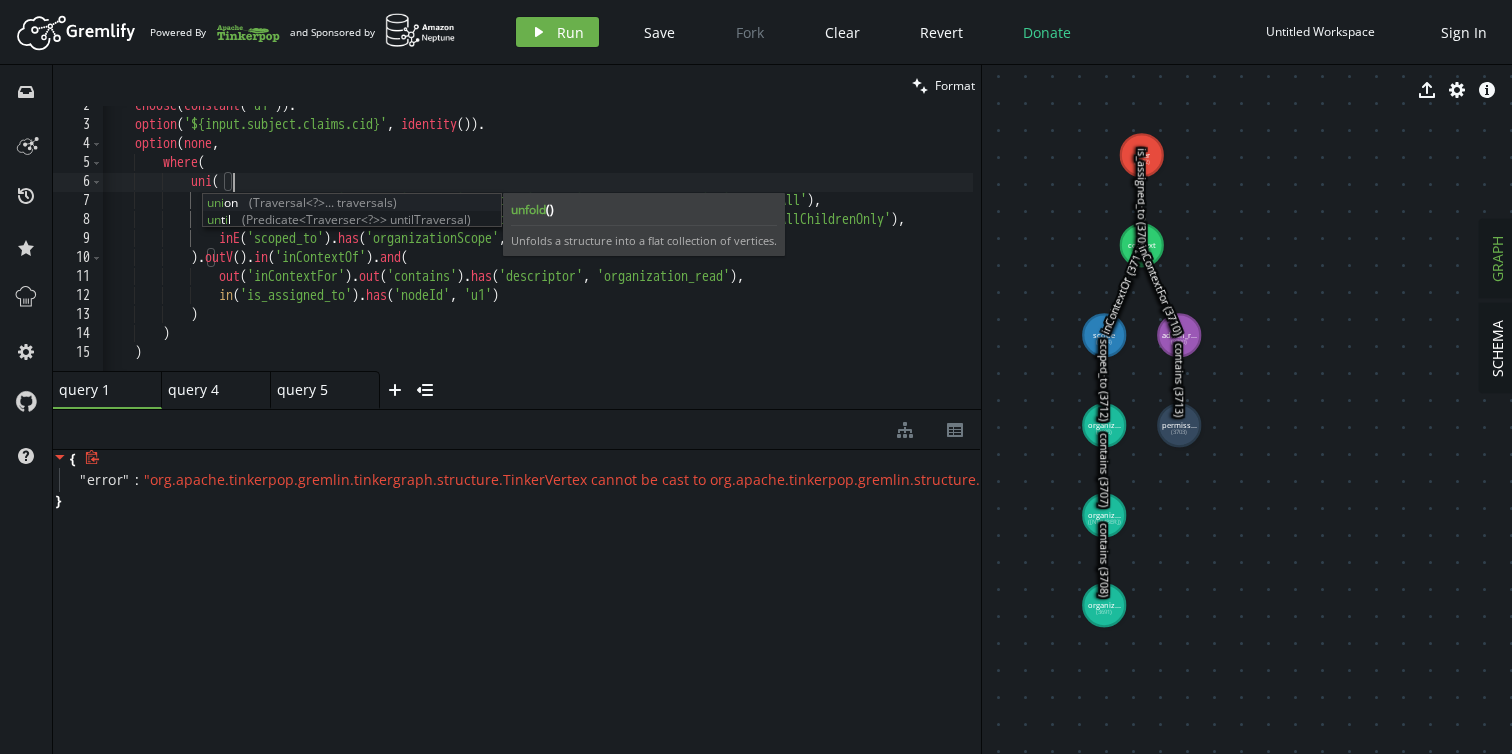 scroll, scrollTop: 0, scrollLeft: 142, axis: horizontal 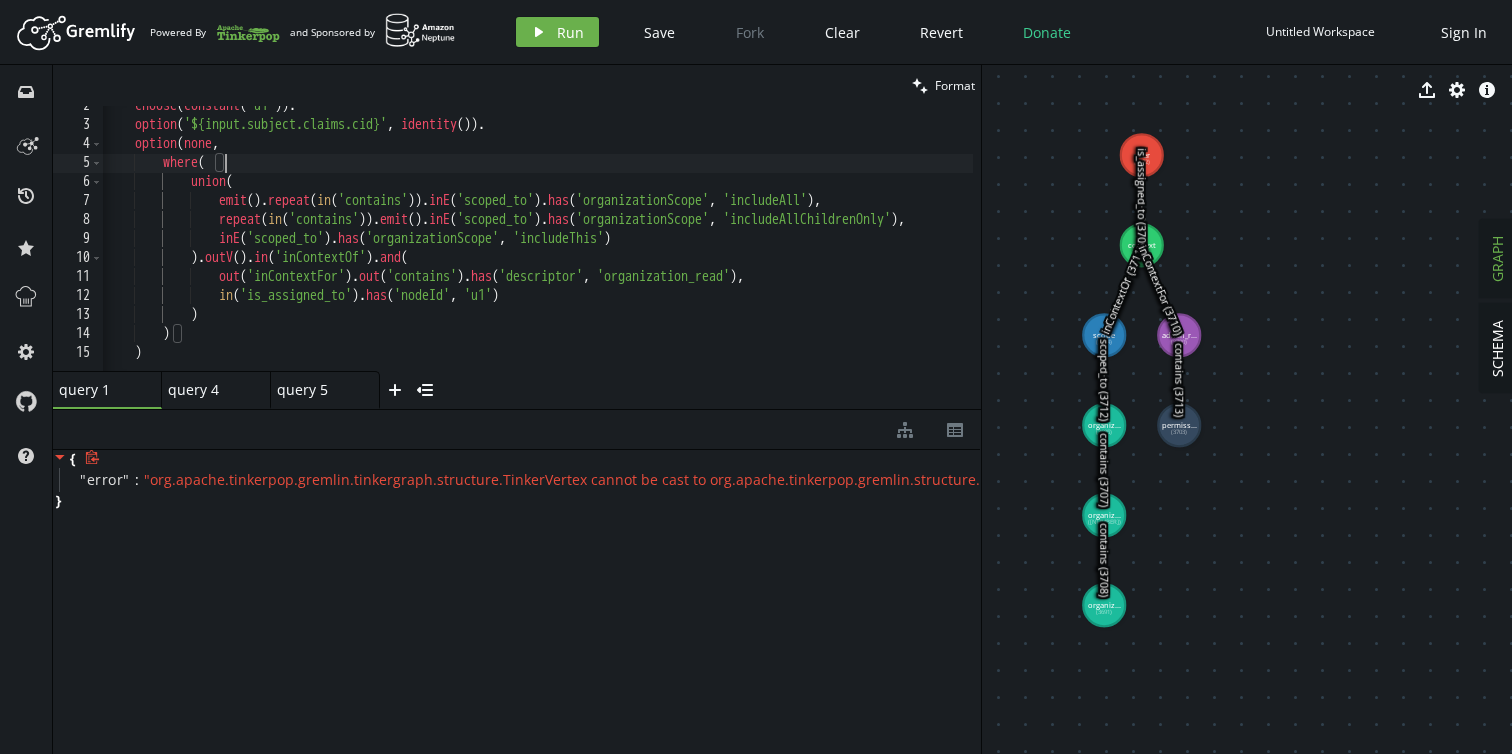 click on "choose ( constant ( 'u1' )) .      option ( '${input.subject.claims.cid}' ,   identity ( )) .      option ( none ,             where (                union (                     emit ( ) . repeat ( in ( 'contains' )) . inE ( 'scoped_to' ) . has ( 'organizationScope' ,   'includeAll' ) ,                     repeat ( in ( 'contains' )) . emit ( ) . inE ( 'scoped_to' ) . has ( 'organizationScope' ,   'includeAllChildrenOnly' ) ,                     inE ( 'scoped_to' ) . has ( 'organizationScope' ,   'includeThis' )                ) . outV ( ) . in ( 'inContextOf' ) . and (                     out ( 'inContextFor' ) . out ( 'contains' ) . has ( 'descriptor' ,   'organization_read' ) ,                     in ( 'is_assigned_to' ) . has ( 'nodeId' ,   'u1' )                )           )      )" at bounding box center (586, 244) 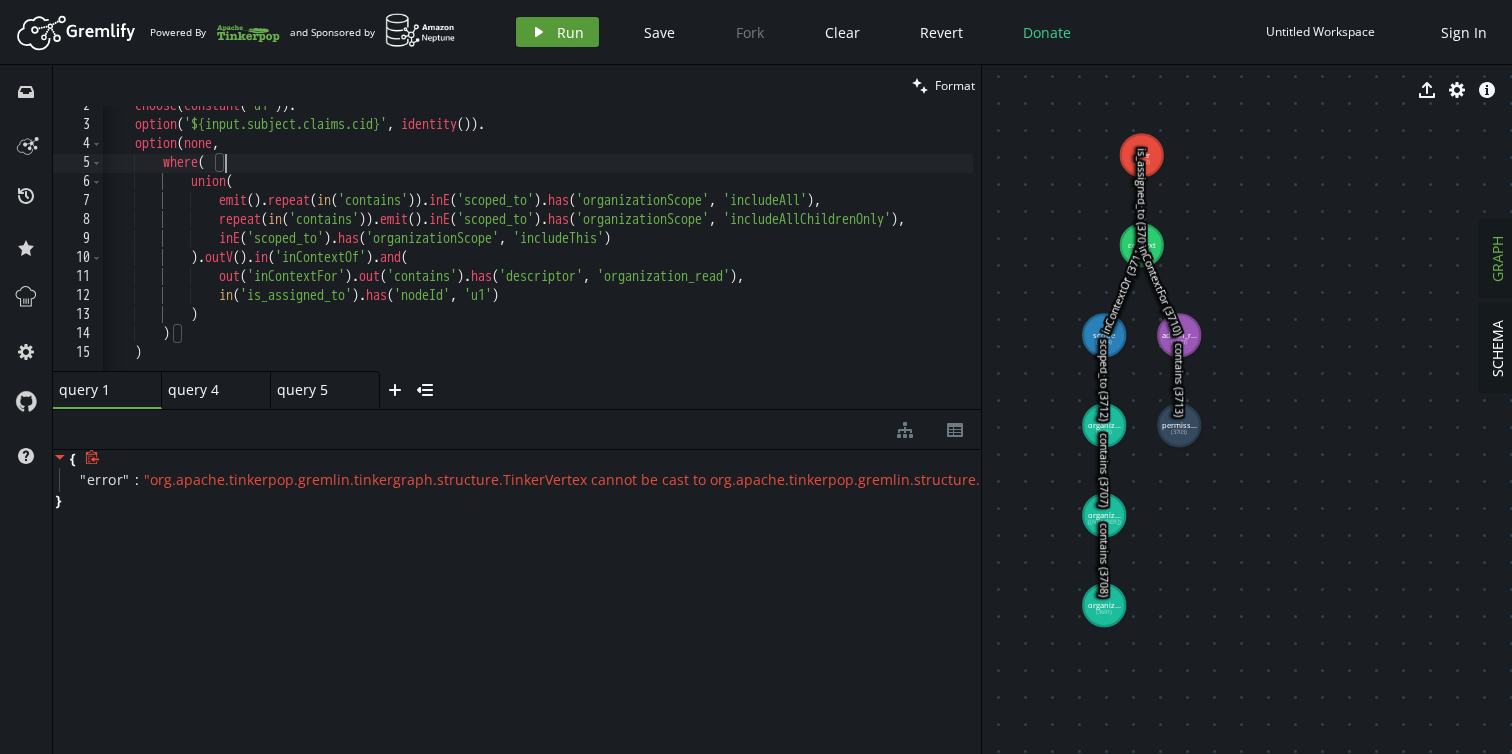 type on "where(" 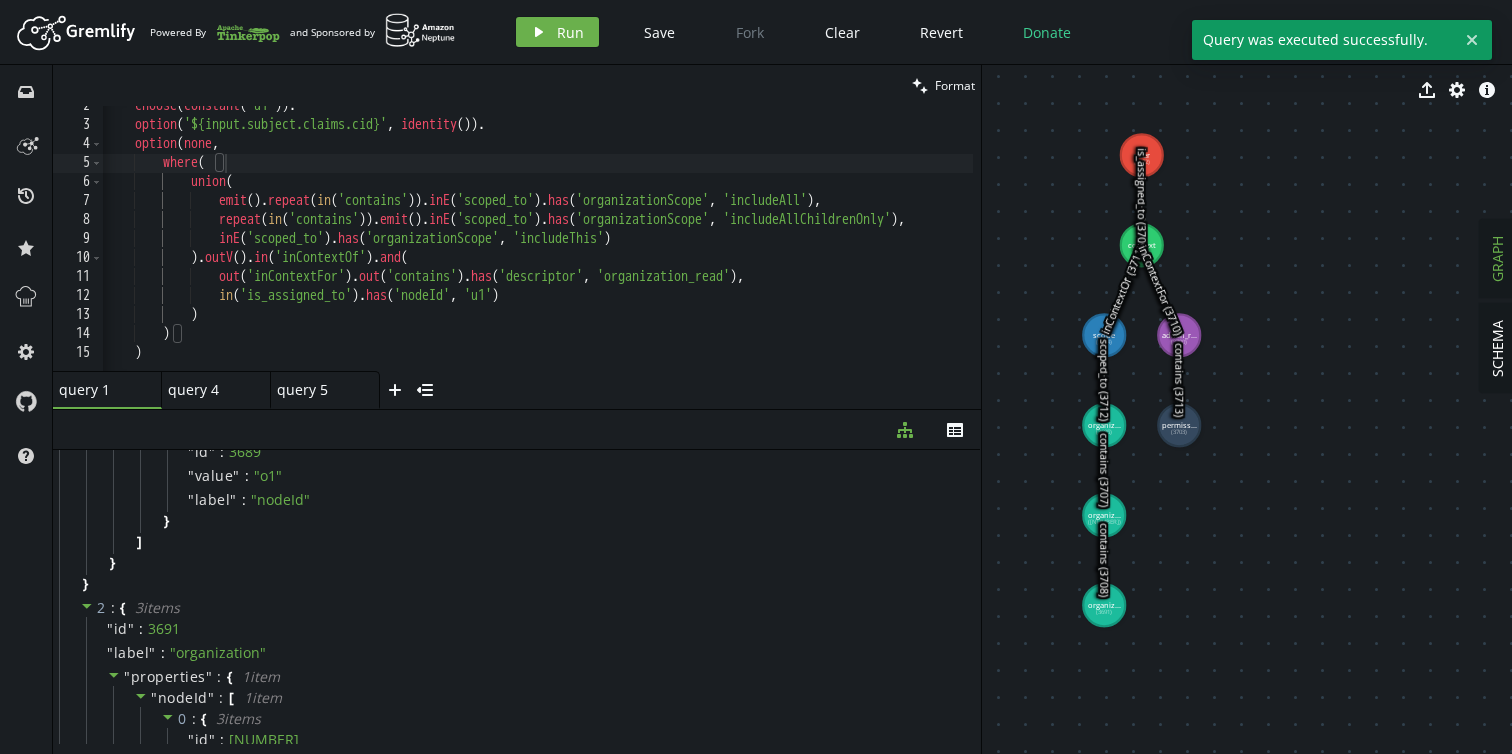 scroll, scrollTop: 0, scrollLeft: 0, axis: both 